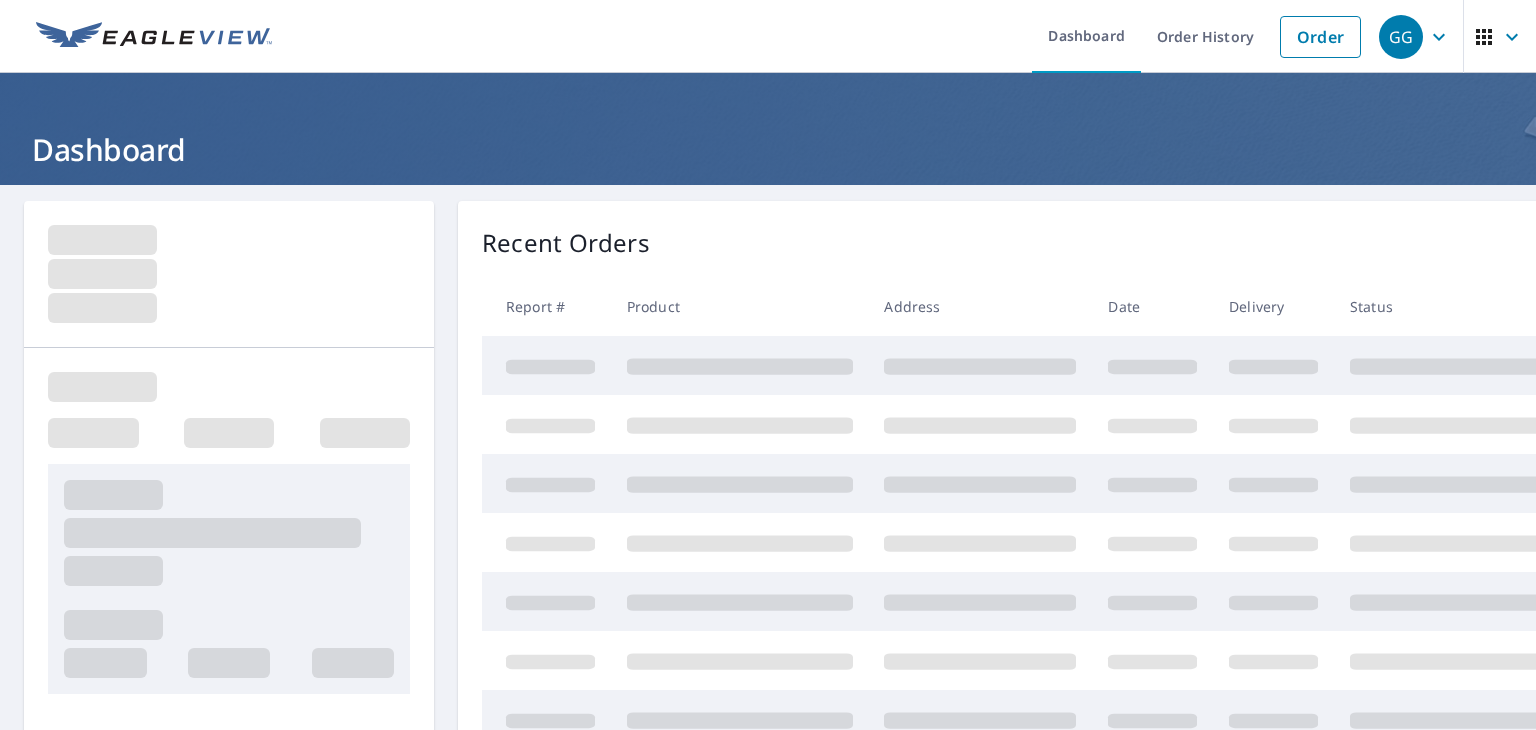 scroll, scrollTop: 0, scrollLeft: 0, axis: both 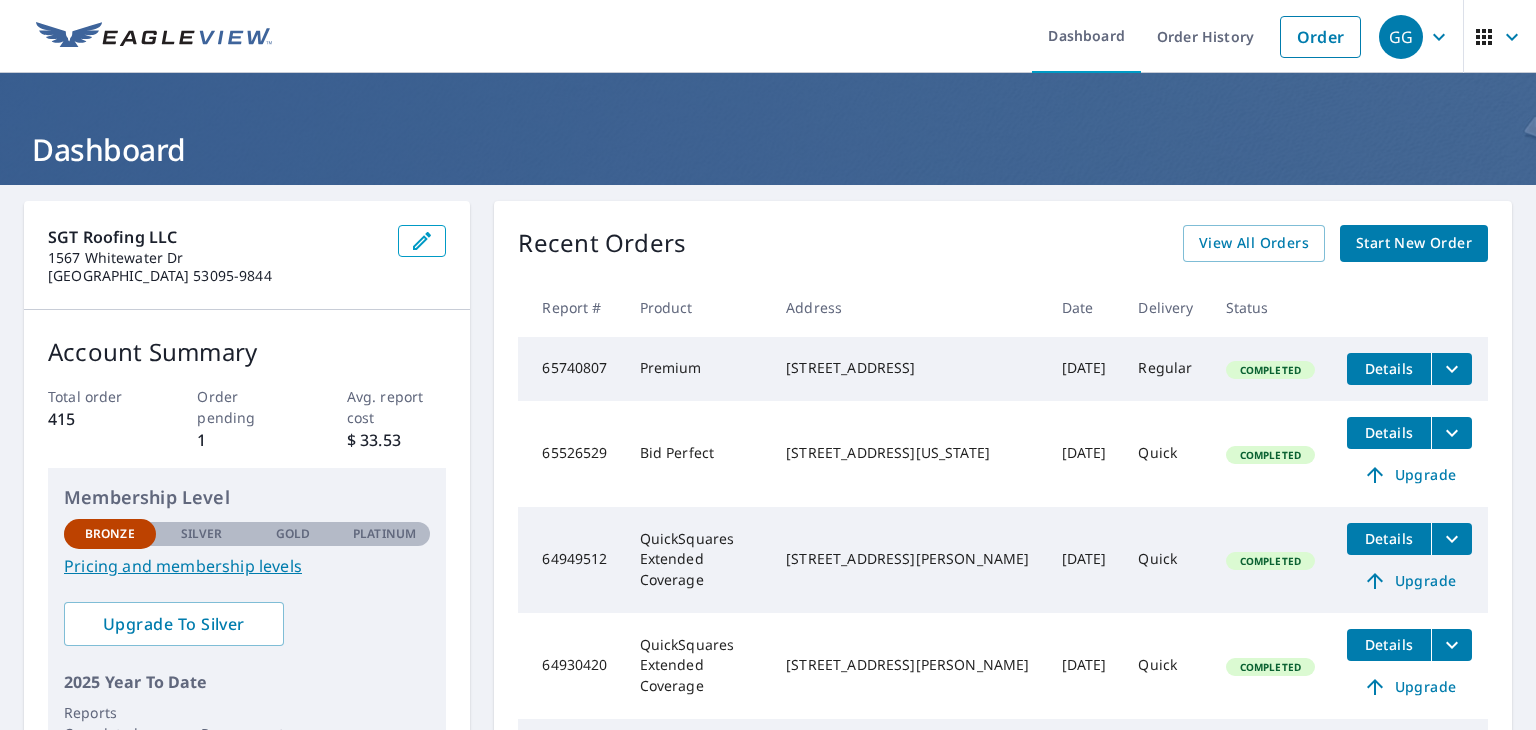 click on "Recent Orders" at bounding box center (602, 243) 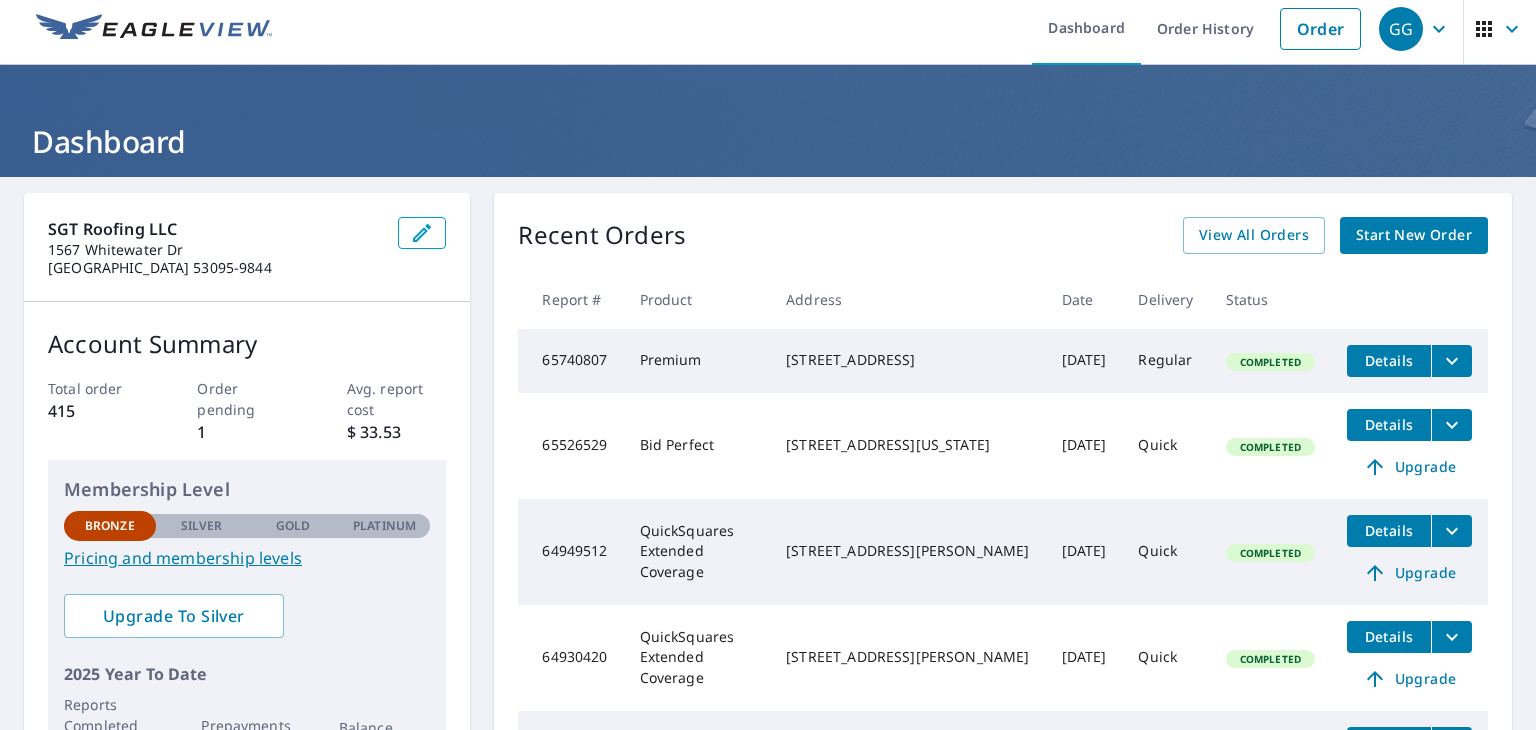 scroll, scrollTop: 0, scrollLeft: 0, axis: both 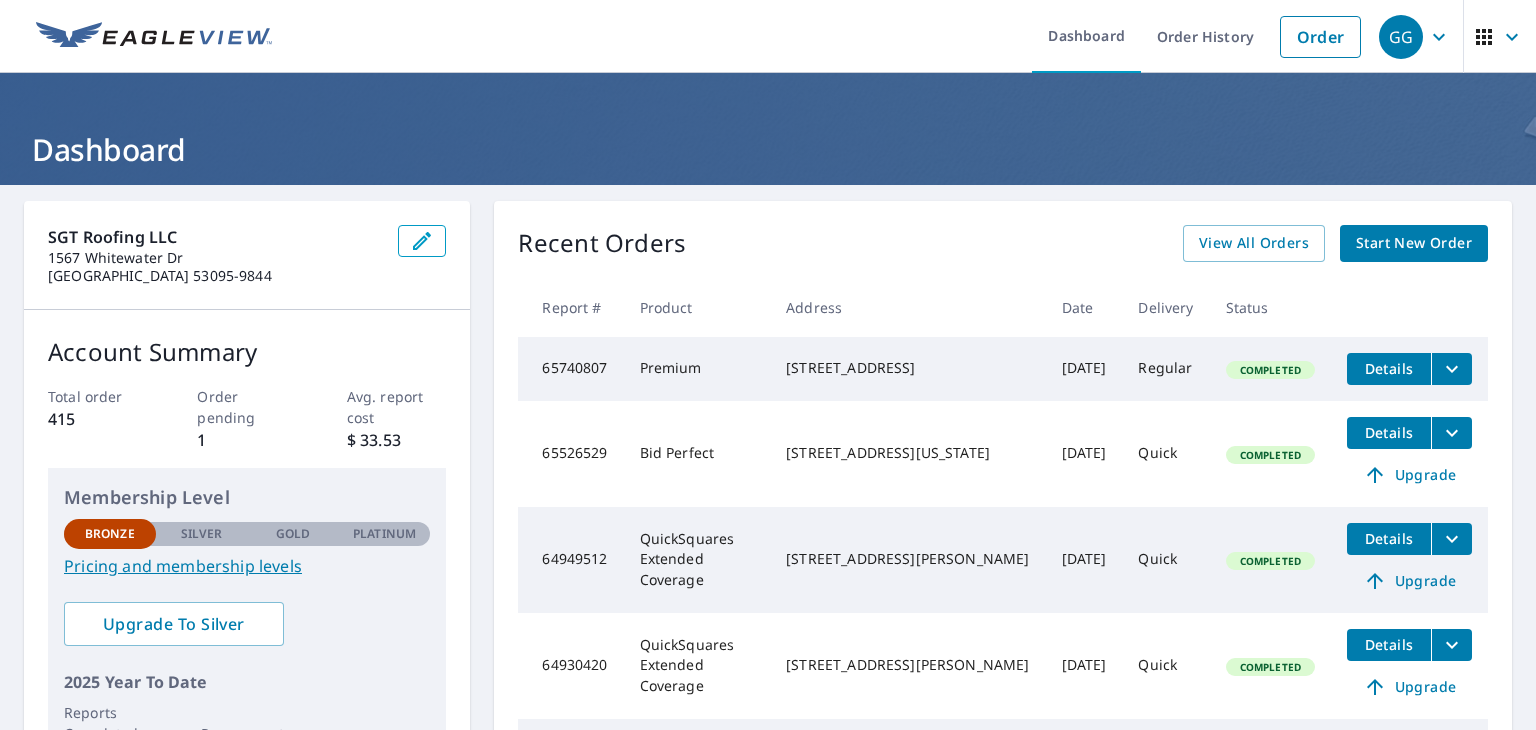 click on "Recent Orders View All Orders Start New Order Report # Product Address Date Delivery Status 65740807 Premium N5265 County Road P
Rubicon, WI 53078 Jun 09, 2025 Regular Completed Details 65526529 Bid Perfect 210 N Washington Ave
Batavia, IL 60510 May 29, 2025 Quick Completed Details Upgrade 64949512 QuickSquares Extended Coverage 1045 Briarwood Dr
Fontana, WI 53125 Apr 30, 2025 Quick Completed Details Upgrade 64930420 QuickSquares Extended Coverage 1046 Briarwood Dr
Fontana, WI 53125 Apr 29, 2025 Quick Completed Details Upgrade 64917745 Bid Perfect 7636 Fairway Ln
West Bend, WI 53090 Apr 28, 2025 Quick Completed Details Upgrade" at bounding box center (1003, 525) 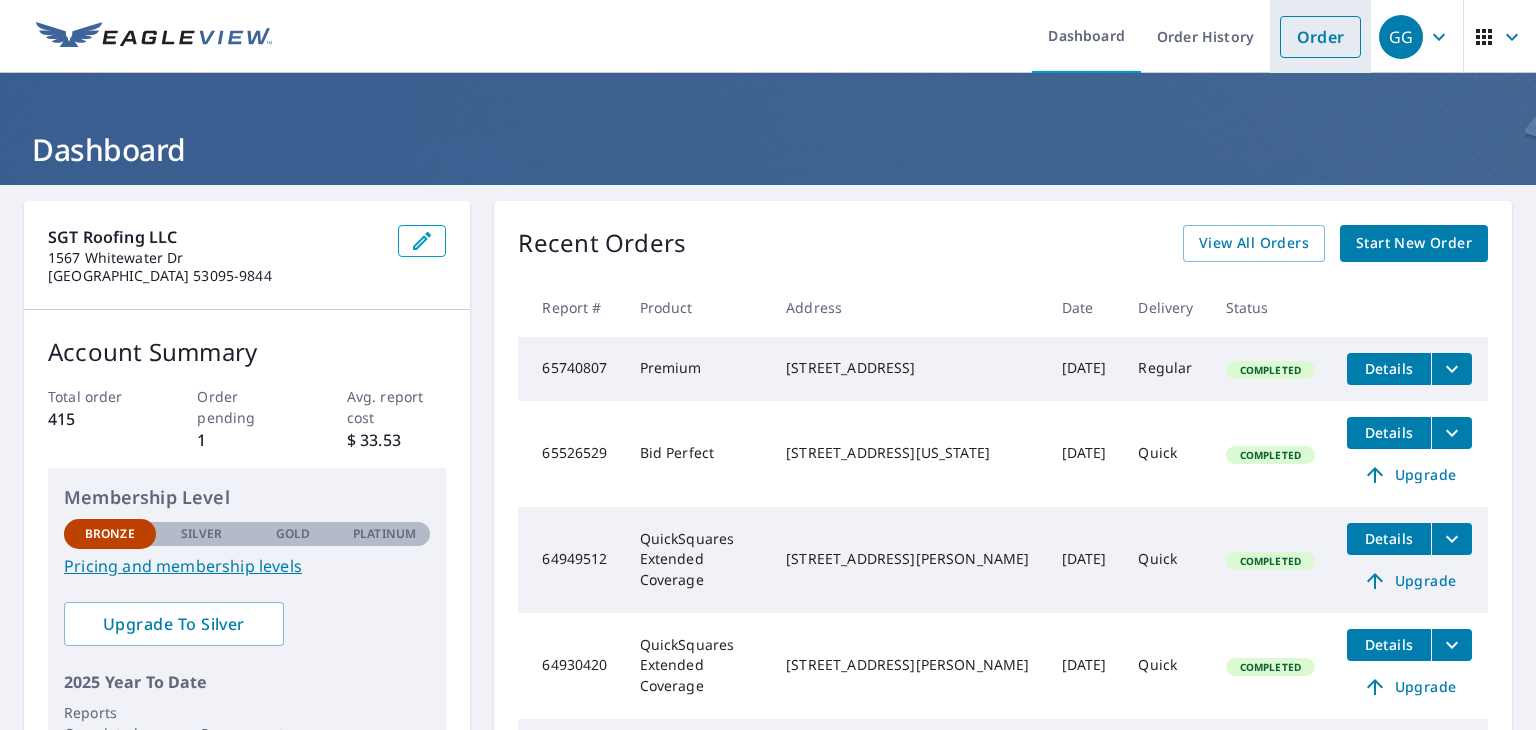 click on "Order" at bounding box center [1320, 37] 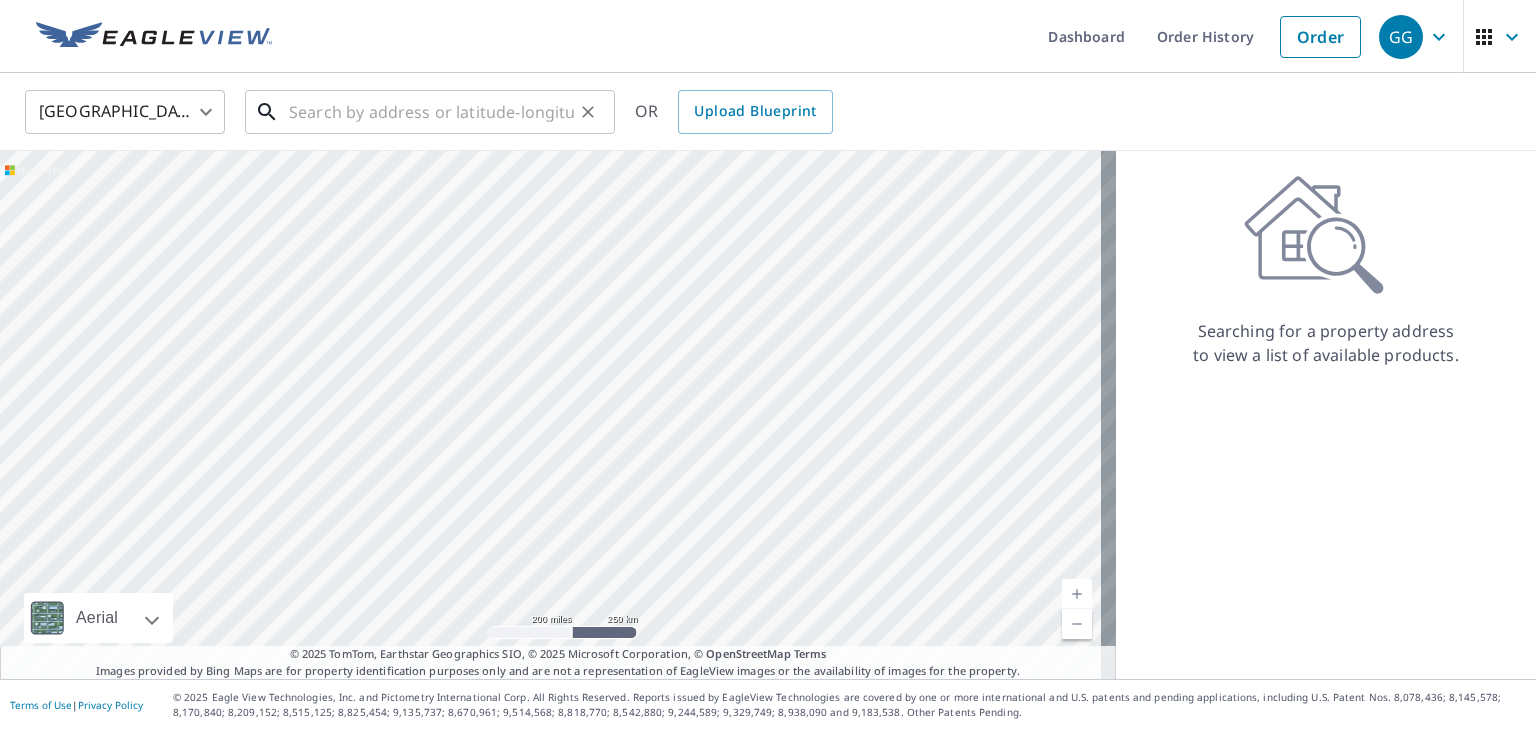 click at bounding box center (431, 112) 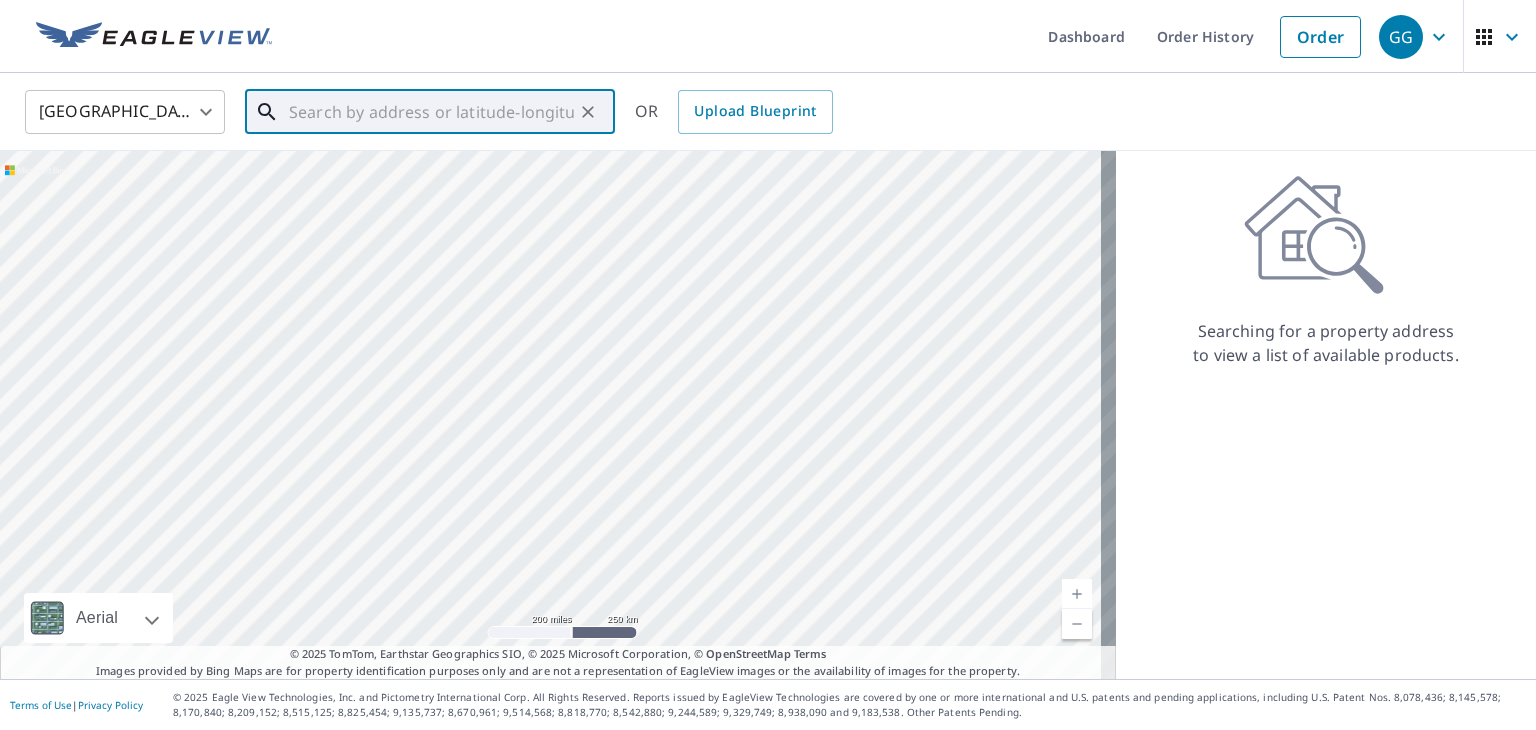 paste on "[STREET_ADDRESS][PERSON_NAME][PERSON_NAME]" 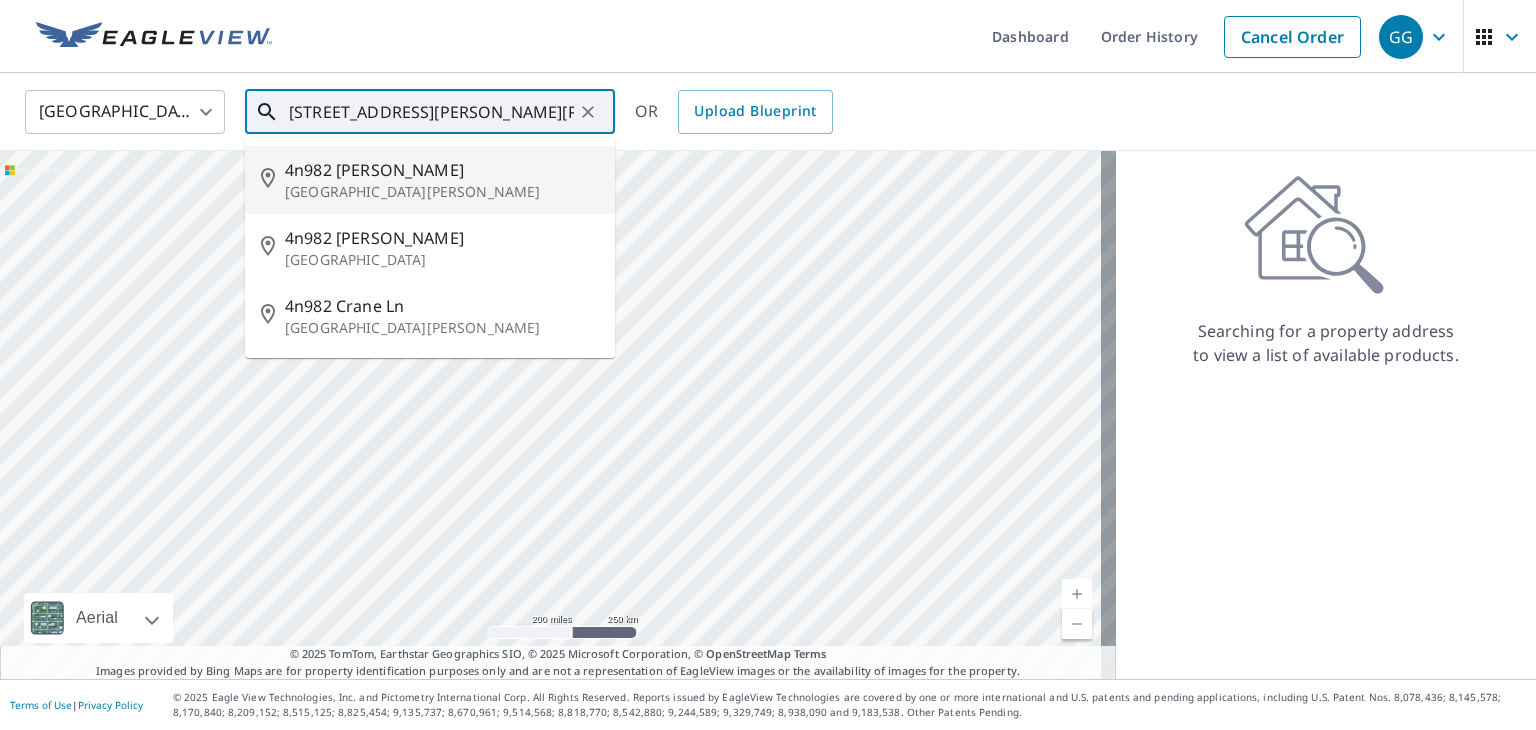 click on "4n982 [PERSON_NAME]" at bounding box center (442, 170) 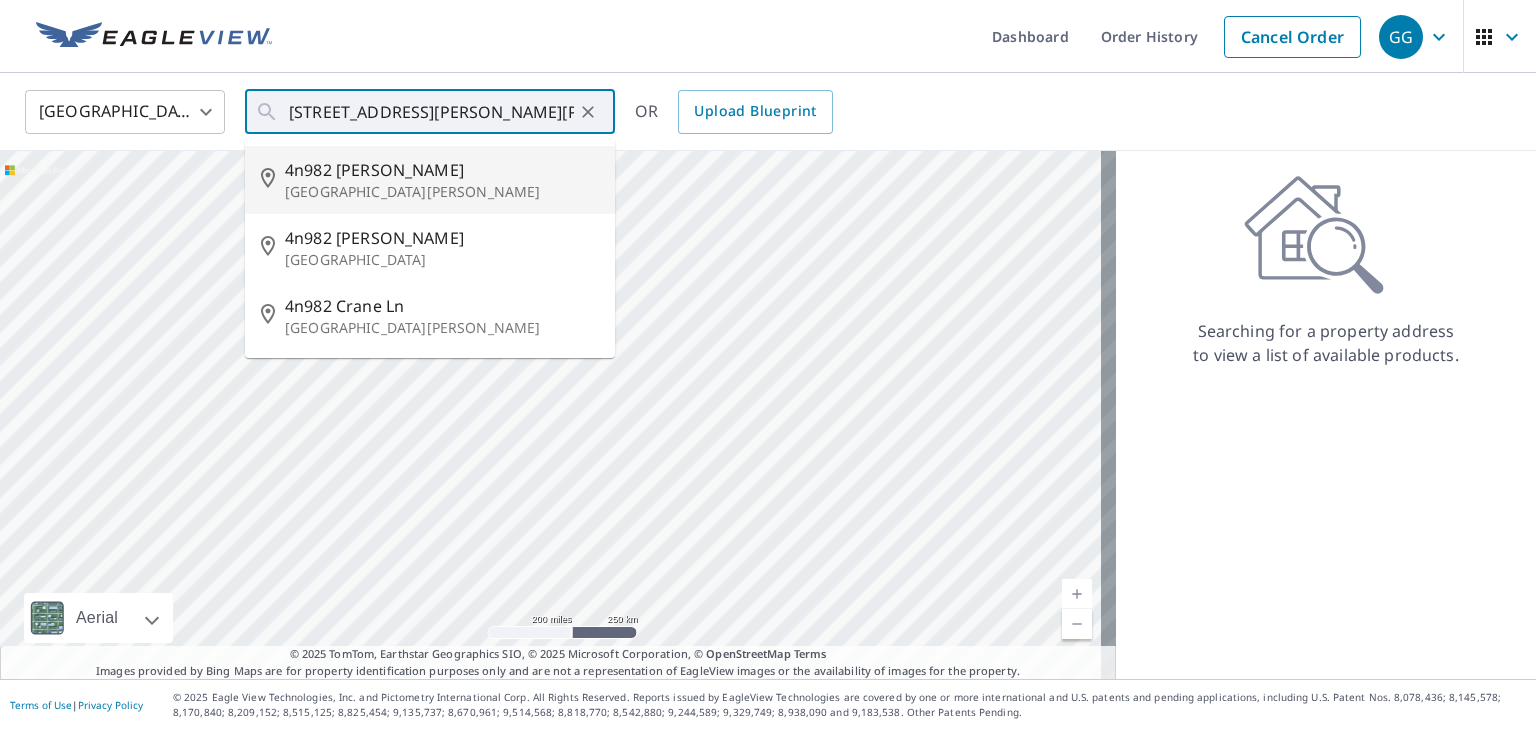 type on "[STREET_ADDRESS][PERSON_NAME][PERSON_NAME]" 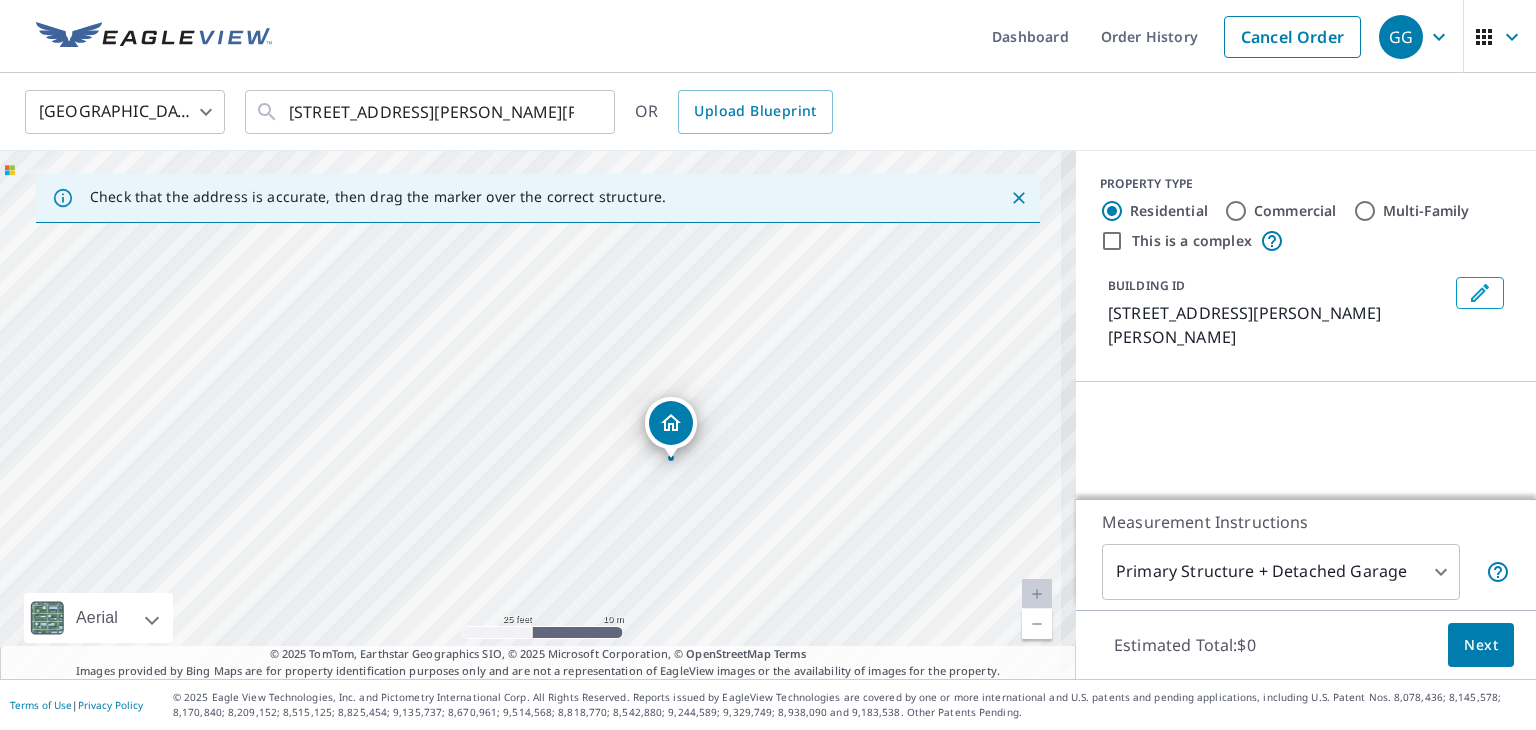 drag, startPoint x: 783, startPoint y: 404, endPoint x: 788, endPoint y: 382, distance: 22.561028 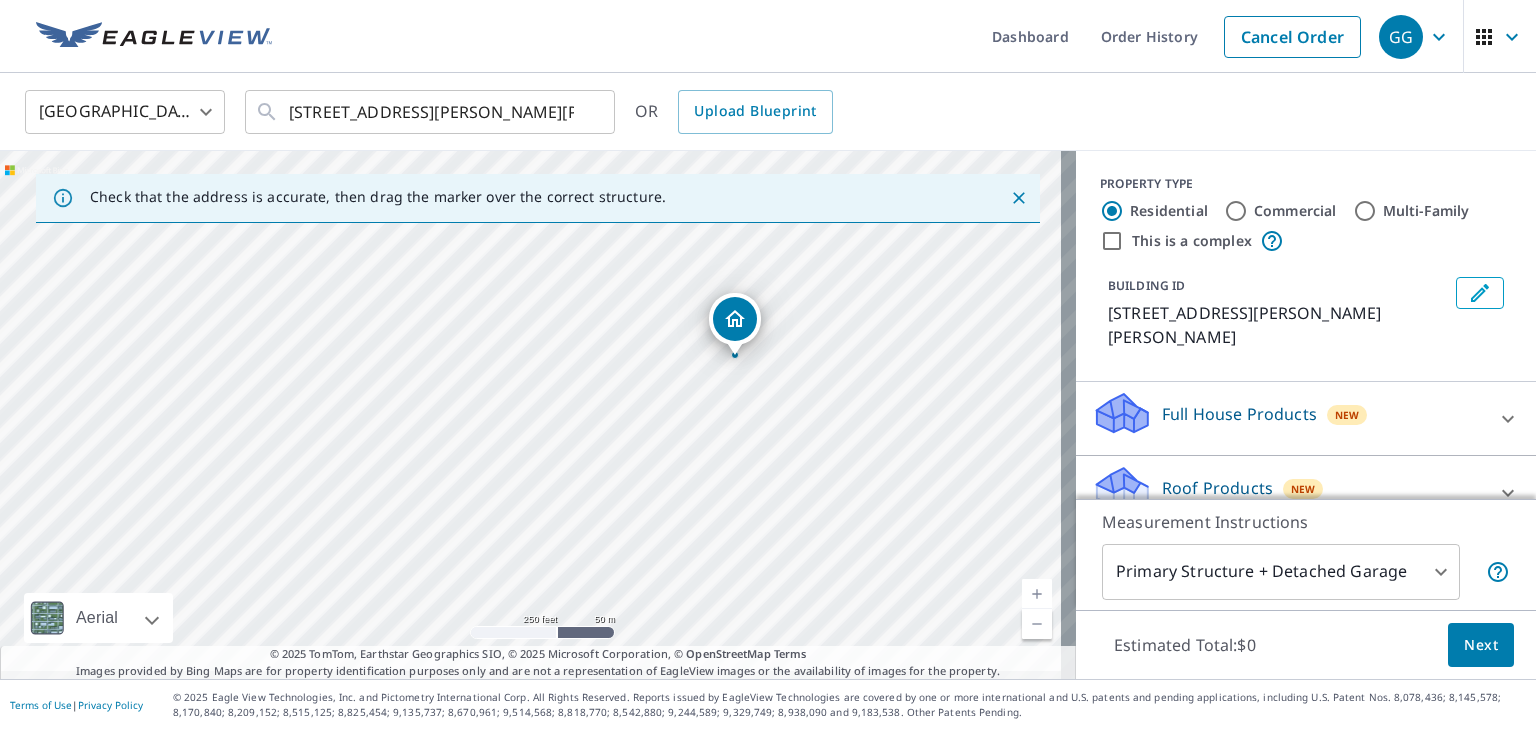 drag, startPoint x: 726, startPoint y: 333, endPoint x: 844, endPoint y: 266, distance: 135.6945 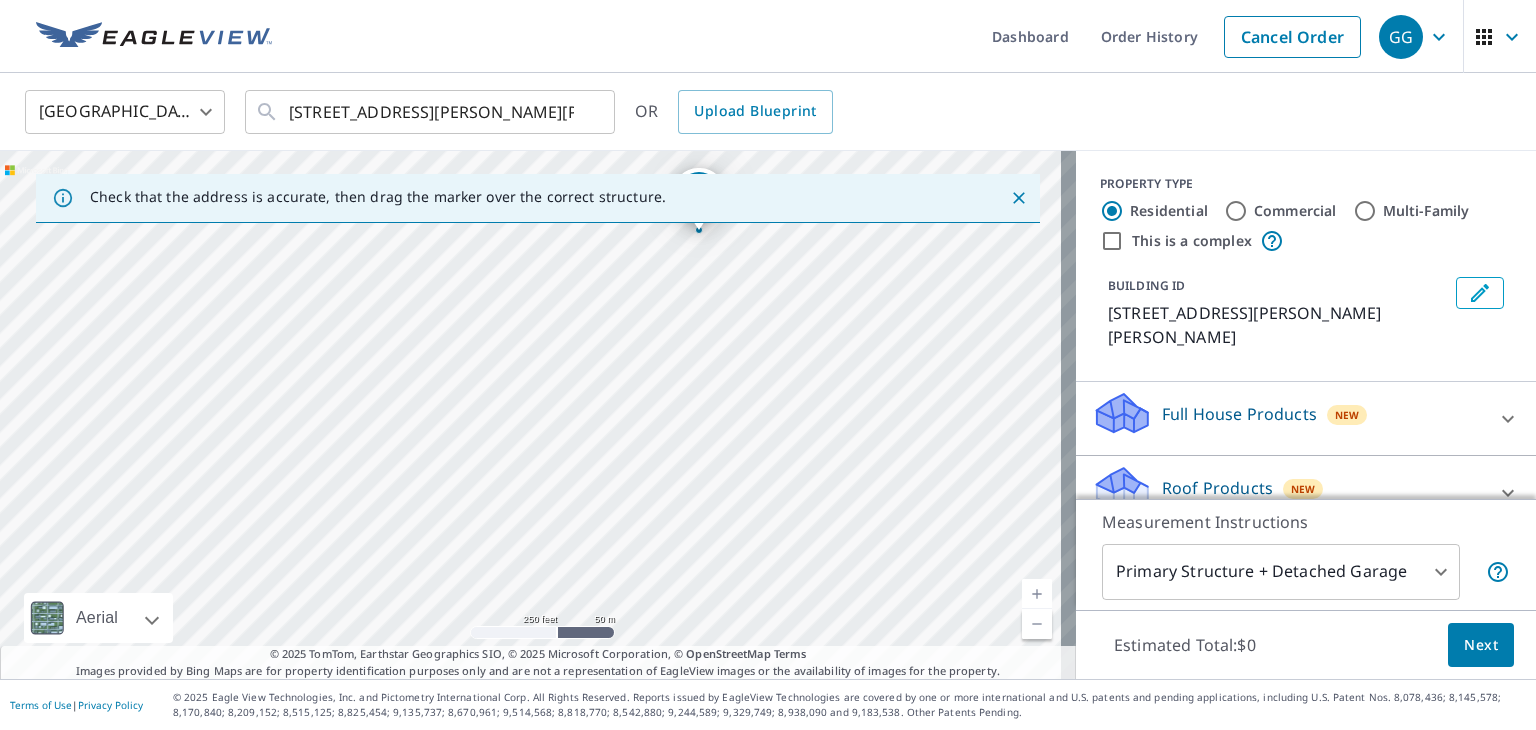 drag, startPoint x: 790, startPoint y: 357, endPoint x: 780, endPoint y: 337, distance: 22.36068 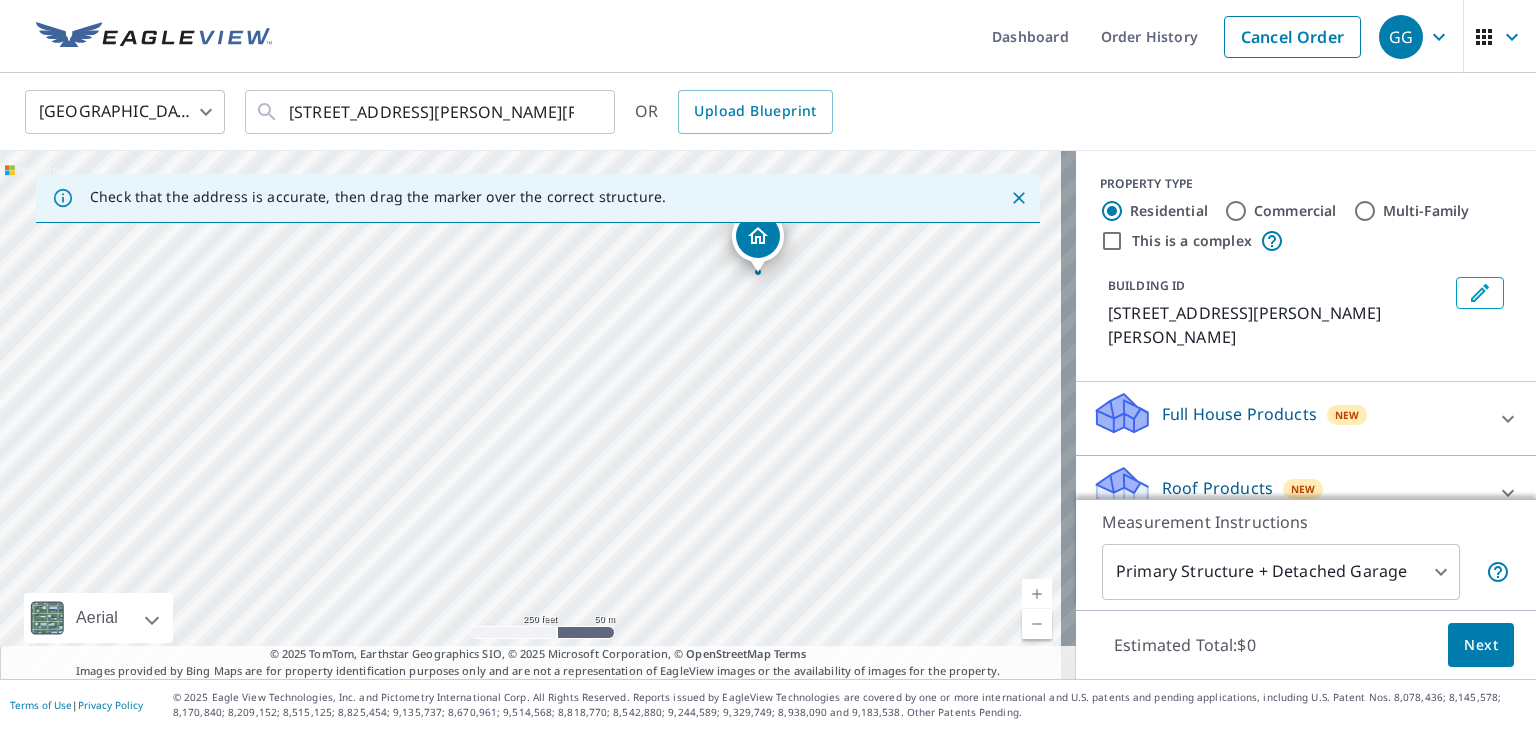 drag, startPoint x: 539, startPoint y: 434, endPoint x: 534, endPoint y: 575, distance: 141.08862 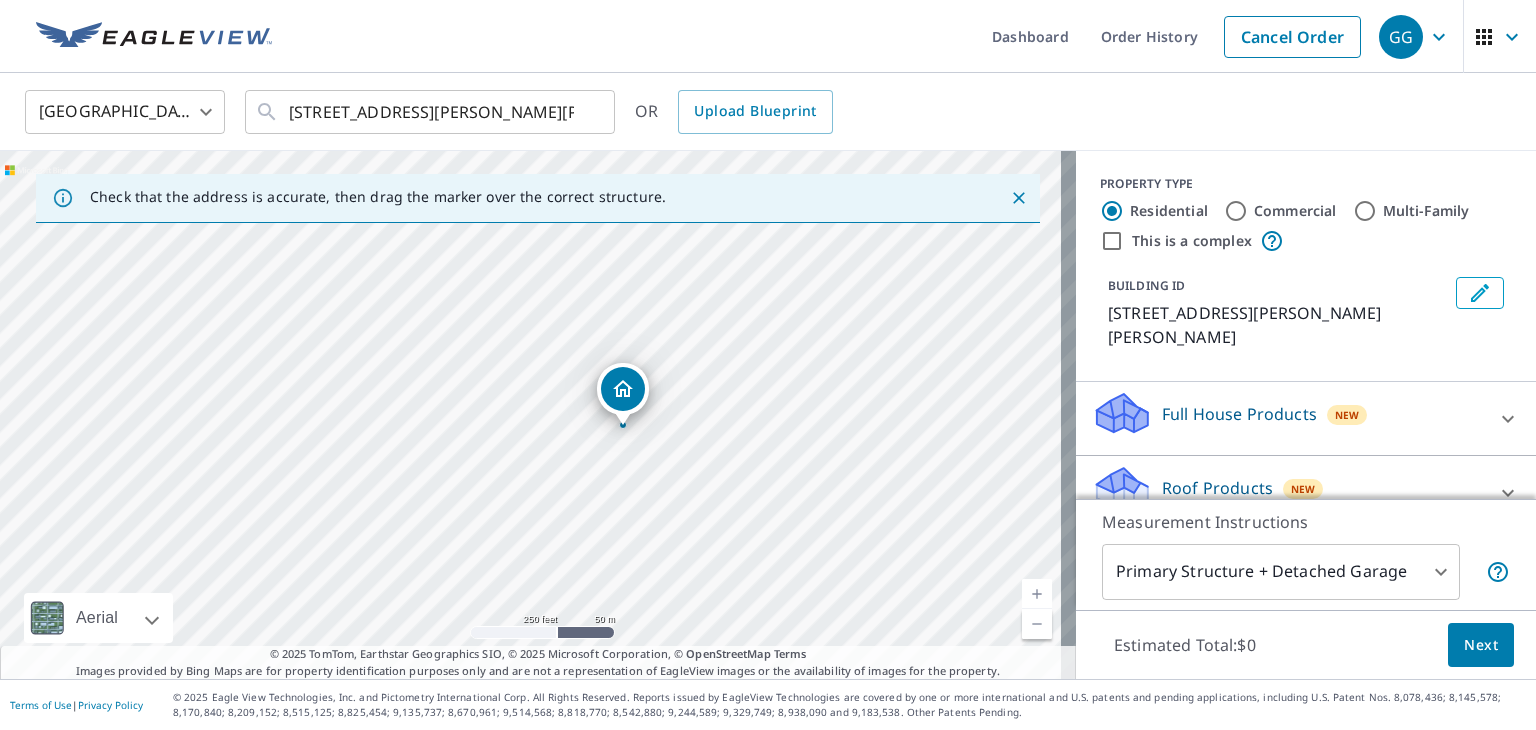 drag, startPoint x: 688, startPoint y: 477, endPoint x: 617, endPoint y: 529, distance: 88.005684 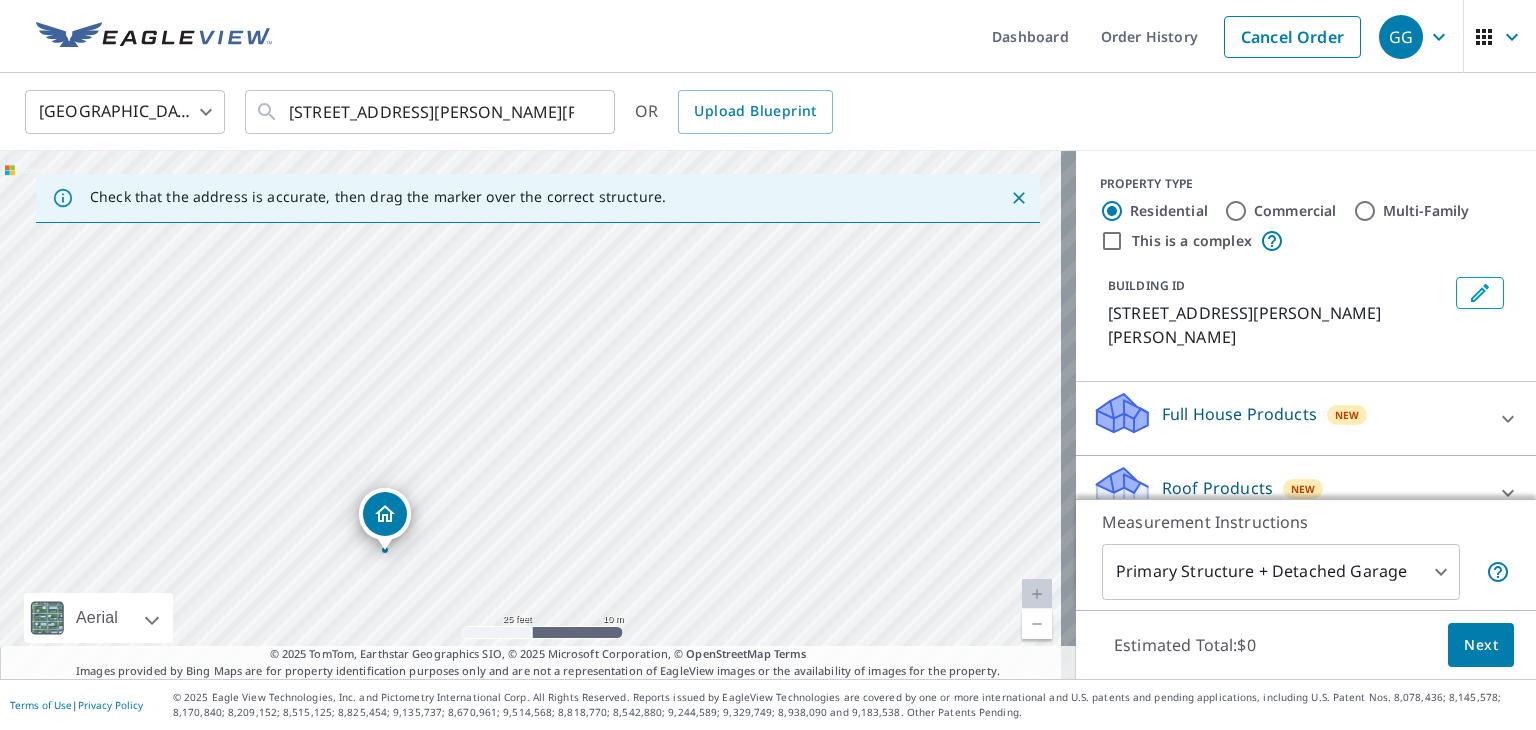 drag, startPoint x: 596, startPoint y: 357, endPoint x: 860, endPoint y: 266, distance: 279.24362 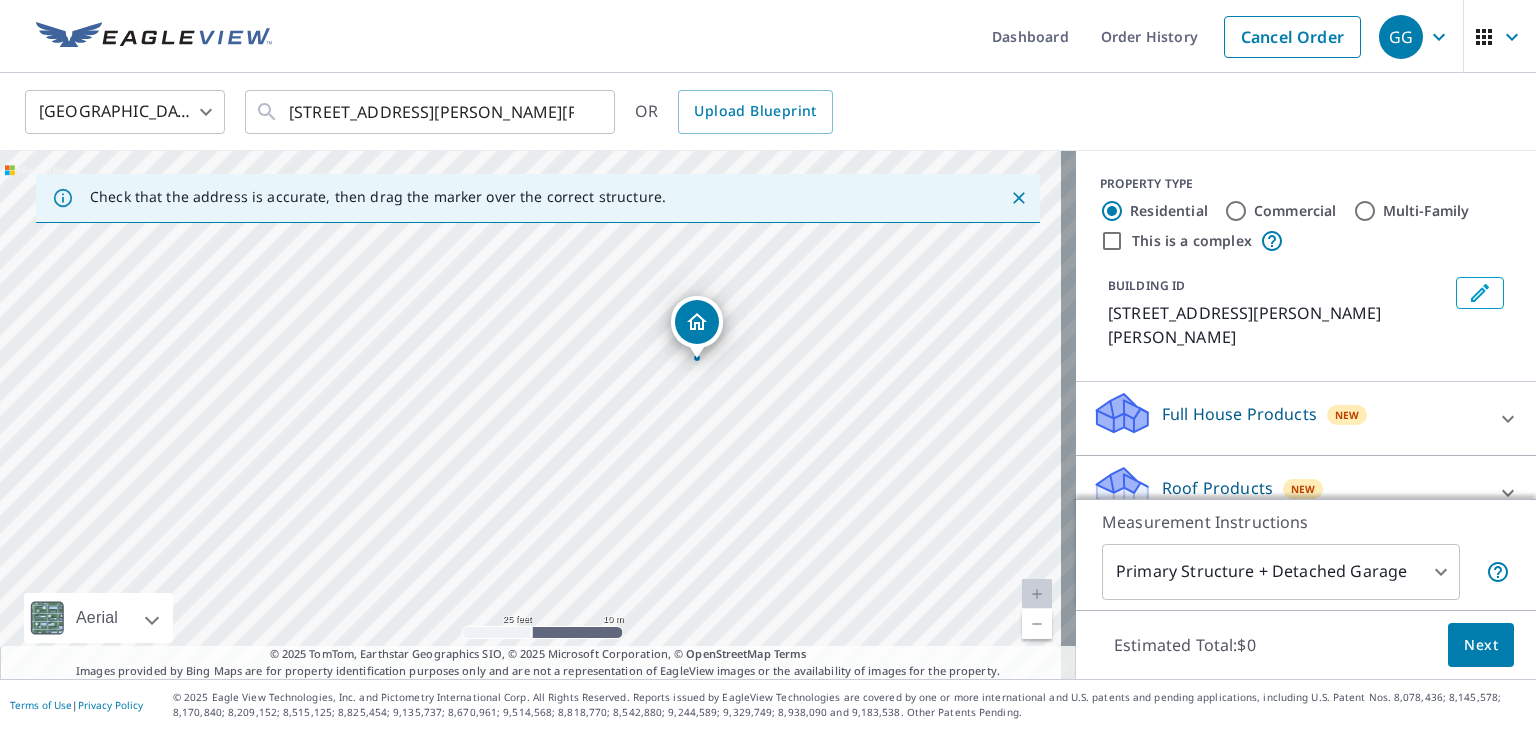 drag, startPoint x: 688, startPoint y: 428, endPoint x: 757, endPoint y: 294, distance: 150.7216 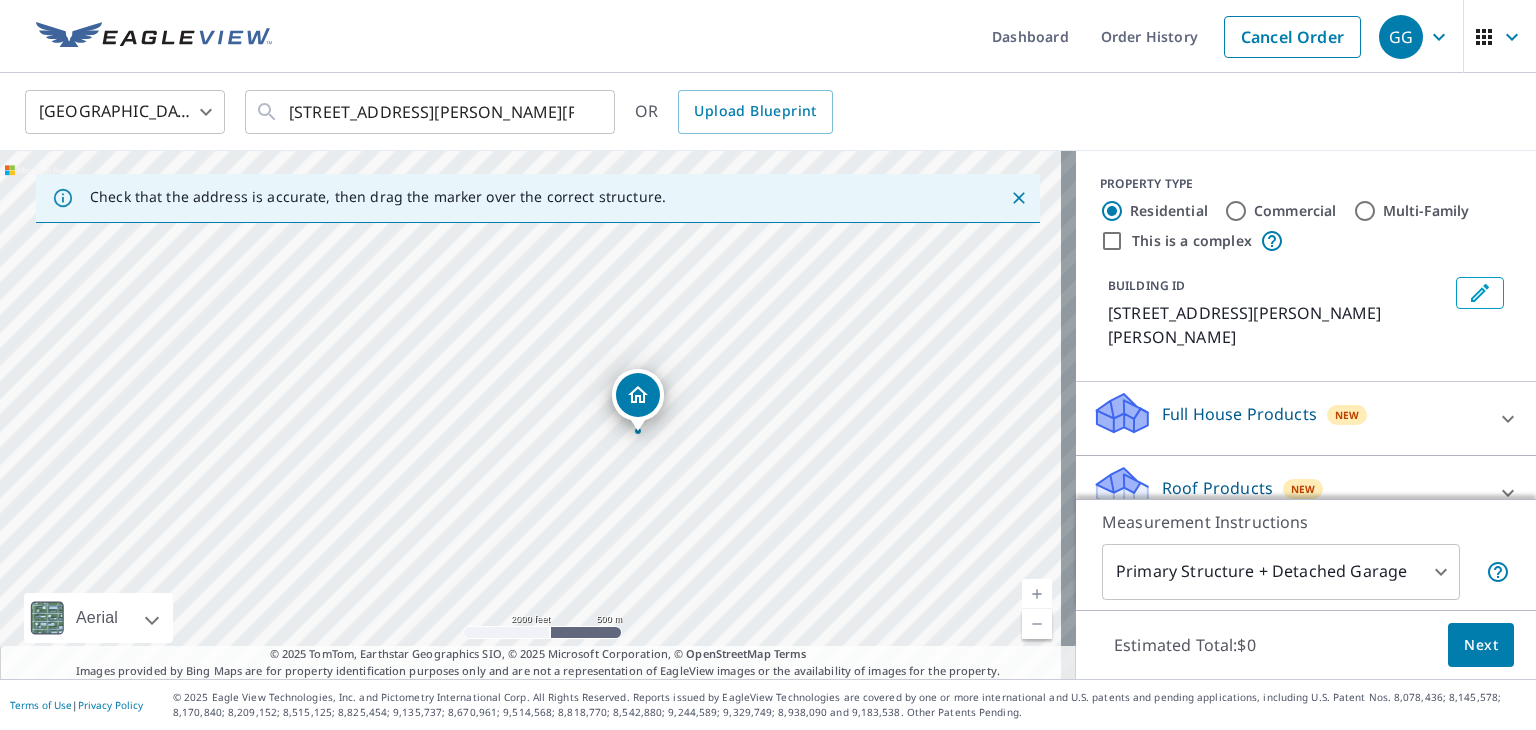 click on "[STREET_ADDRESS][PERSON_NAME][PERSON_NAME]" at bounding box center (538, 415) 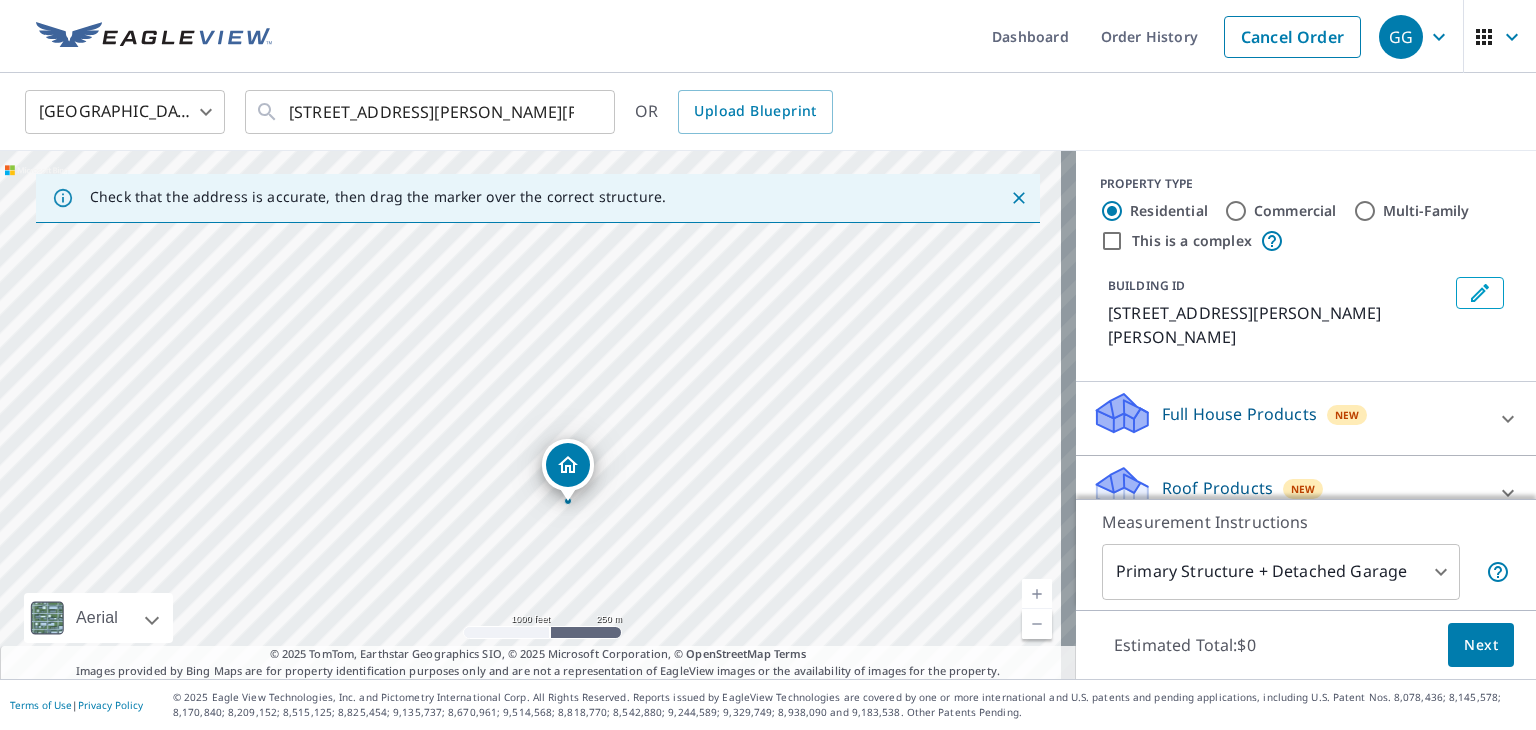drag, startPoint x: 491, startPoint y: 402, endPoint x: 415, endPoint y: 493, distance: 118.56222 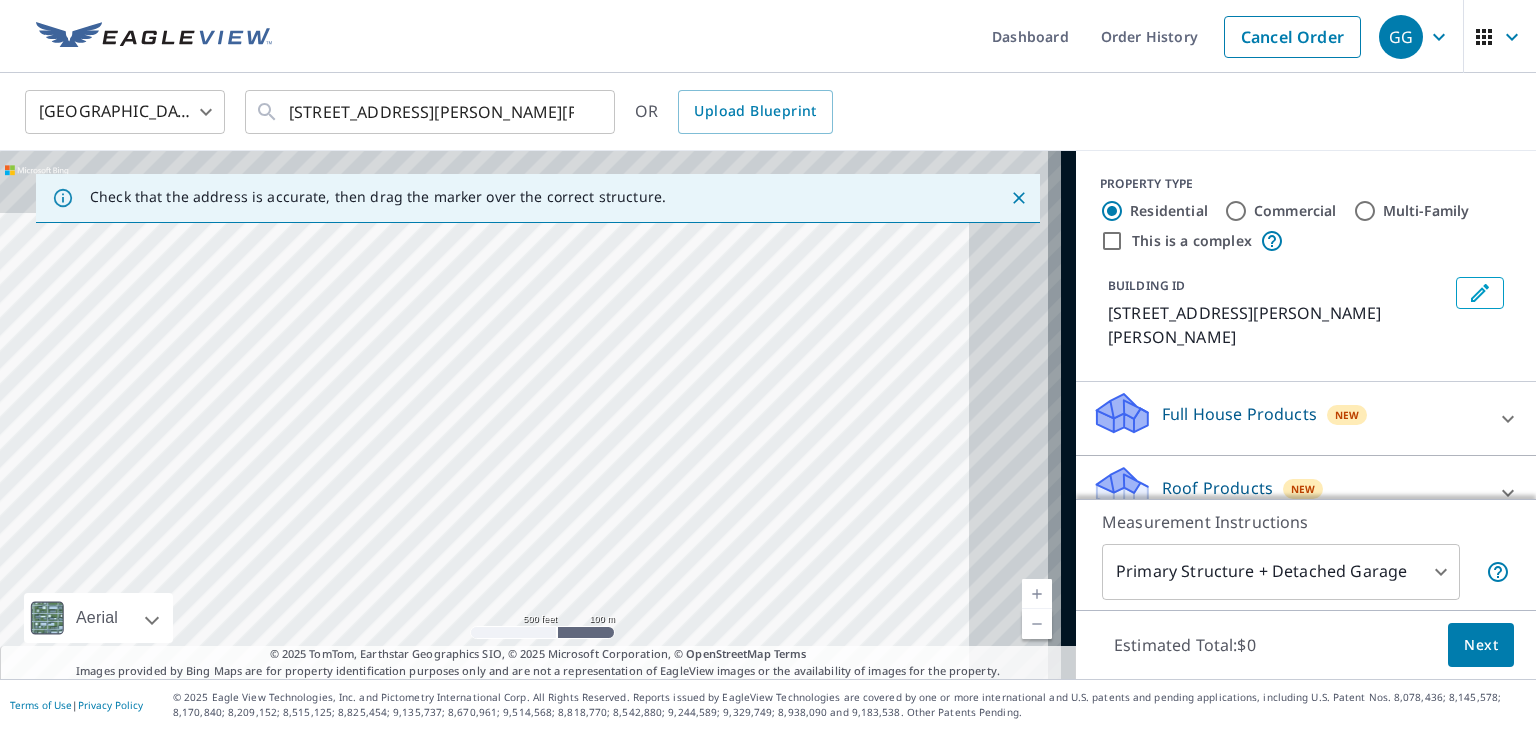 drag, startPoint x: 669, startPoint y: 362, endPoint x: 520, endPoint y: 493, distance: 198.39859 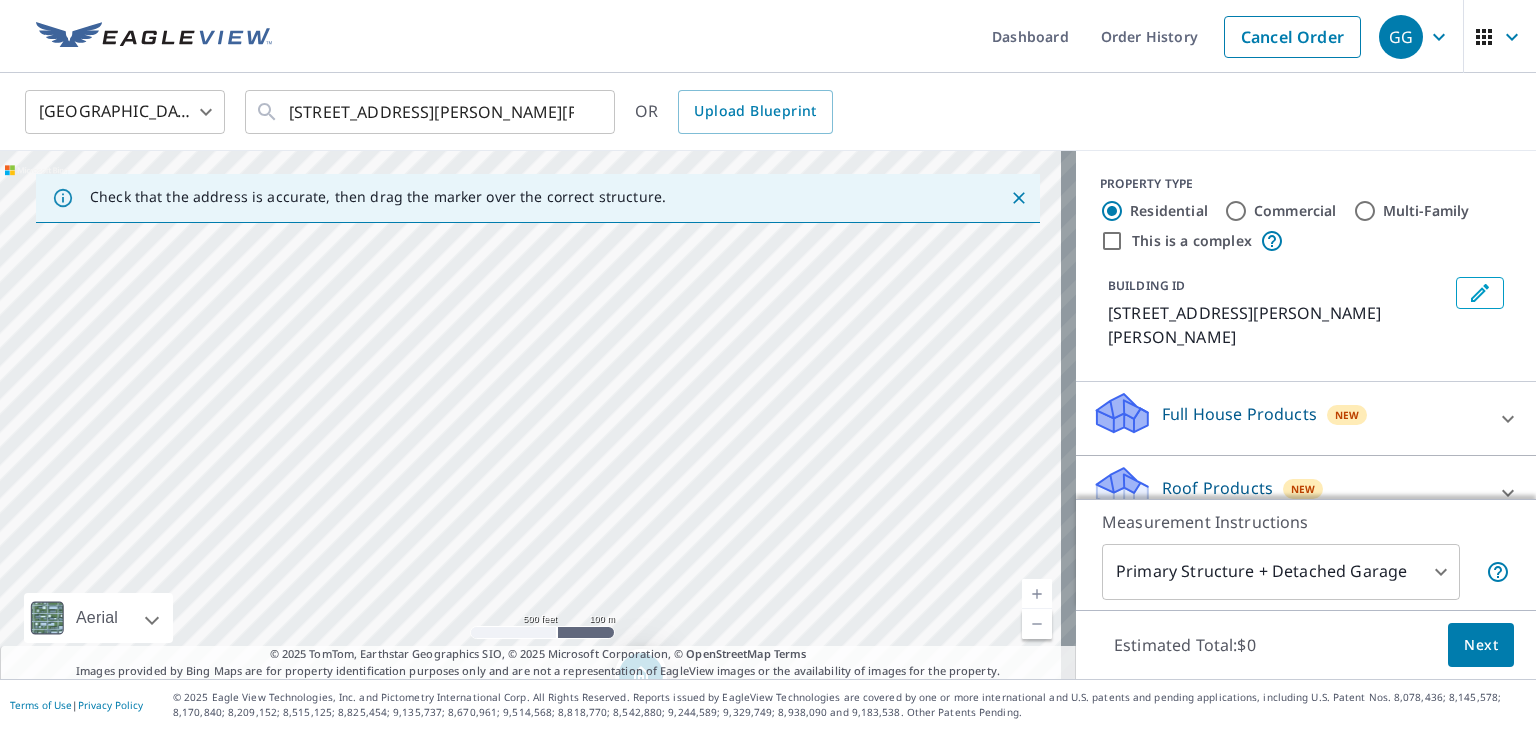 drag, startPoint x: 729, startPoint y: 341, endPoint x: 740, endPoint y: 339, distance: 11.18034 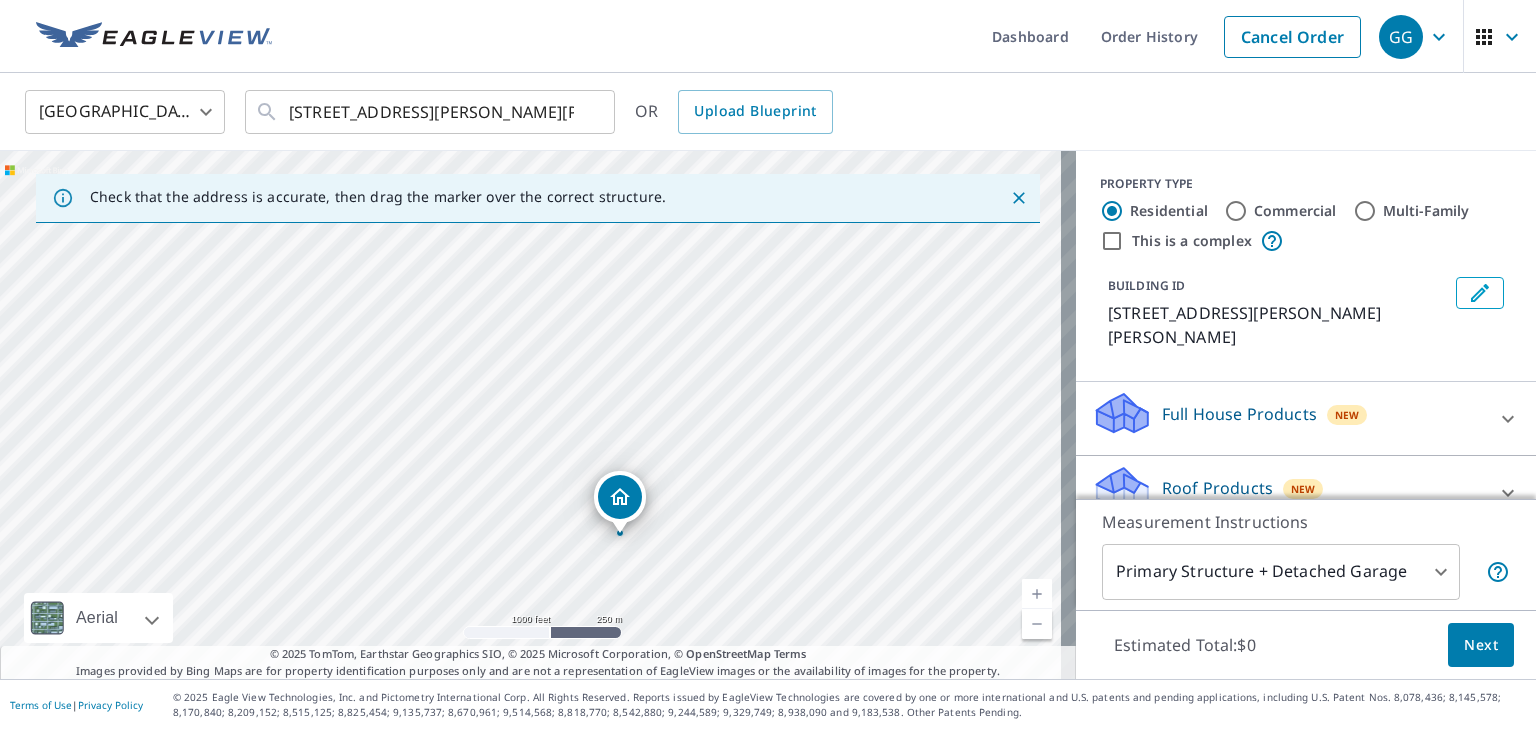 drag, startPoint x: 713, startPoint y: 379, endPoint x: 632, endPoint y: 338, distance: 90.78546 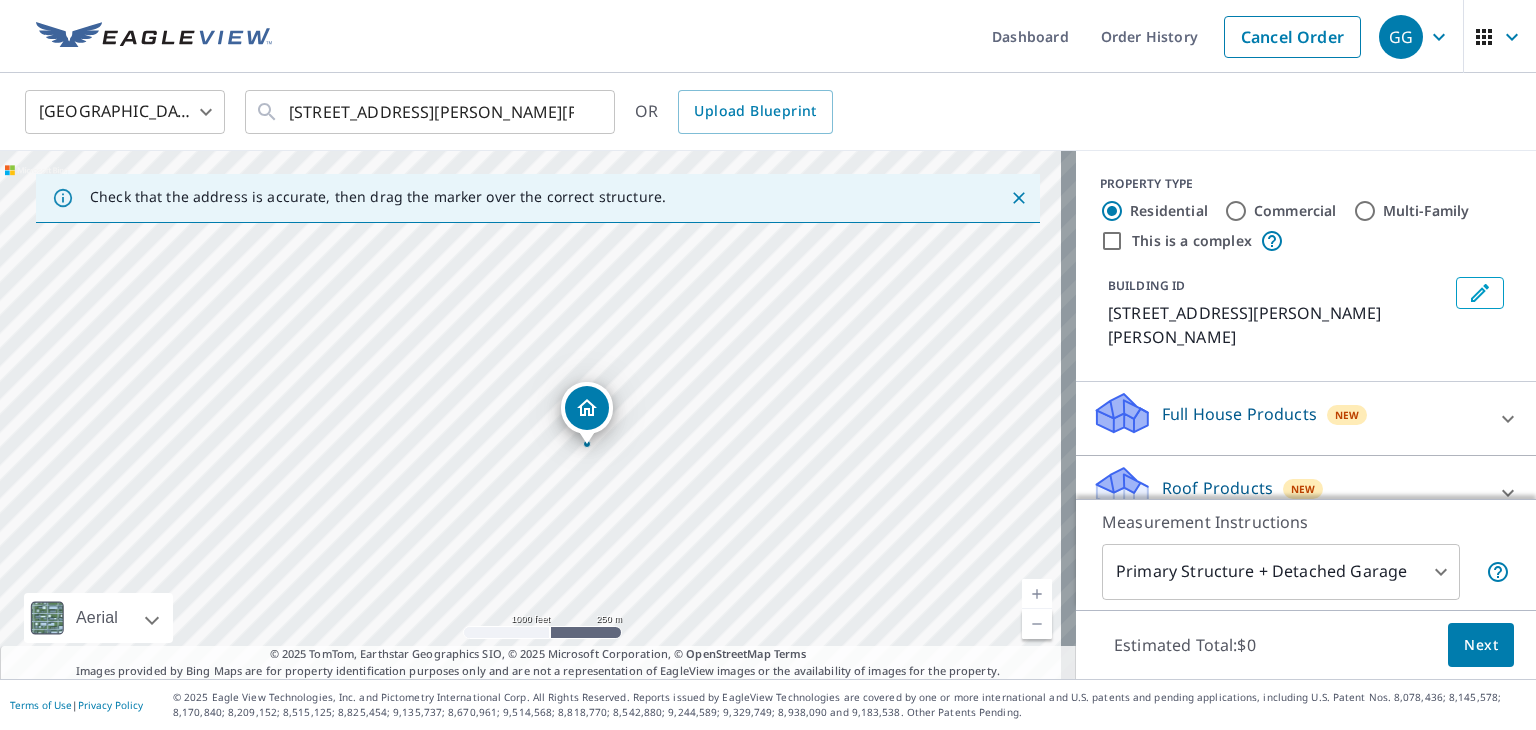 drag, startPoint x: 630, startPoint y: 412, endPoint x: 672, endPoint y: 394, distance: 45.694637 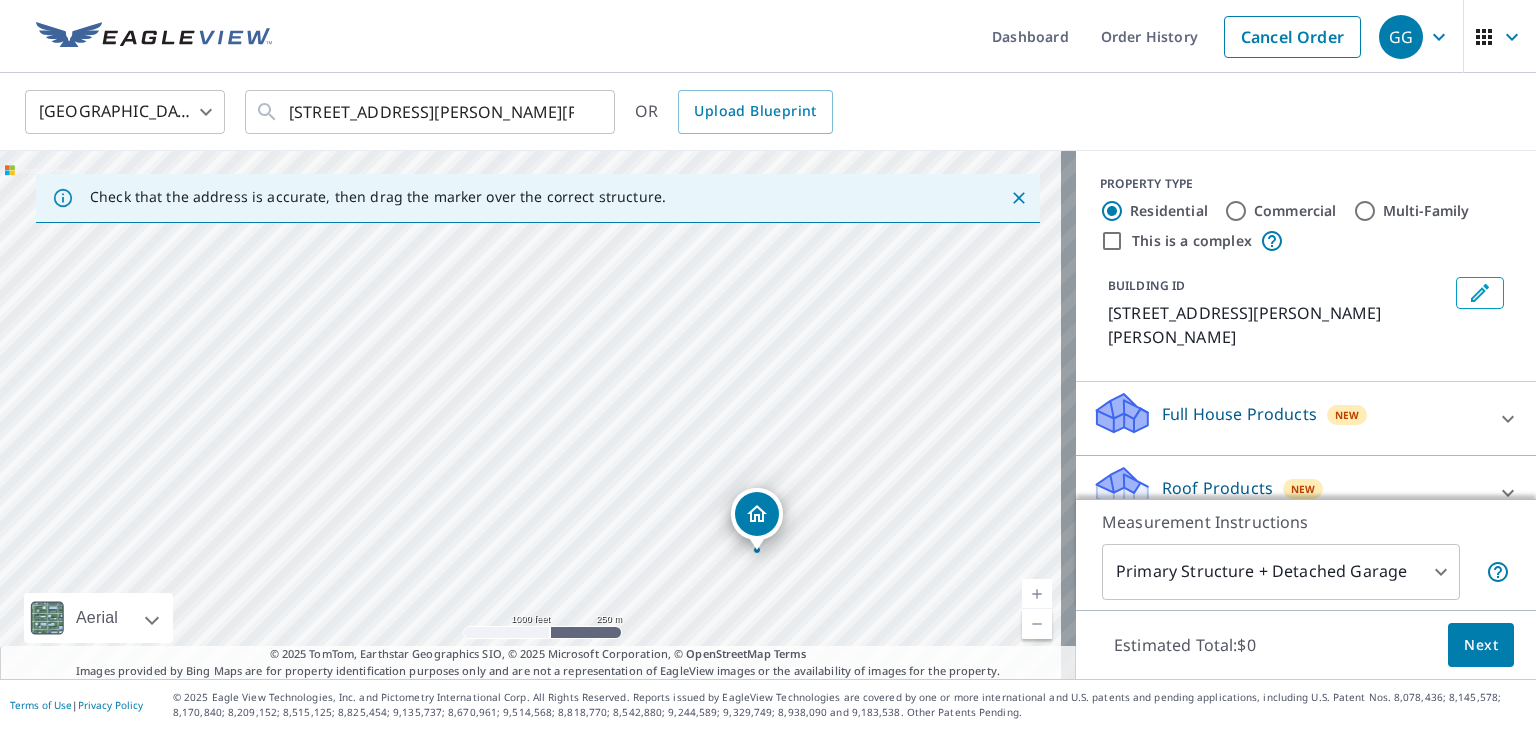drag, startPoint x: 617, startPoint y: 315, endPoint x: 798, endPoint y: 426, distance: 212.32523 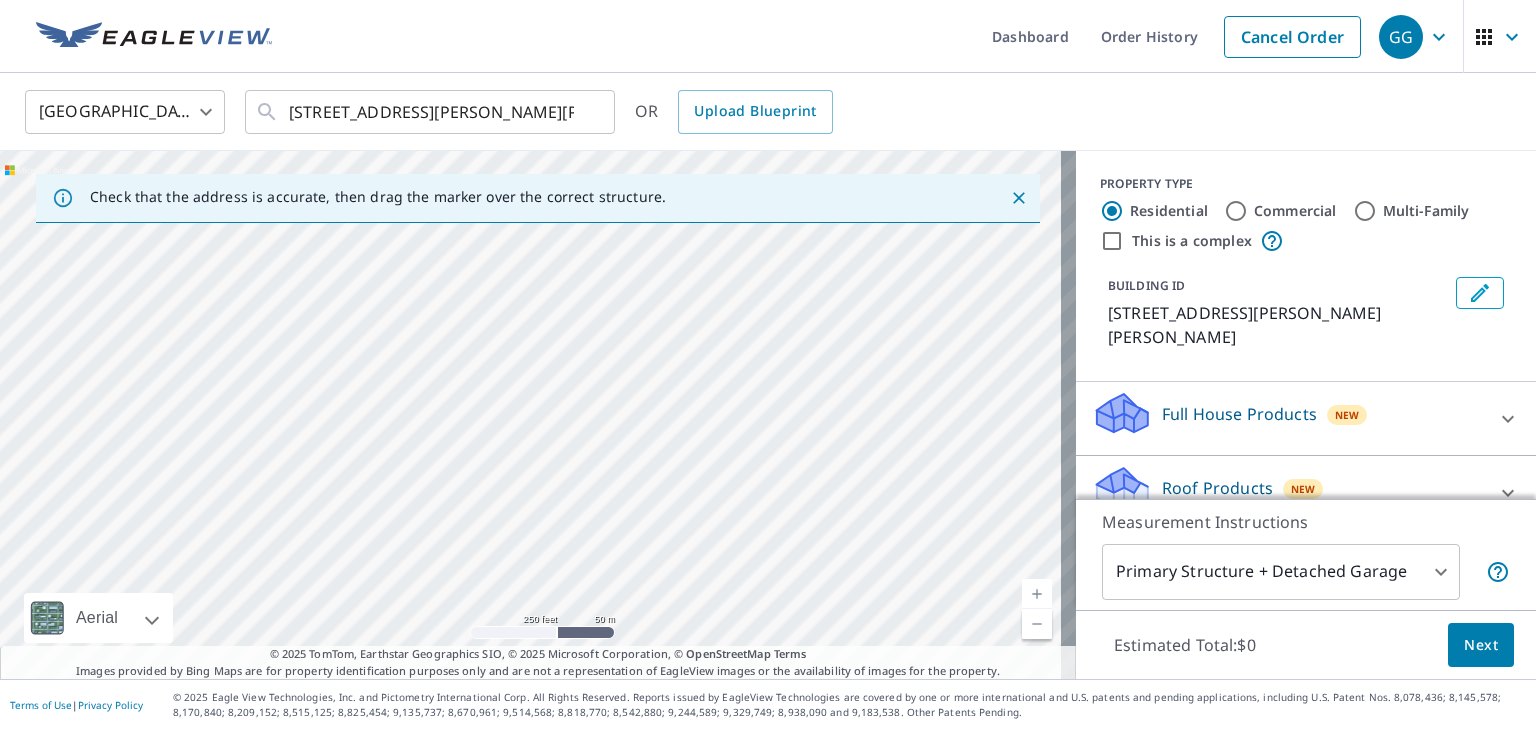 drag, startPoint x: 764, startPoint y: 437, endPoint x: 798, endPoint y: 391, distance: 57.201397 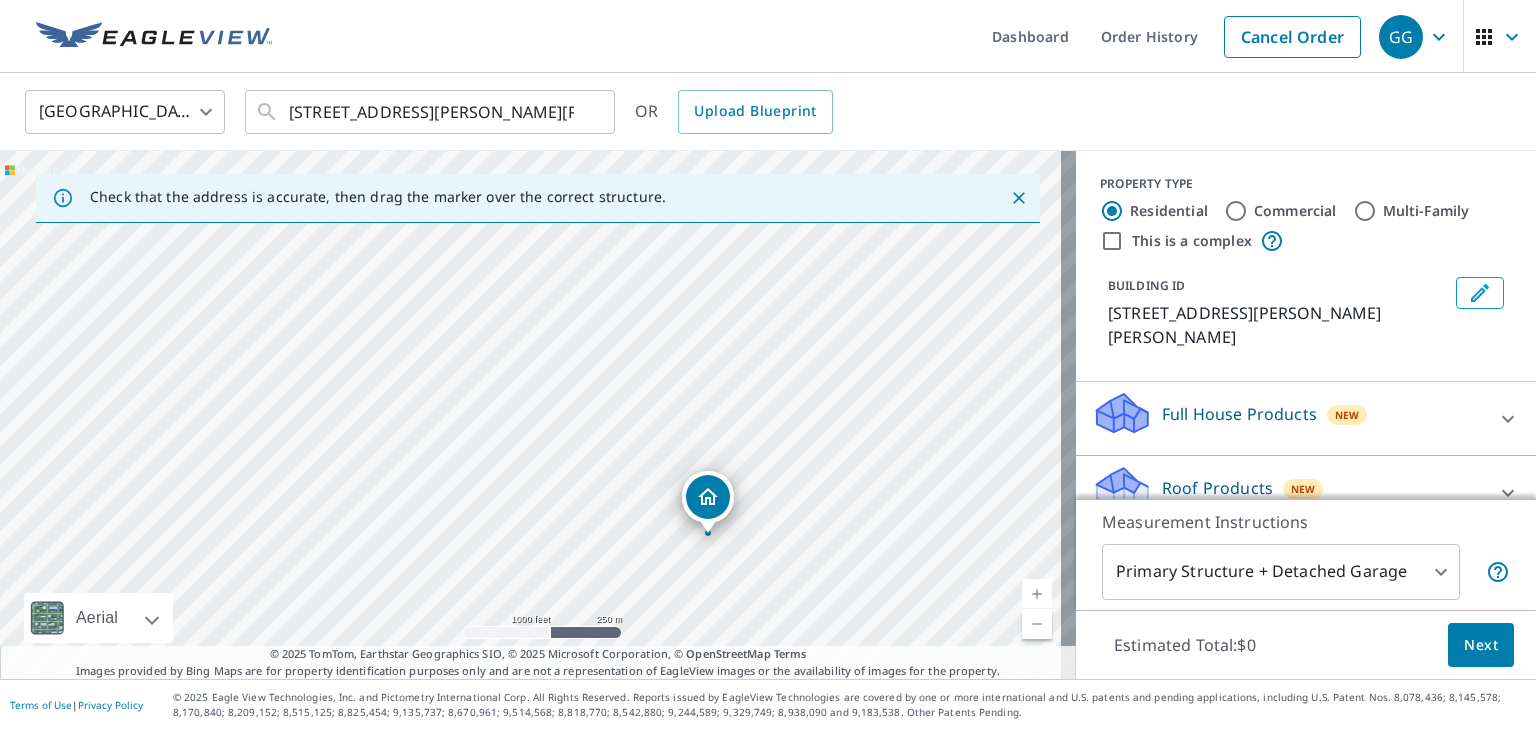 drag, startPoint x: 780, startPoint y: 319, endPoint x: 744, endPoint y: 331, distance: 37.94733 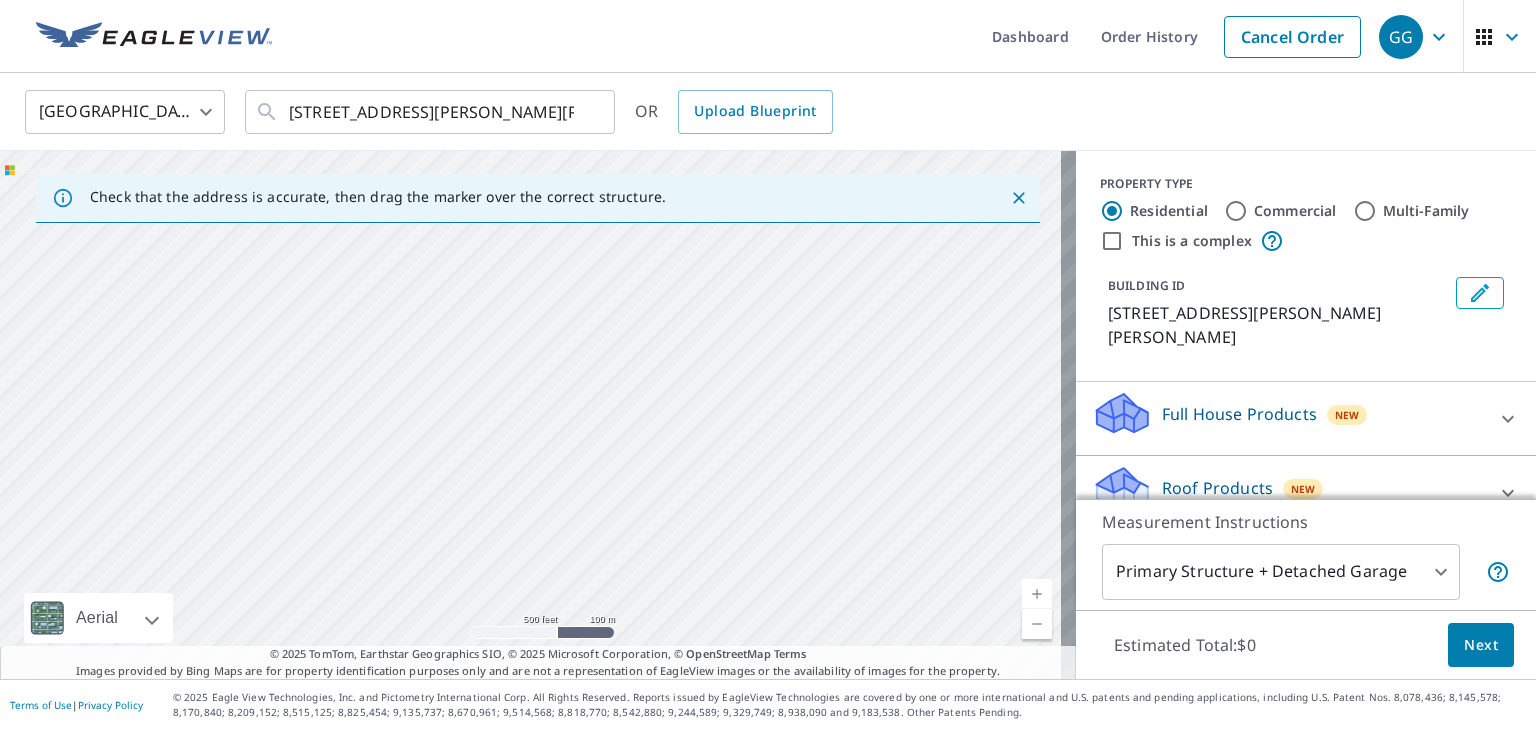 drag, startPoint x: 728, startPoint y: 417, endPoint x: 751, endPoint y: 361, distance: 60.53924 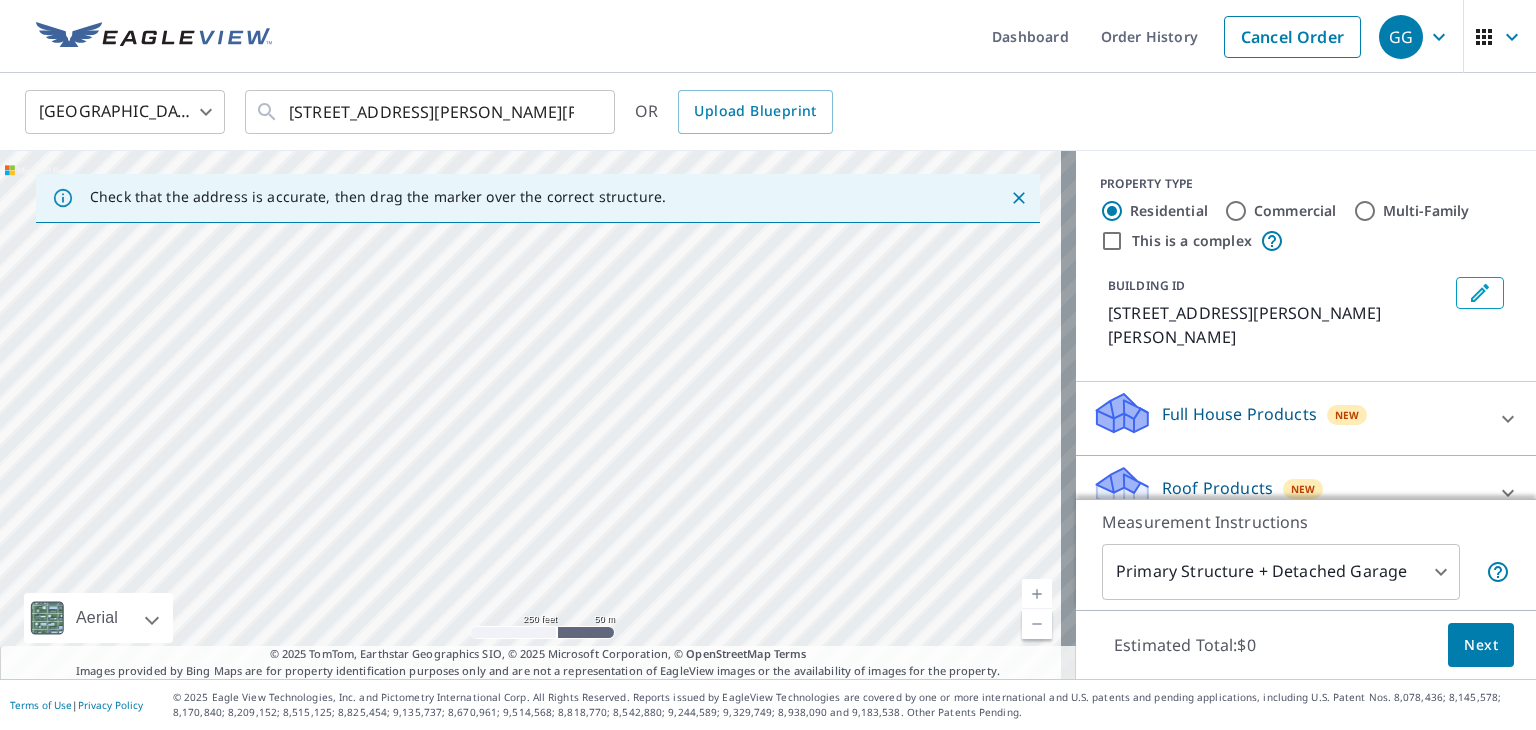 drag, startPoint x: 775, startPoint y: 297, endPoint x: 652, endPoint y: 308, distance: 123.49089 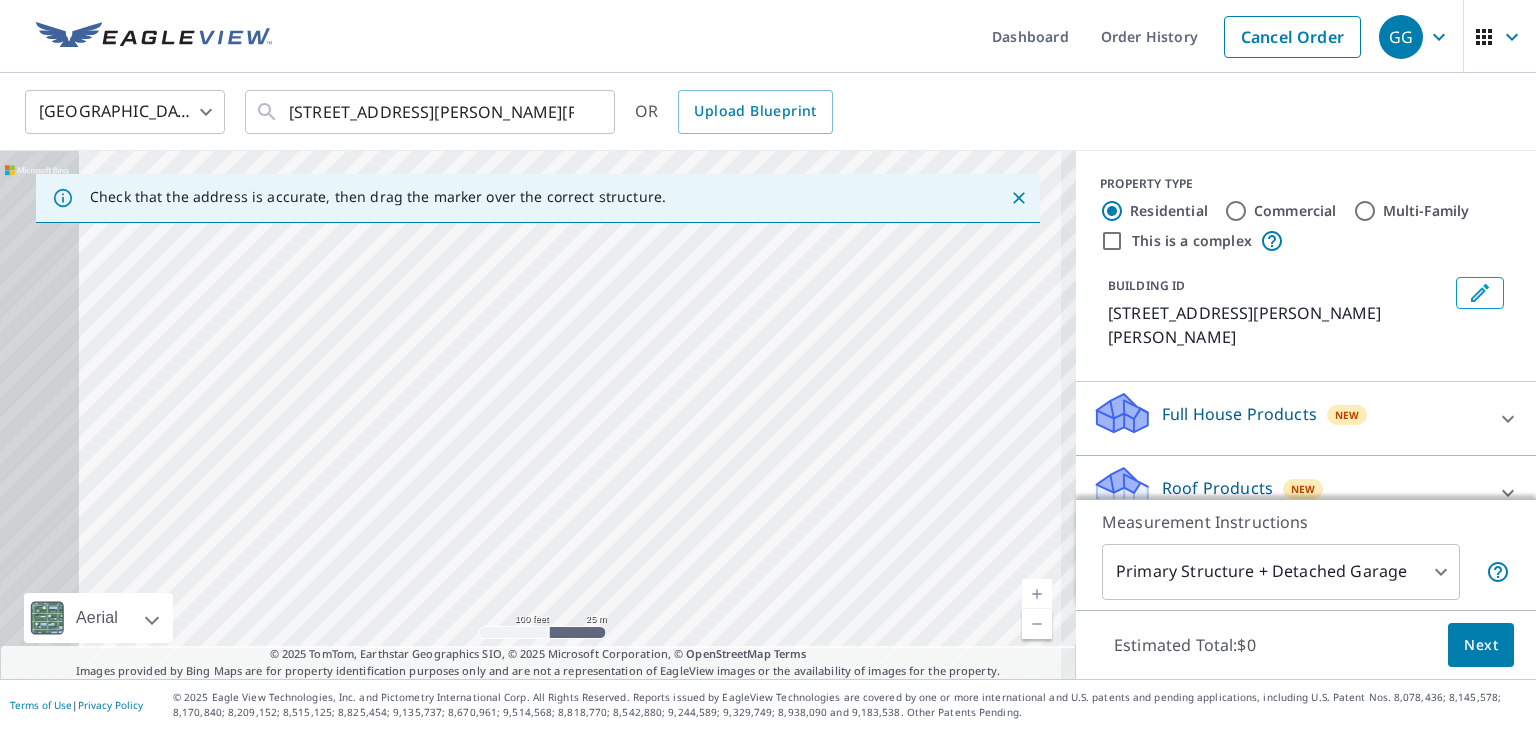 drag, startPoint x: 632, startPoint y: 413, endPoint x: 772, endPoint y: 347, distance: 154.77725 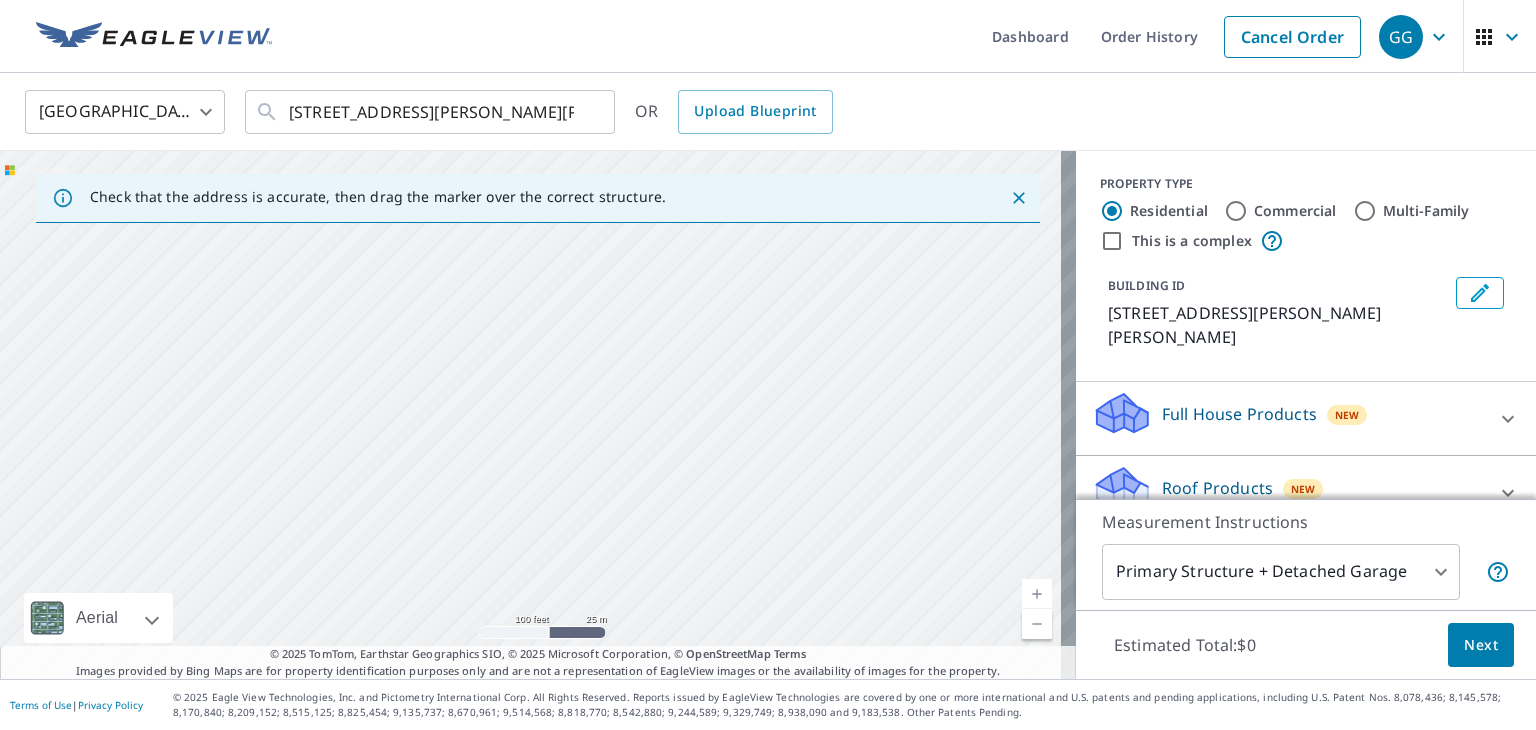 drag, startPoint x: 728, startPoint y: 308, endPoint x: 536, endPoint y: 503, distance: 273.65854 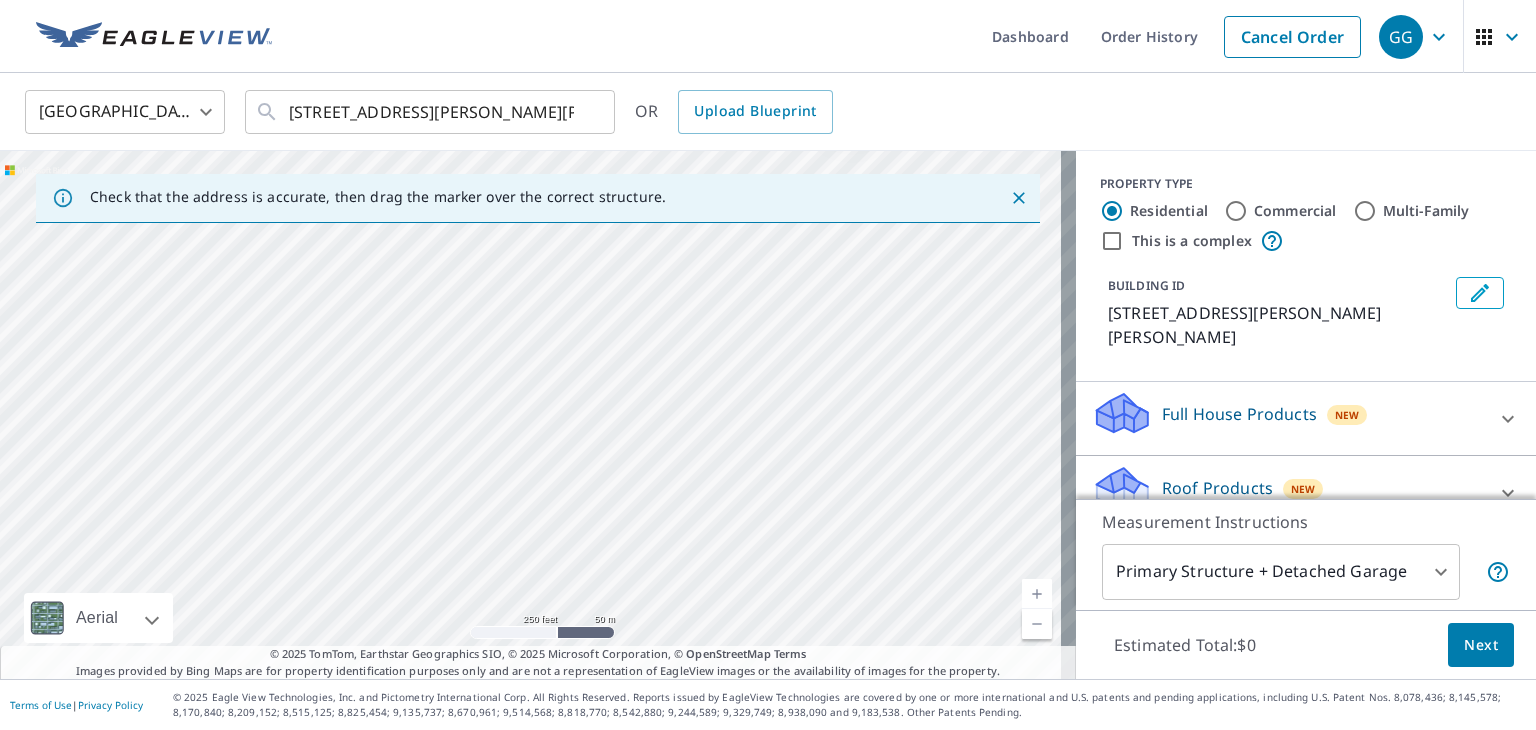 drag, startPoint x: 588, startPoint y: 301, endPoint x: 575, endPoint y: 499, distance: 198.42632 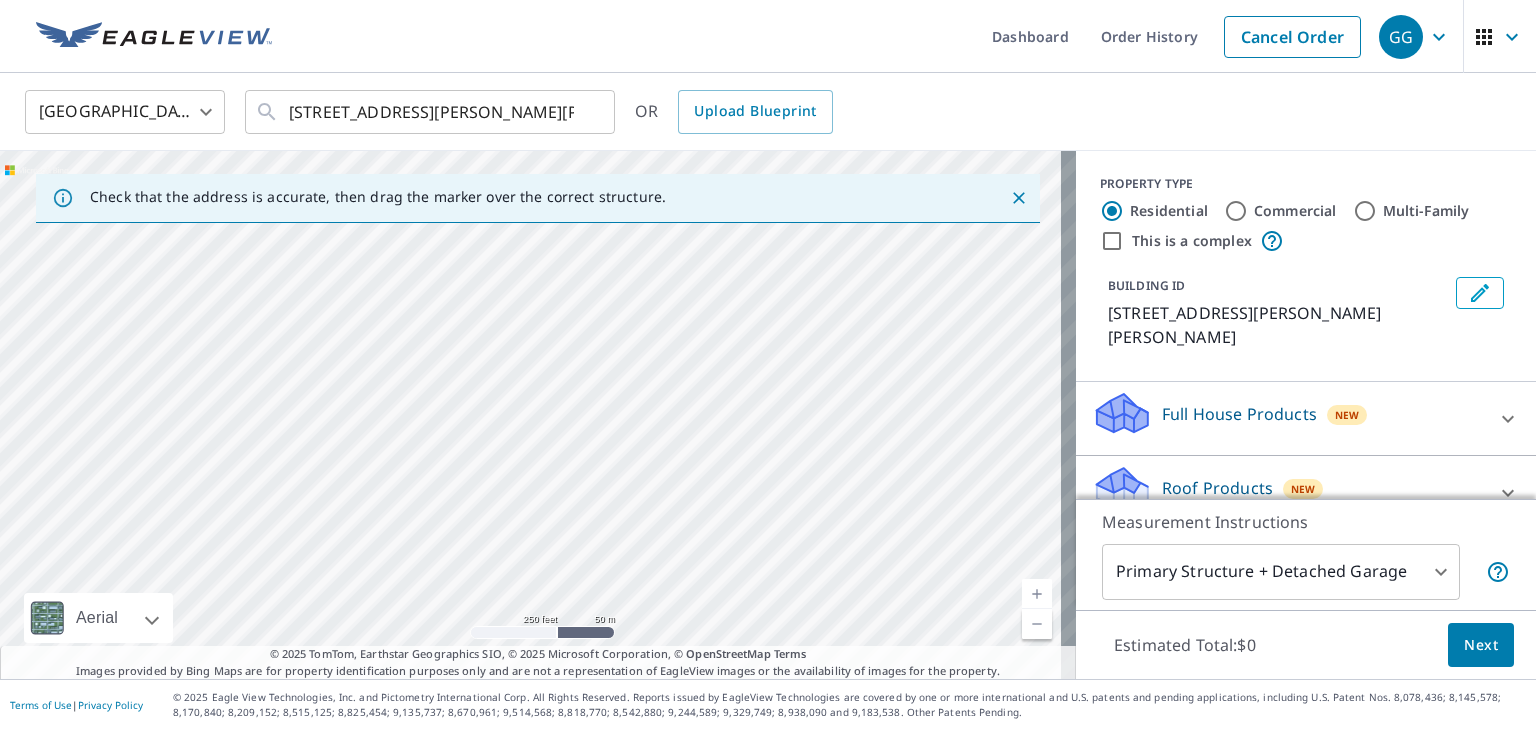 drag, startPoint x: 474, startPoint y: 516, endPoint x: 348, endPoint y: 361, distance: 199.75235 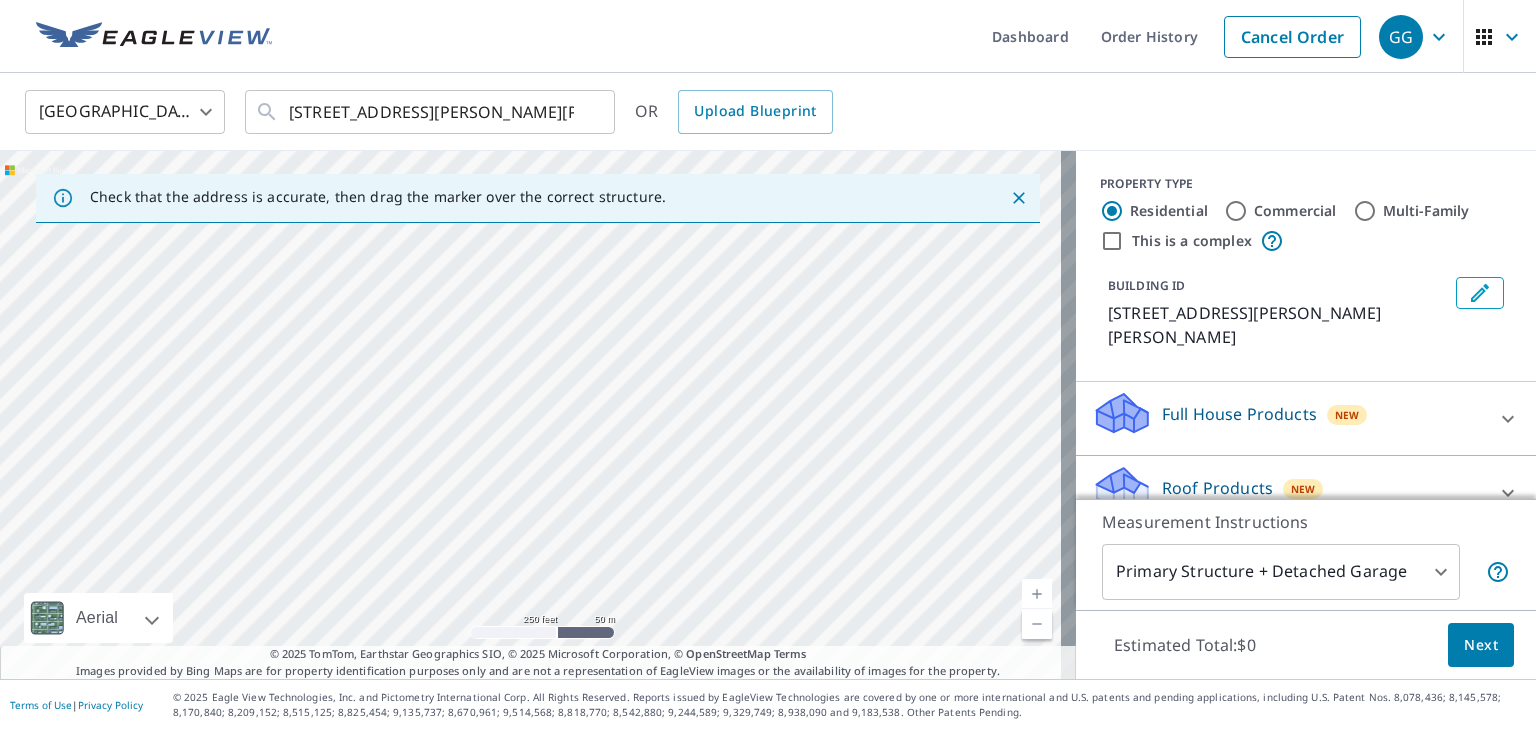 drag, startPoint x: 696, startPoint y: 357, endPoint x: 652, endPoint y: 593, distance: 240.06665 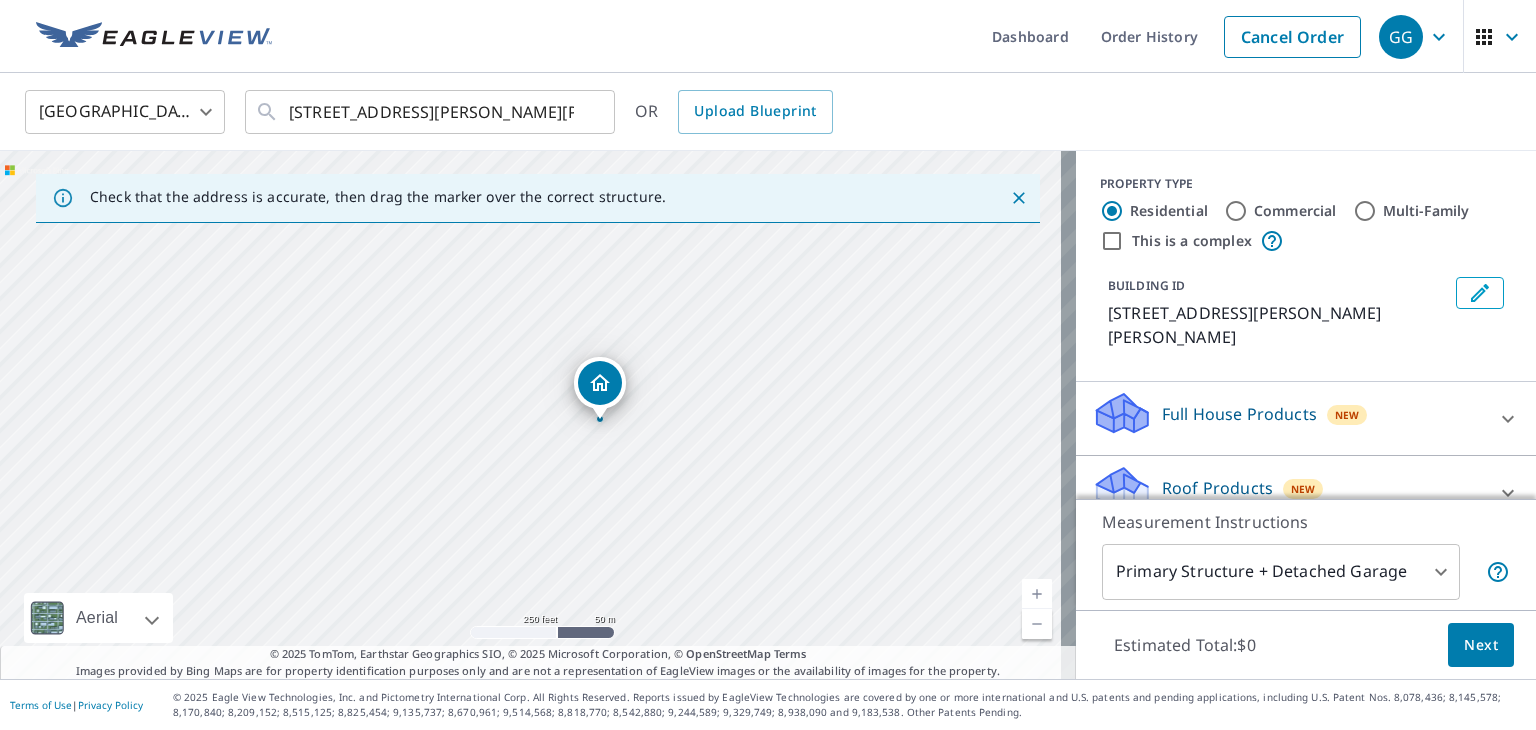drag, startPoint x: 627, startPoint y: 515, endPoint x: 626, endPoint y: 556, distance: 41.01219 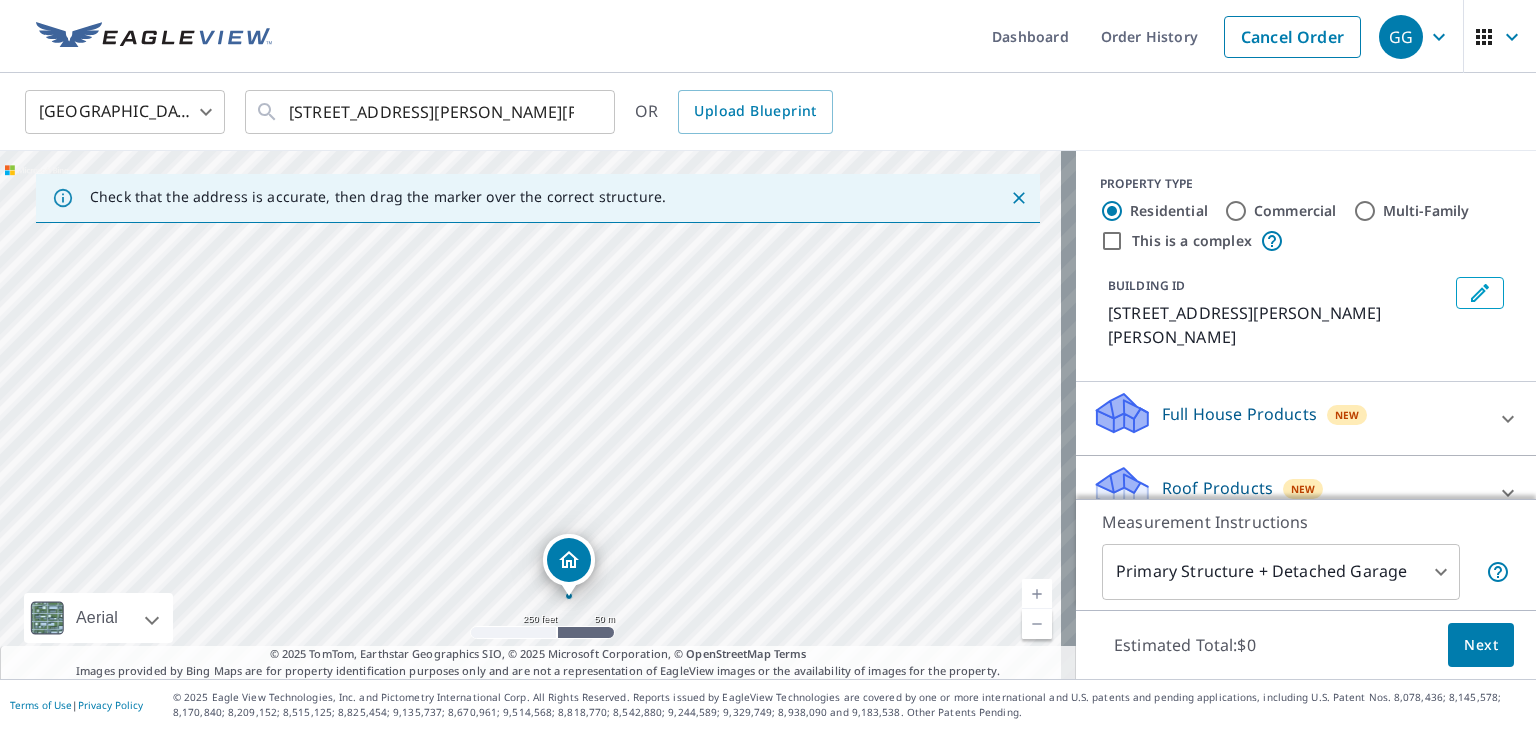 drag, startPoint x: 613, startPoint y: 548, endPoint x: 619, endPoint y: 513, distance: 35.510563 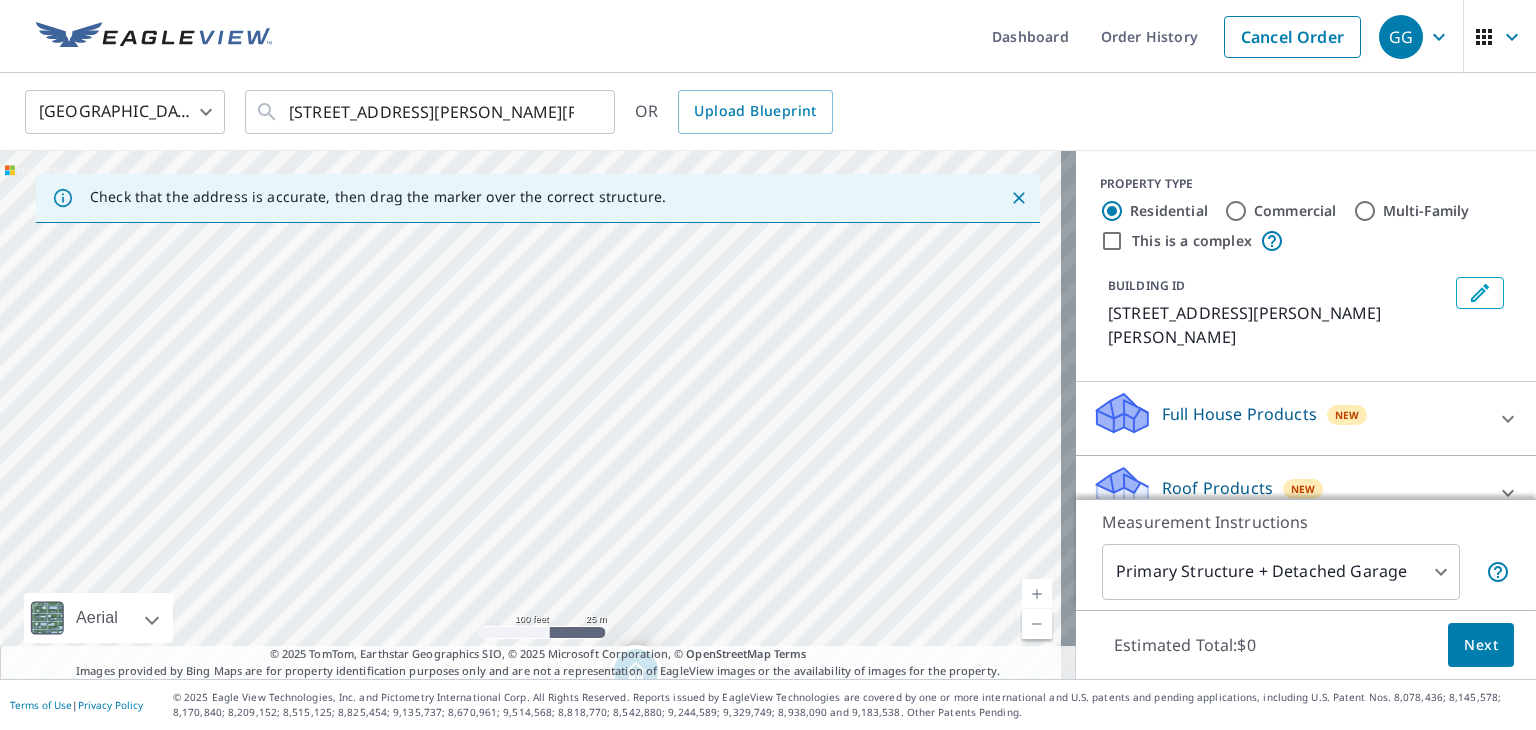 drag, startPoint x: 671, startPoint y: 517, endPoint x: 720, endPoint y: 361, distance: 163.51453 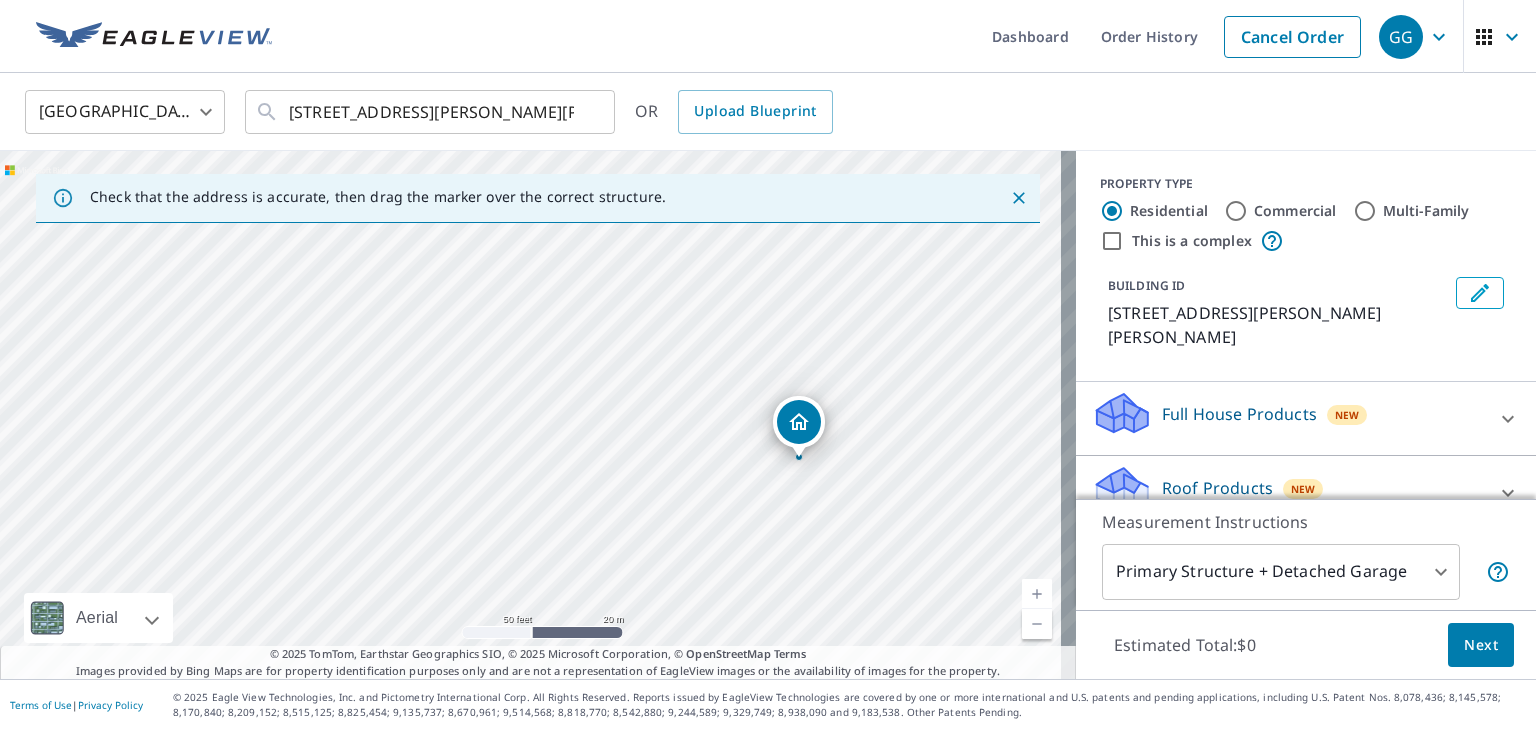 drag, startPoint x: 619, startPoint y: 441, endPoint x: 619, endPoint y: 308, distance: 133 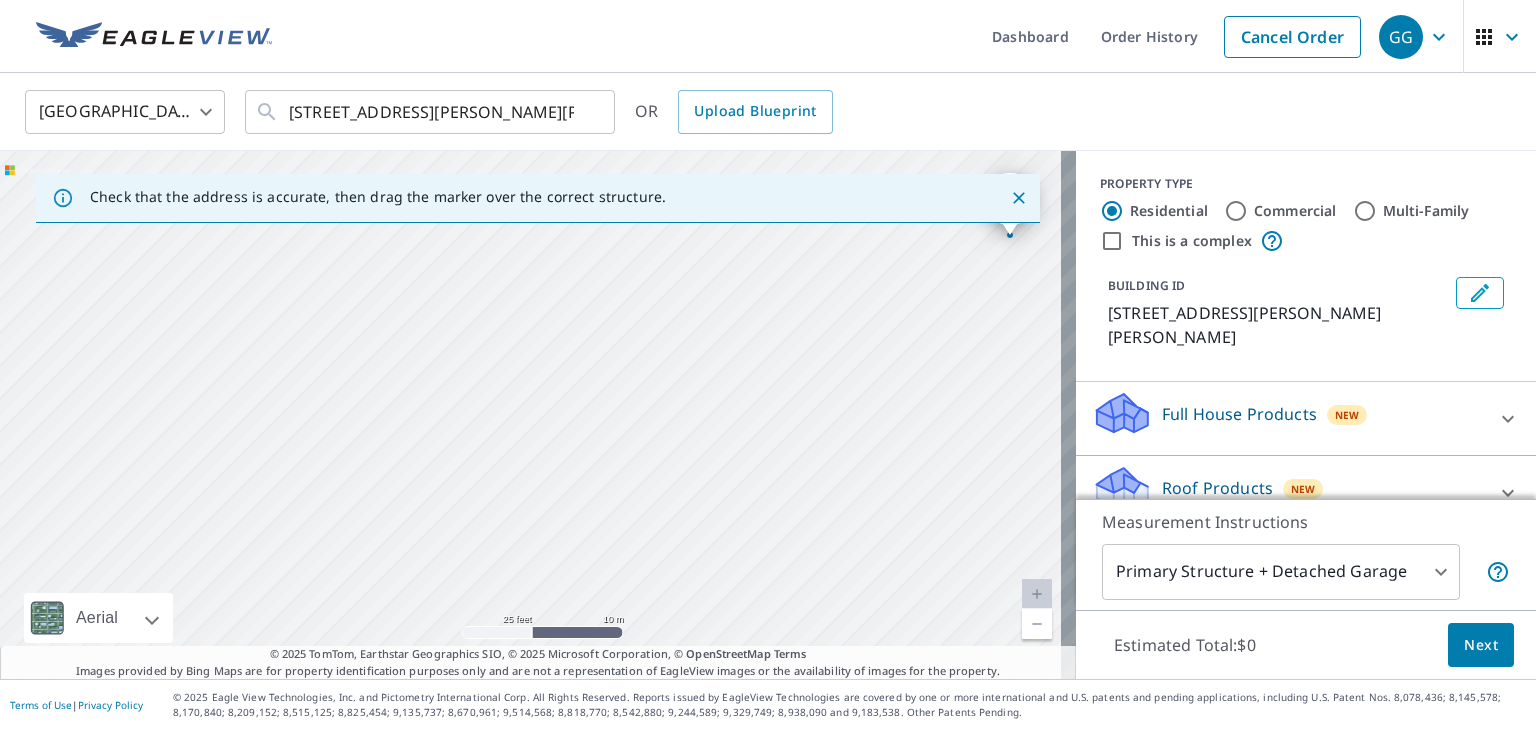 drag, startPoint x: 664, startPoint y: 313, endPoint x: 667, endPoint y: 242, distance: 71.063354 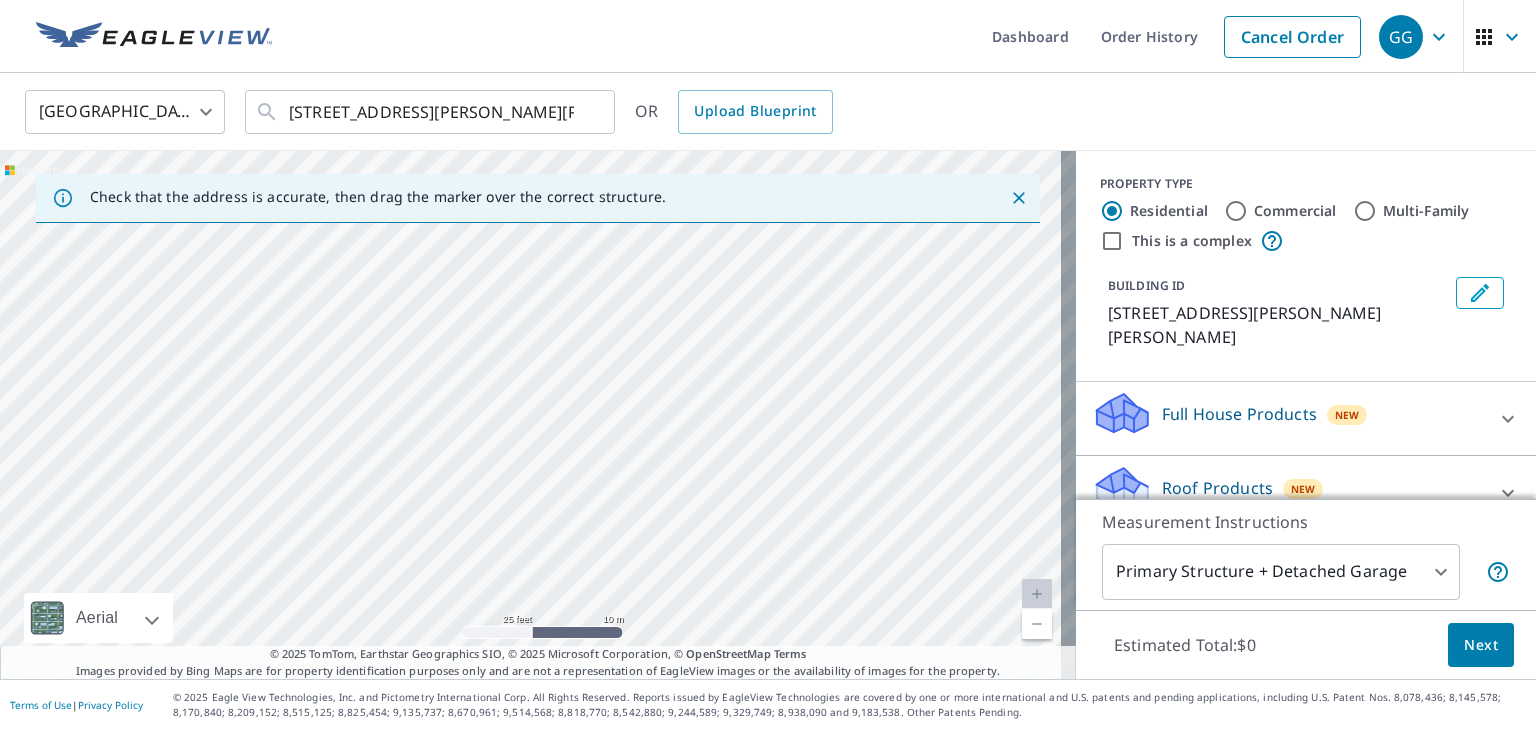 drag, startPoint x: 712, startPoint y: 284, endPoint x: 247, endPoint y: 442, distance: 491.10995 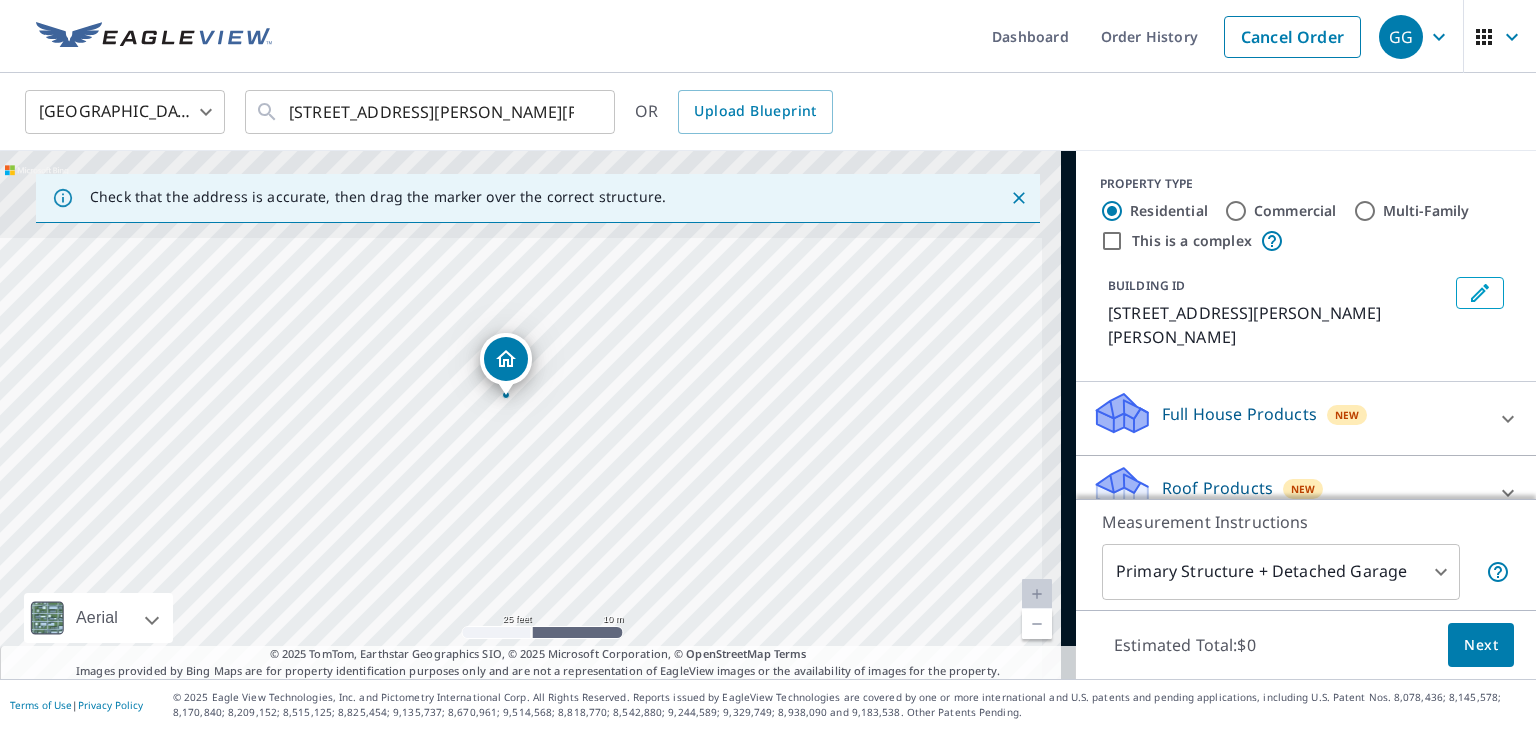 drag, startPoint x: 595, startPoint y: 508, endPoint x: 542, endPoint y: 555, distance: 70.837845 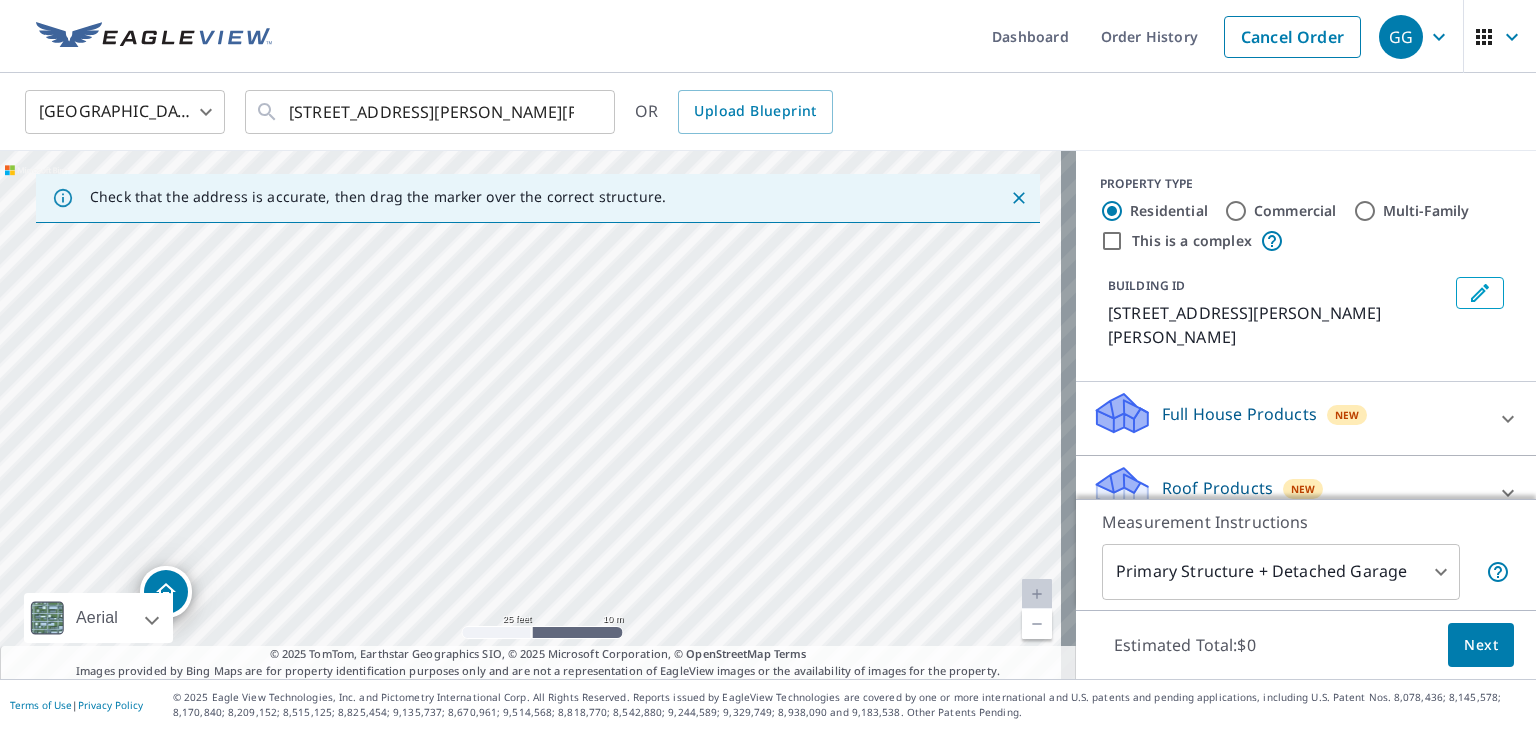 drag, startPoint x: 681, startPoint y: 393, endPoint x: 394, endPoint y: 579, distance: 342.00146 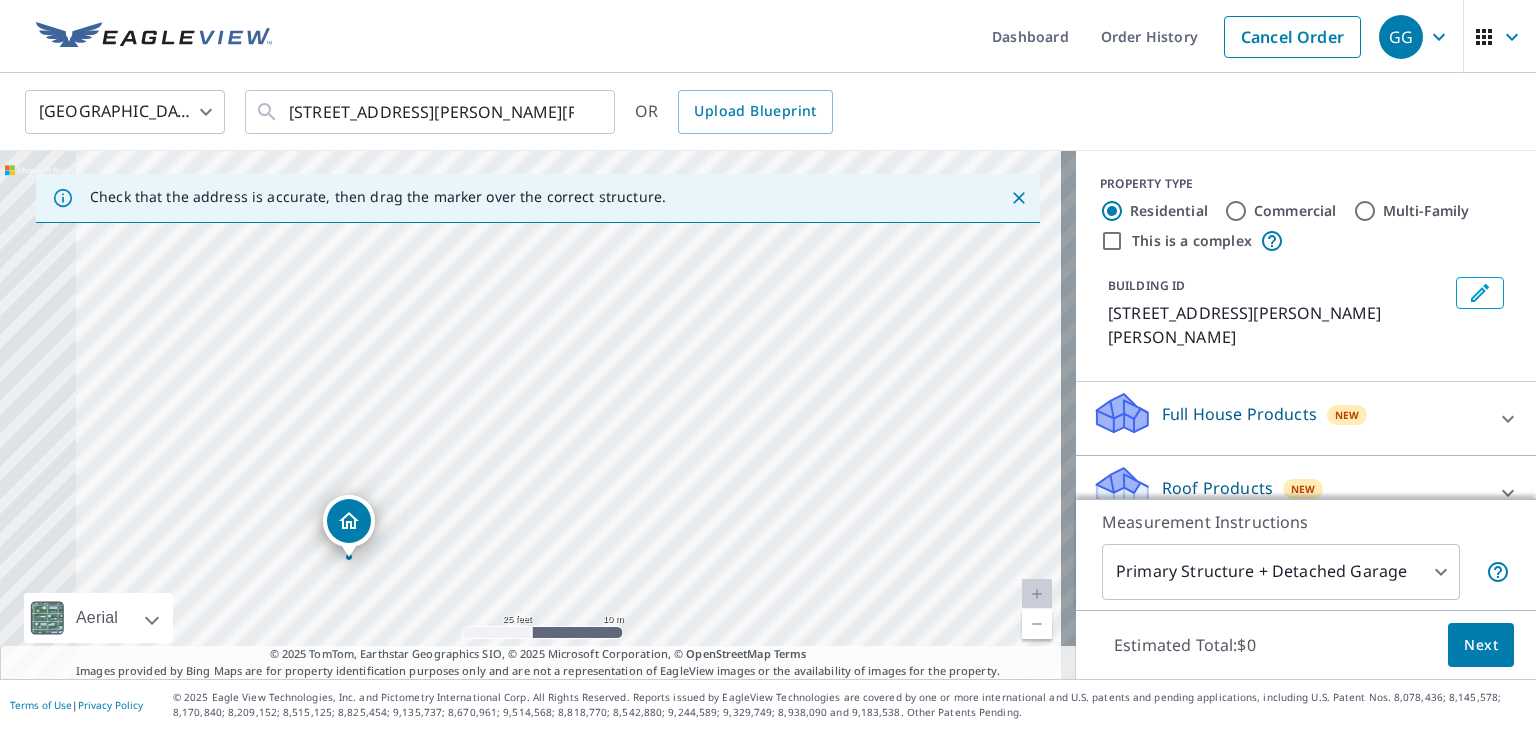 click on "[STREET_ADDRESS][PERSON_NAME][PERSON_NAME]" at bounding box center [538, 415] 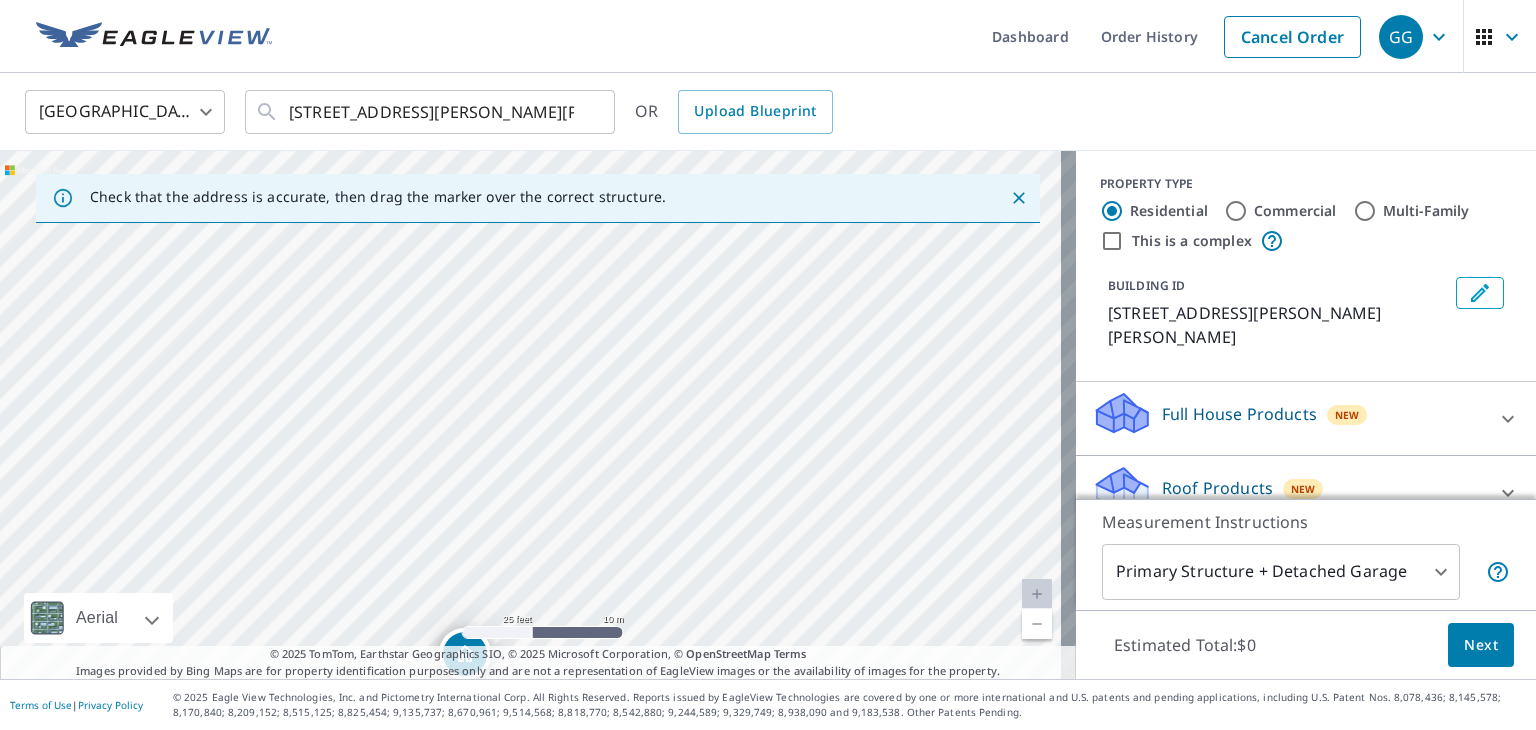 drag, startPoint x: 647, startPoint y: 371, endPoint x: 613, endPoint y: 592, distance: 223.60008 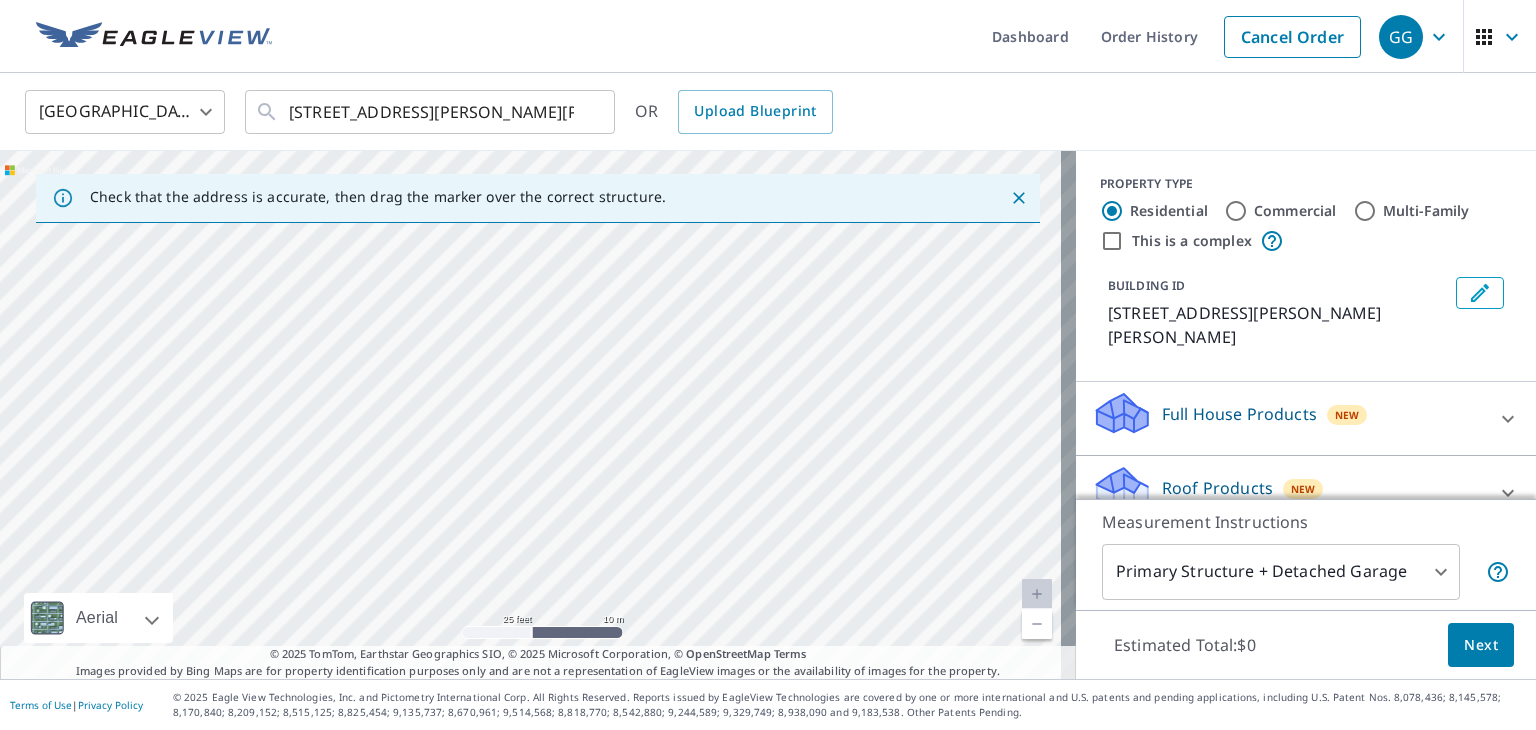 drag, startPoint x: 603, startPoint y: 375, endPoint x: 668, endPoint y: 596, distance: 230.36058 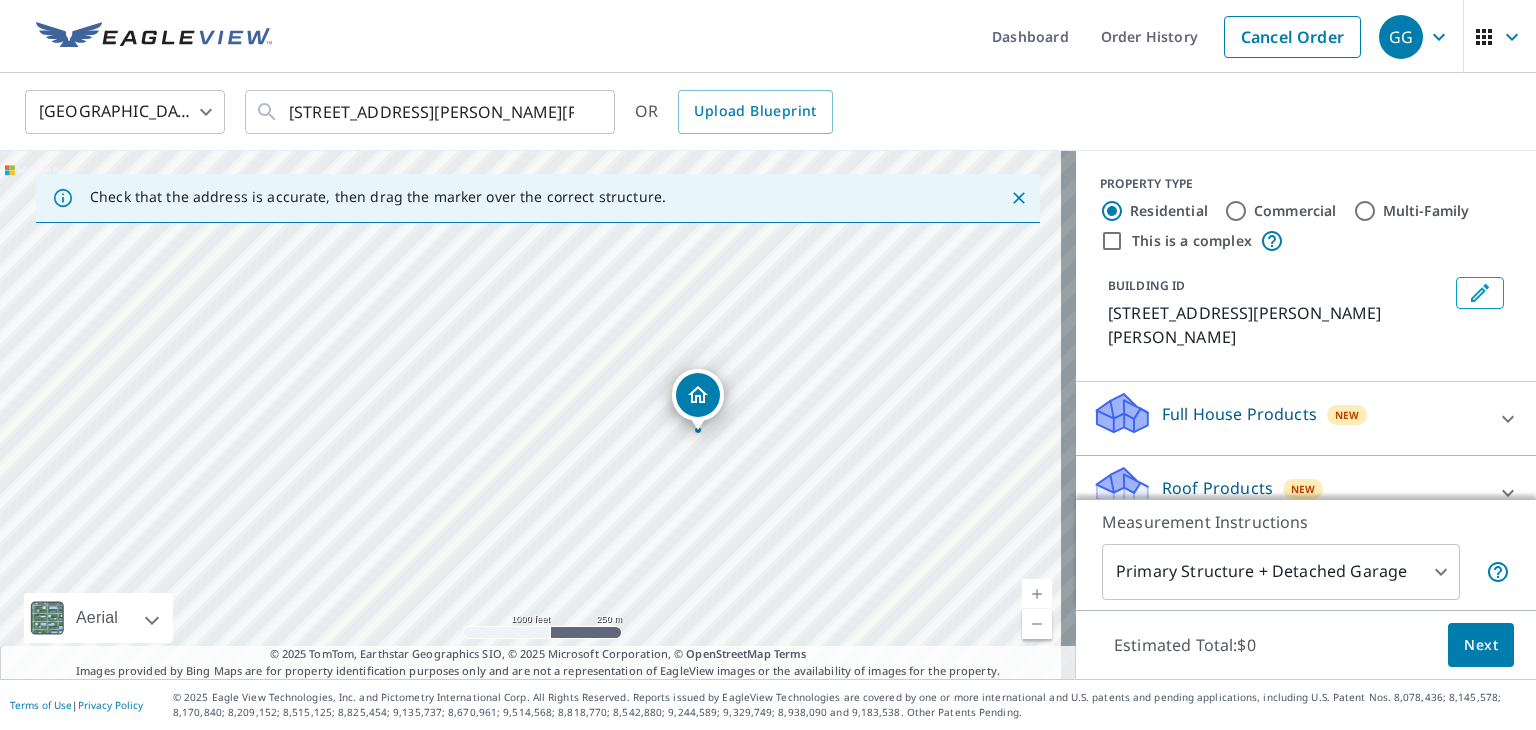 drag, startPoint x: 740, startPoint y: 462, endPoint x: 726, endPoint y: 434, distance: 31.304953 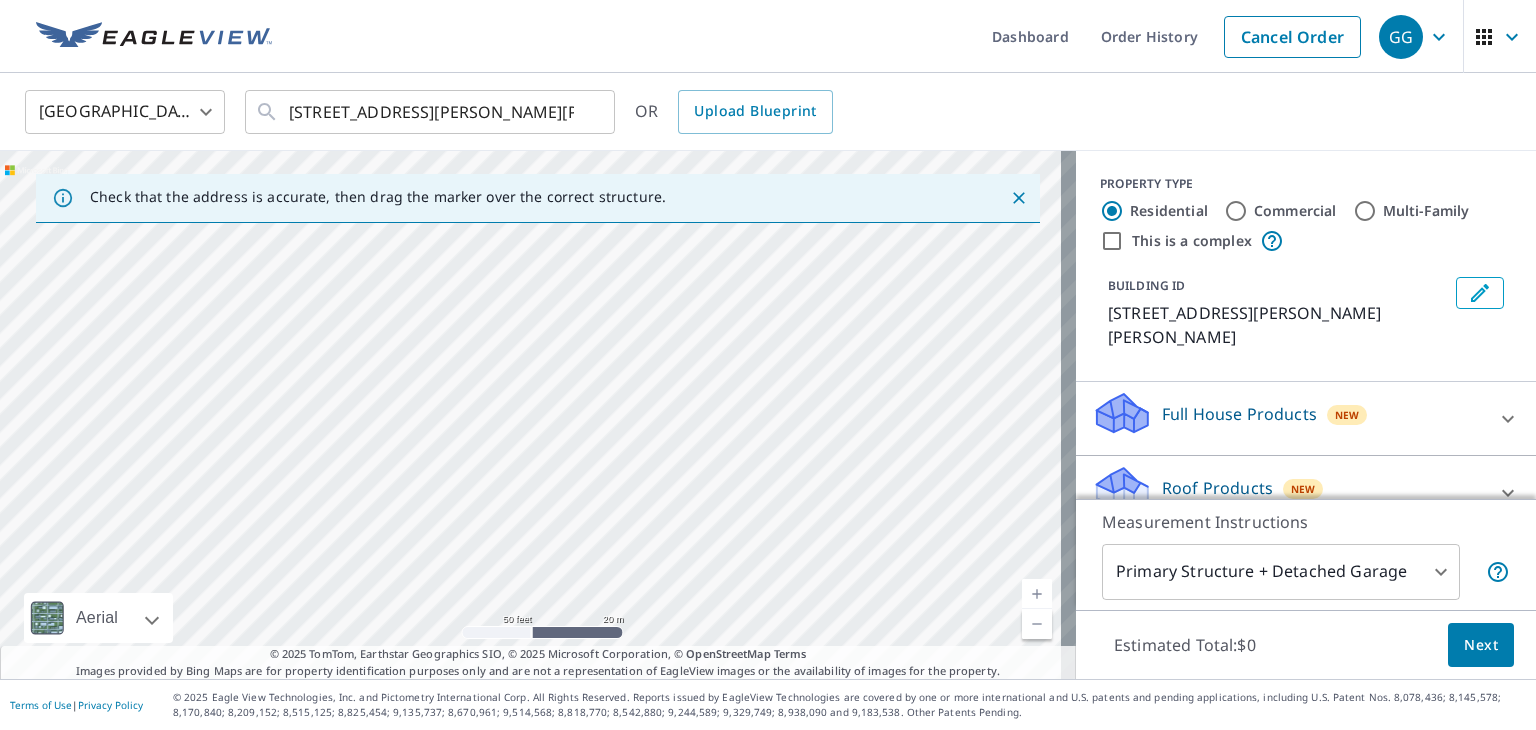 drag, startPoint x: 677, startPoint y: 462, endPoint x: 677, endPoint y: 353, distance: 109 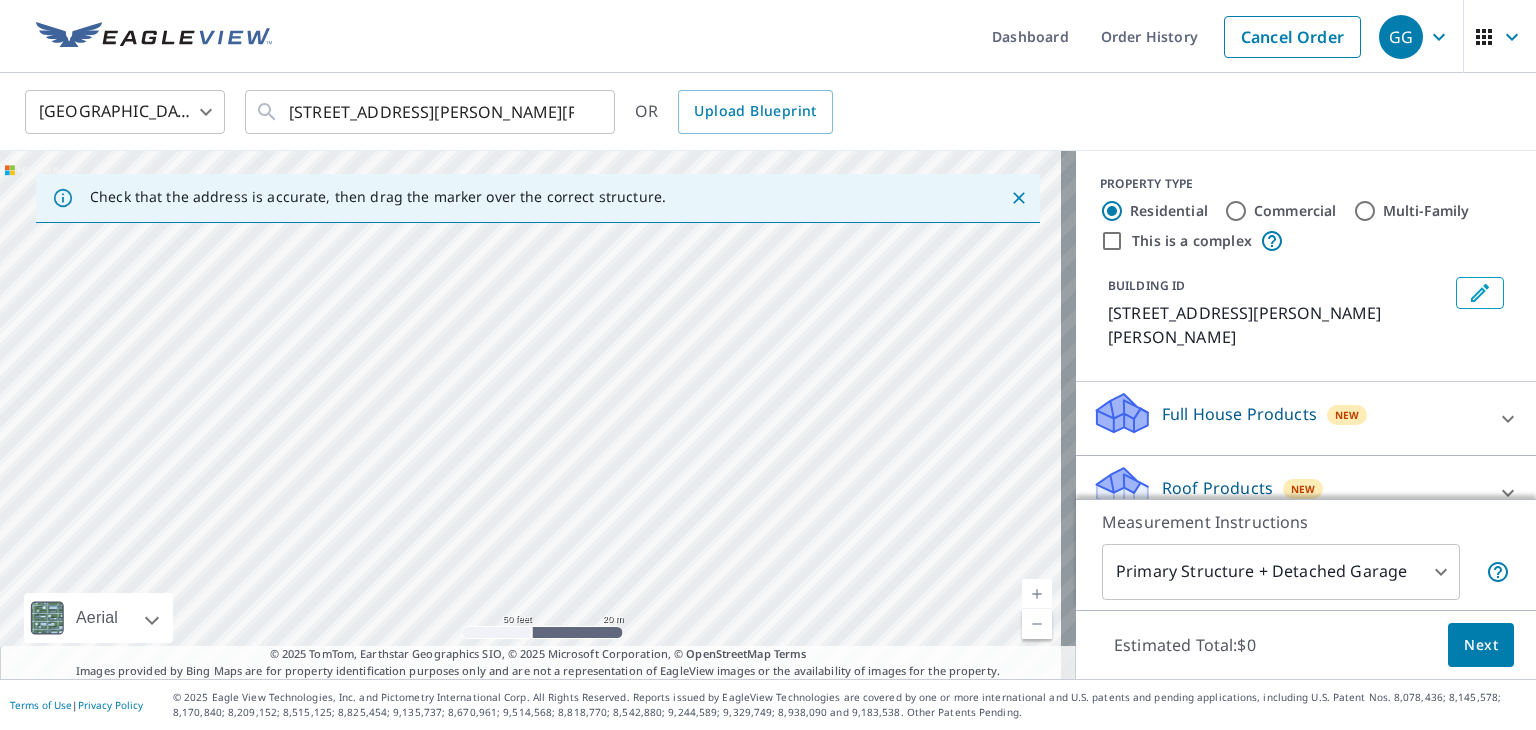 drag, startPoint x: 791, startPoint y: 461, endPoint x: 424, endPoint y: 370, distance: 378.11374 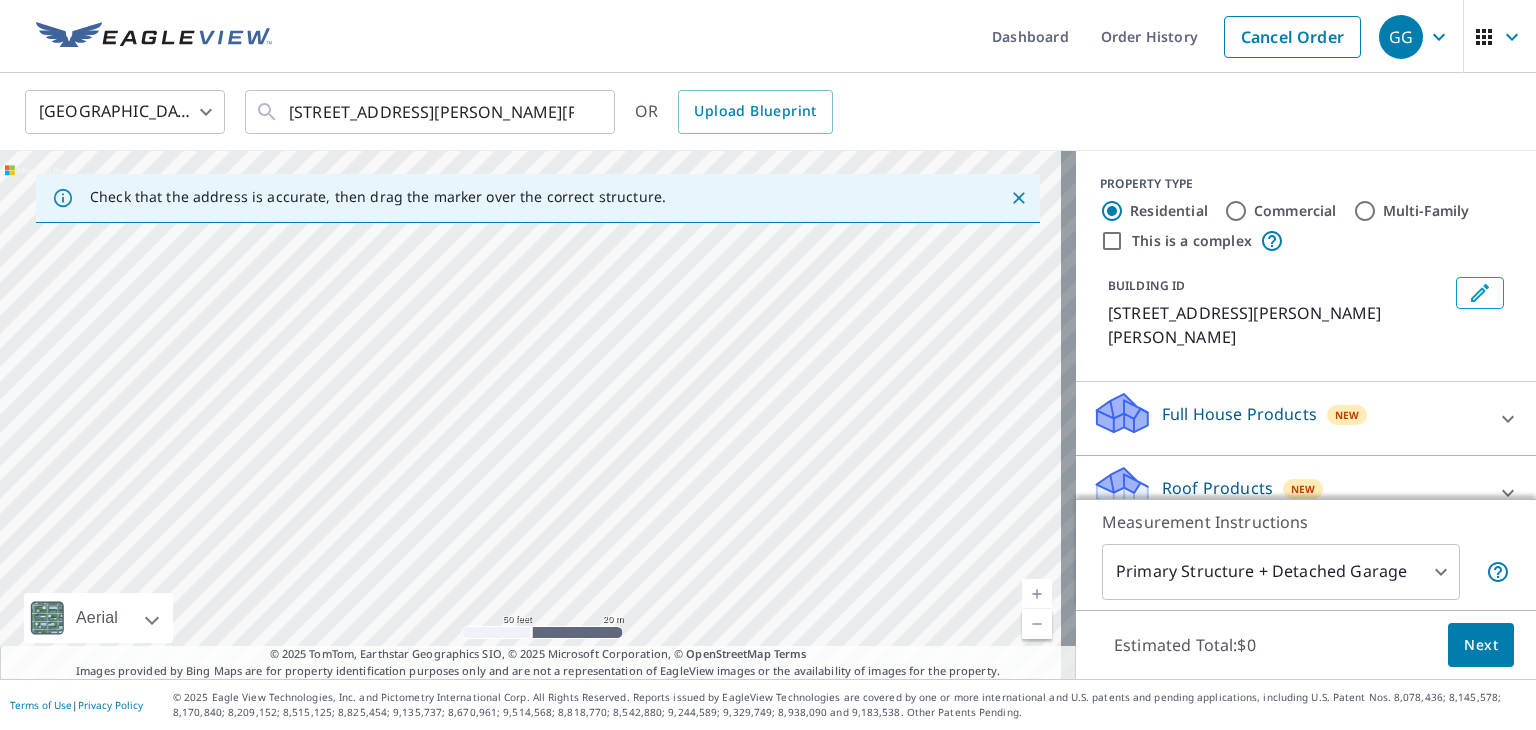 drag, startPoint x: 761, startPoint y: 333, endPoint x: 792, endPoint y: 523, distance: 192.51234 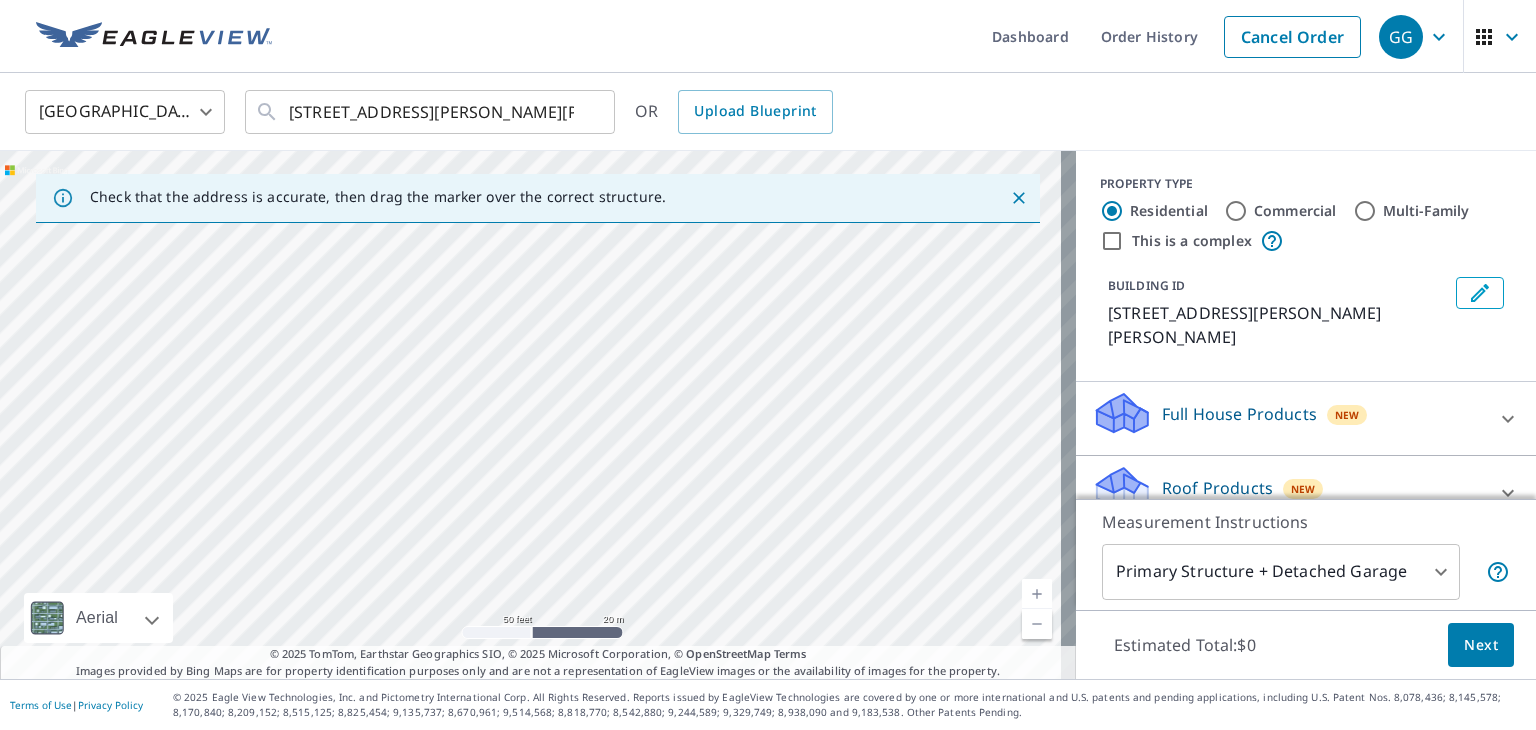 drag, startPoint x: 672, startPoint y: 349, endPoint x: 602, endPoint y: 417, distance: 97.59098 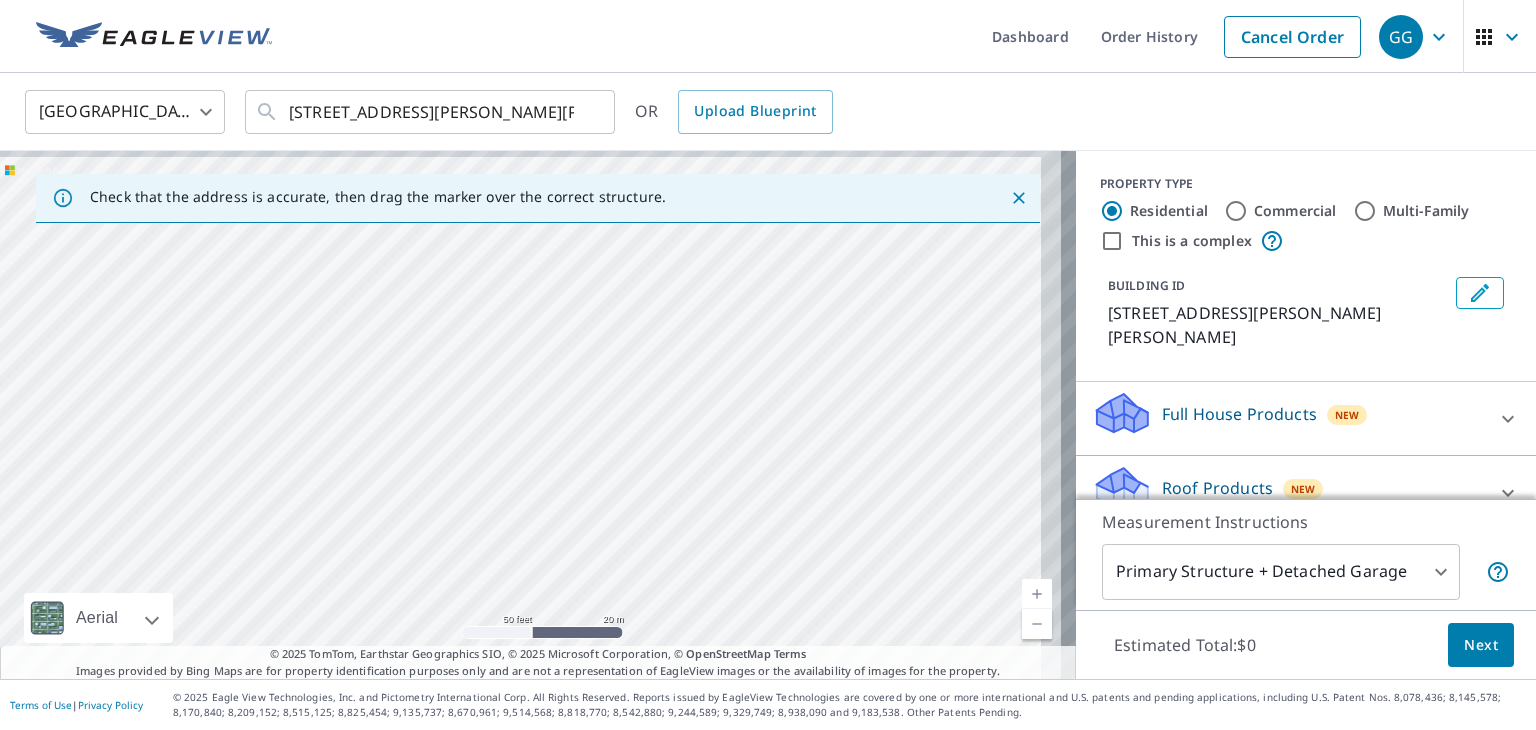drag, startPoint x: 644, startPoint y: 349, endPoint x: 579, endPoint y: 408, distance: 87.78383 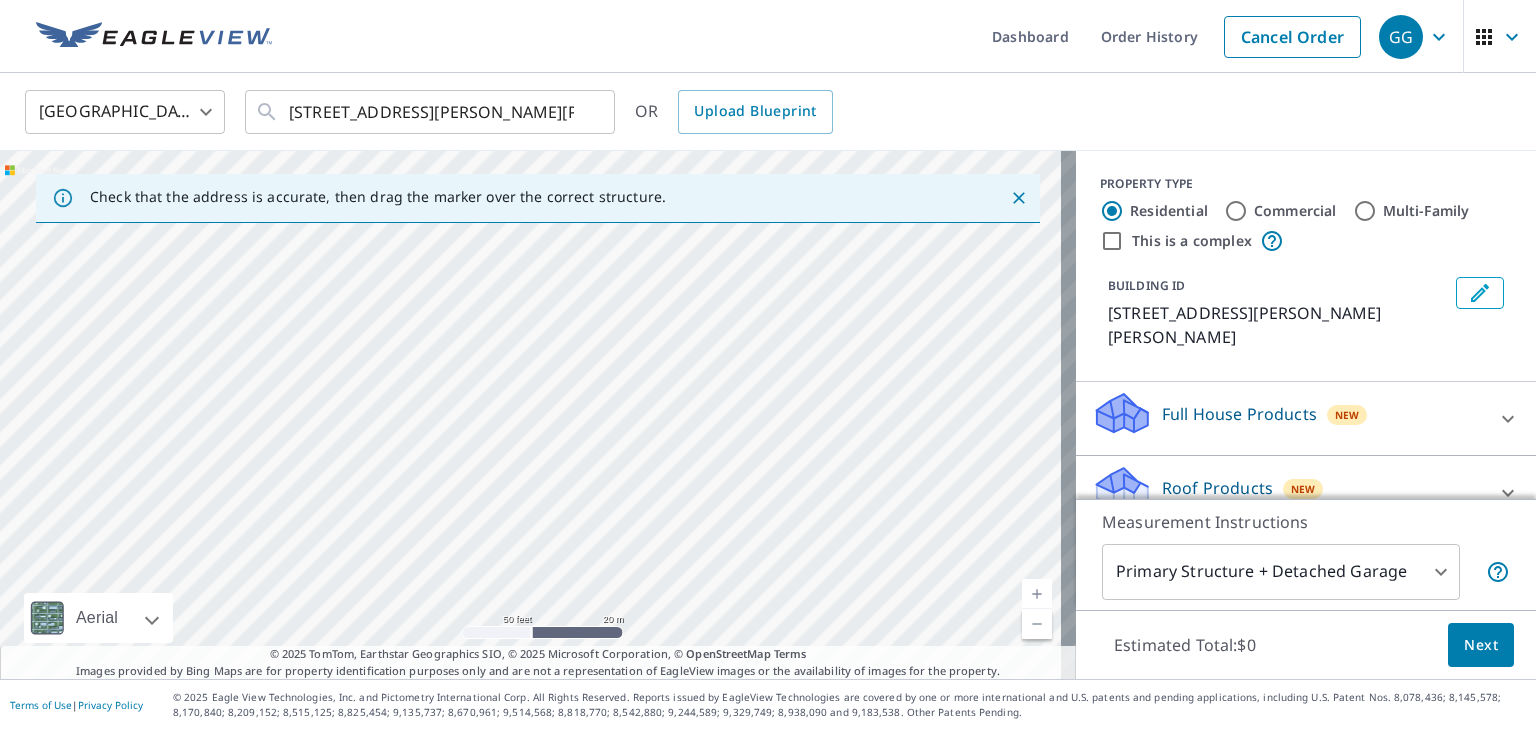 drag, startPoint x: 631, startPoint y: 305, endPoint x: 649, endPoint y: 273, distance: 36.71512 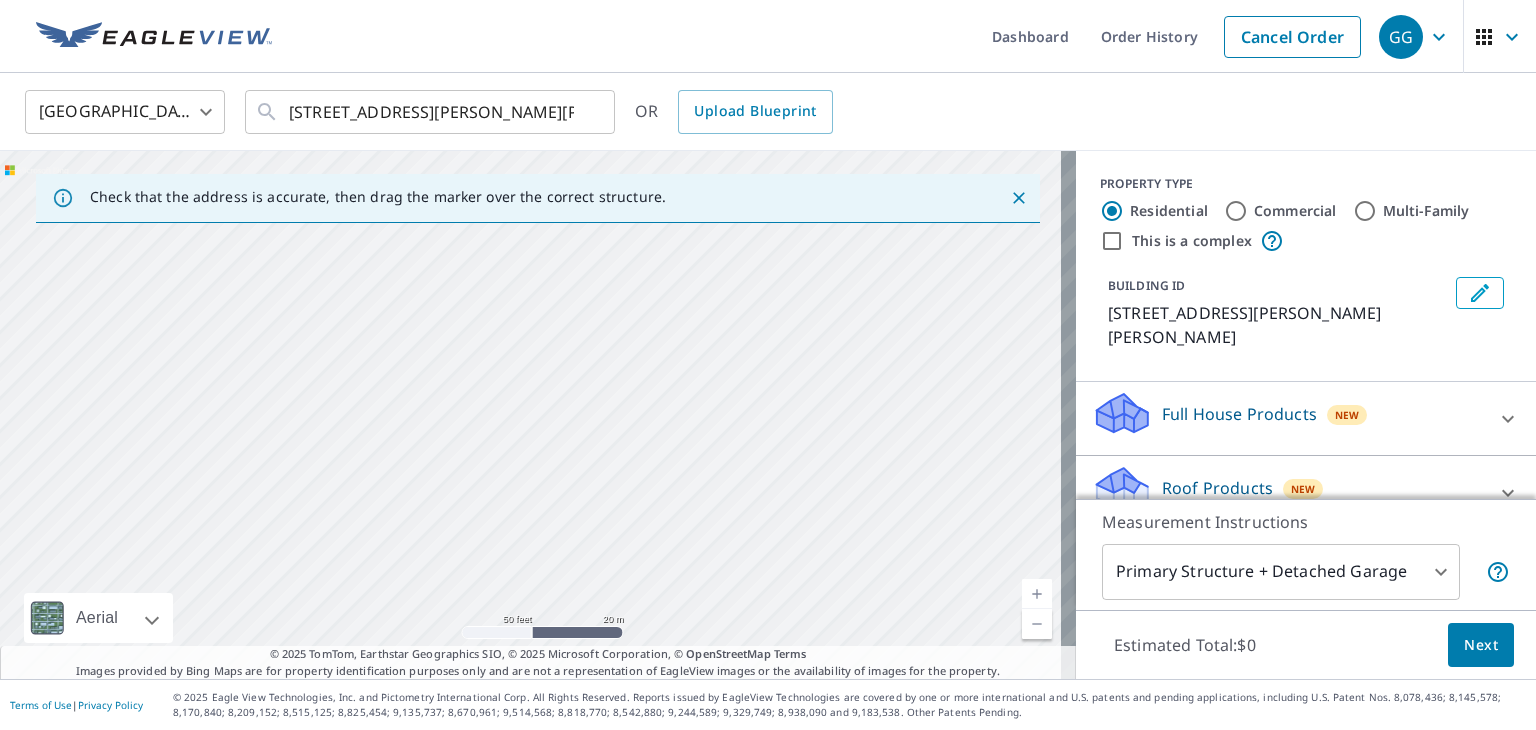 drag, startPoint x: 674, startPoint y: 348, endPoint x: 771, endPoint y: 414, distance: 117.32433 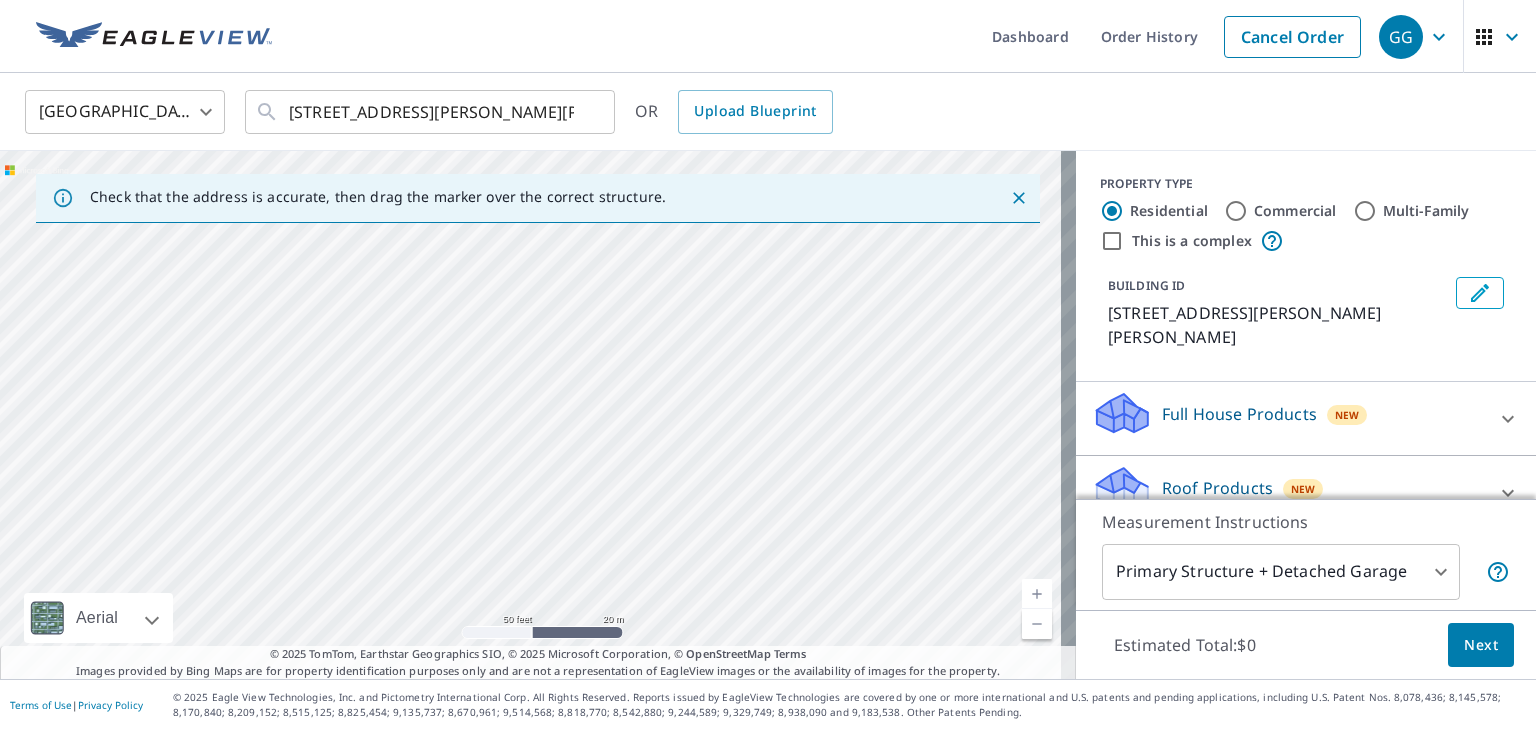 drag, startPoint x: 696, startPoint y: 309, endPoint x: 416, endPoint y: 426, distance: 303.4617 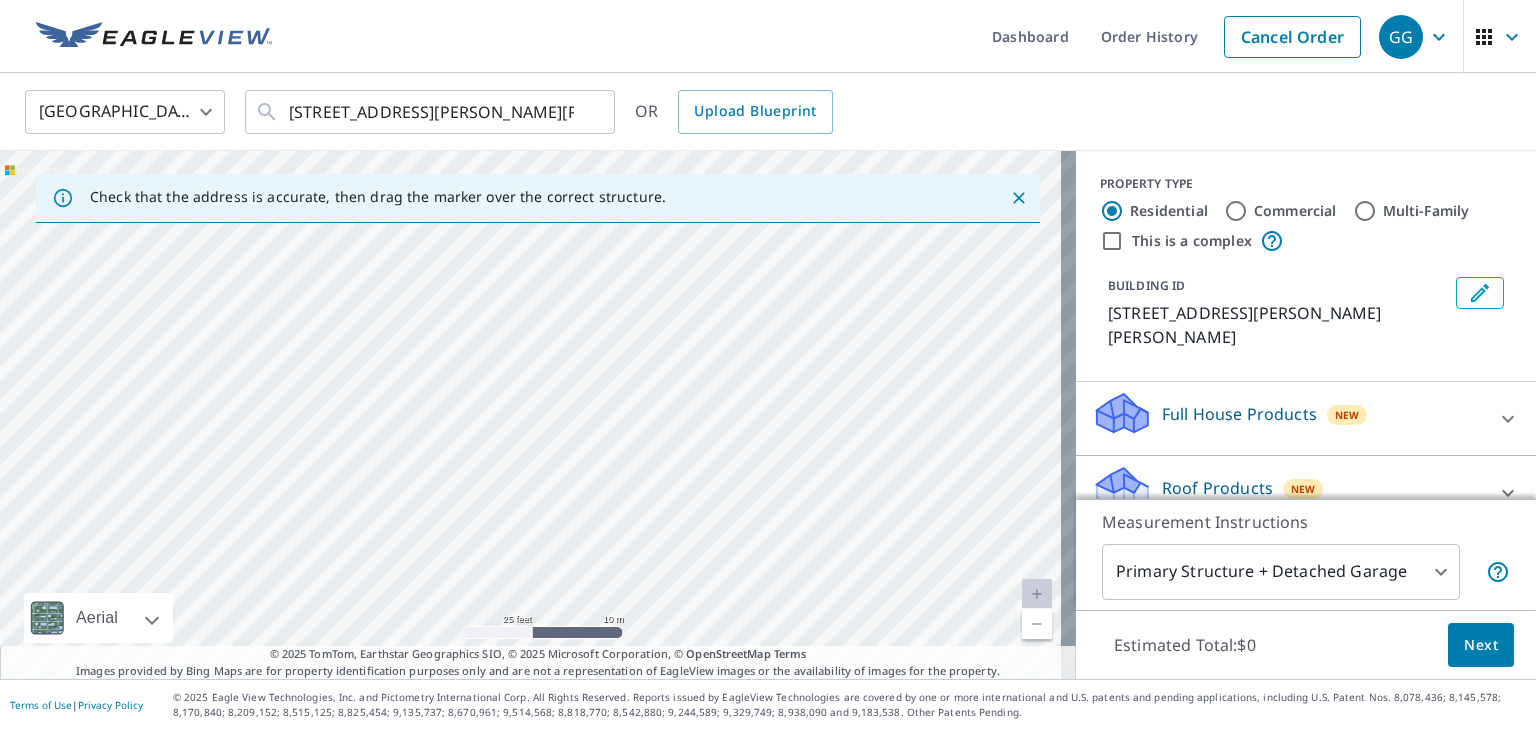 click on "[STREET_ADDRESS][PERSON_NAME][PERSON_NAME]" at bounding box center (538, 415) 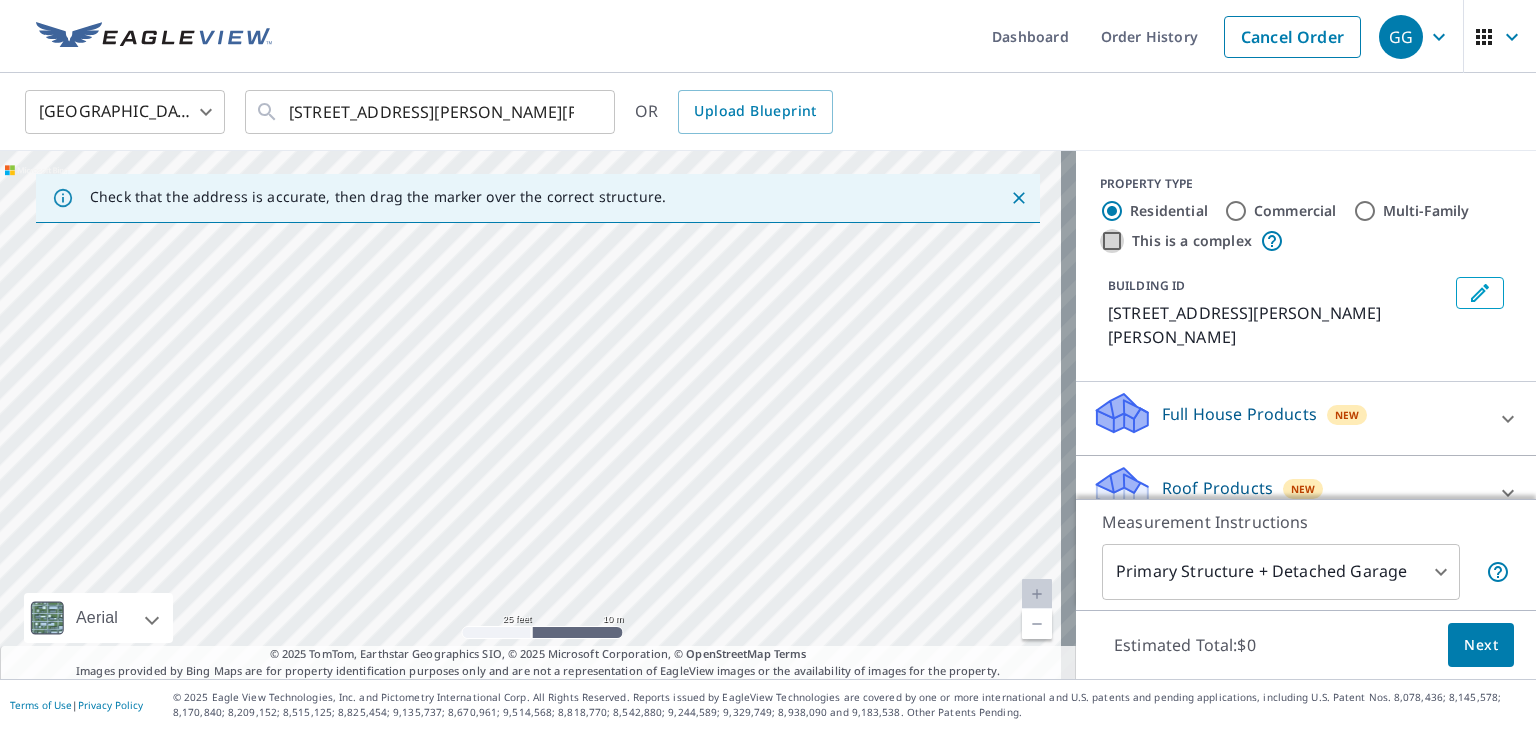 click on "This is a complex" at bounding box center (1112, 241) 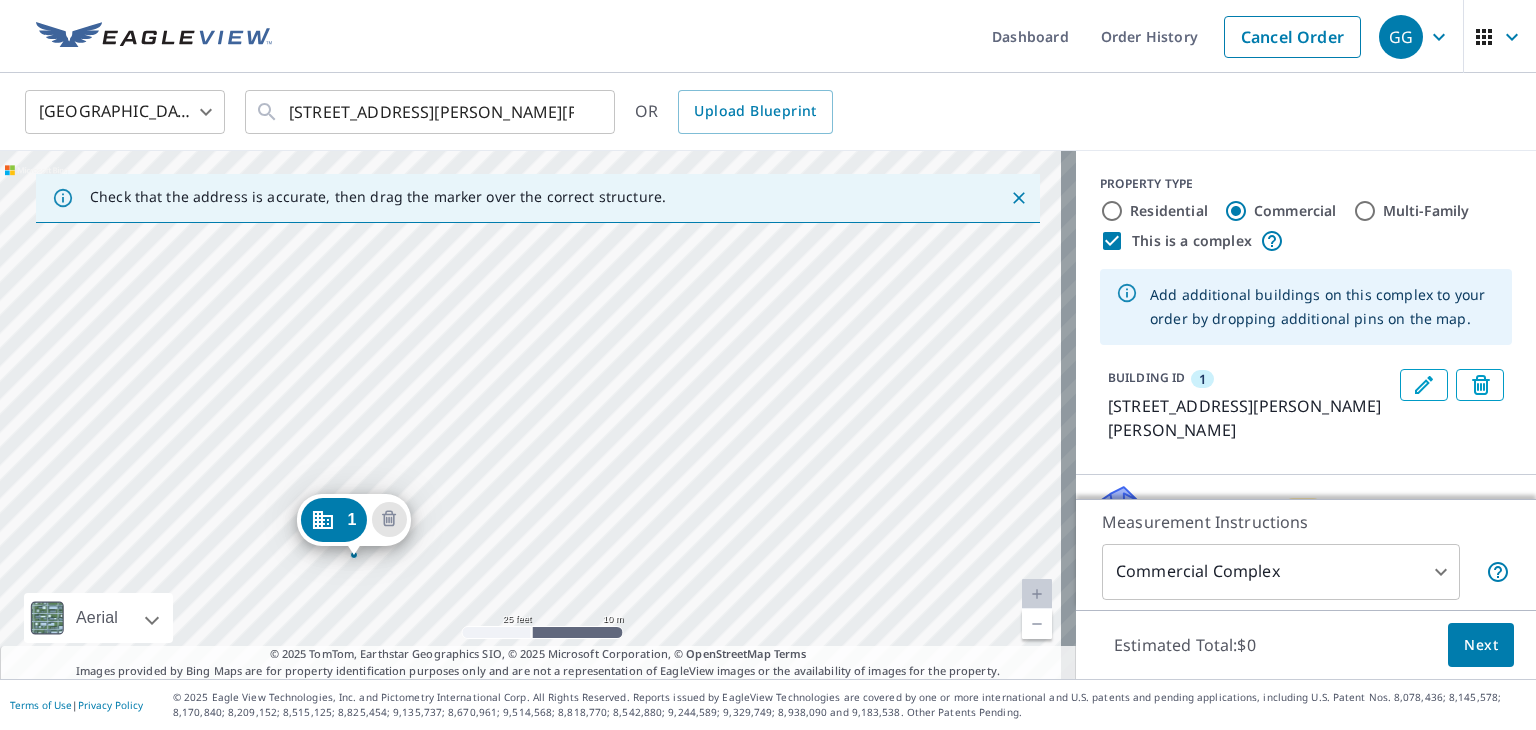 drag, startPoint x: 704, startPoint y: 341, endPoint x: 447, endPoint y: 439, distance: 275.0509 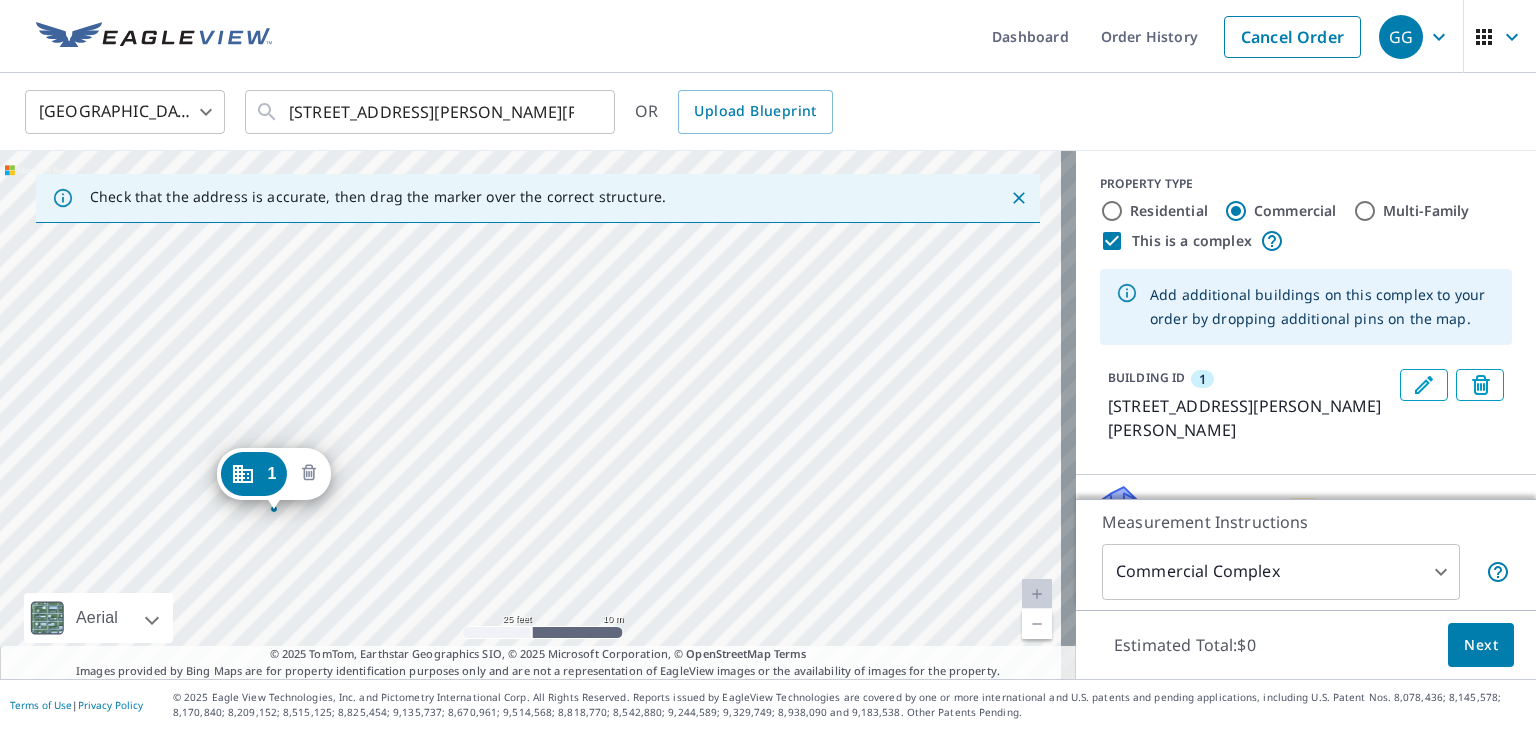 click 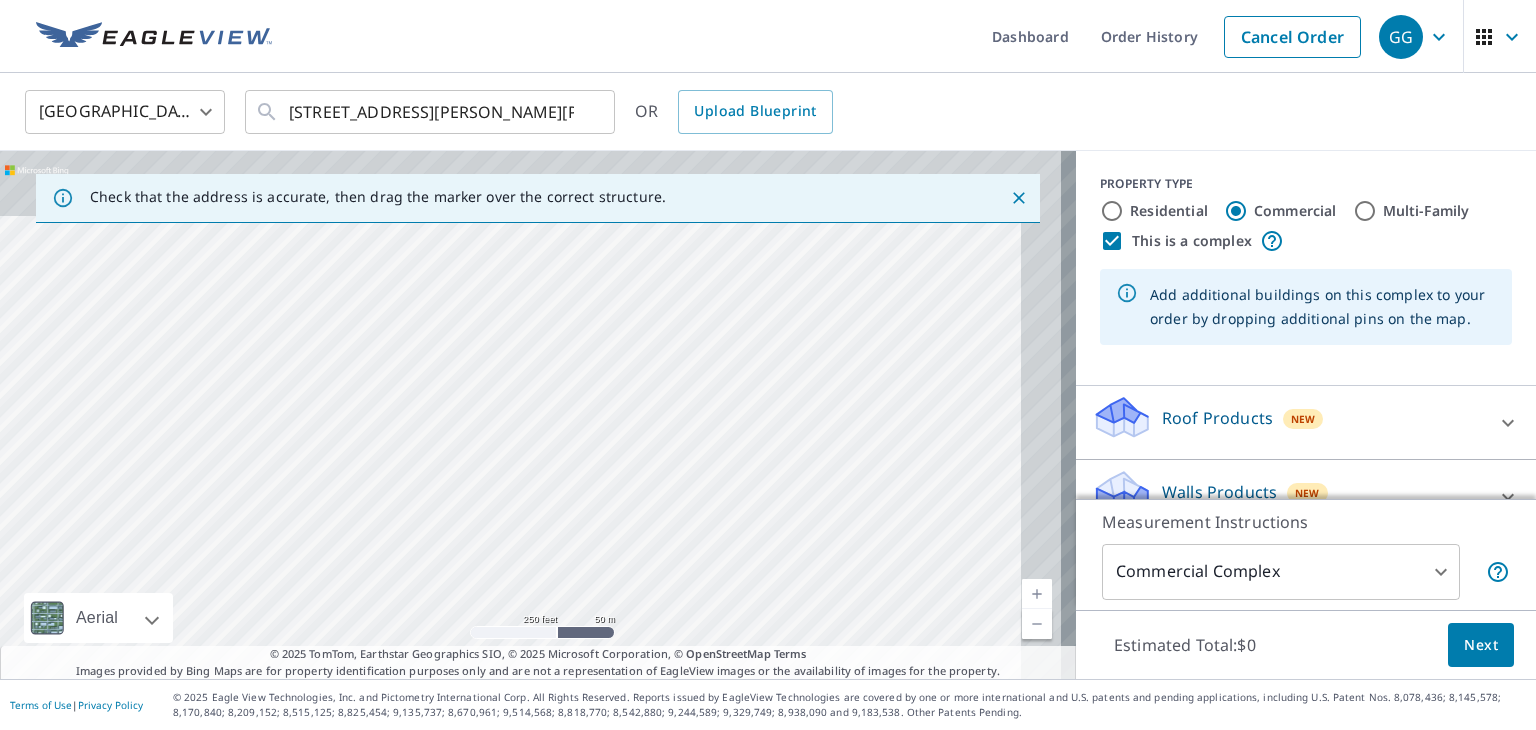 drag, startPoint x: 579, startPoint y: 425, endPoint x: 468, endPoint y: 542, distance: 161.27615 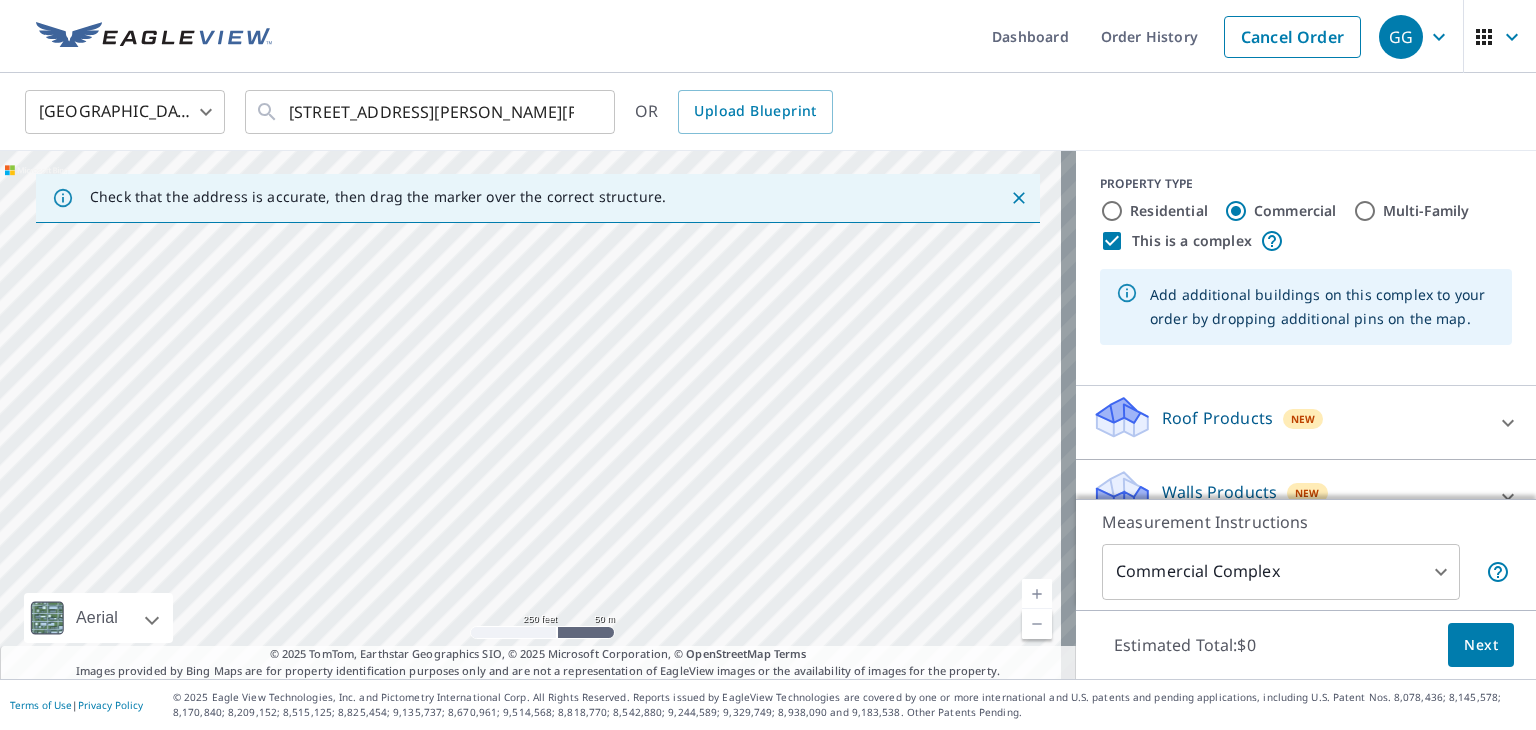 drag, startPoint x: 614, startPoint y: 465, endPoint x: 530, endPoint y: 358, distance: 136.03308 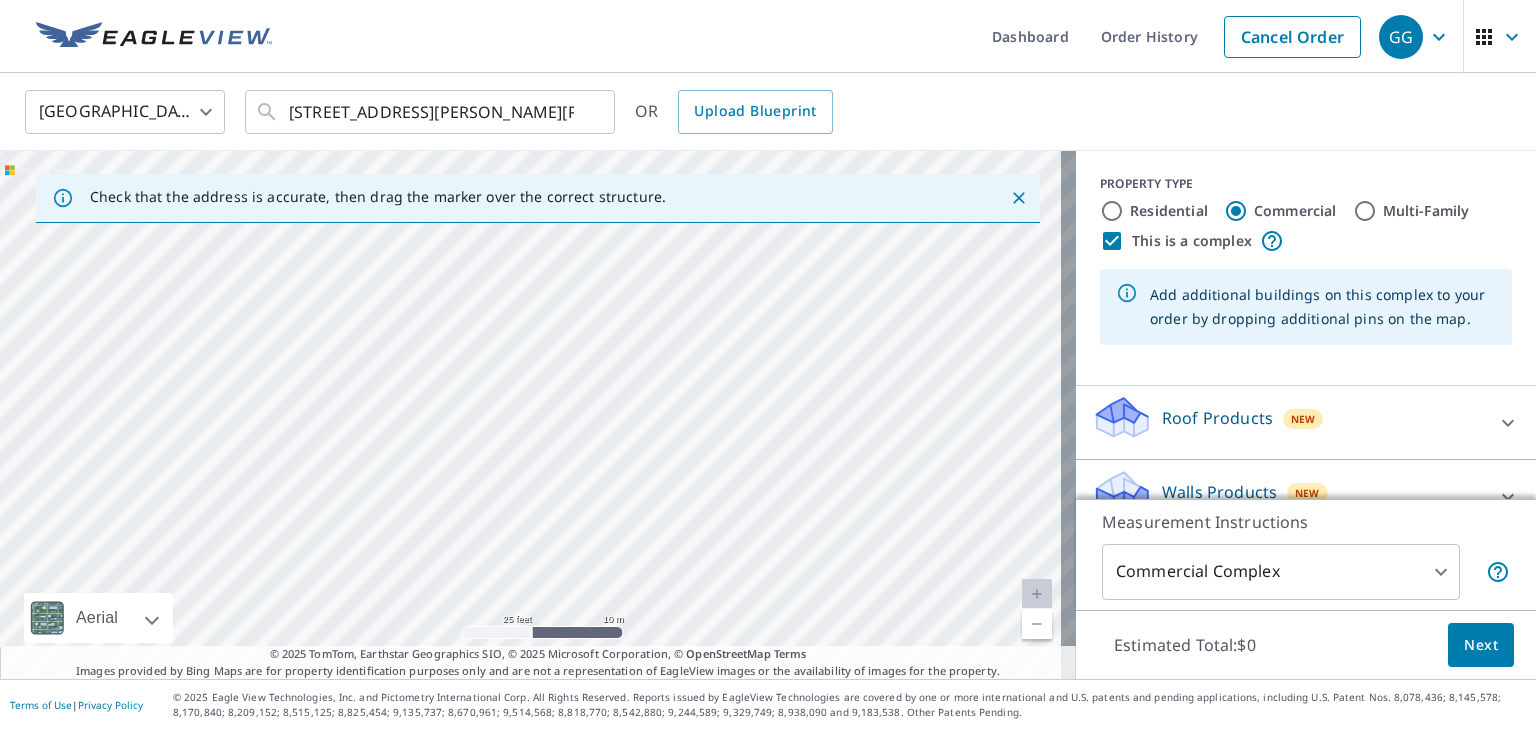 drag, startPoint x: 509, startPoint y: 557, endPoint x: 488, endPoint y: 589, distance: 38.27532 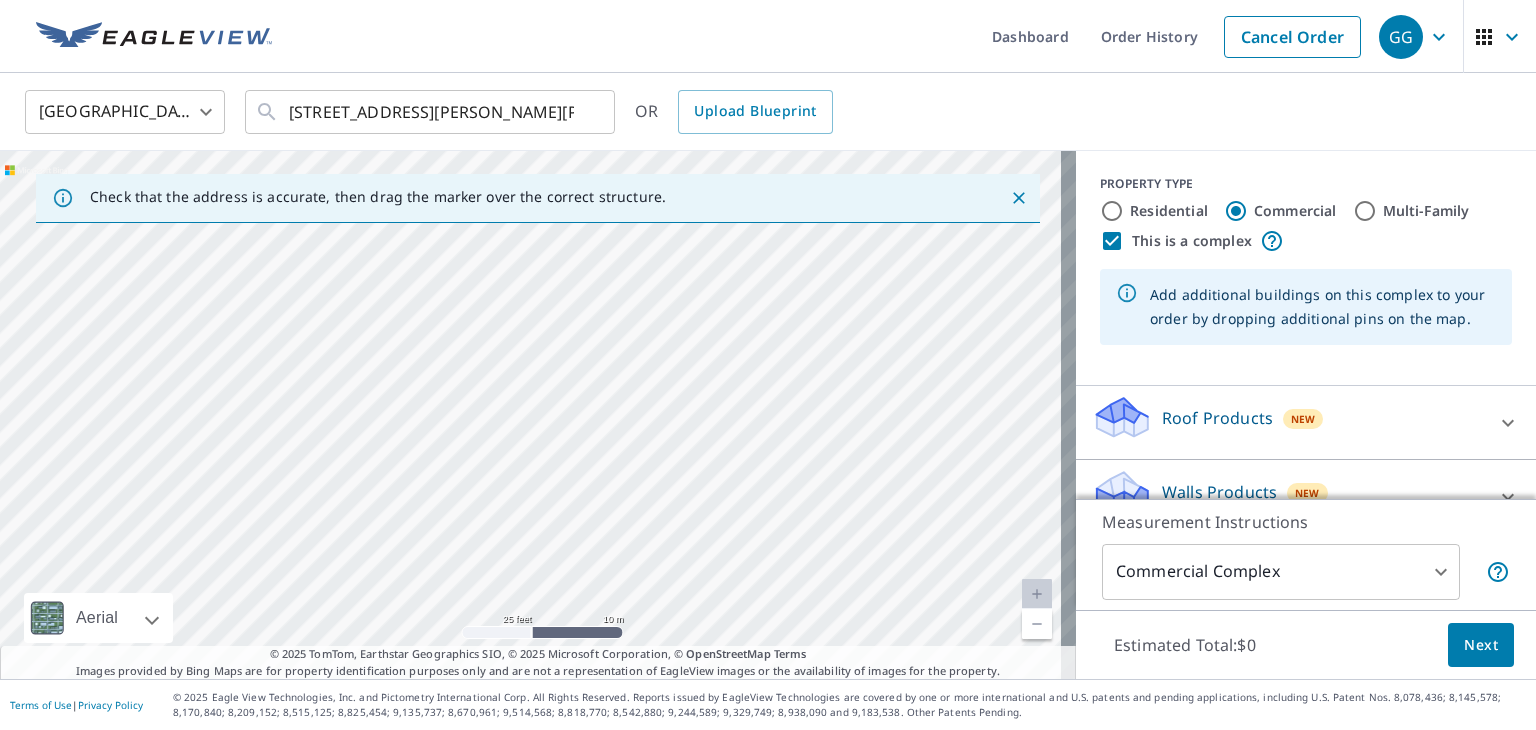 click at bounding box center [538, 415] 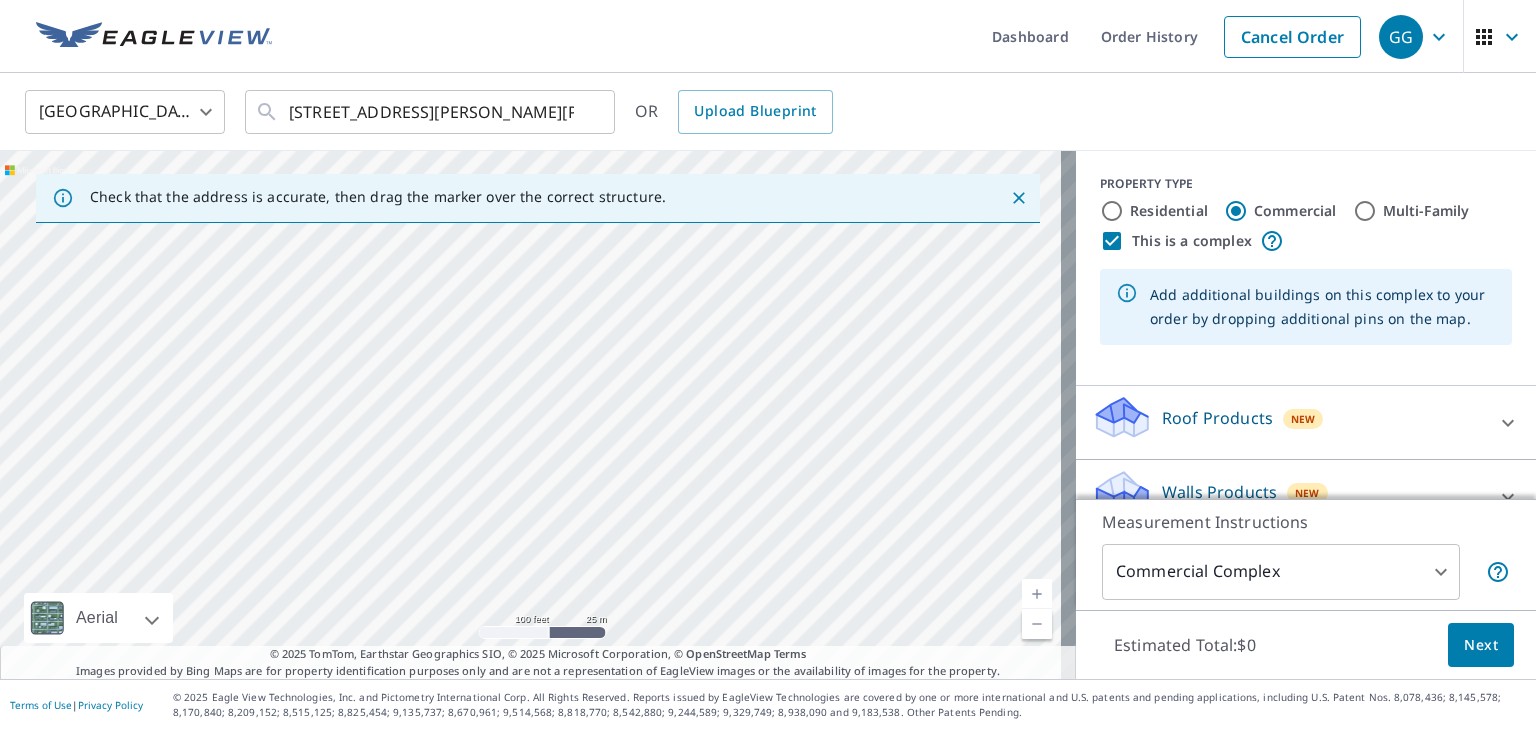 click at bounding box center (538, 415) 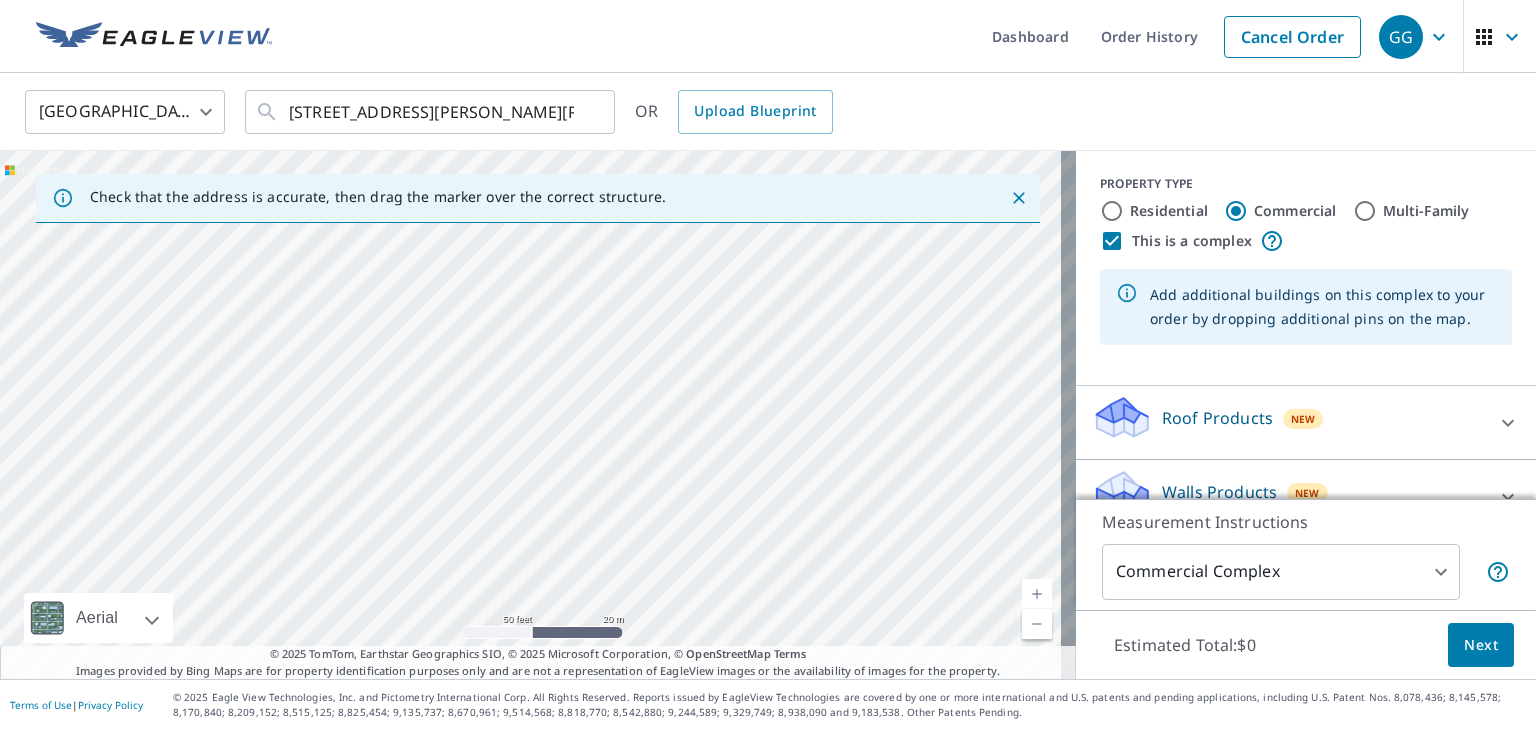 click at bounding box center (538, 415) 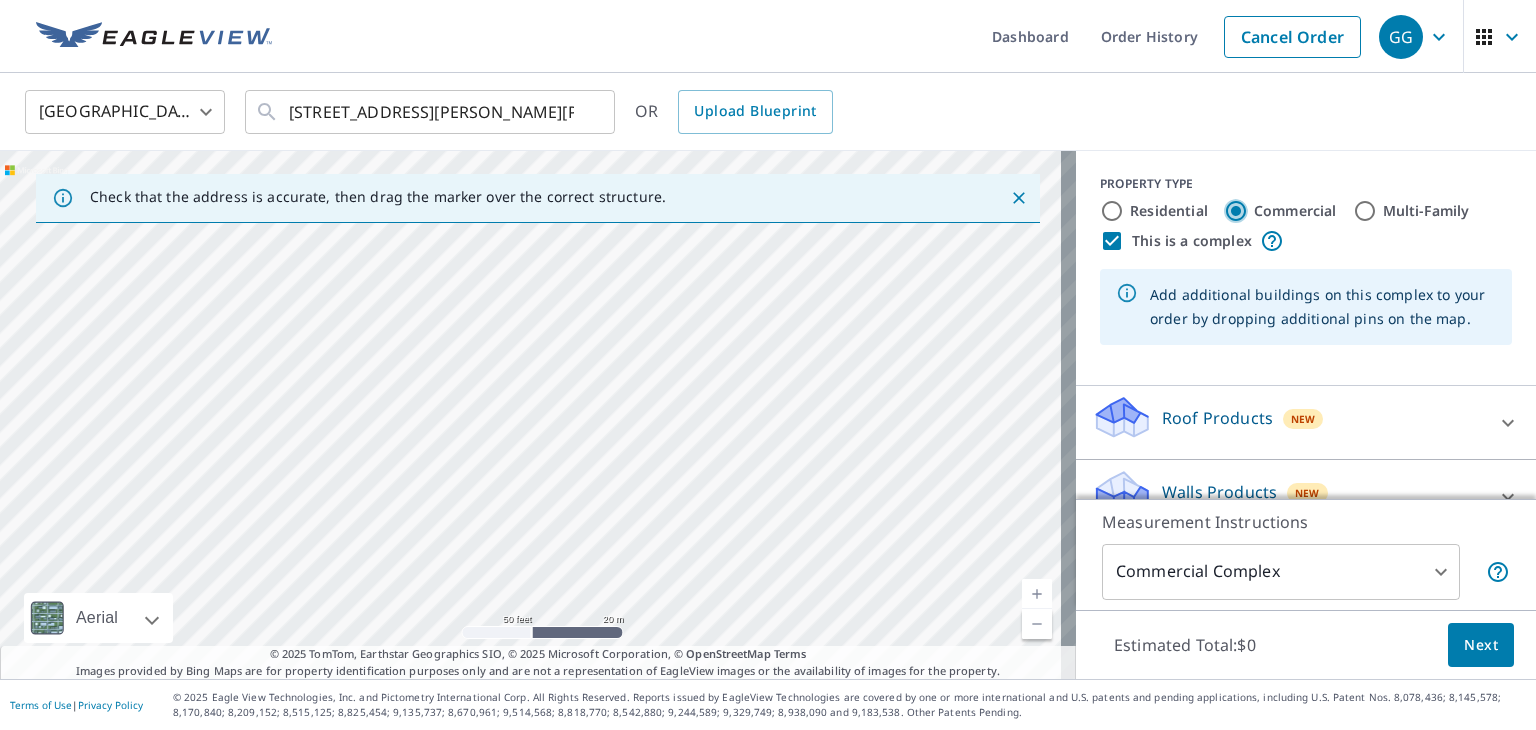 click on "Commercial" at bounding box center (1236, 211) 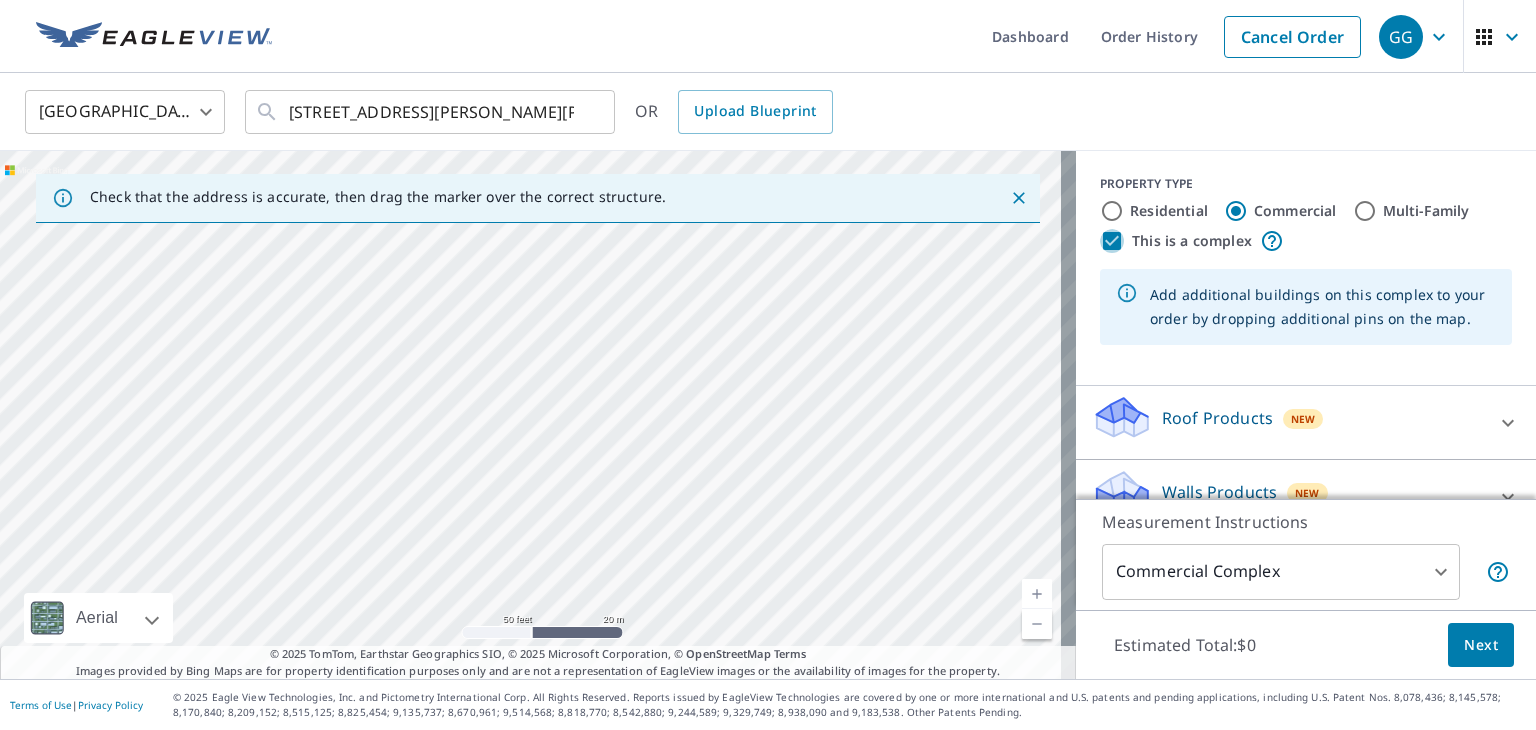 click on "This is a complex" at bounding box center (1112, 241) 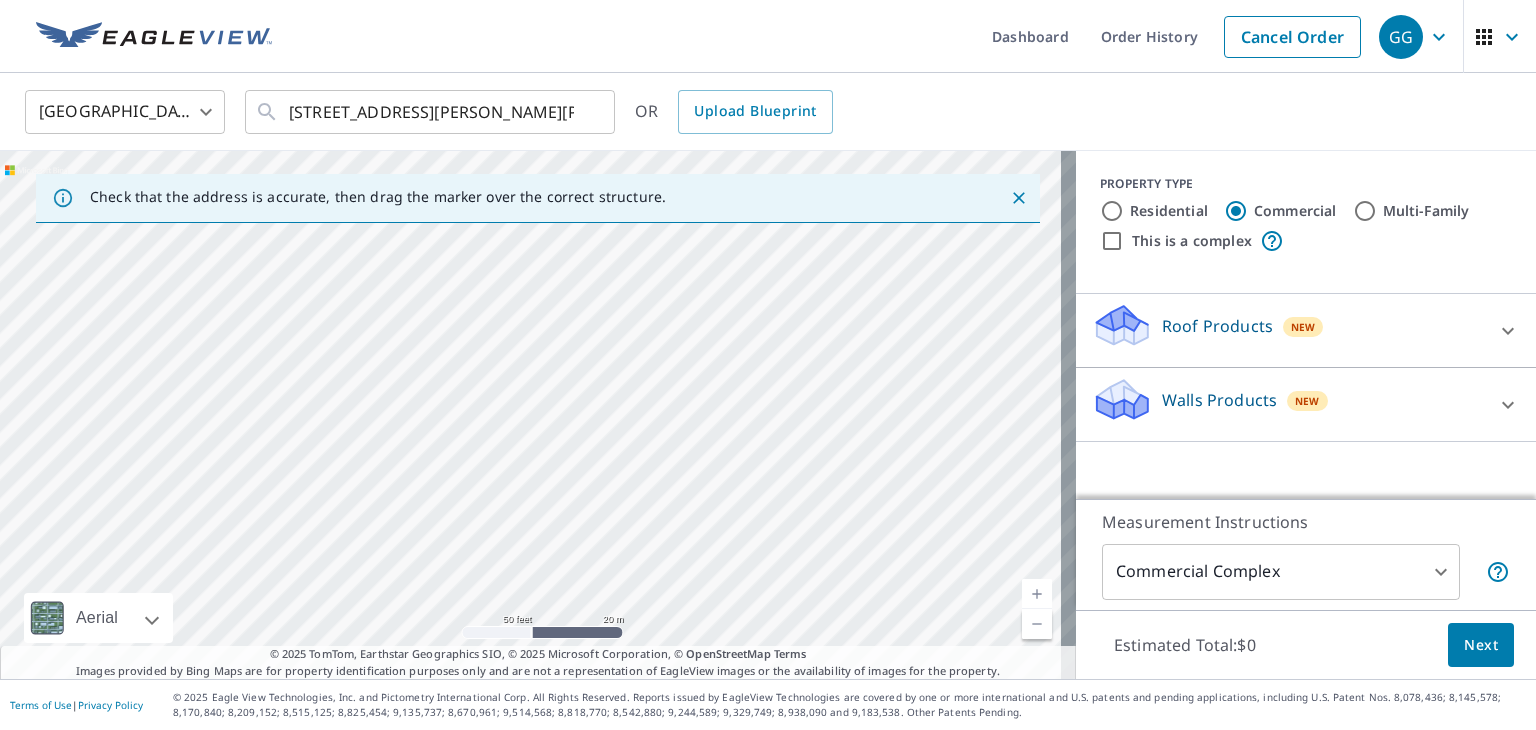 click on "This is a complex" at bounding box center (1192, 241) 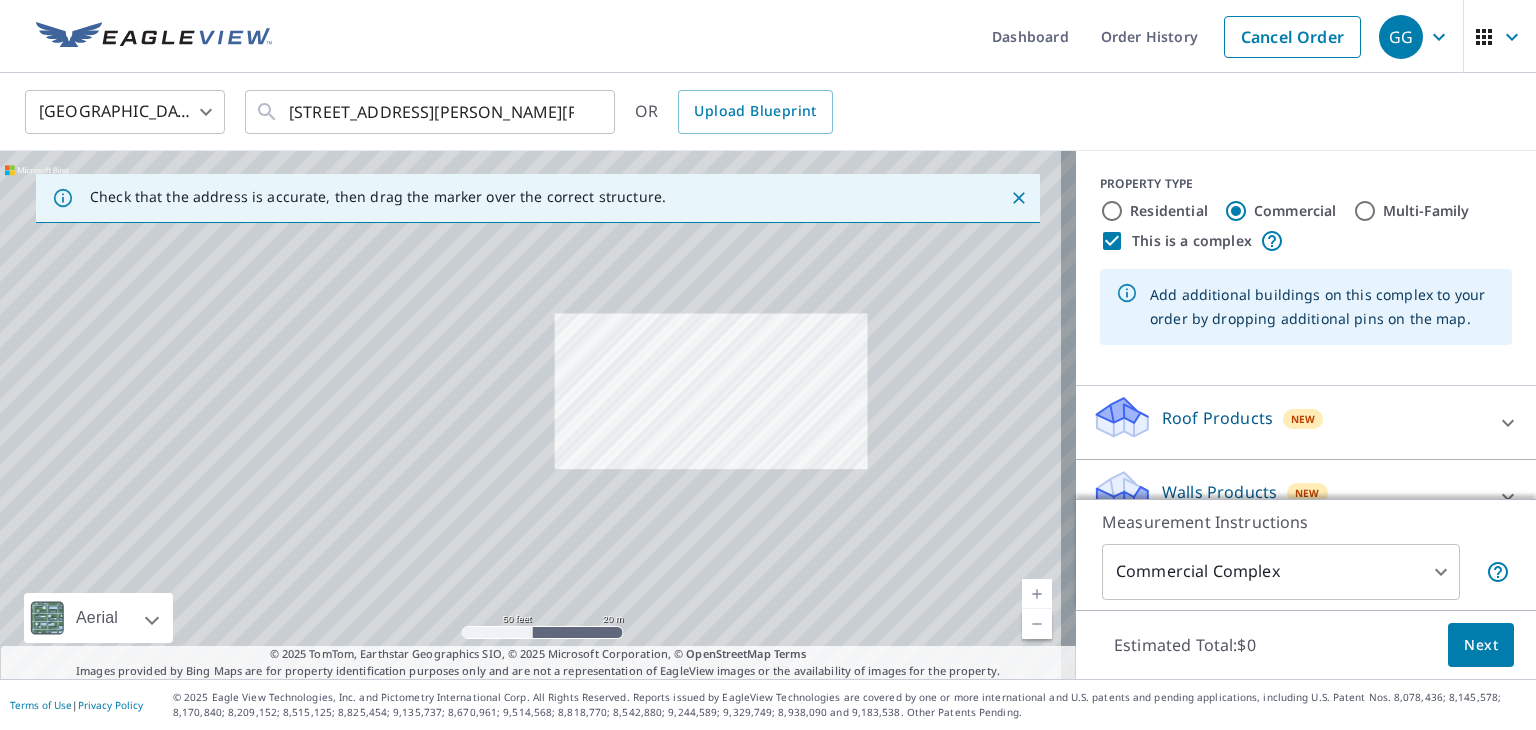 click at bounding box center [538, 415] 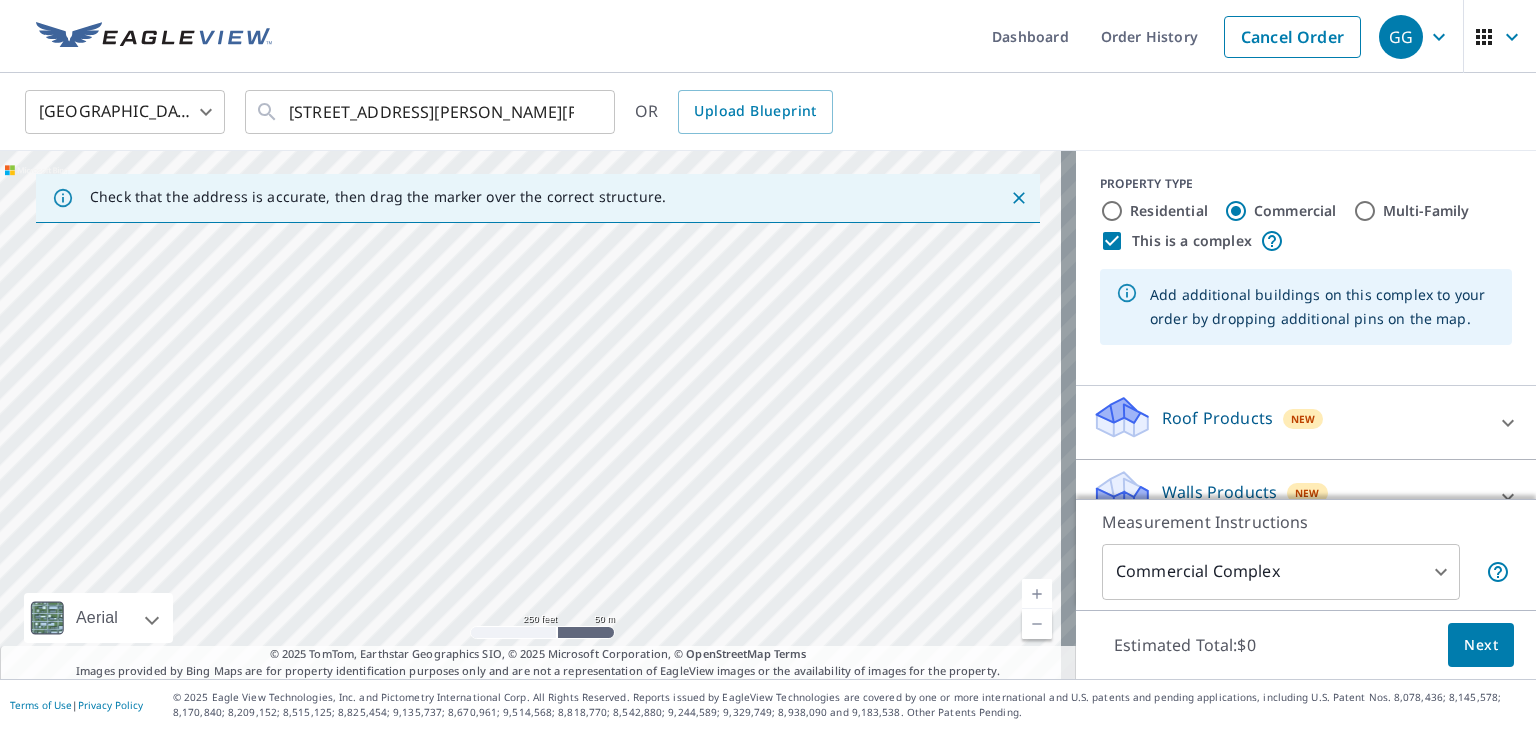 drag, startPoint x: 885, startPoint y: 380, endPoint x: 572, endPoint y: 367, distance: 313.26987 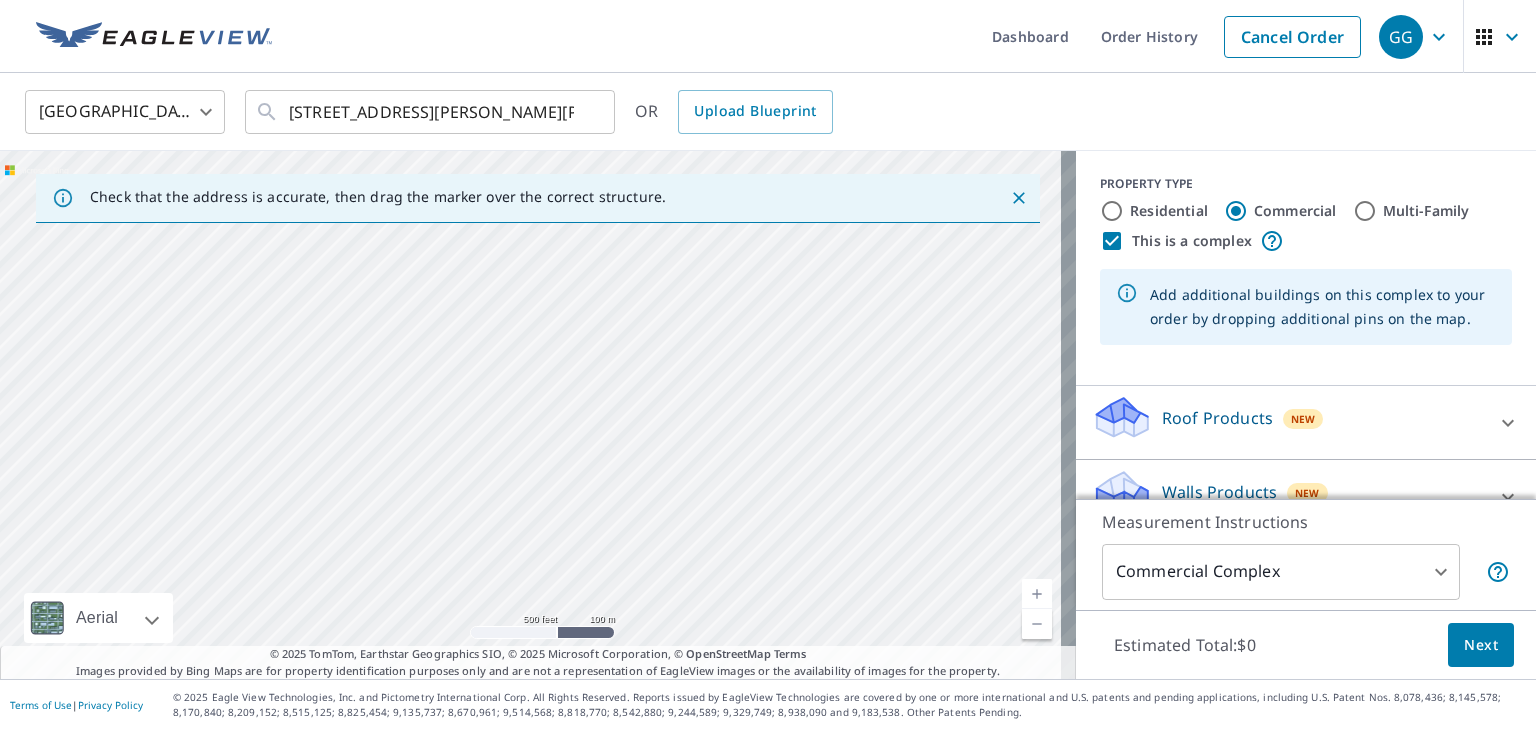 drag, startPoint x: 665, startPoint y: 366, endPoint x: 612, endPoint y: 513, distance: 156.2626 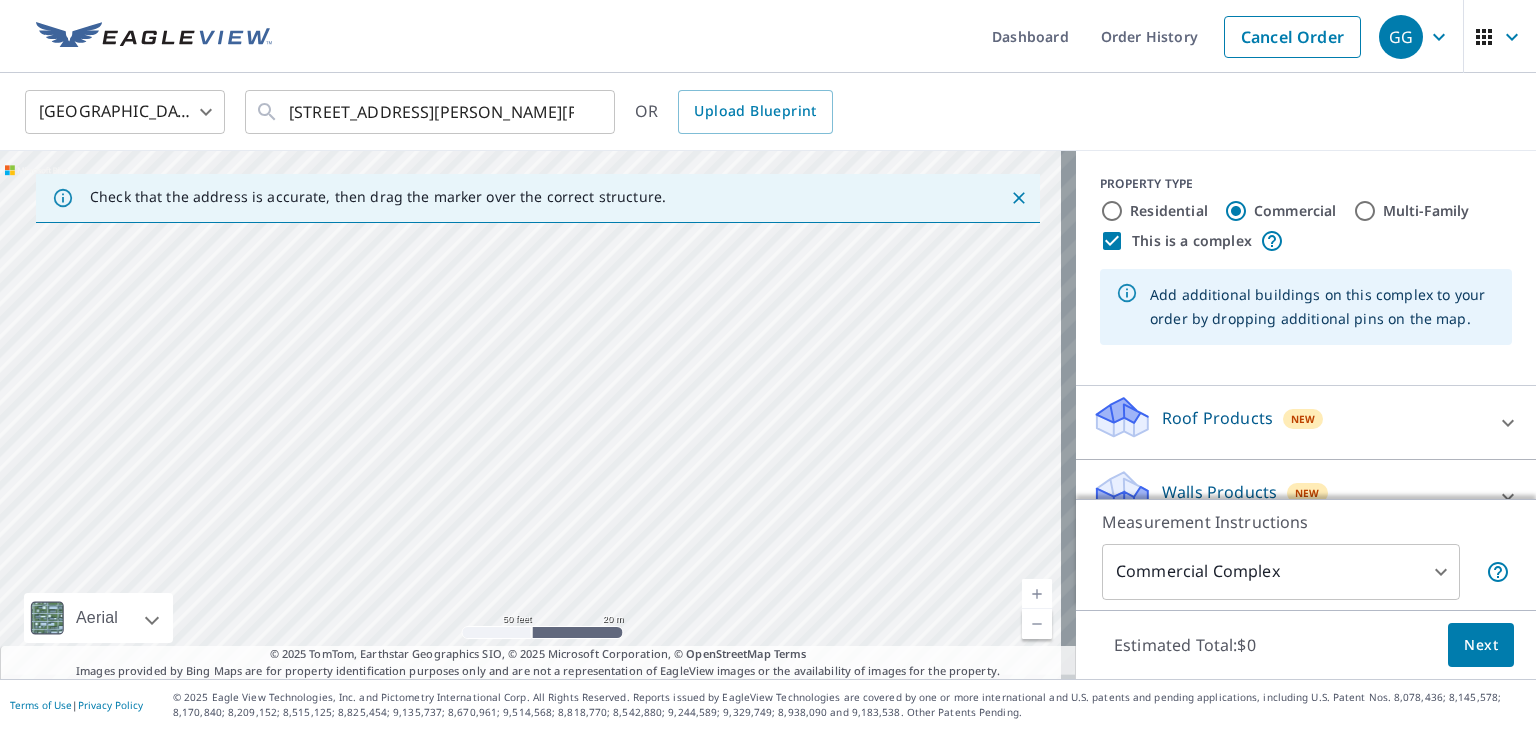 drag, startPoint x: 666, startPoint y: 509, endPoint x: 604, endPoint y: 336, distance: 183.77432 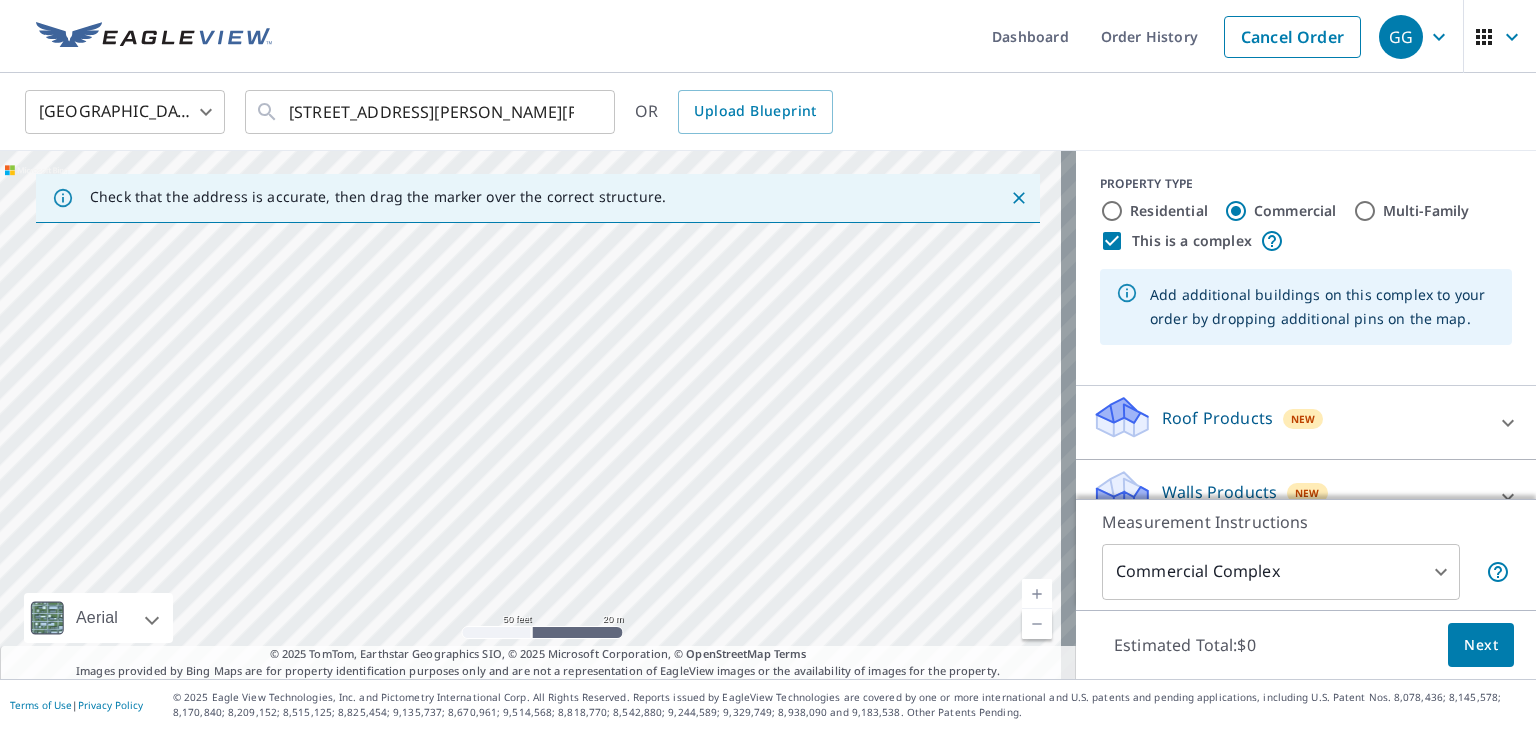click at bounding box center (538, 415) 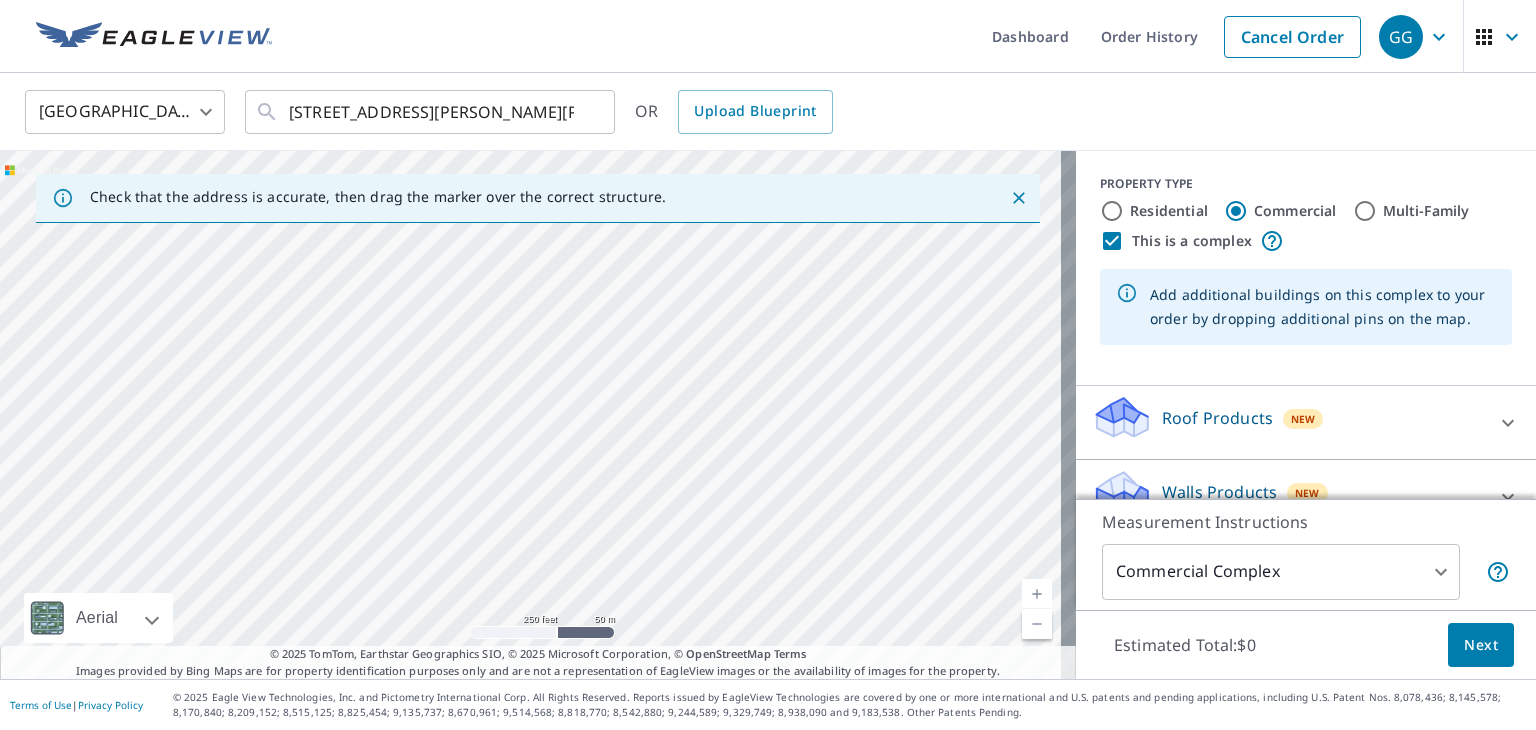 drag, startPoint x: 817, startPoint y: 341, endPoint x: 648, endPoint y: 580, distance: 292.71487 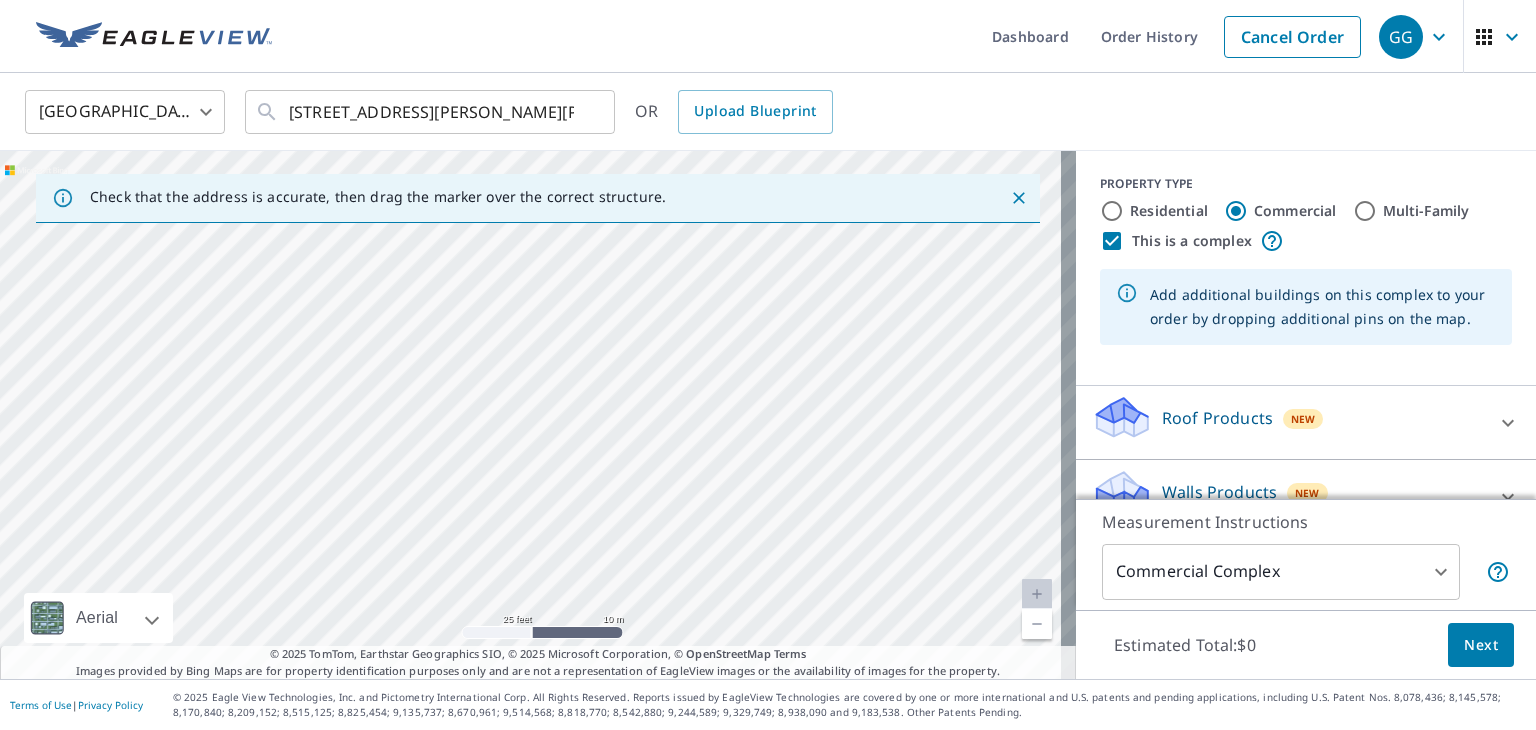 click at bounding box center [538, 415] 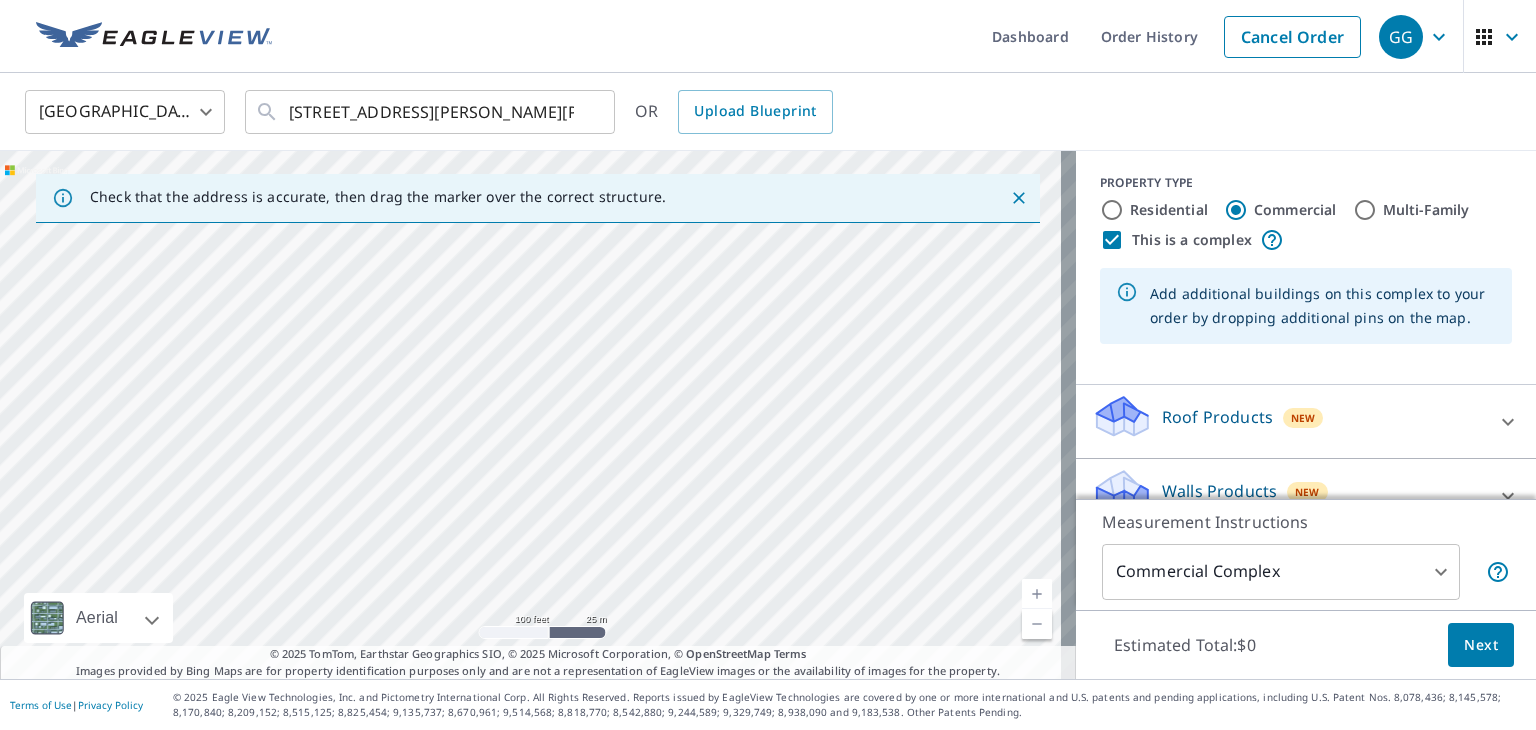 scroll, scrollTop: 0, scrollLeft: 0, axis: both 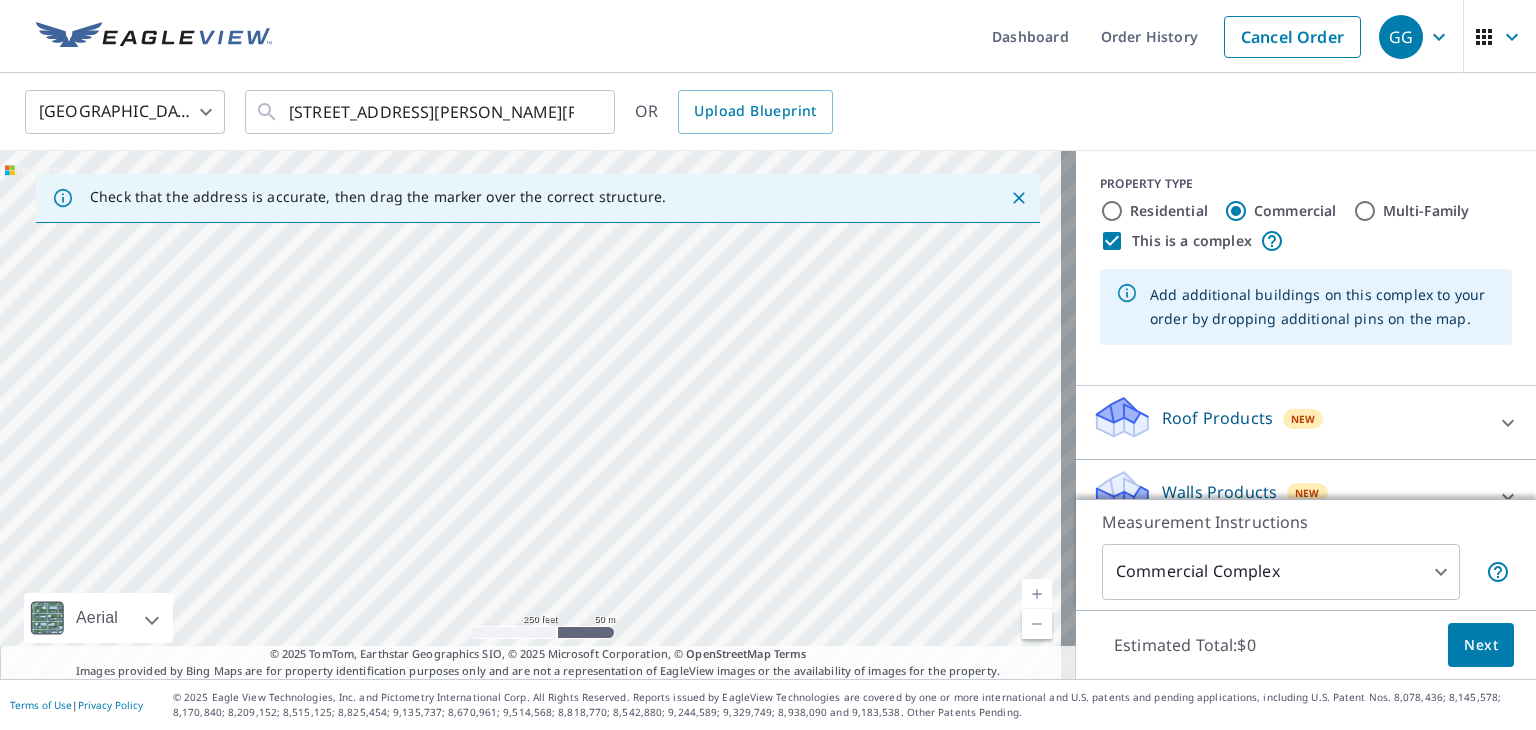 drag, startPoint x: 776, startPoint y: 353, endPoint x: 676, endPoint y: 400, distance: 110.49435 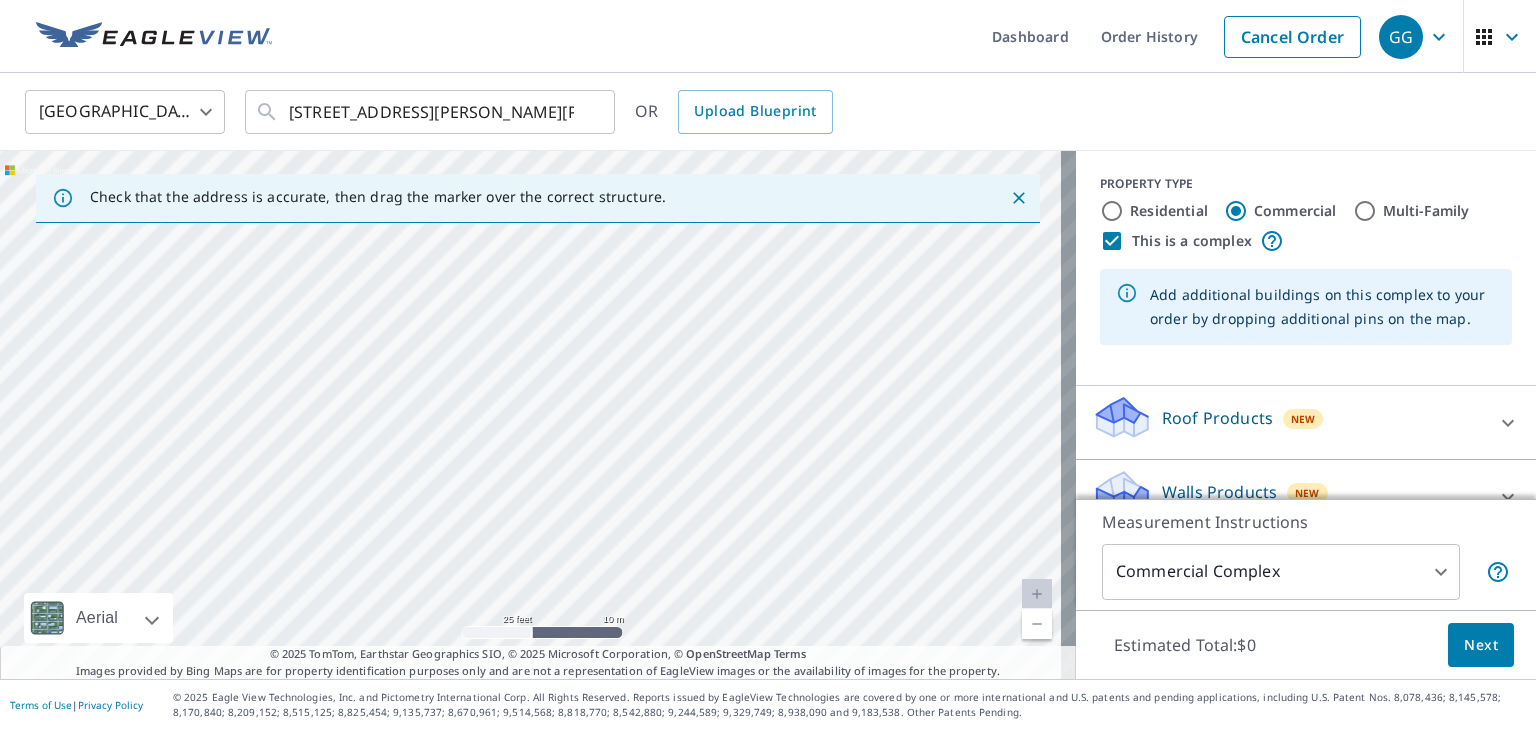 drag, startPoint x: 778, startPoint y: 387, endPoint x: 584, endPoint y: 526, distance: 238.65666 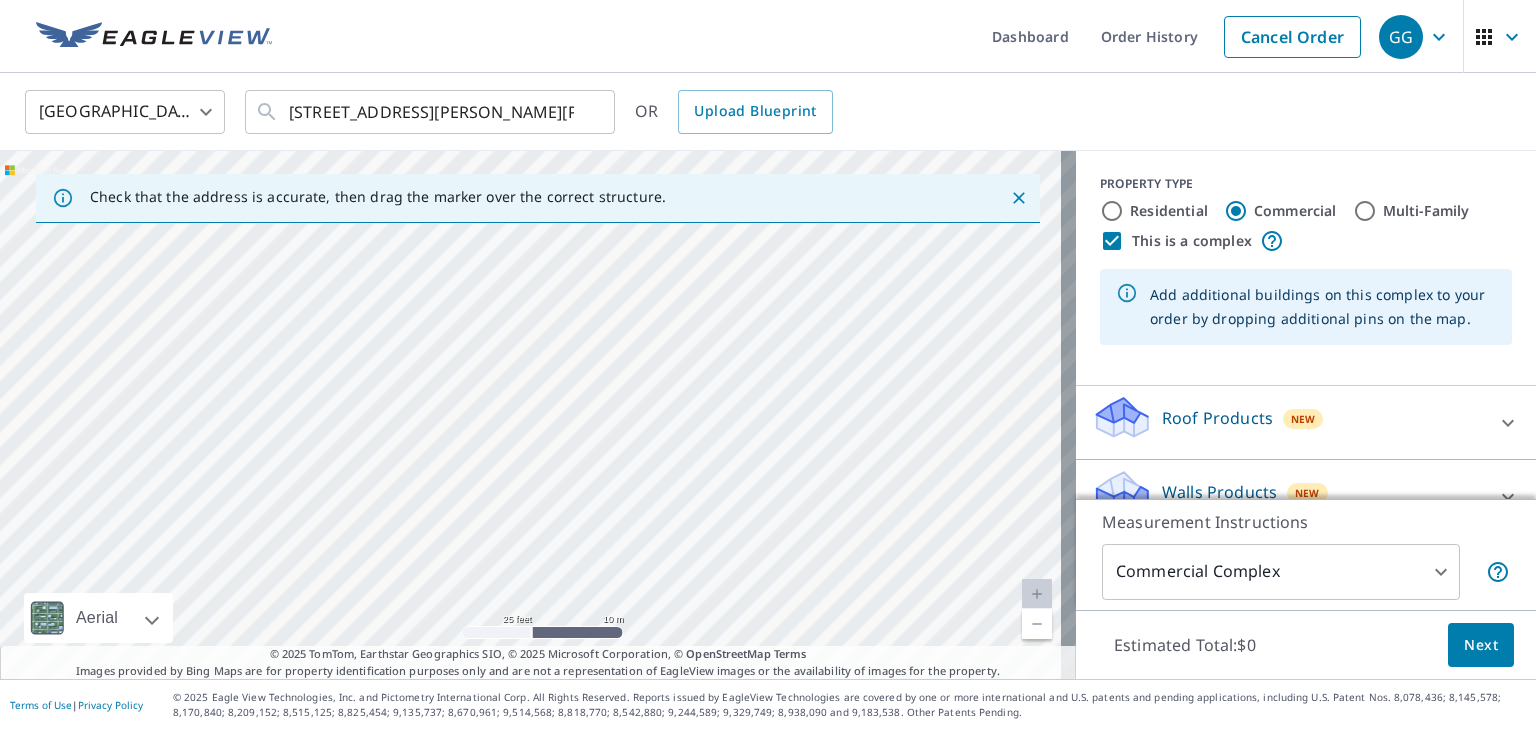 click at bounding box center [538, 415] 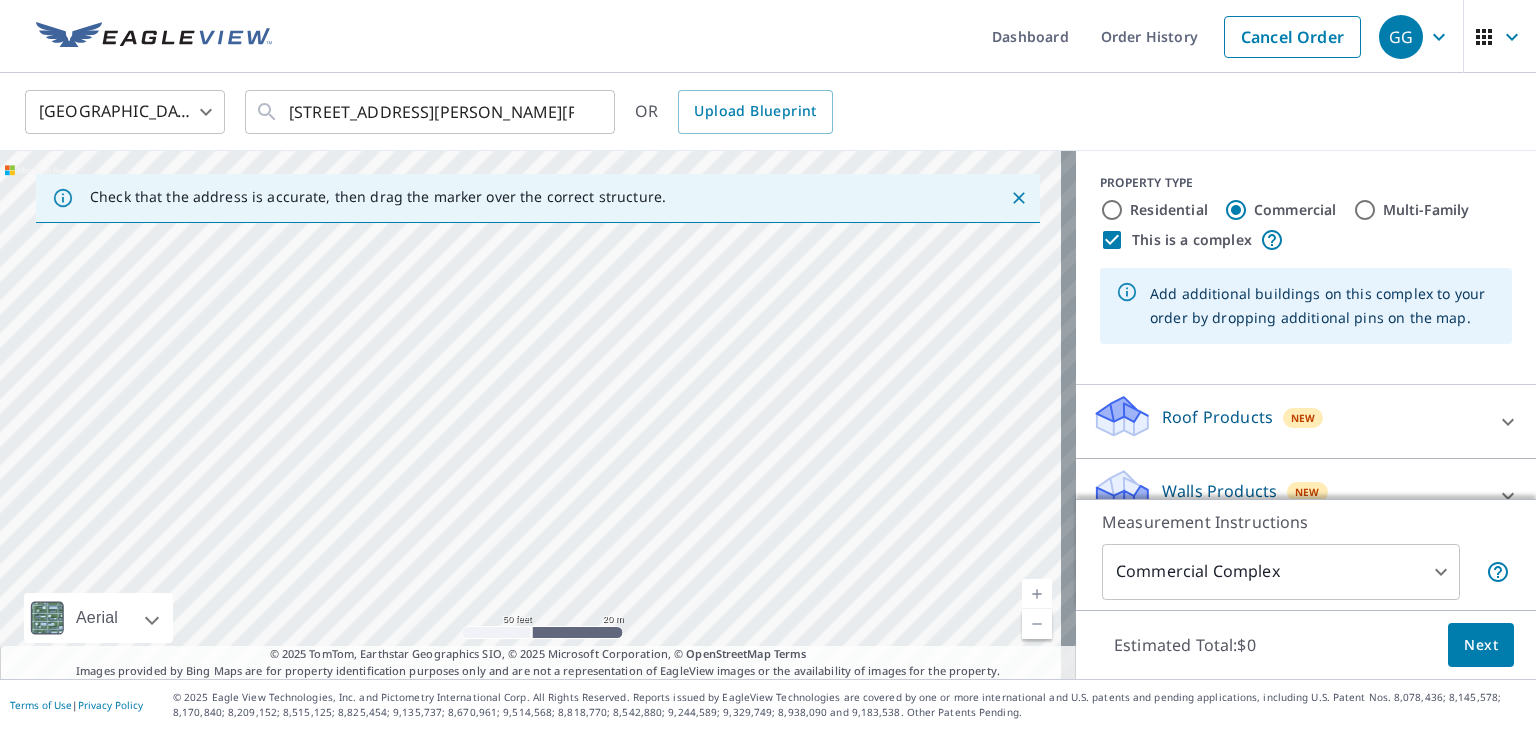 scroll, scrollTop: 0, scrollLeft: 0, axis: both 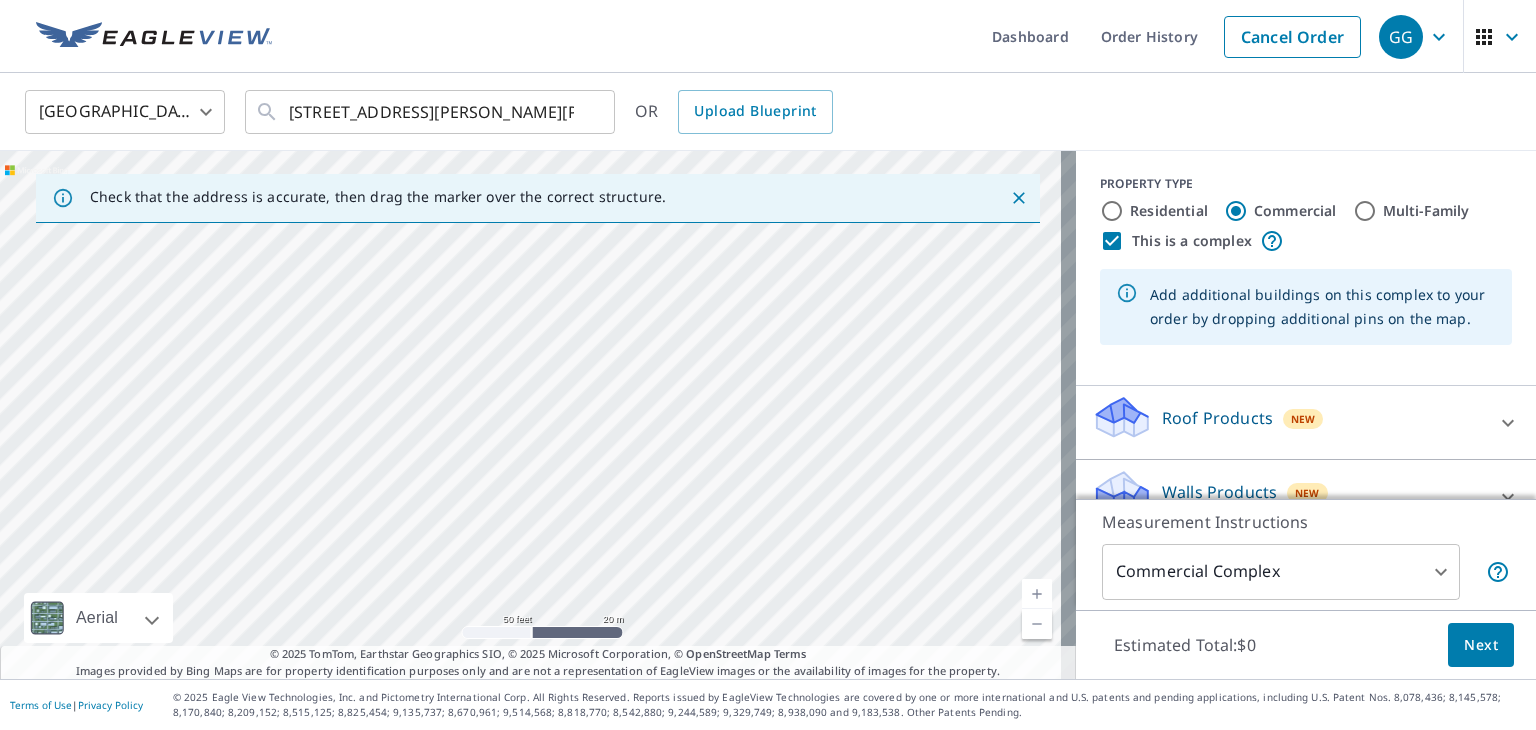 drag, startPoint x: 585, startPoint y: 403, endPoint x: 688, endPoint y: 468, distance: 121.79491 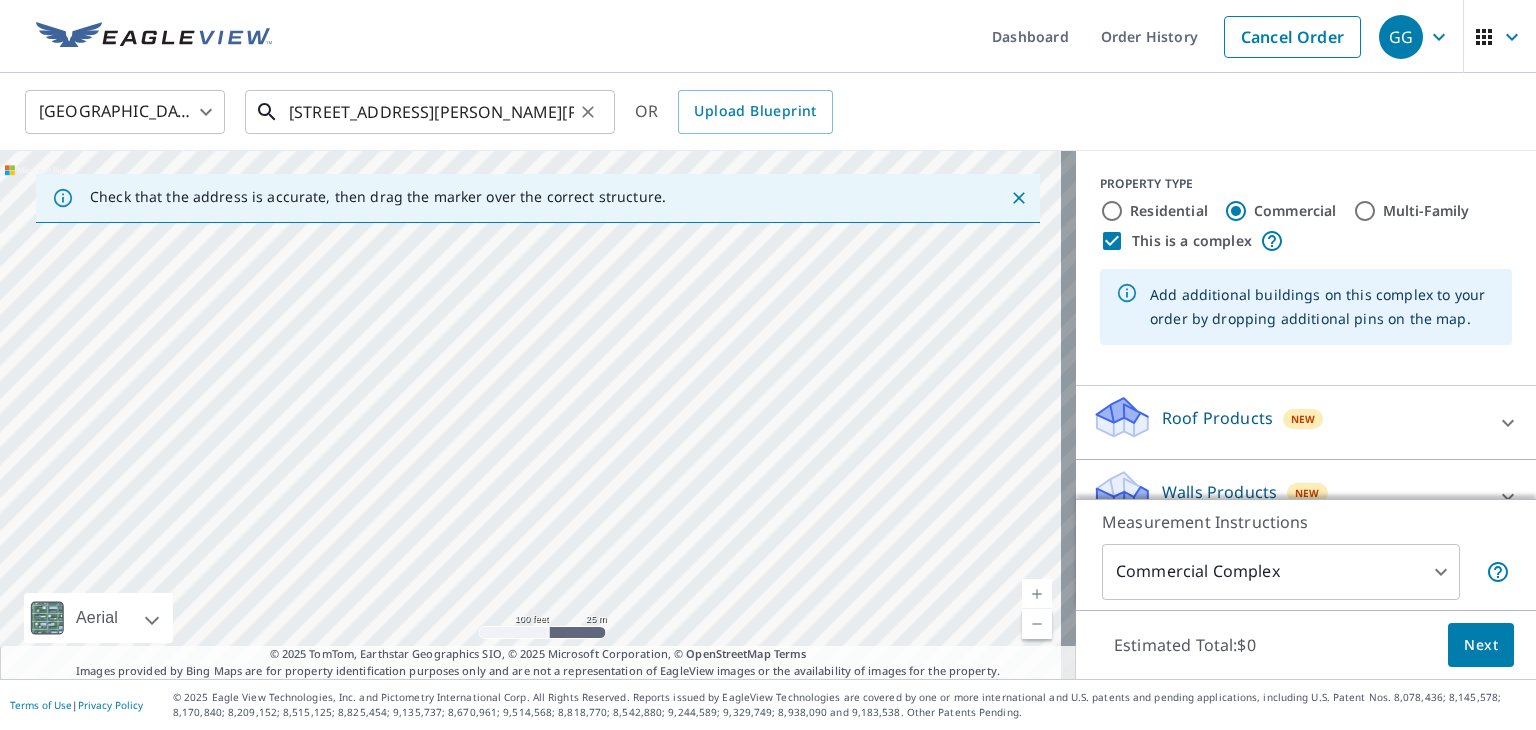 click on "[STREET_ADDRESS][PERSON_NAME][PERSON_NAME]" at bounding box center [431, 112] 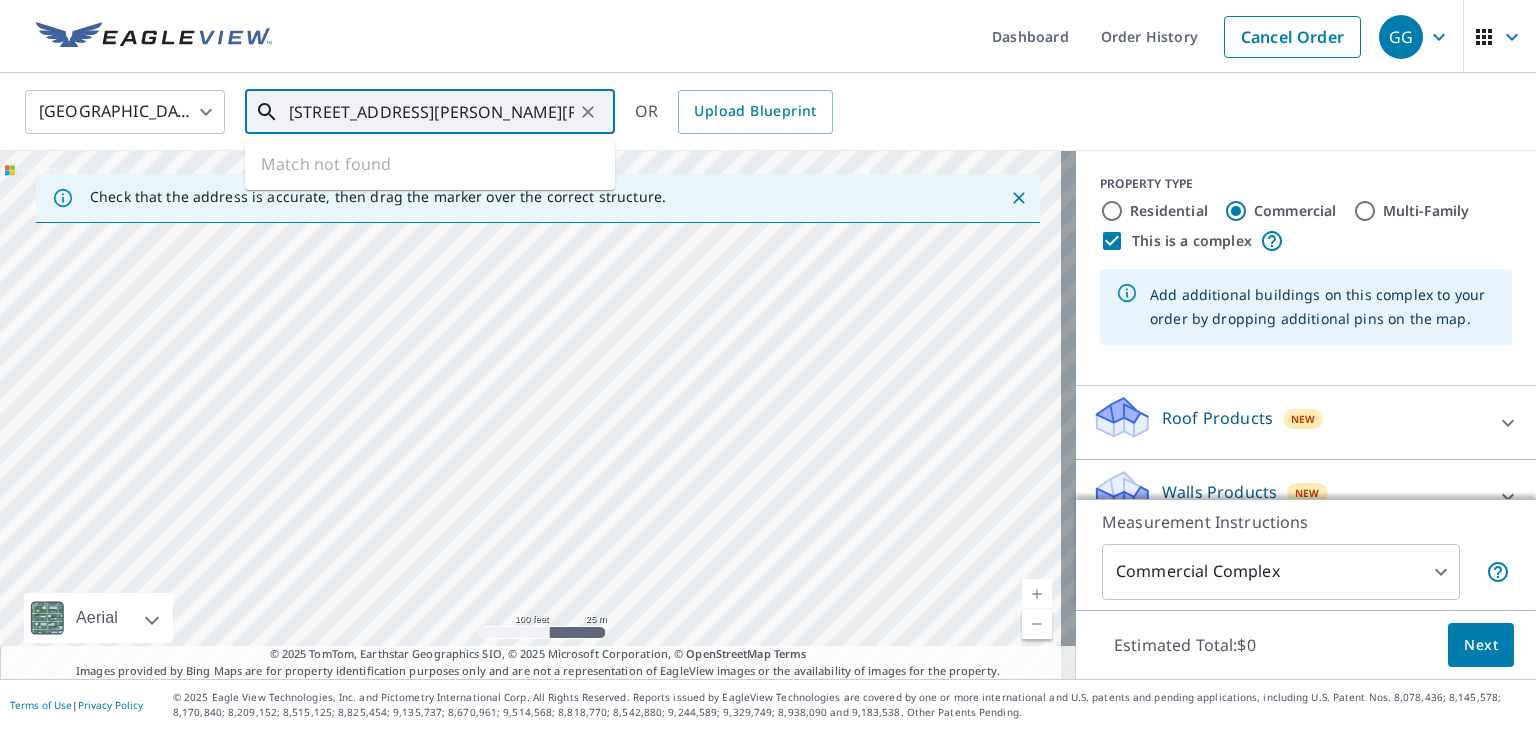 click on "[STREET_ADDRESS][PERSON_NAME][PERSON_NAME]" at bounding box center (431, 112) 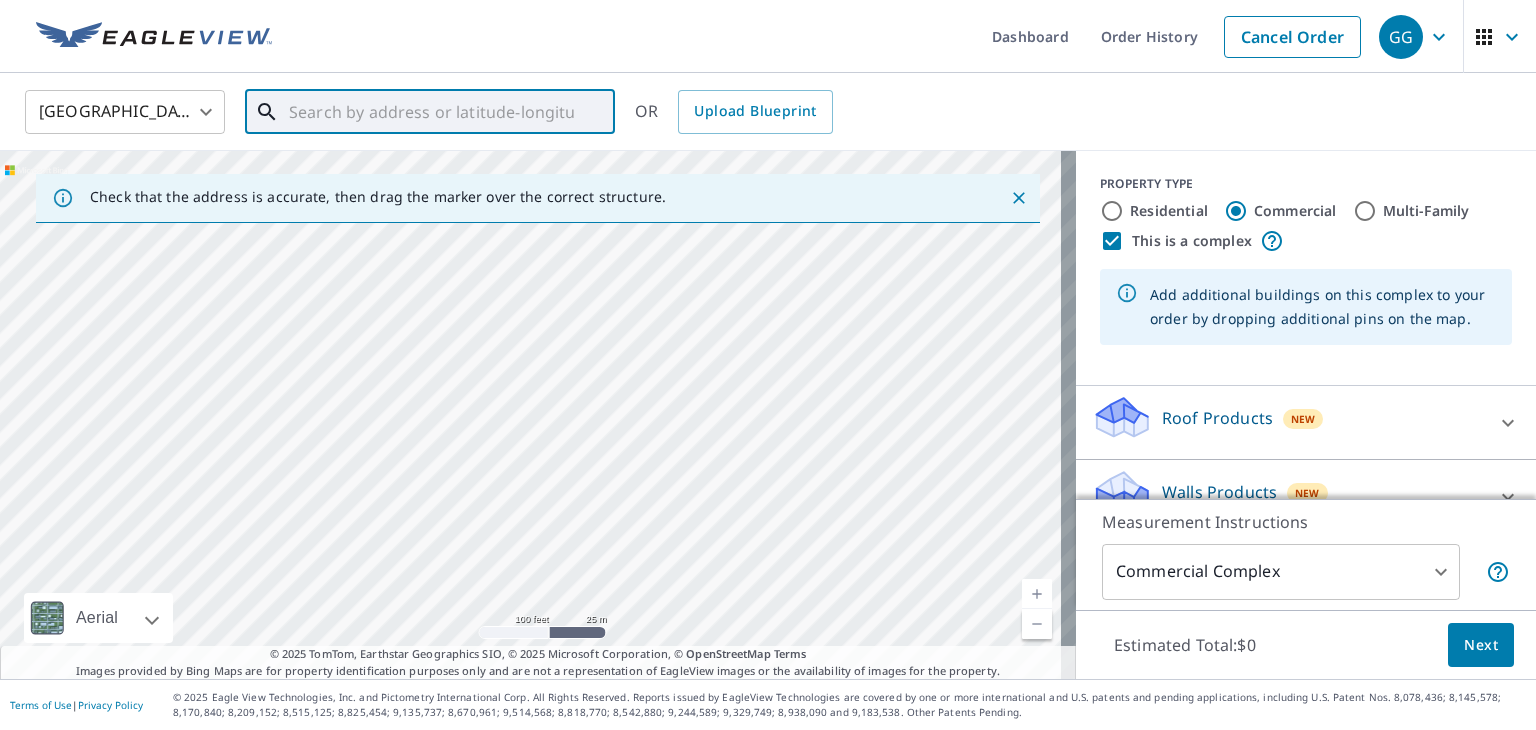 paste on "[STREET_ADDRESS][PERSON_NAME][PERSON_NAME]" 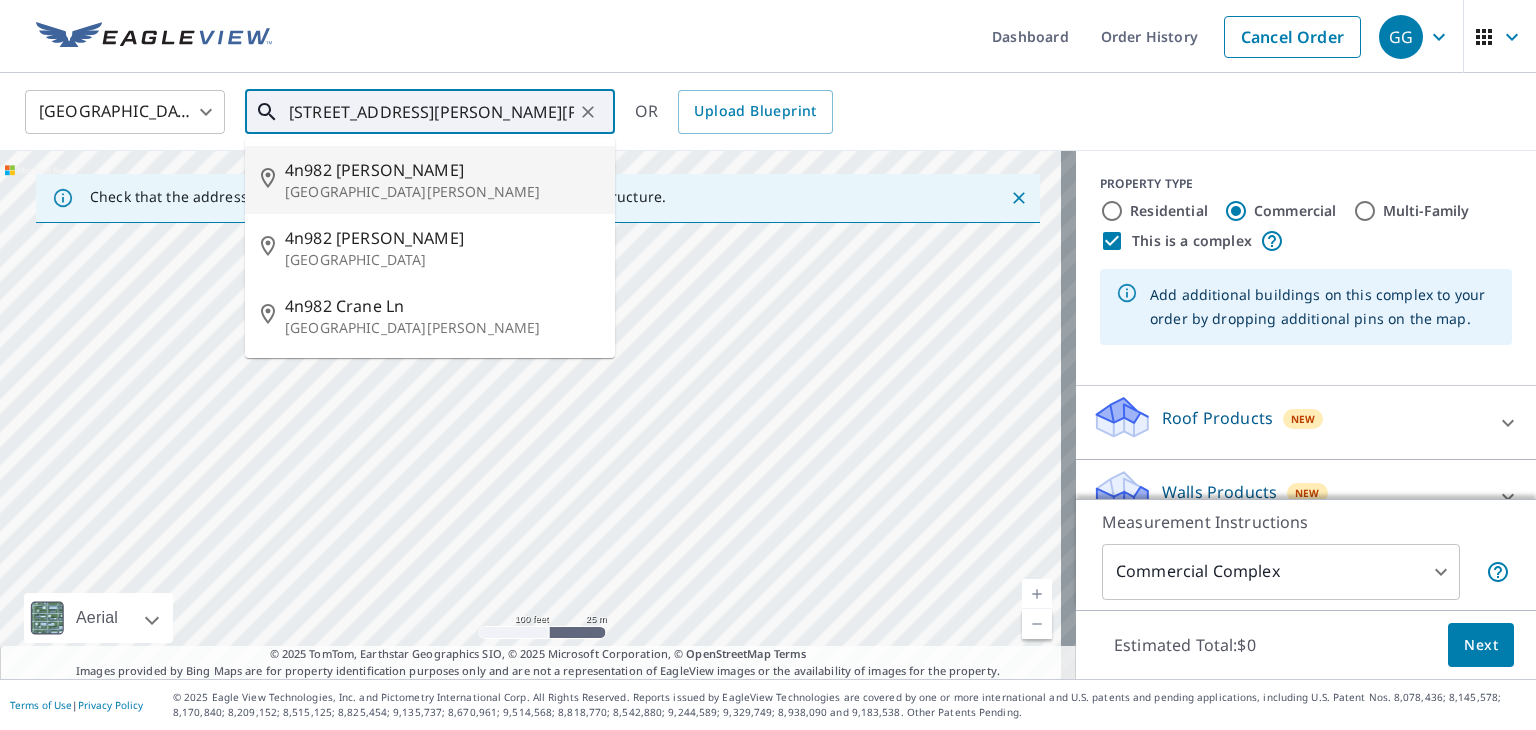 click on "4n982 [PERSON_NAME]" at bounding box center (442, 170) 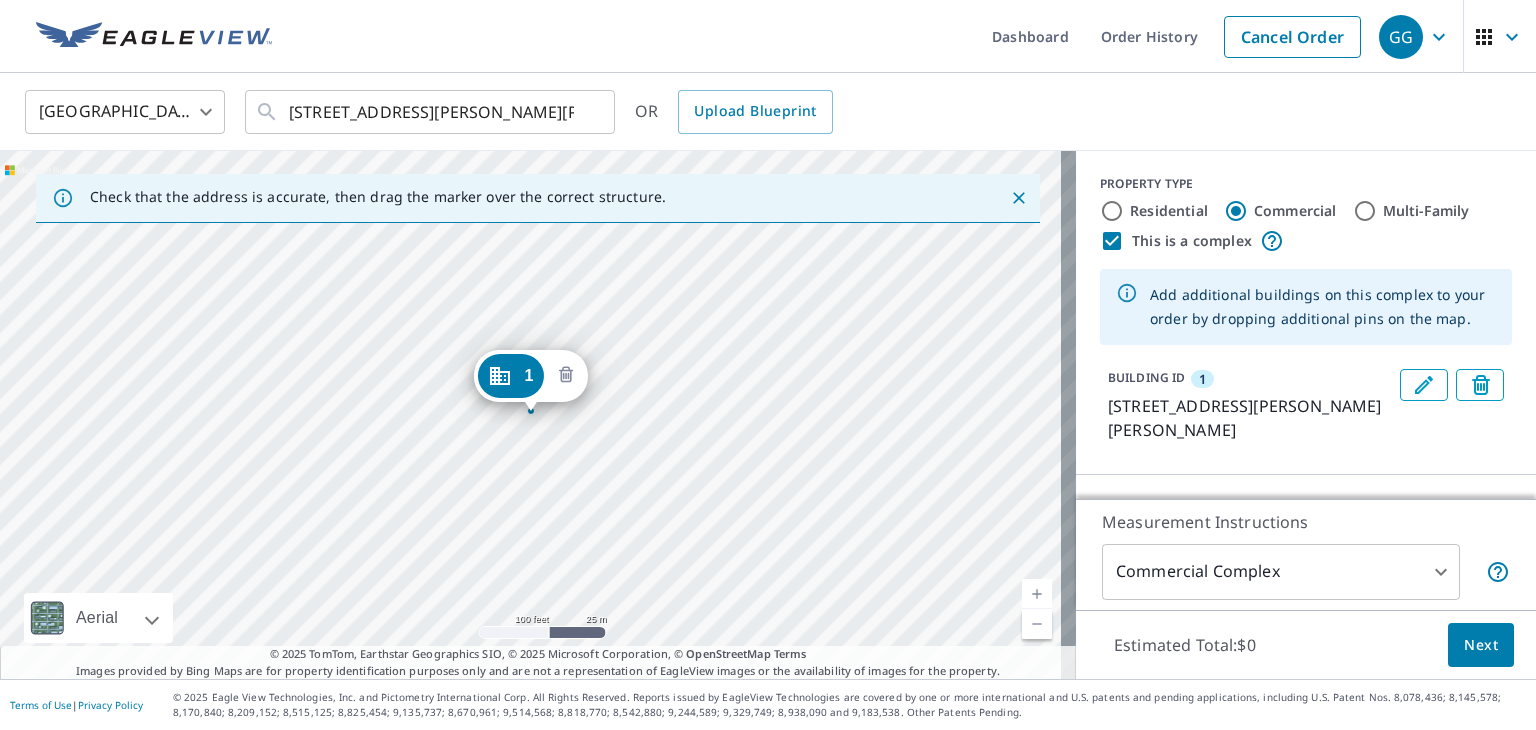 click 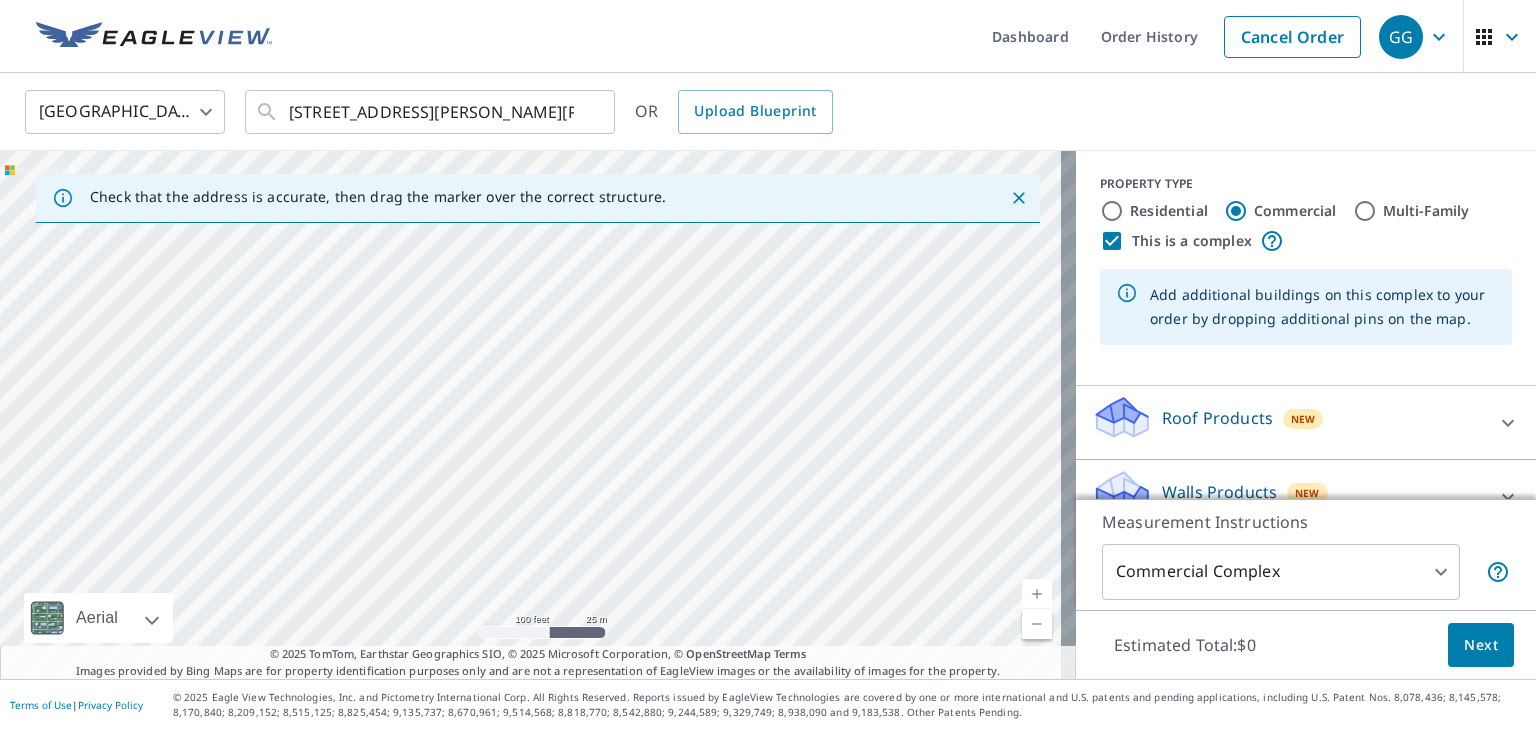 drag, startPoint x: 680, startPoint y: 386, endPoint x: 549, endPoint y: 389, distance: 131.03435 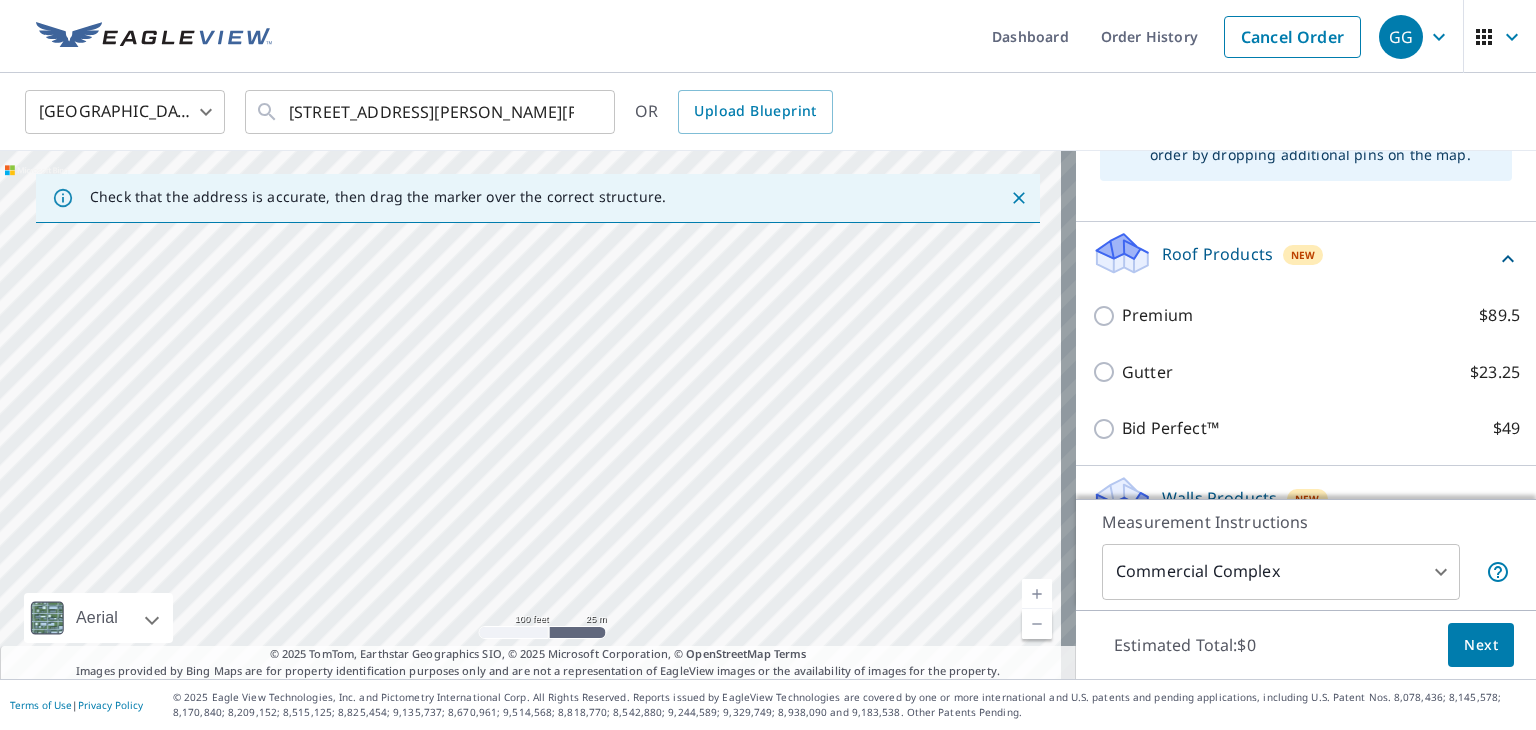 scroll, scrollTop: 200, scrollLeft: 0, axis: vertical 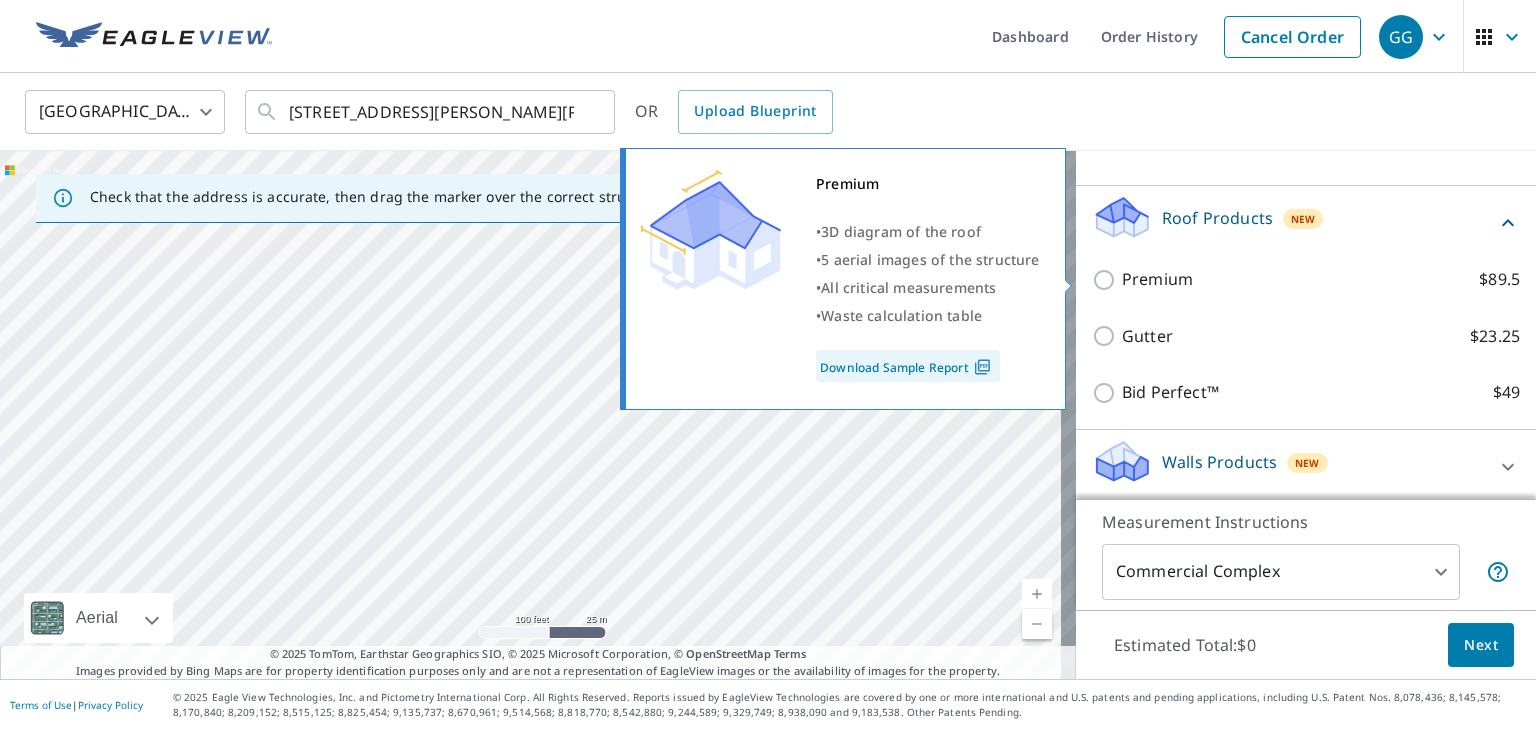 click on "Premium $89.5" at bounding box center [1107, 280] 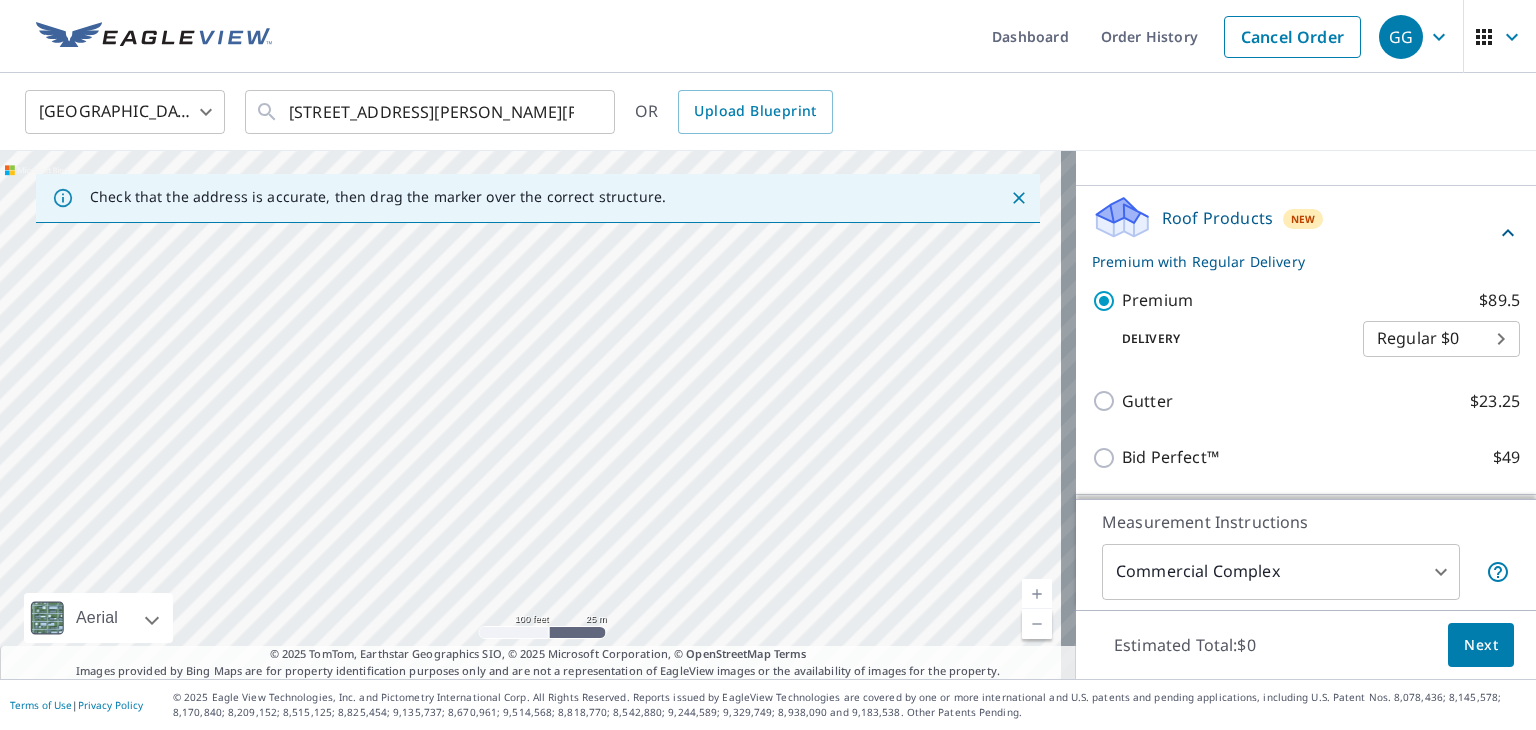 click at bounding box center [538, 415] 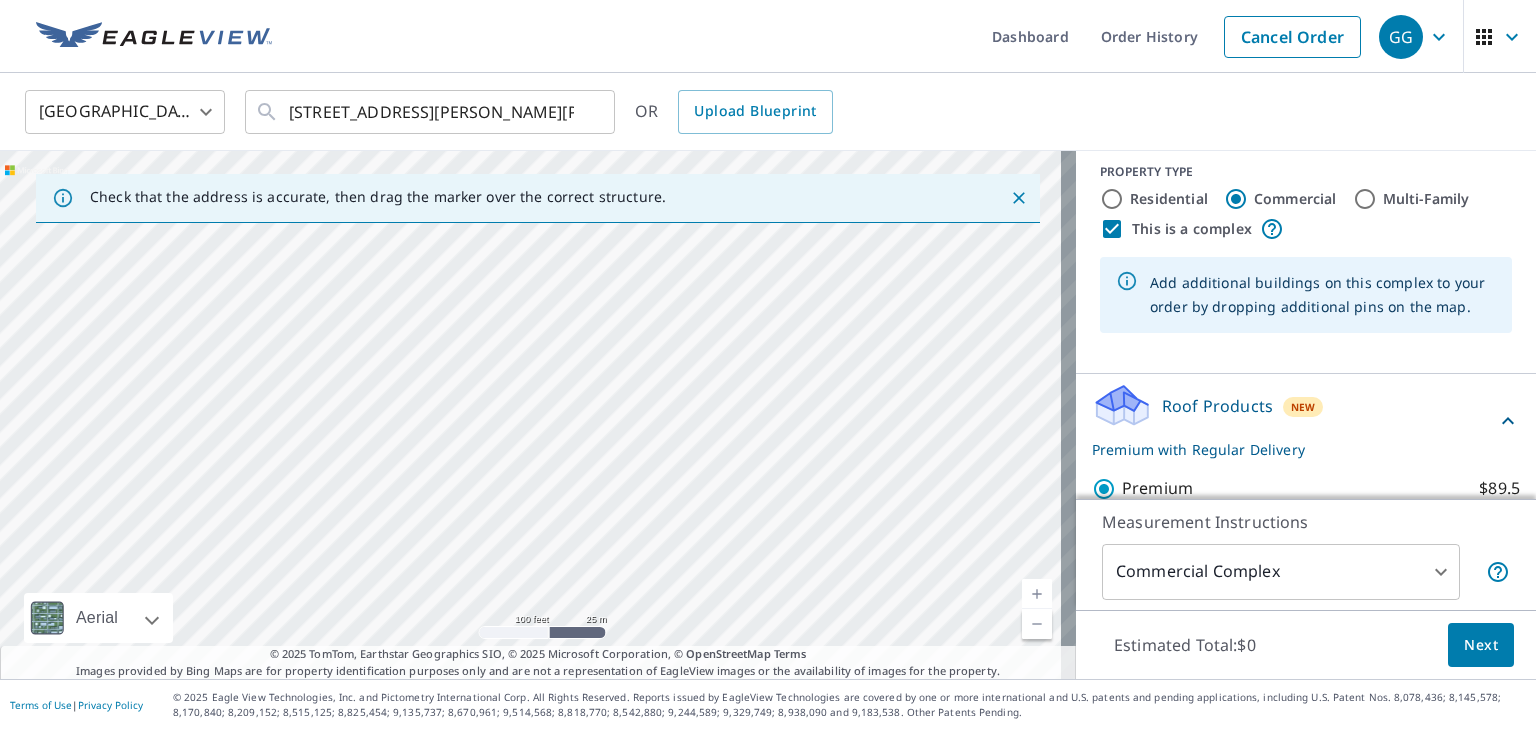 scroll, scrollTop: 0, scrollLeft: 0, axis: both 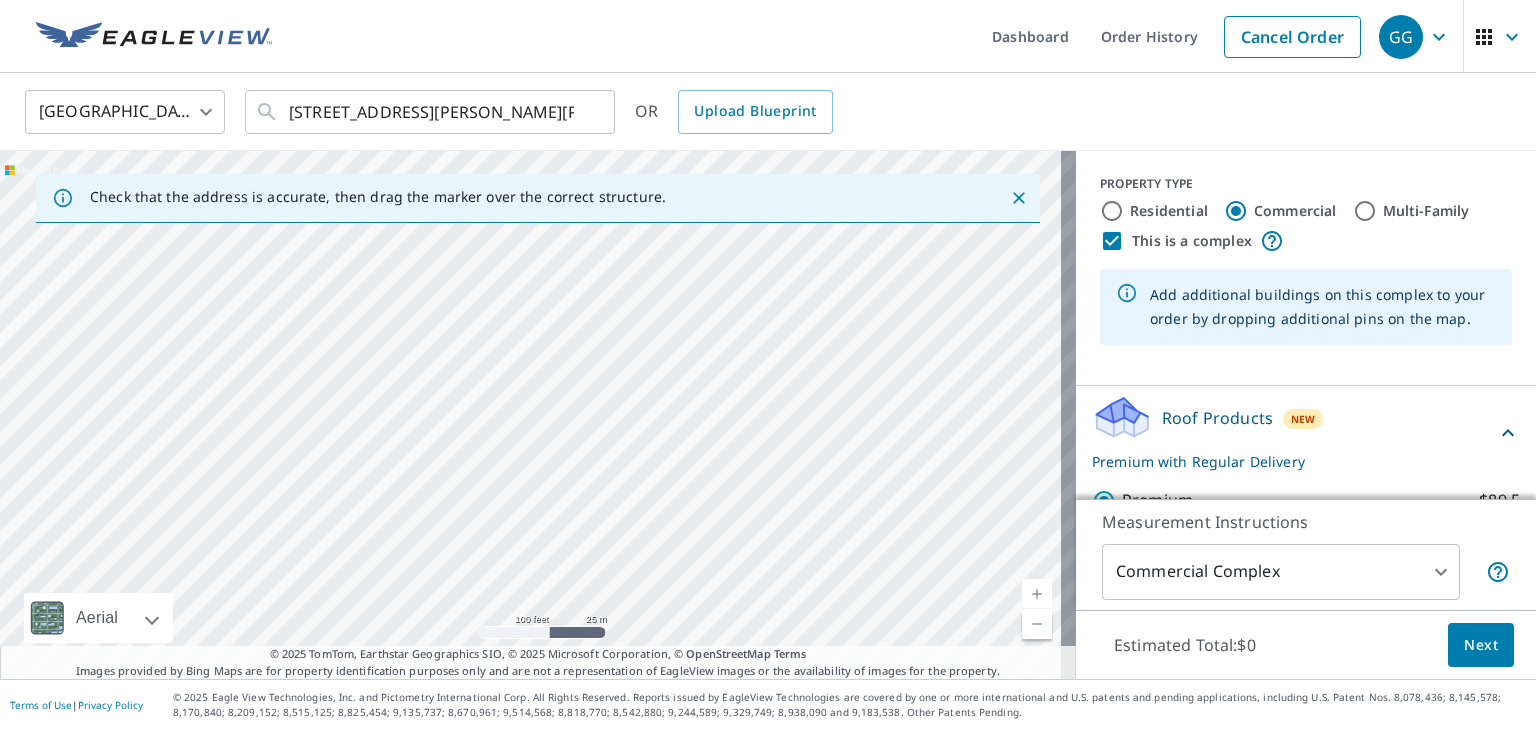 click at bounding box center [1037, 624] 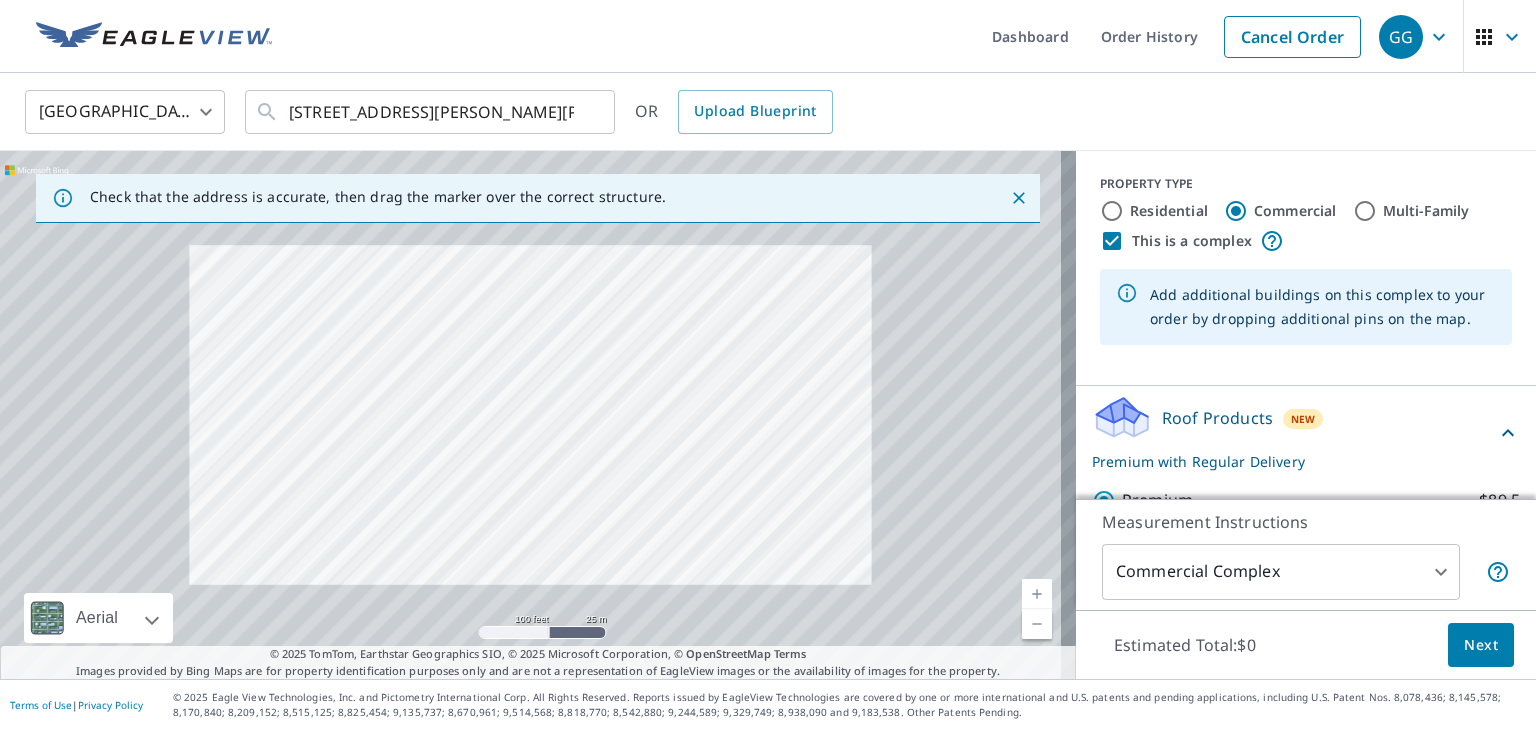 click at bounding box center (1037, 624) 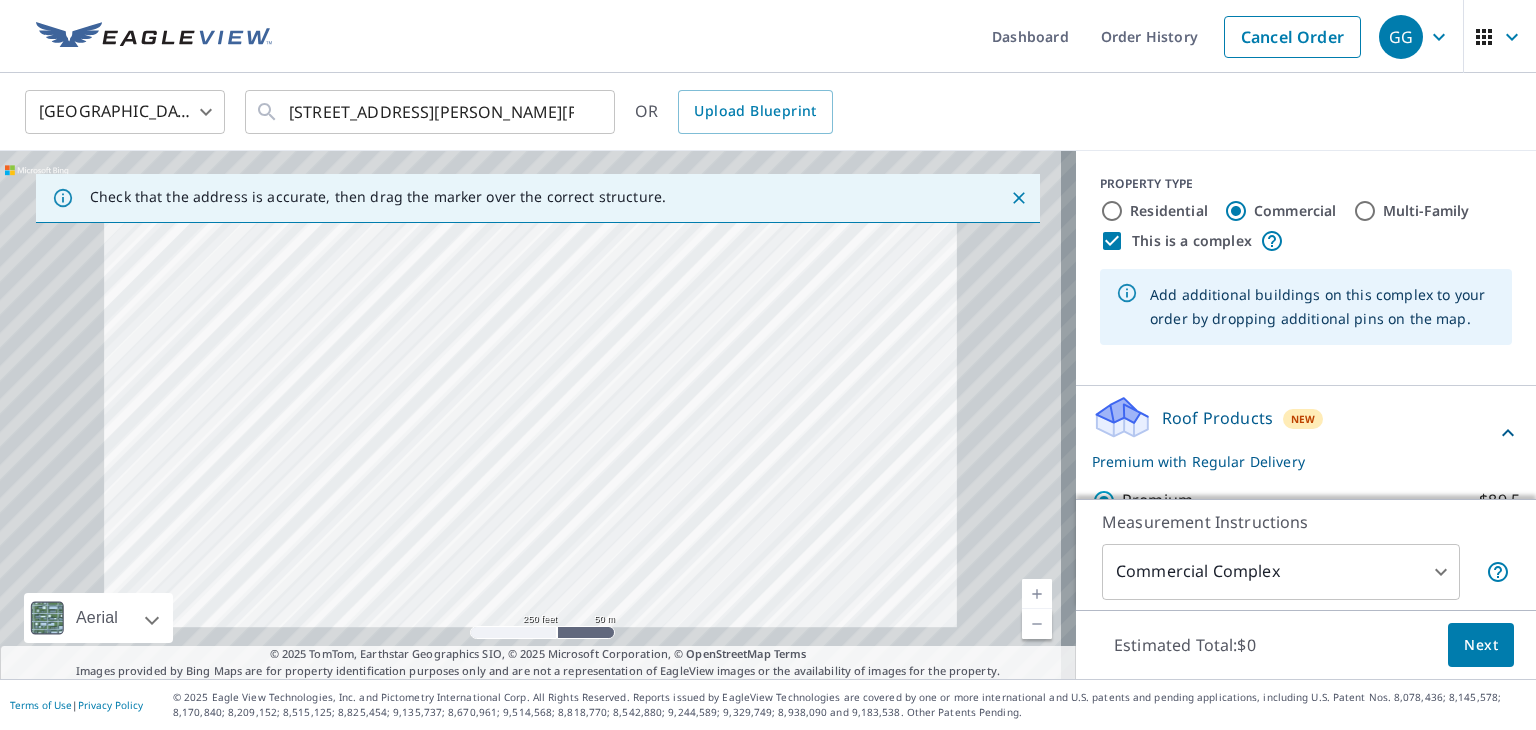 click at bounding box center (1037, 624) 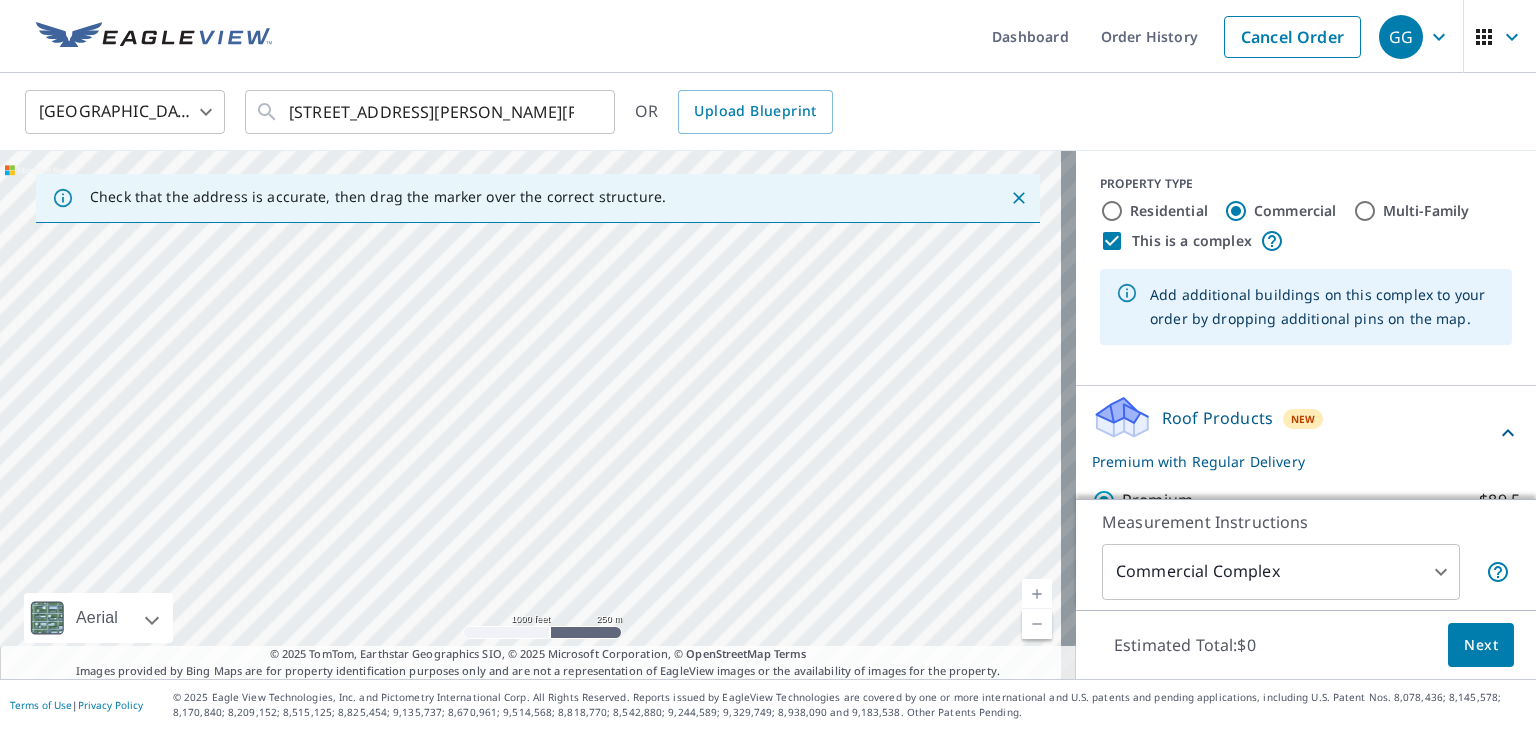 click at bounding box center (538, 415) 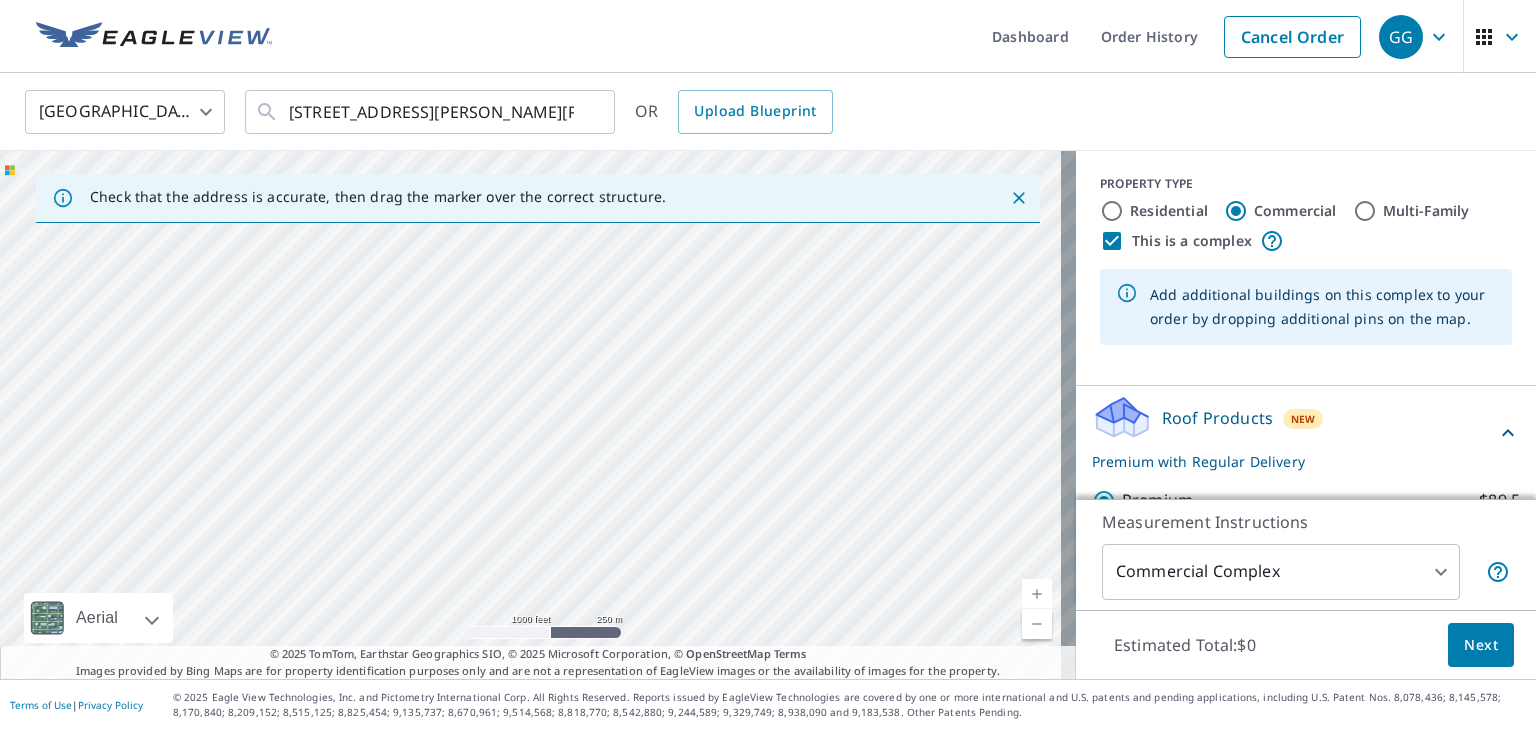 drag, startPoint x: 859, startPoint y: 359, endPoint x: 817, endPoint y: 331, distance: 50.47772 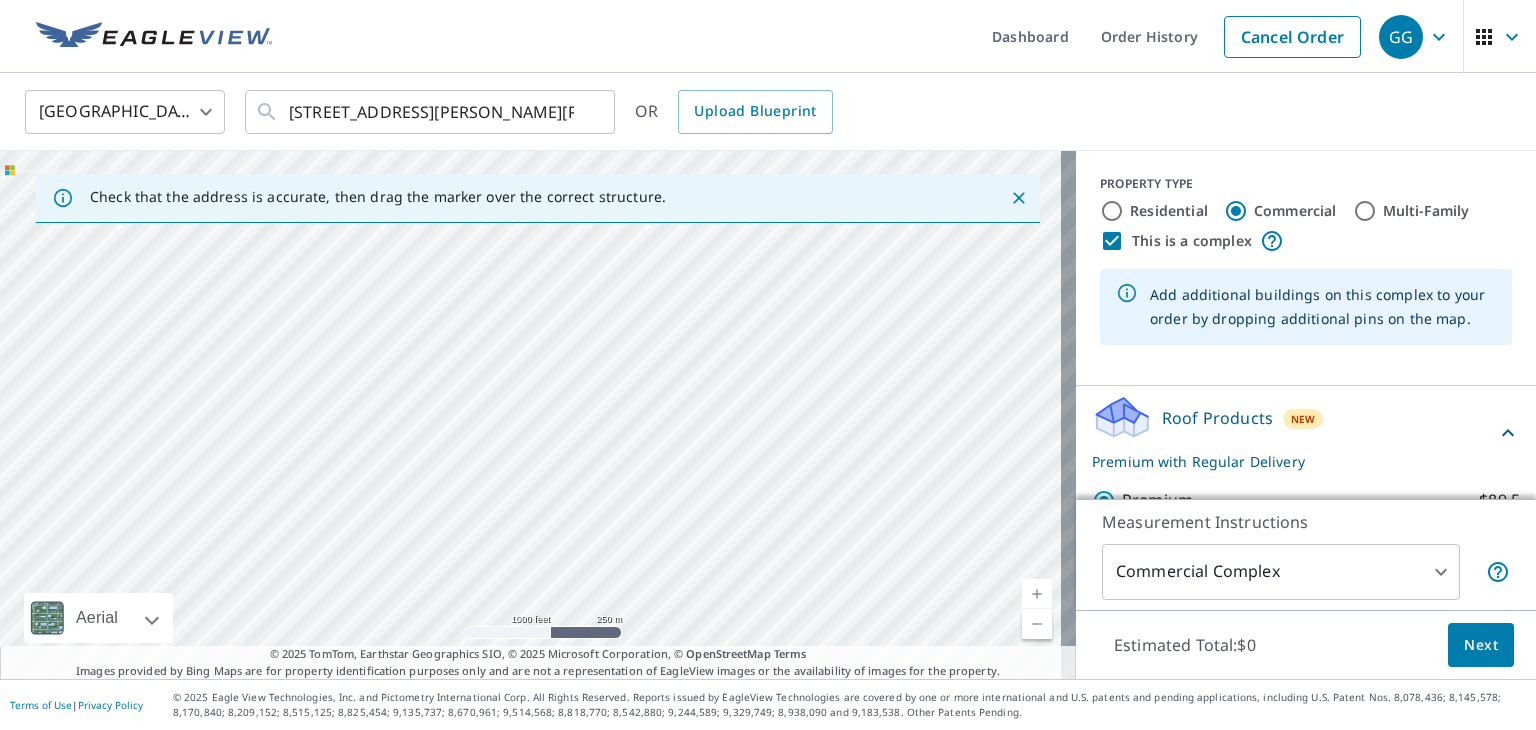 drag, startPoint x: 567, startPoint y: 356, endPoint x: 552, endPoint y: 399, distance: 45.54119 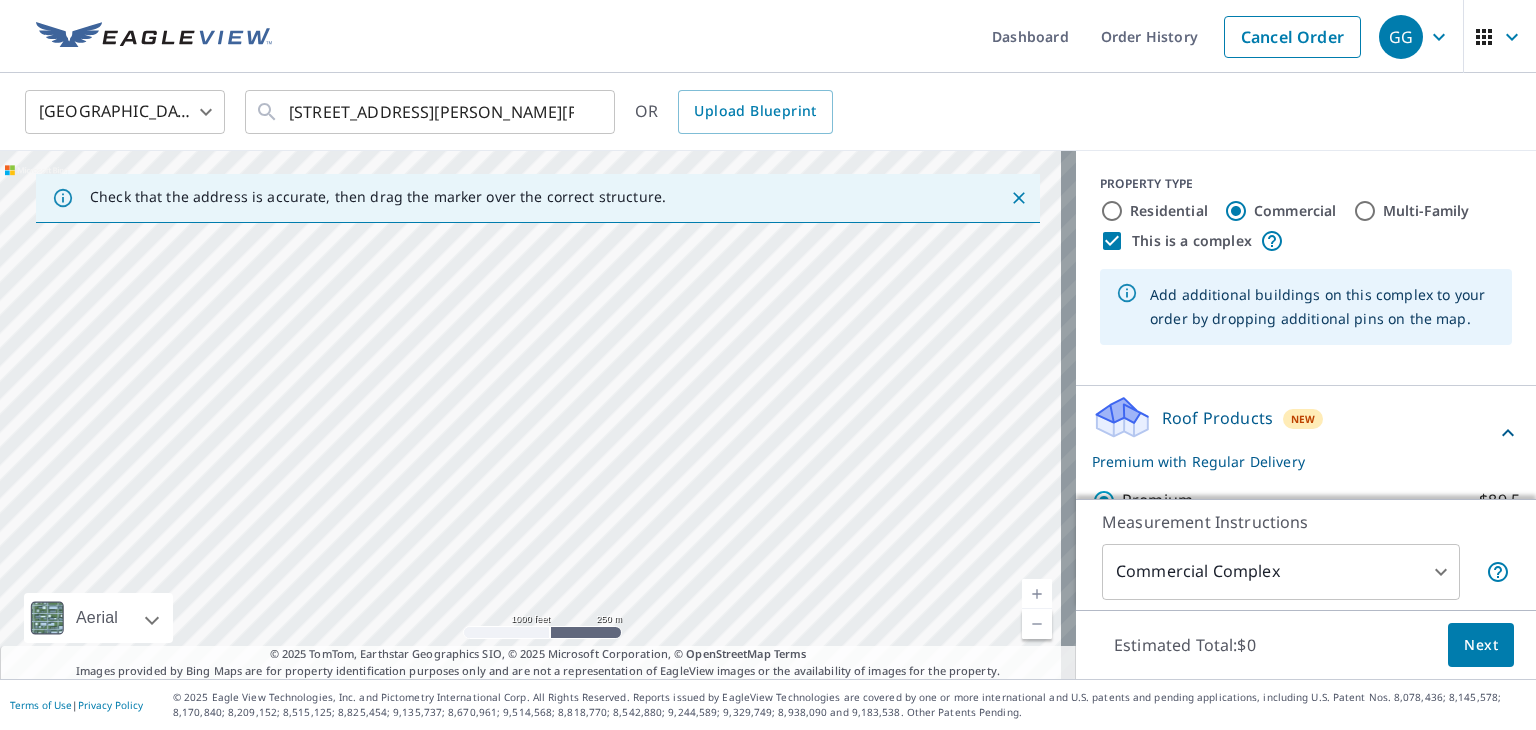 click at bounding box center (538, 415) 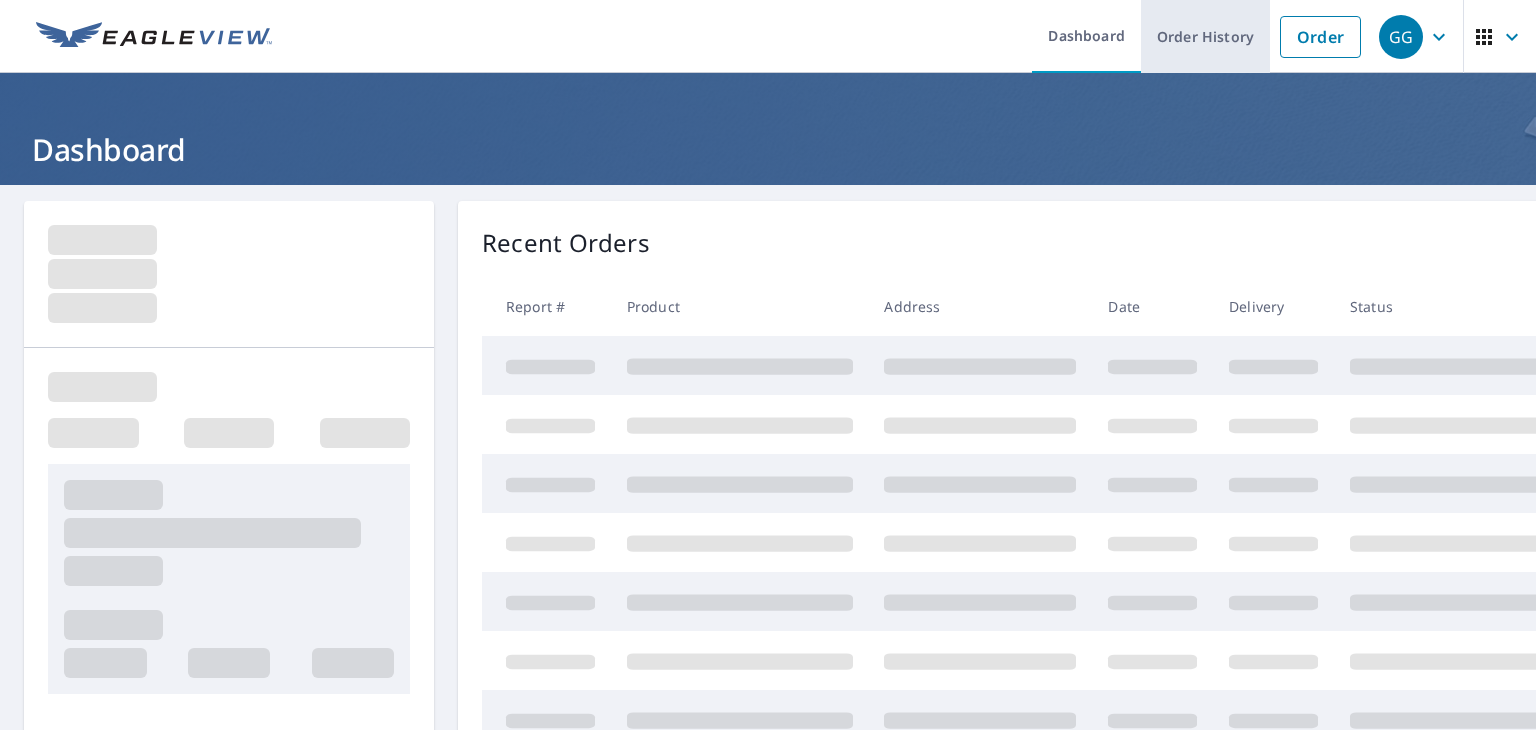 scroll, scrollTop: 0, scrollLeft: 0, axis: both 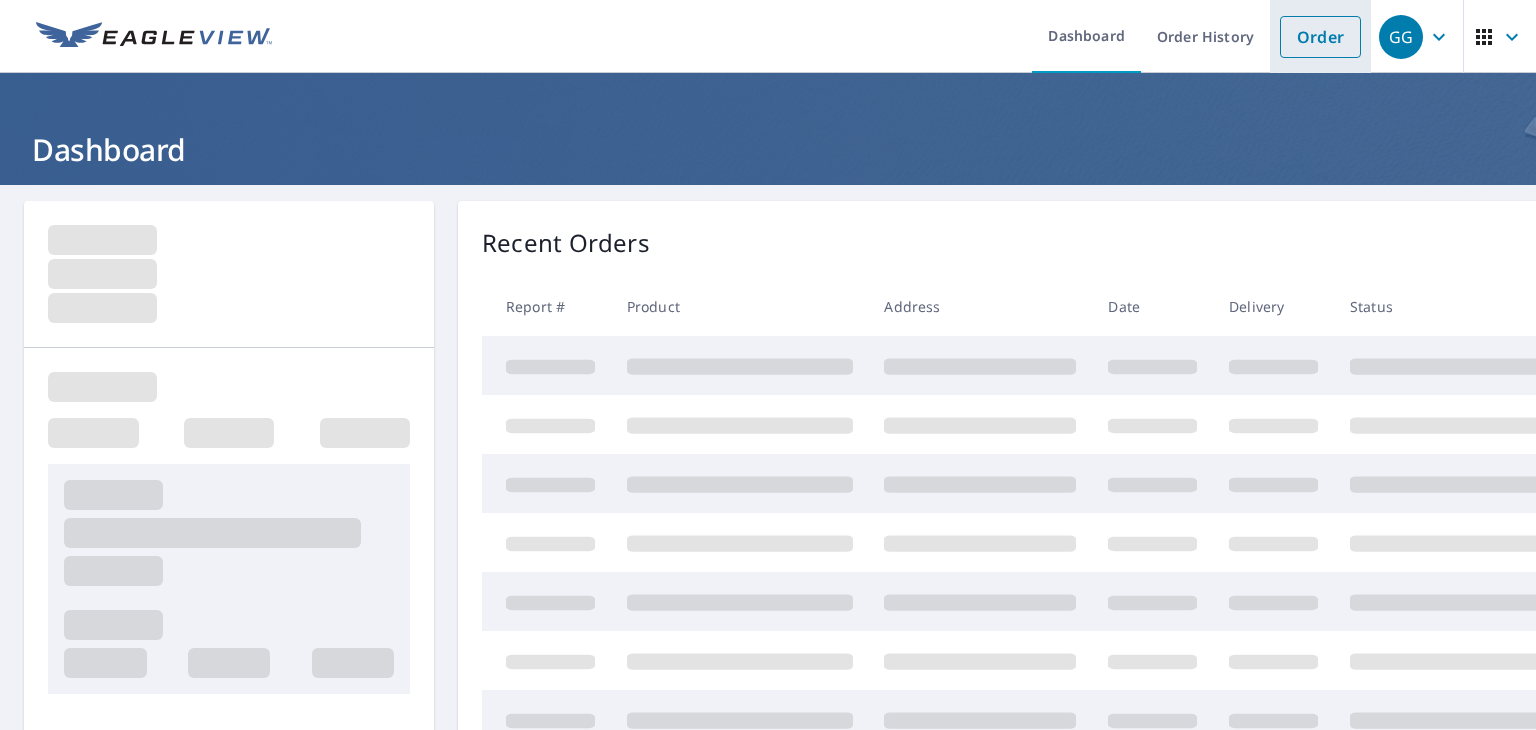 click on "Order" at bounding box center (1320, 37) 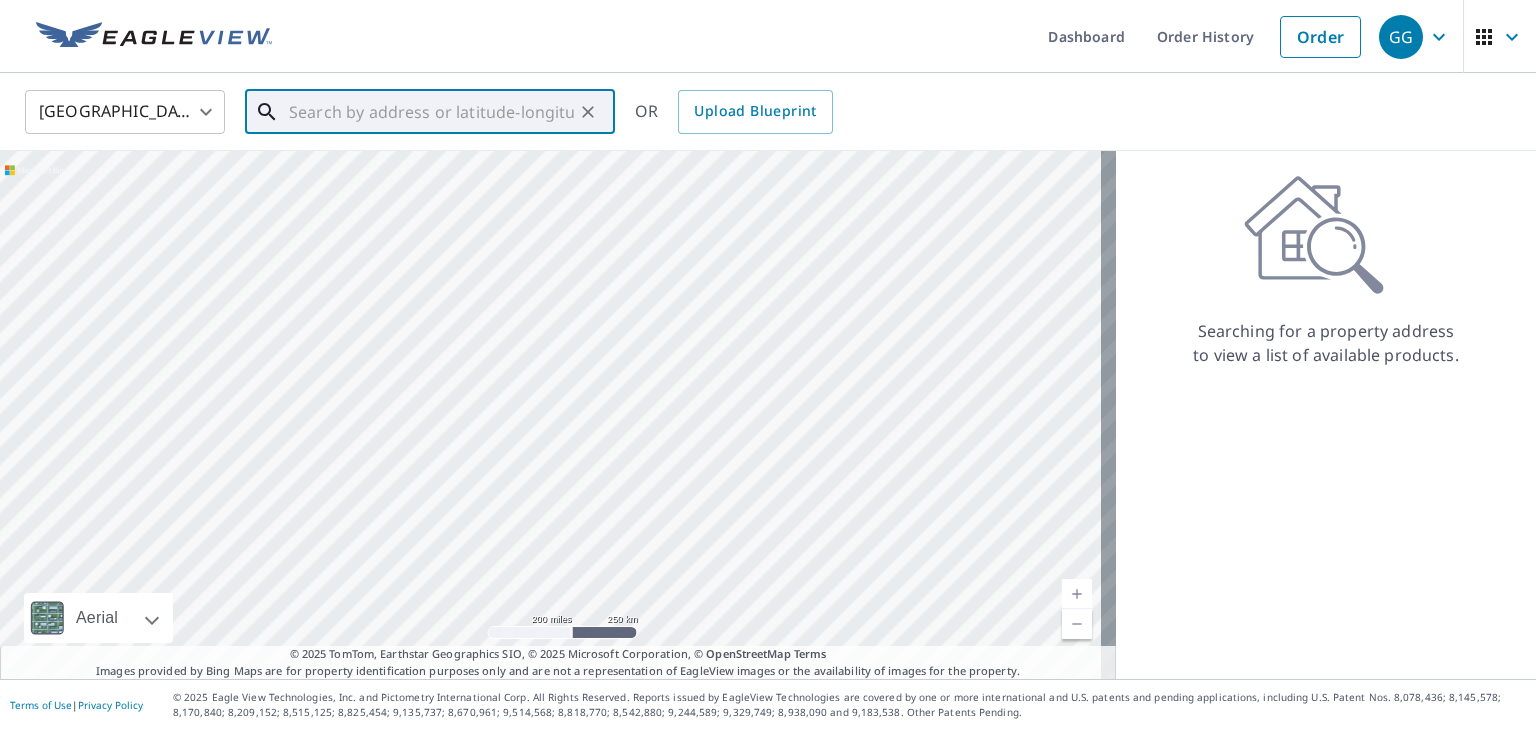 click at bounding box center (431, 112) 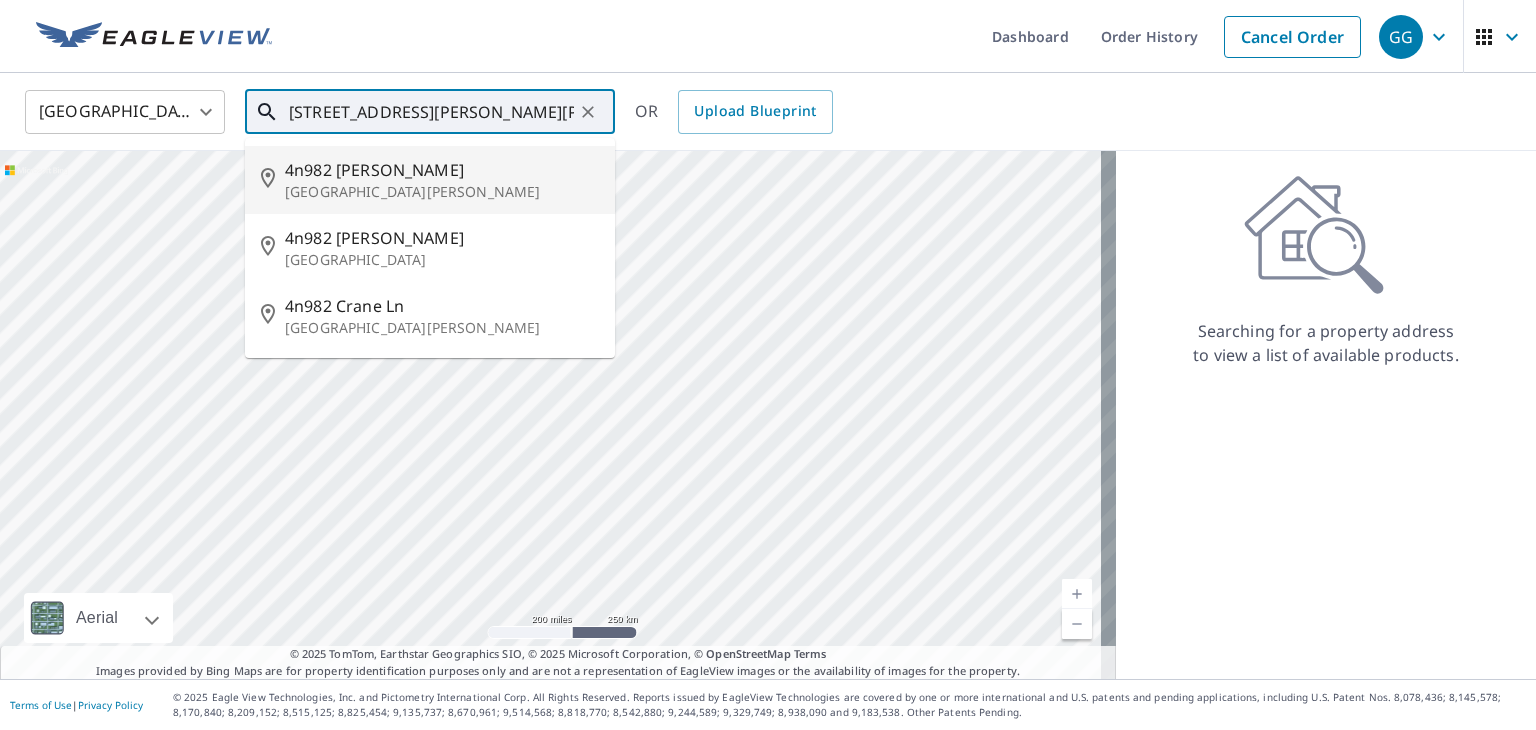 click on "4n982 [PERSON_NAME]" at bounding box center [442, 170] 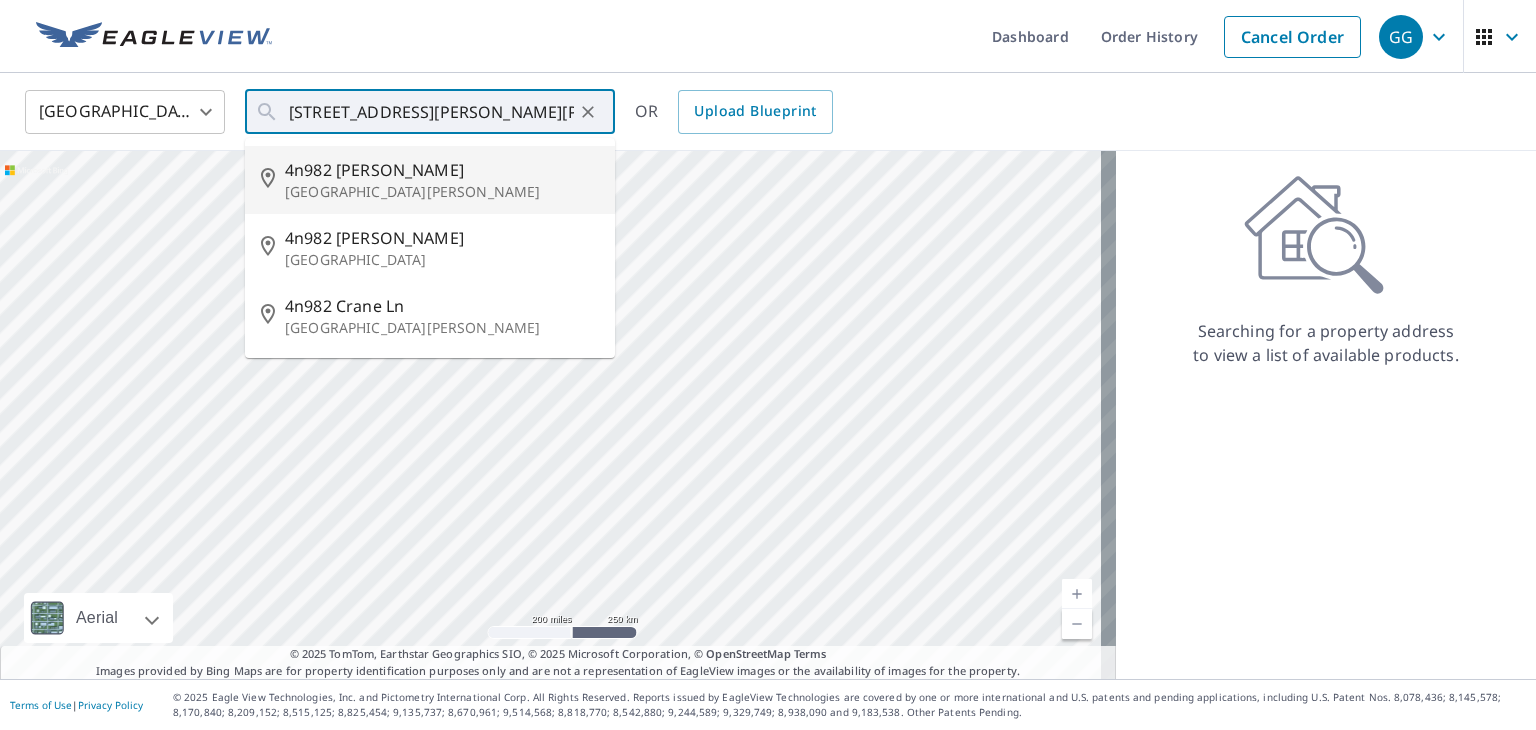 type on "[STREET_ADDRESS][PERSON_NAME][PERSON_NAME]" 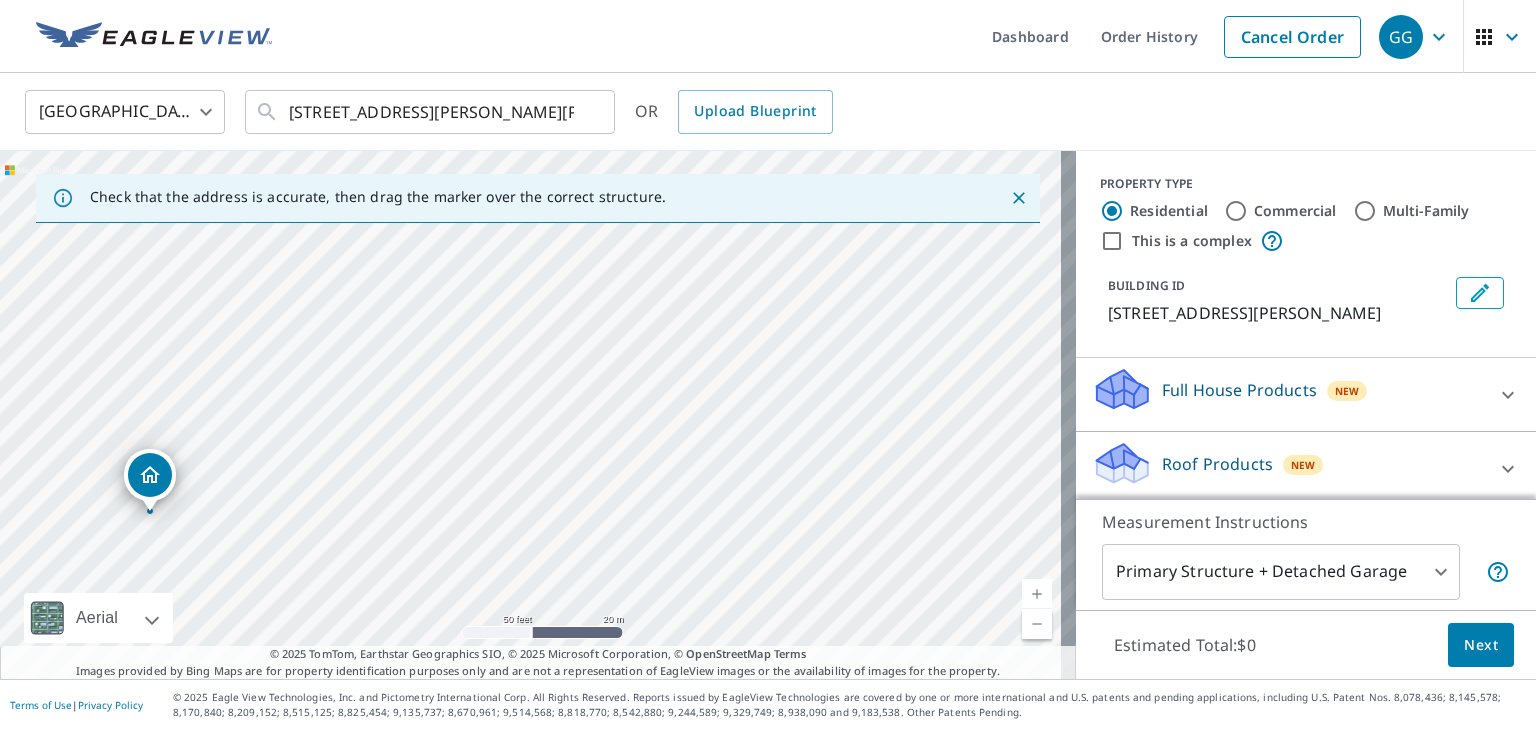 drag, startPoint x: 656, startPoint y: 378, endPoint x: 484, endPoint y: 436, distance: 181.51584 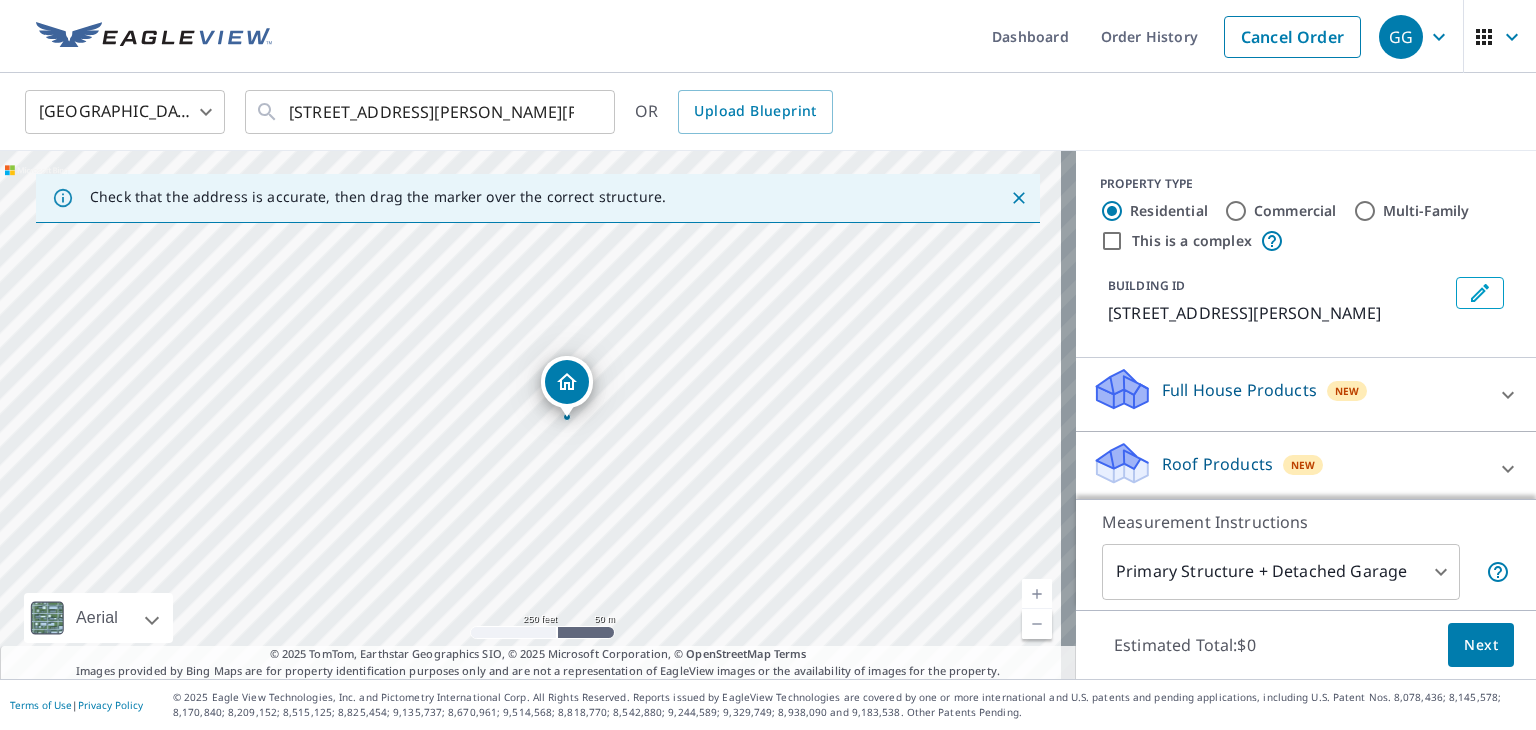 drag, startPoint x: 503, startPoint y: 406, endPoint x: 670, endPoint y: 379, distance: 169.16855 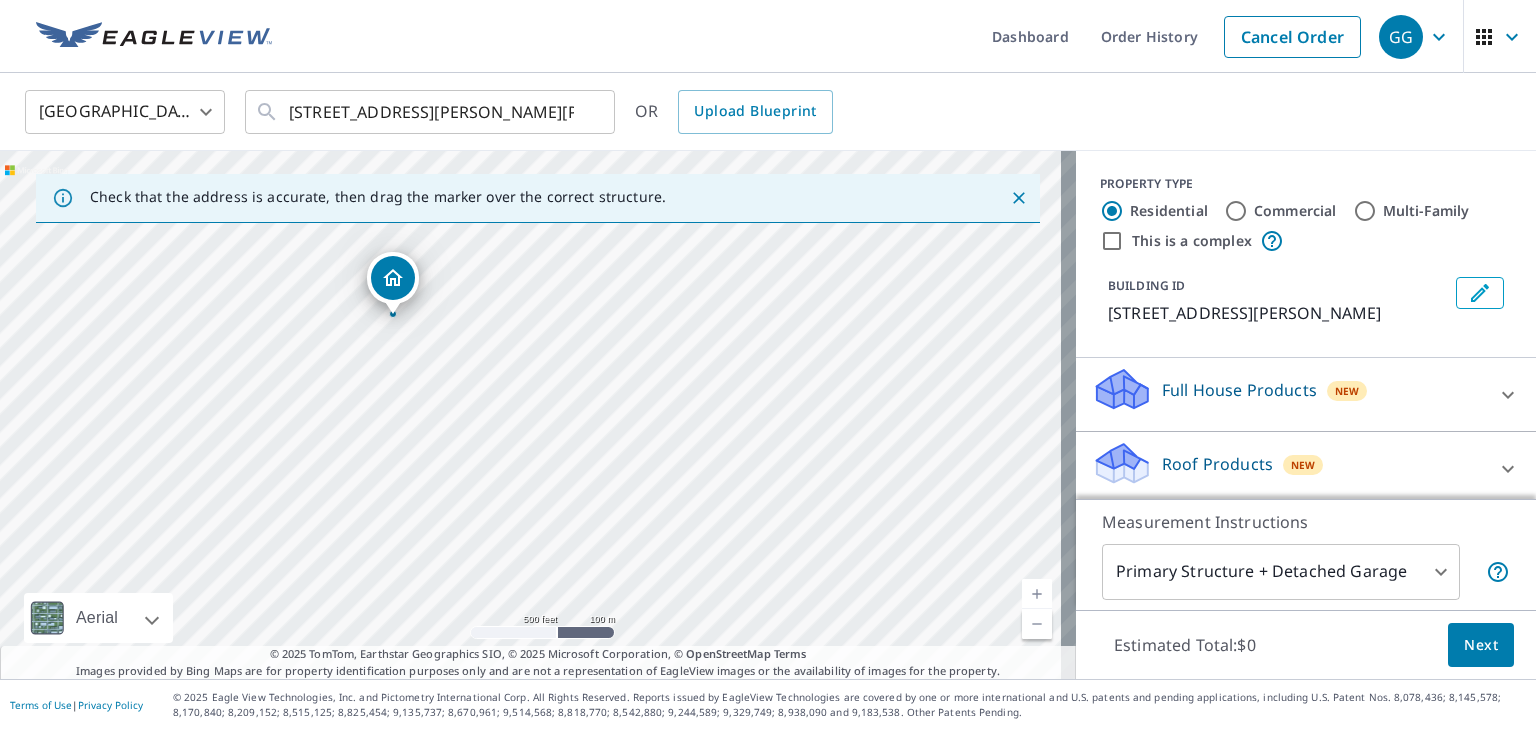 drag, startPoint x: 665, startPoint y: 488, endPoint x: 440, endPoint y: 400, distance: 241.59677 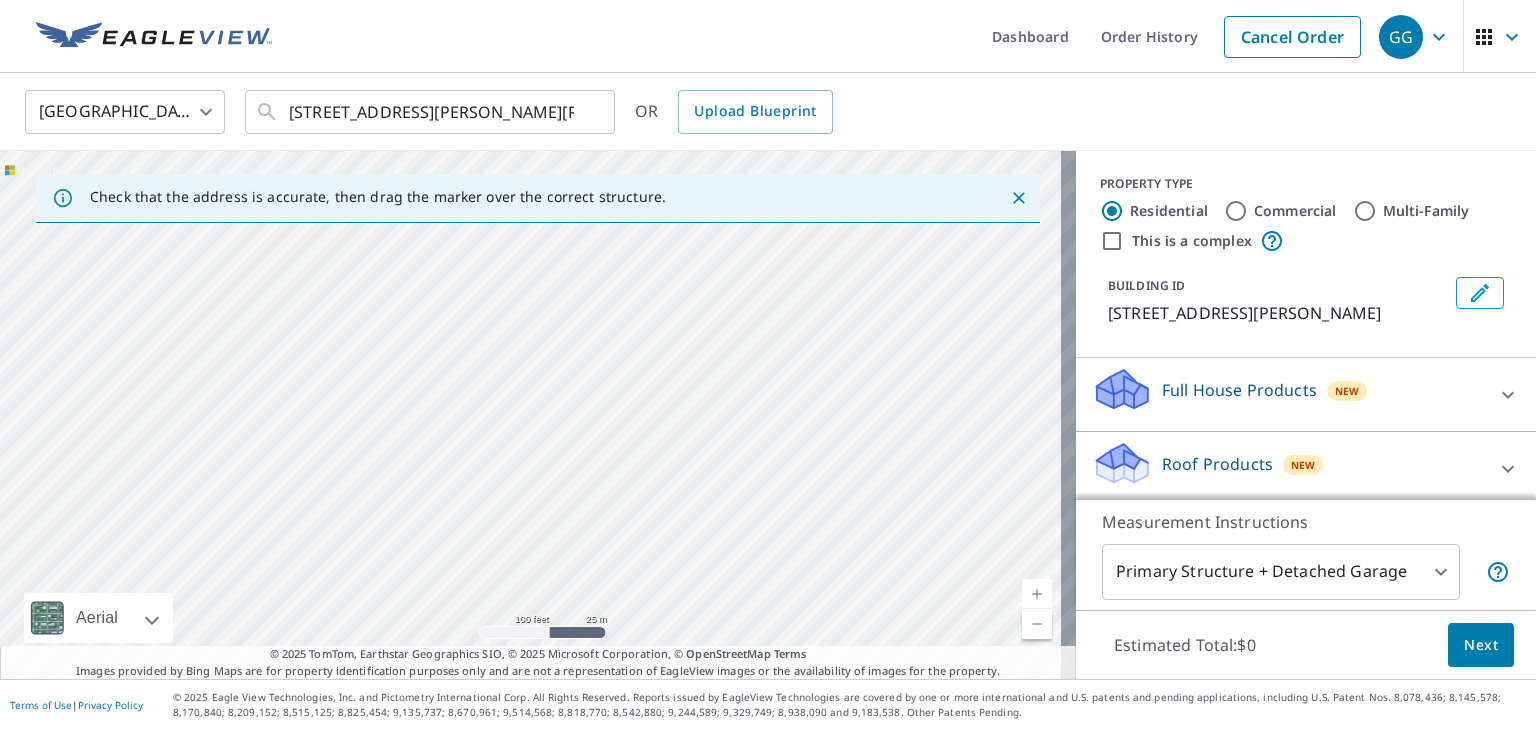 drag, startPoint x: 752, startPoint y: 477, endPoint x: 707, endPoint y: 405, distance: 84.90583 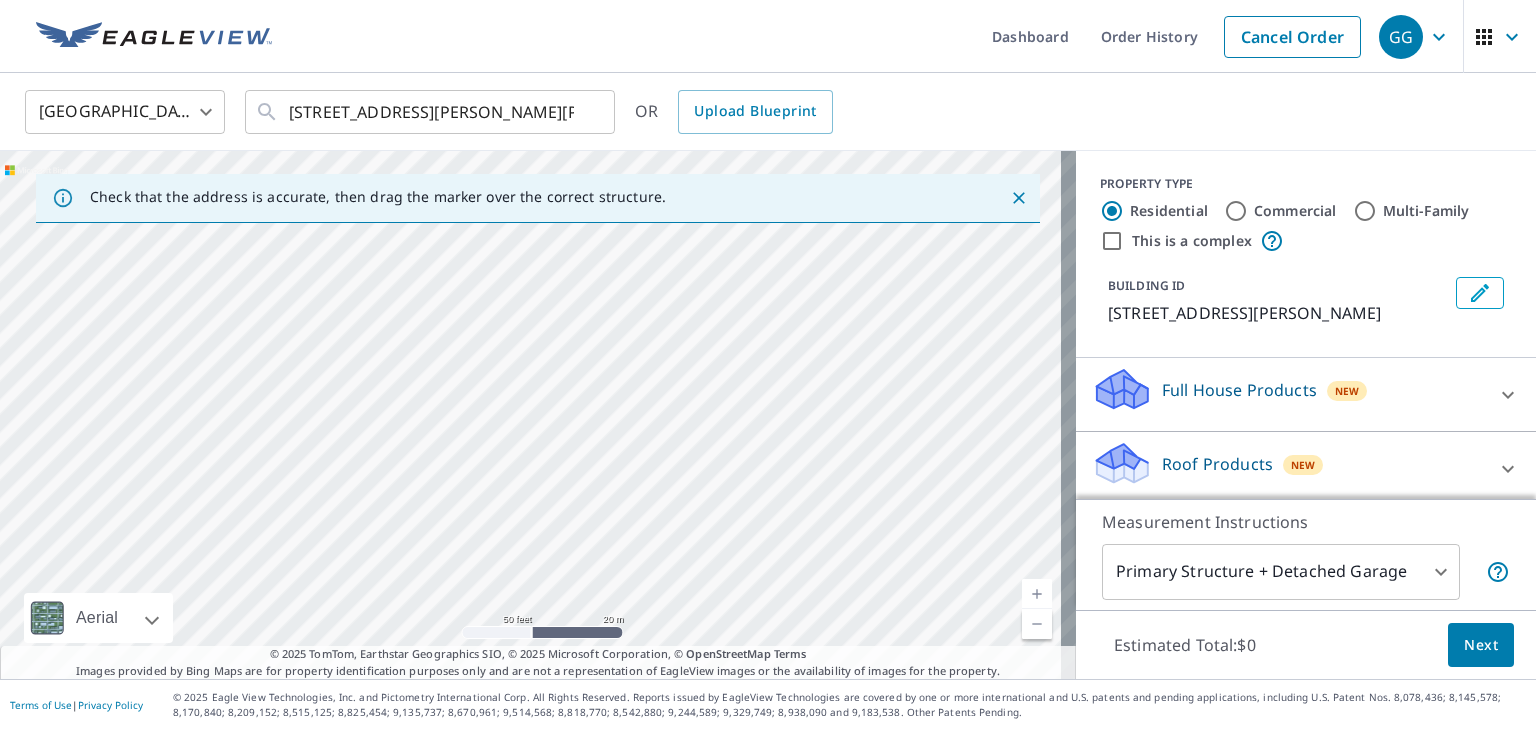 drag, startPoint x: 682, startPoint y: 457, endPoint x: 701, endPoint y: 319, distance: 139.30183 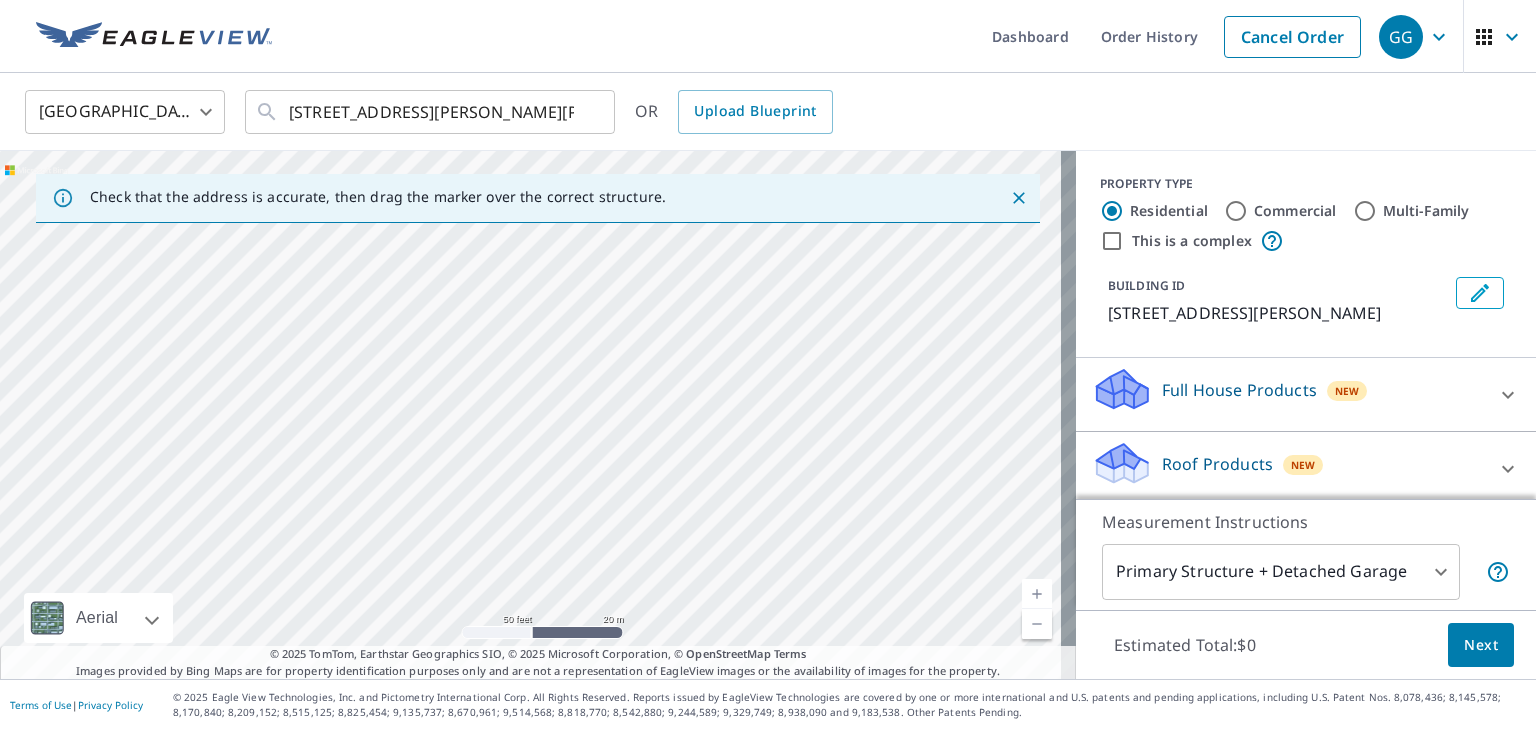 drag, startPoint x: 733, startPoint y: 390, endPoint x: 654, endPoint y: 526, distance: 157.28 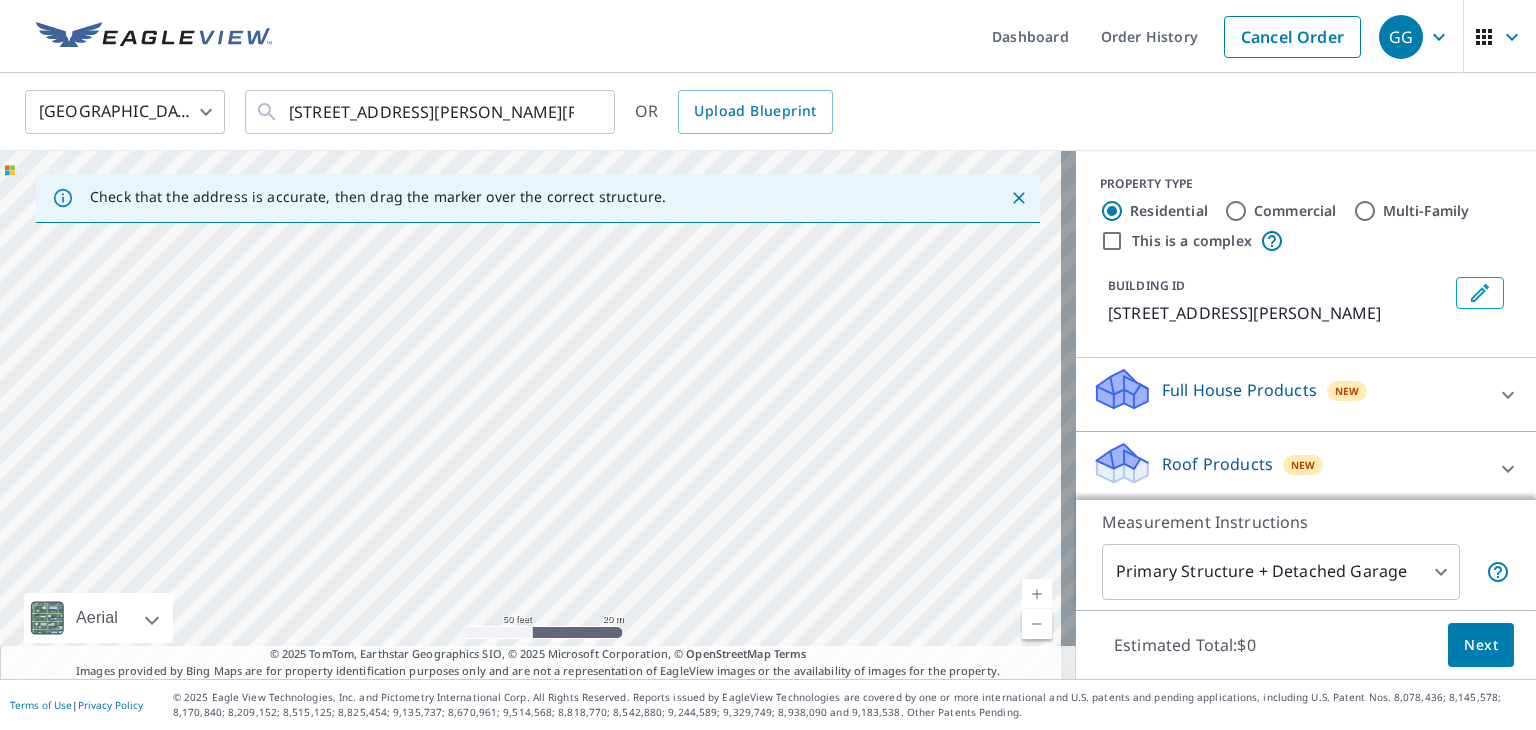 drag, startPoint x: 739, startPoint y: 350, endPoint x: 755, endPoint y: 275, distance: 76.687675 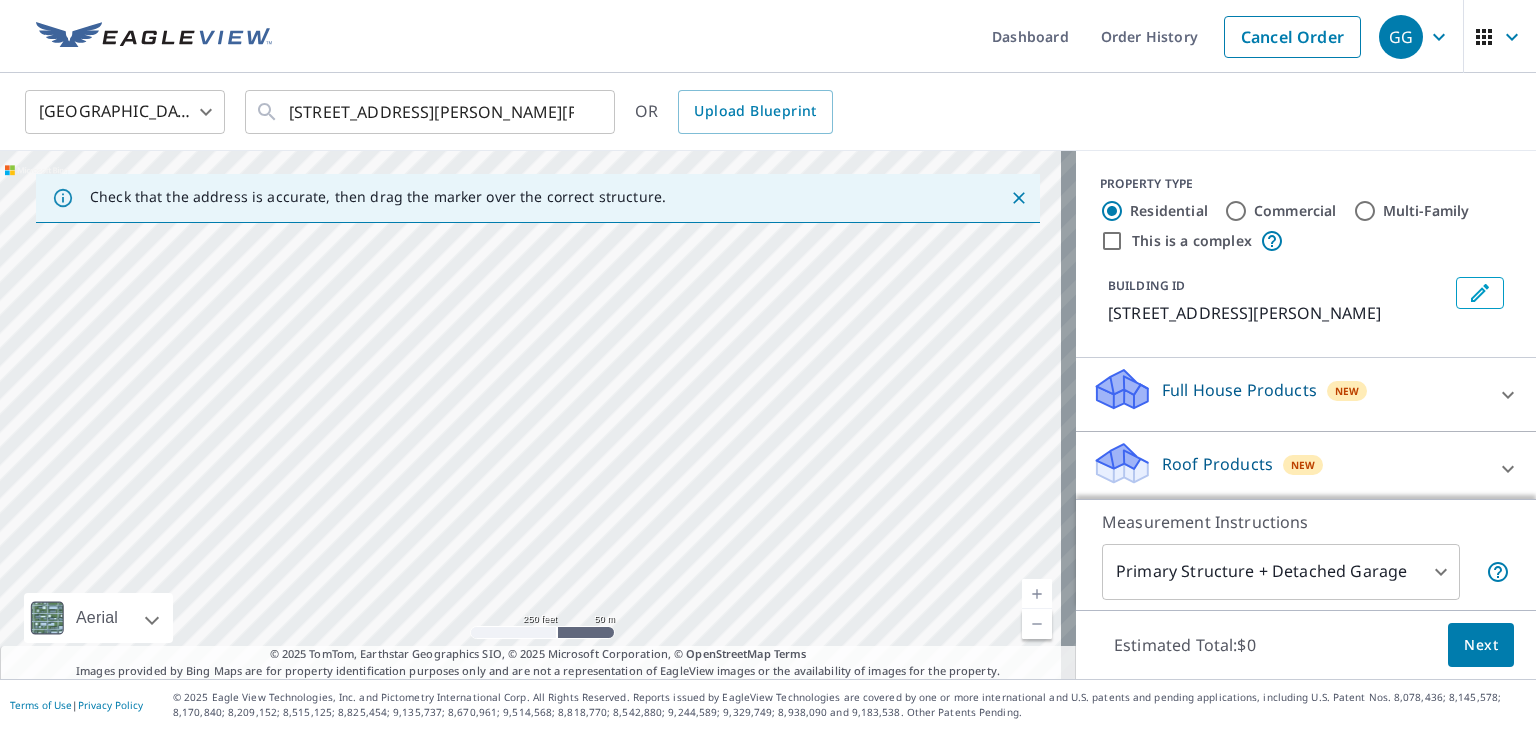 drag, startPoint x: 721, startPoint y: 365, endPoint x: 708, endPoint y: 414, distance: 50.695168 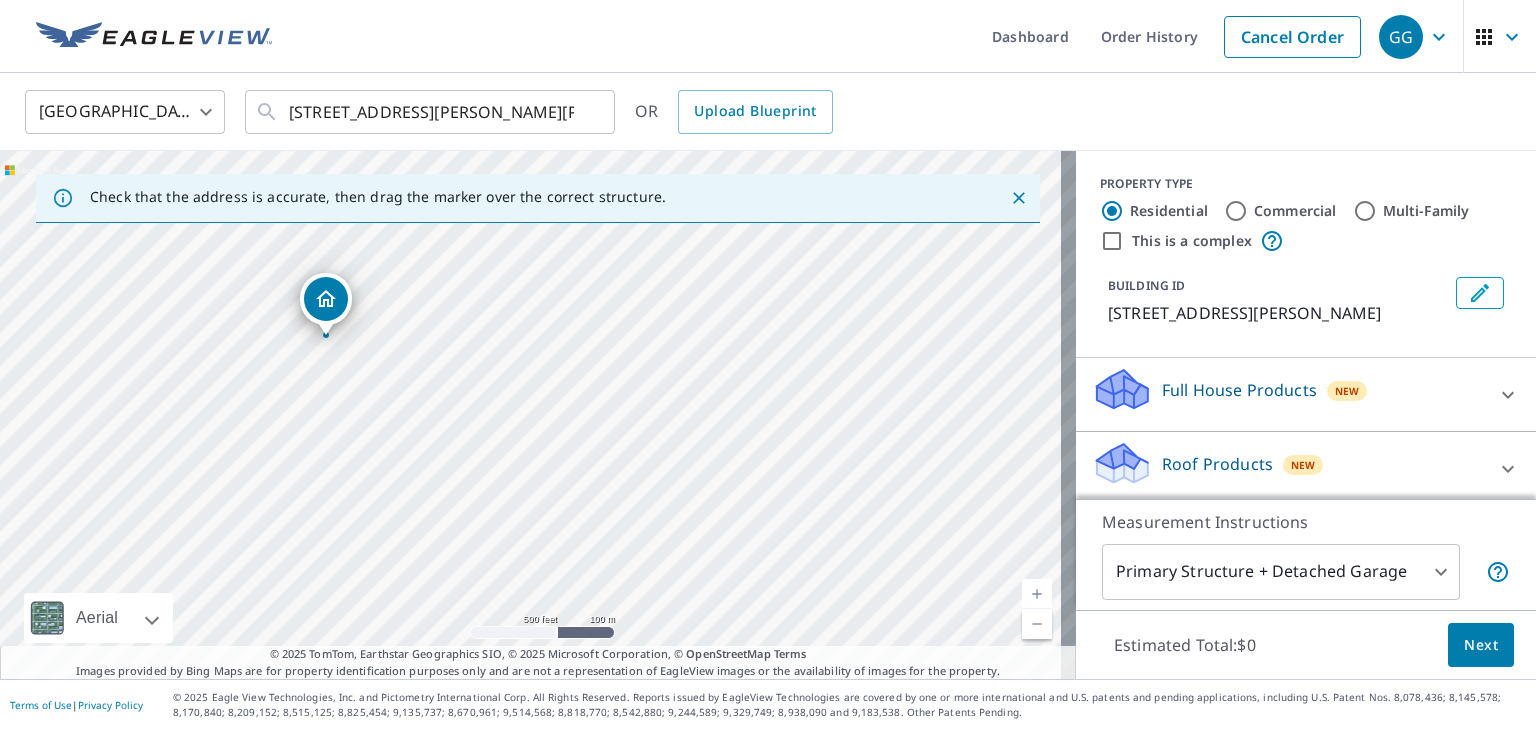 drag, startPoint x: 712, startPoint y: 337, endPoint x: 700, endPoint y: 441, distance: 104.69002 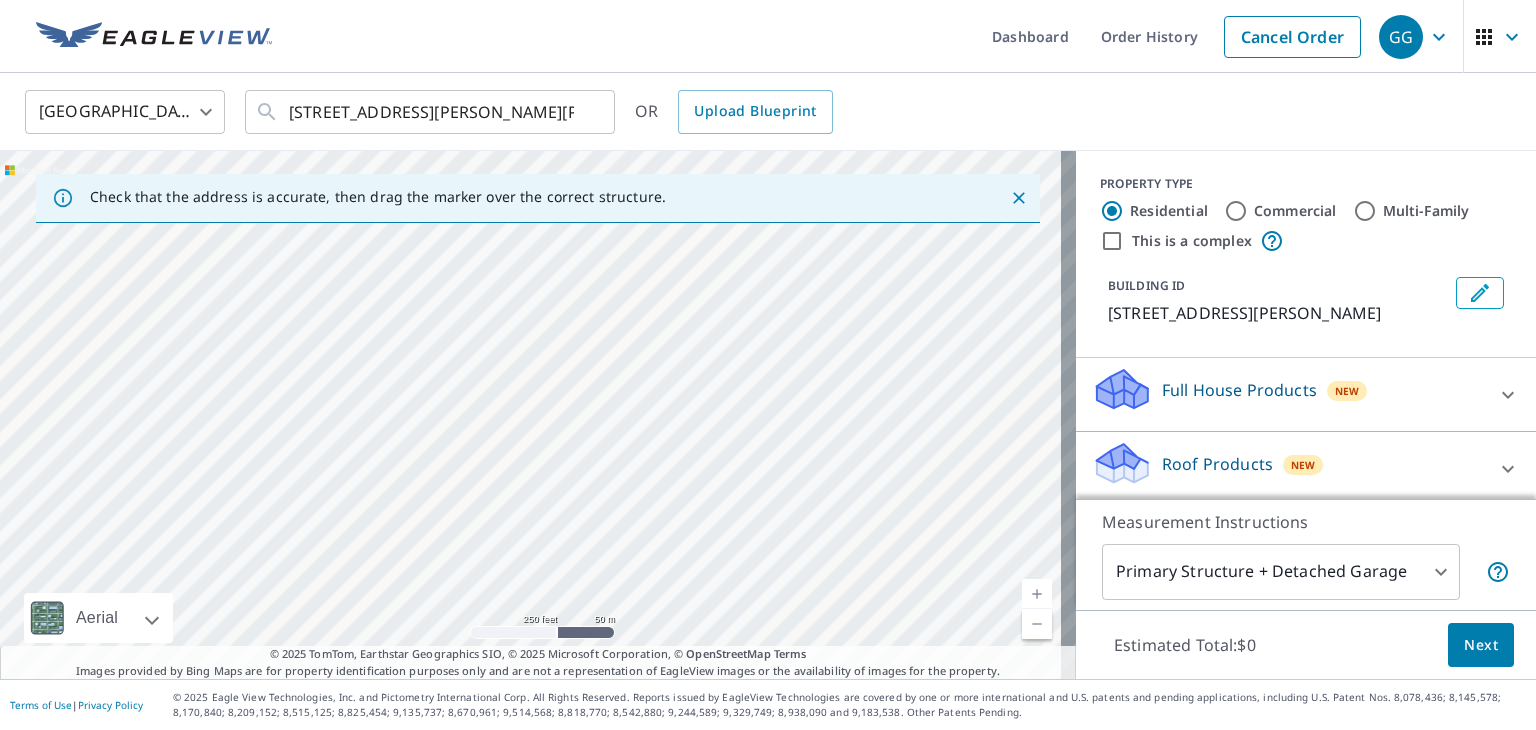 drag, startPoint x: 652, startPoint y: 393, endPoint x: 650, endPoint y: 562, distance: 169.01184 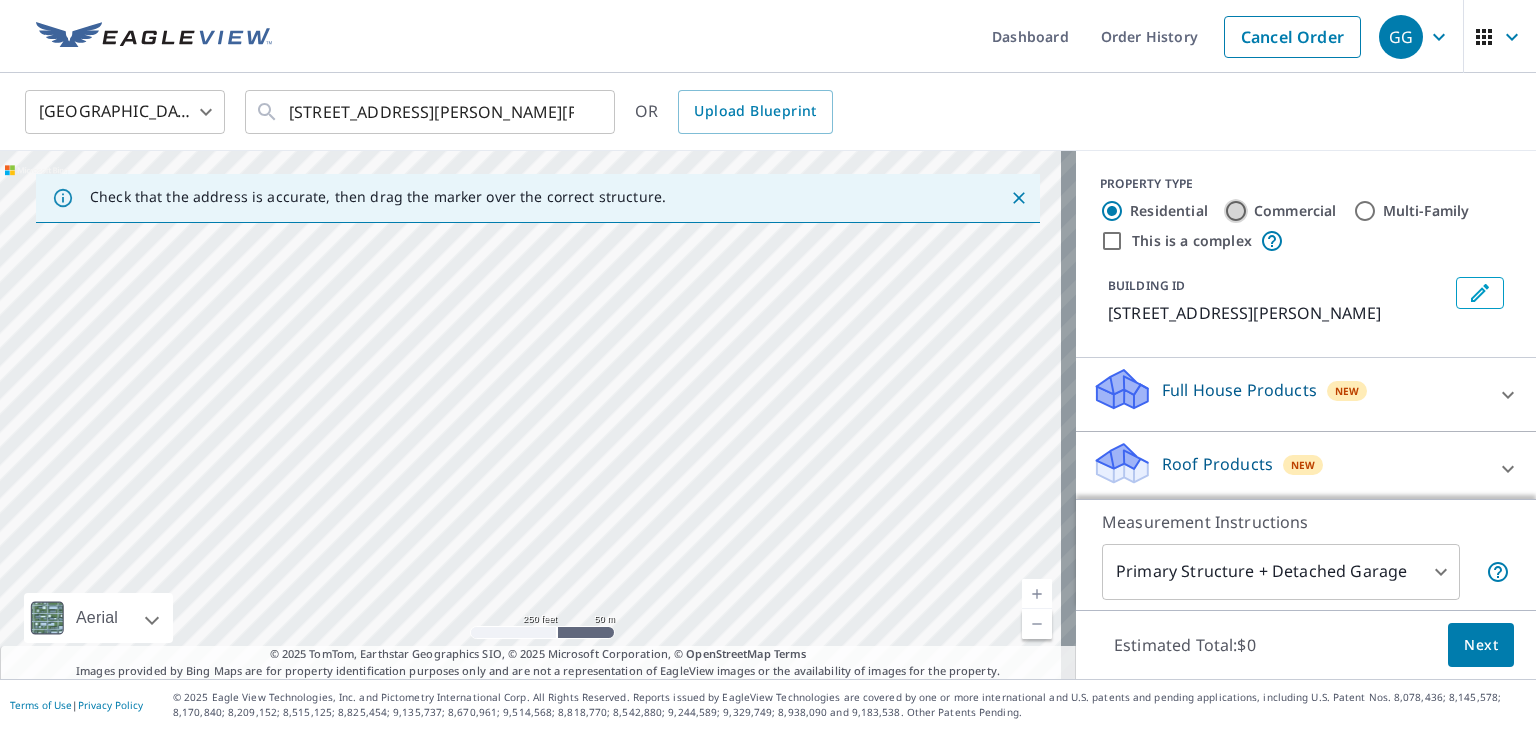 click on "Commercial" at bounding box center [1236, 211] 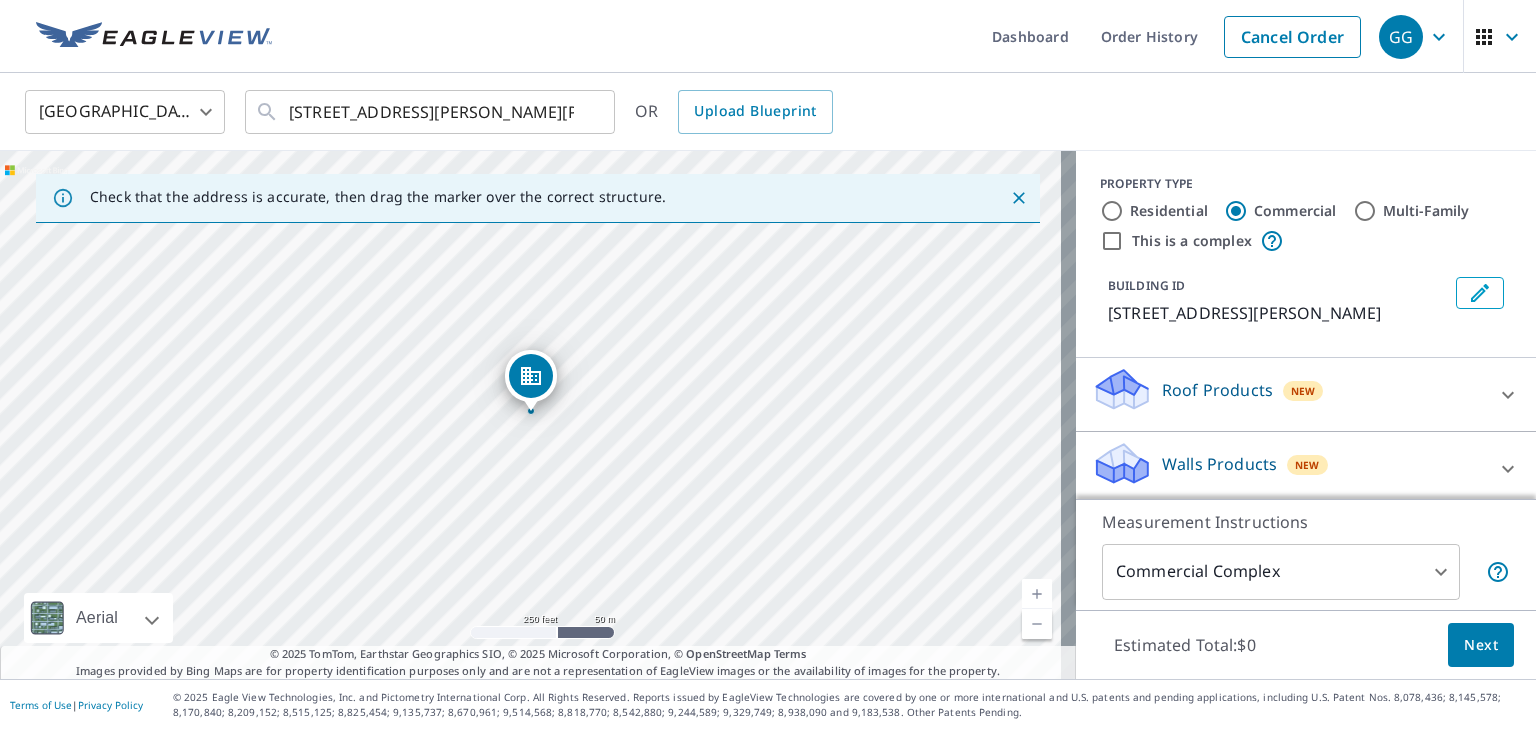 click on "This is a complex" at bounding box center [1112, 241] 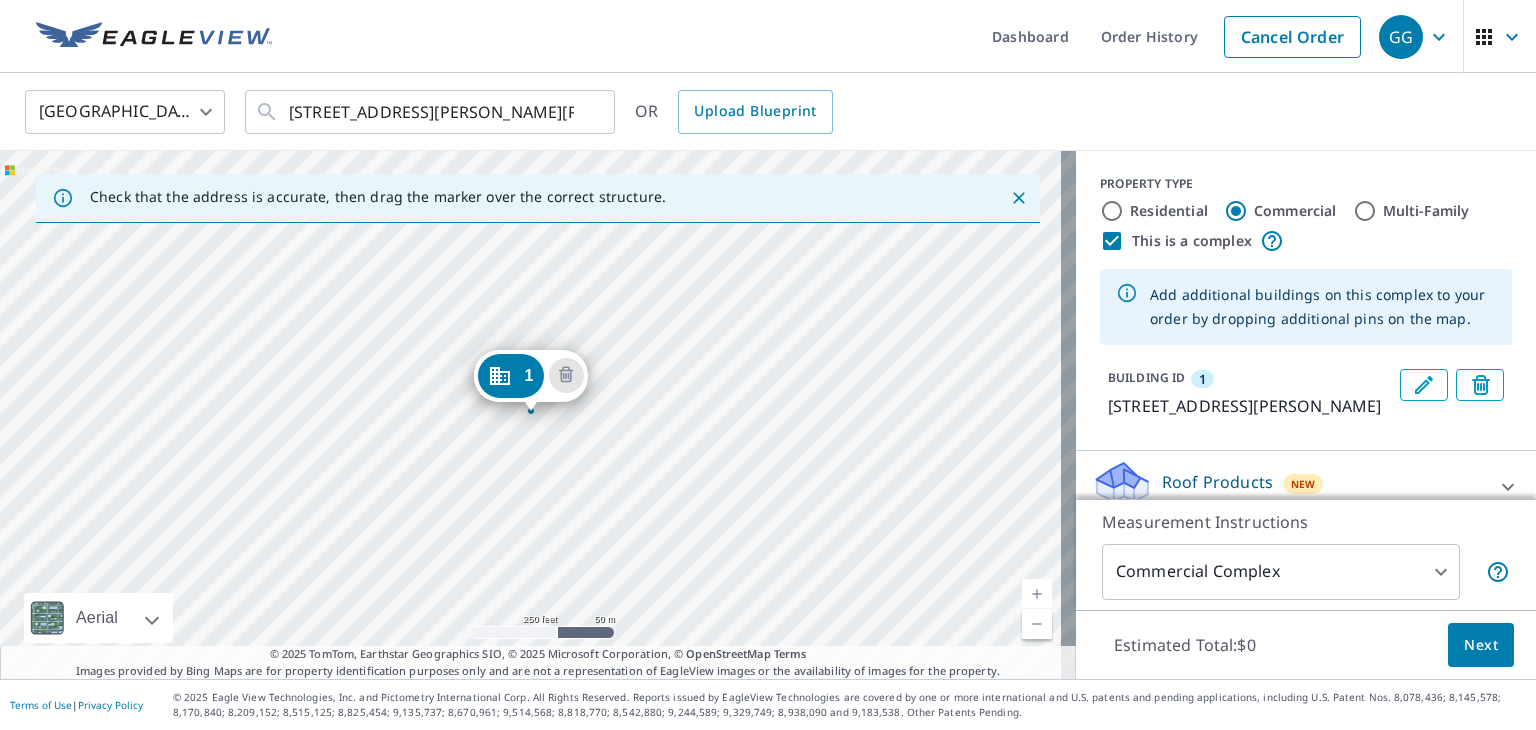 drag, startPoint x: 852, startPoint y: 501, endPoint x: 735, endPoint y: 353, distance: 188.66107 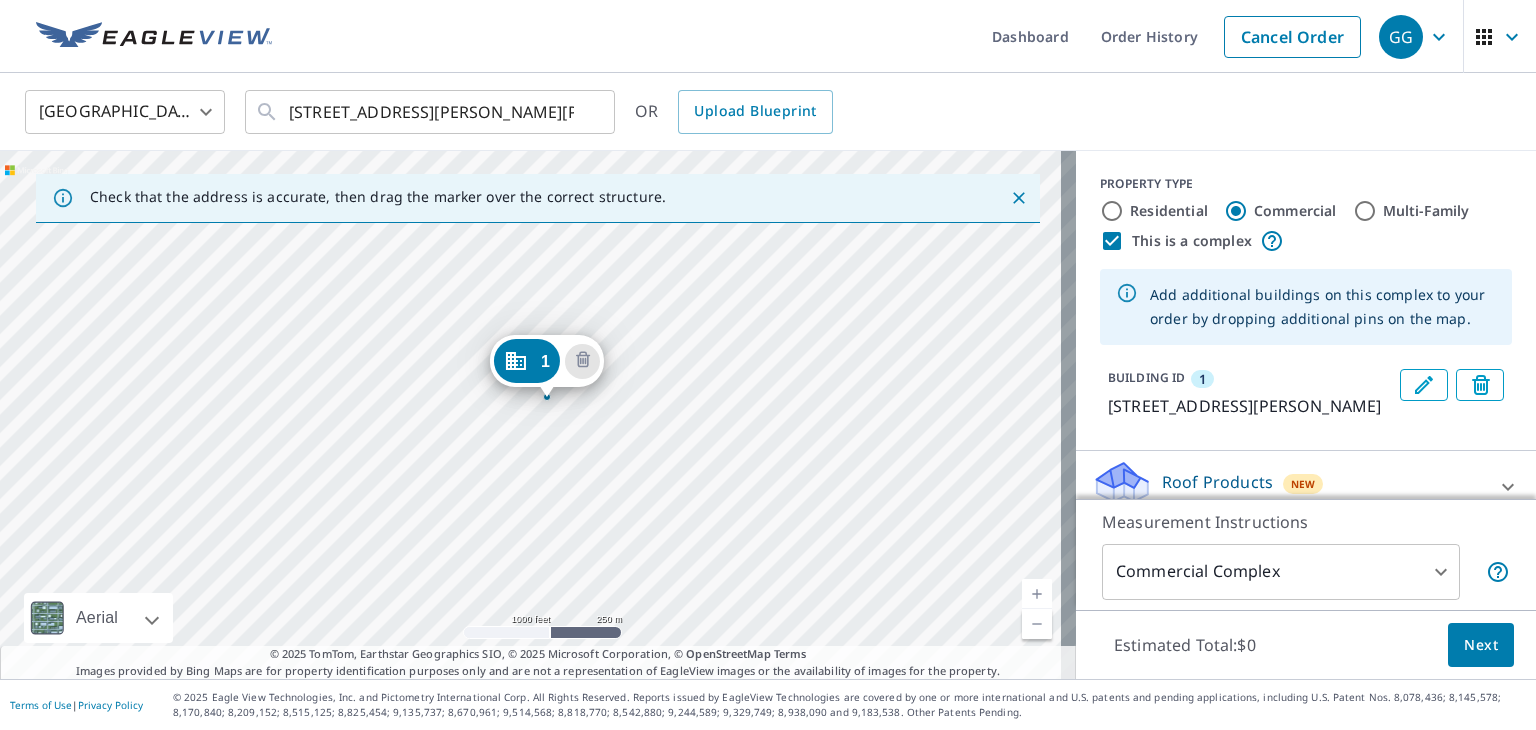 drag, startPoint x: 877, startPoint y: 428, endPoint x: 736, endPoint y: 462, distance: 145.04137 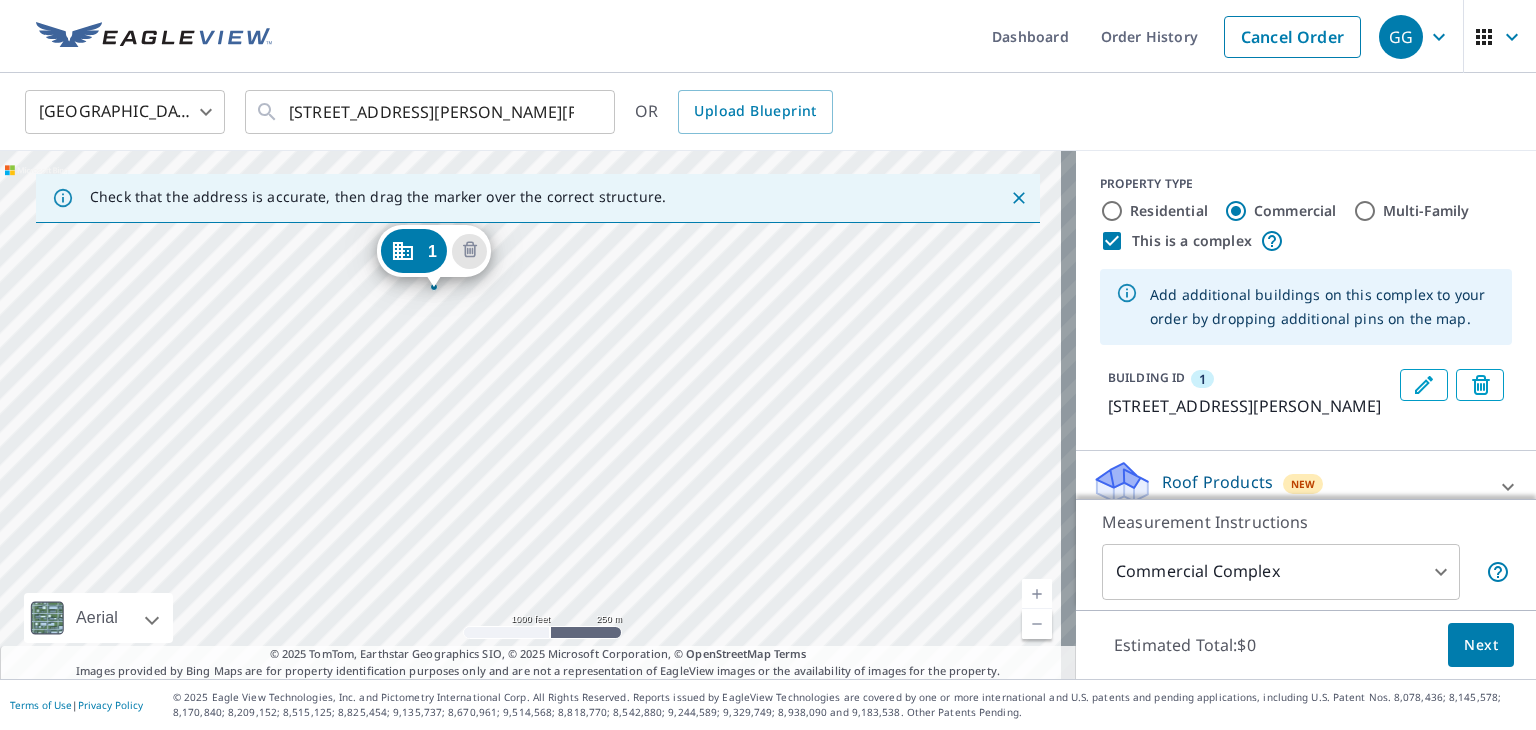 drag, startPoint x: 736, startPoint y: 462, endPoint x: 643, endPoint y: 369, distance: 131.52187 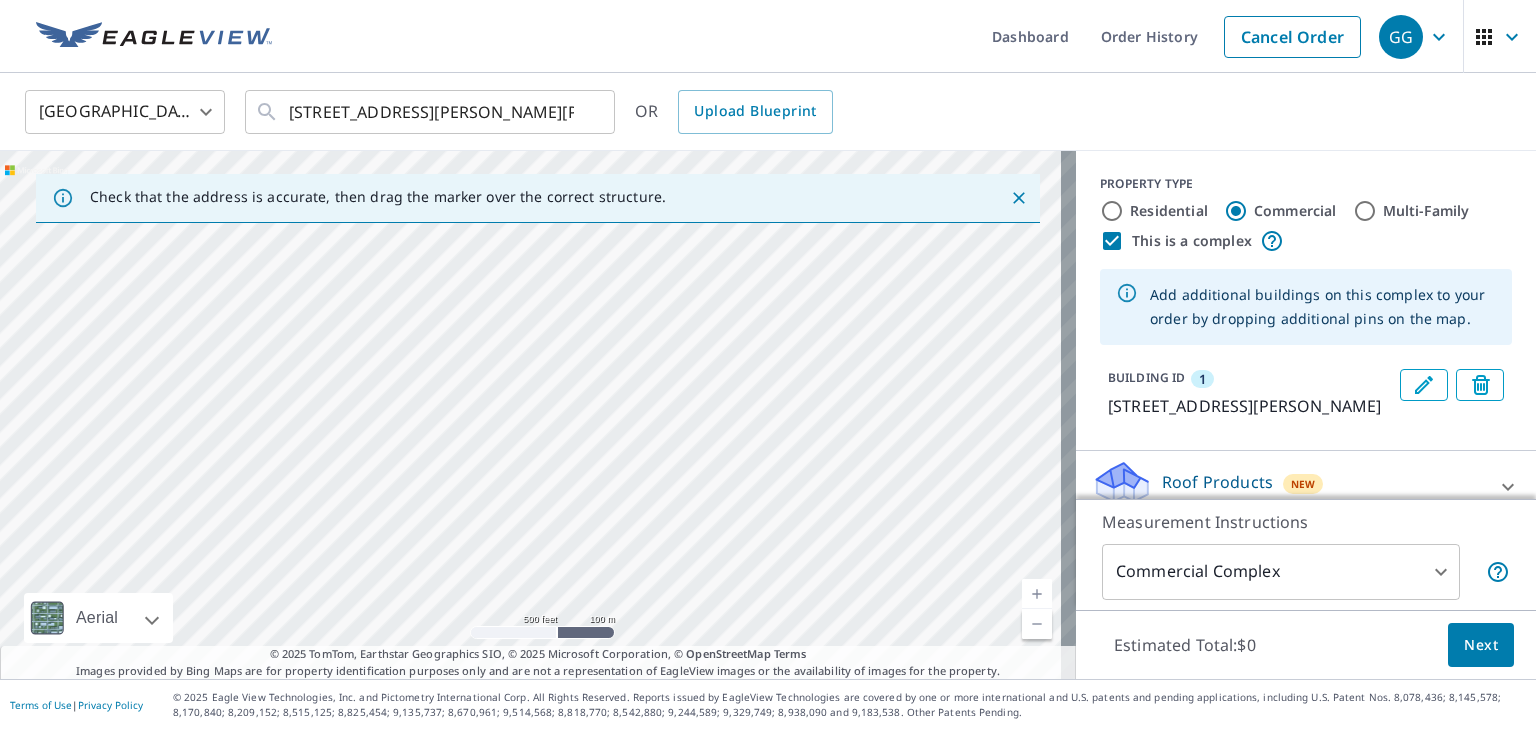 drag, startPoint x: 748, startPoint y: 492, endPoint x: 696, endPoint y: 330, distance: 170.14111 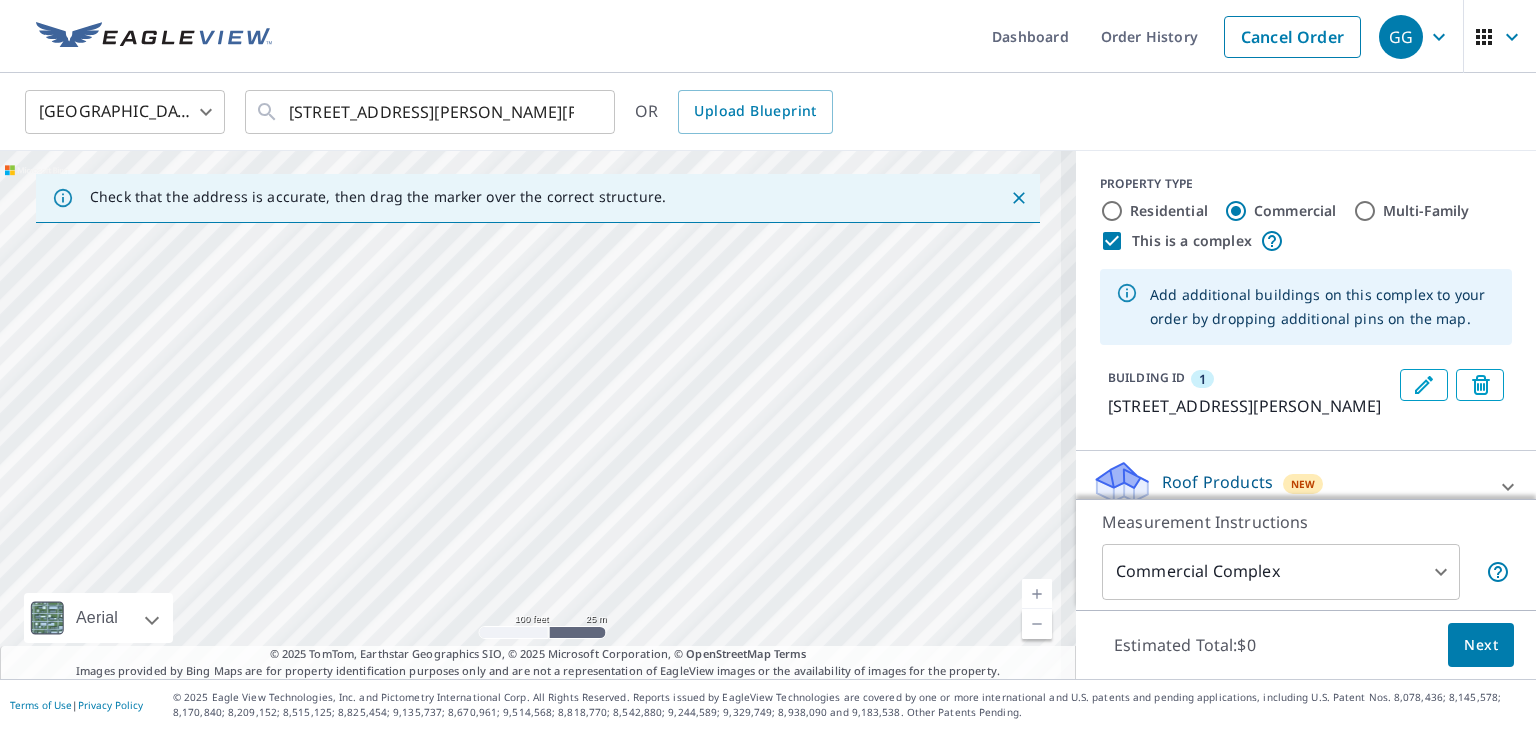 drag, startPoint x: 672, startPoint y: 505, endPoint x: 660, endPoint y: 233, distance: 272.2646 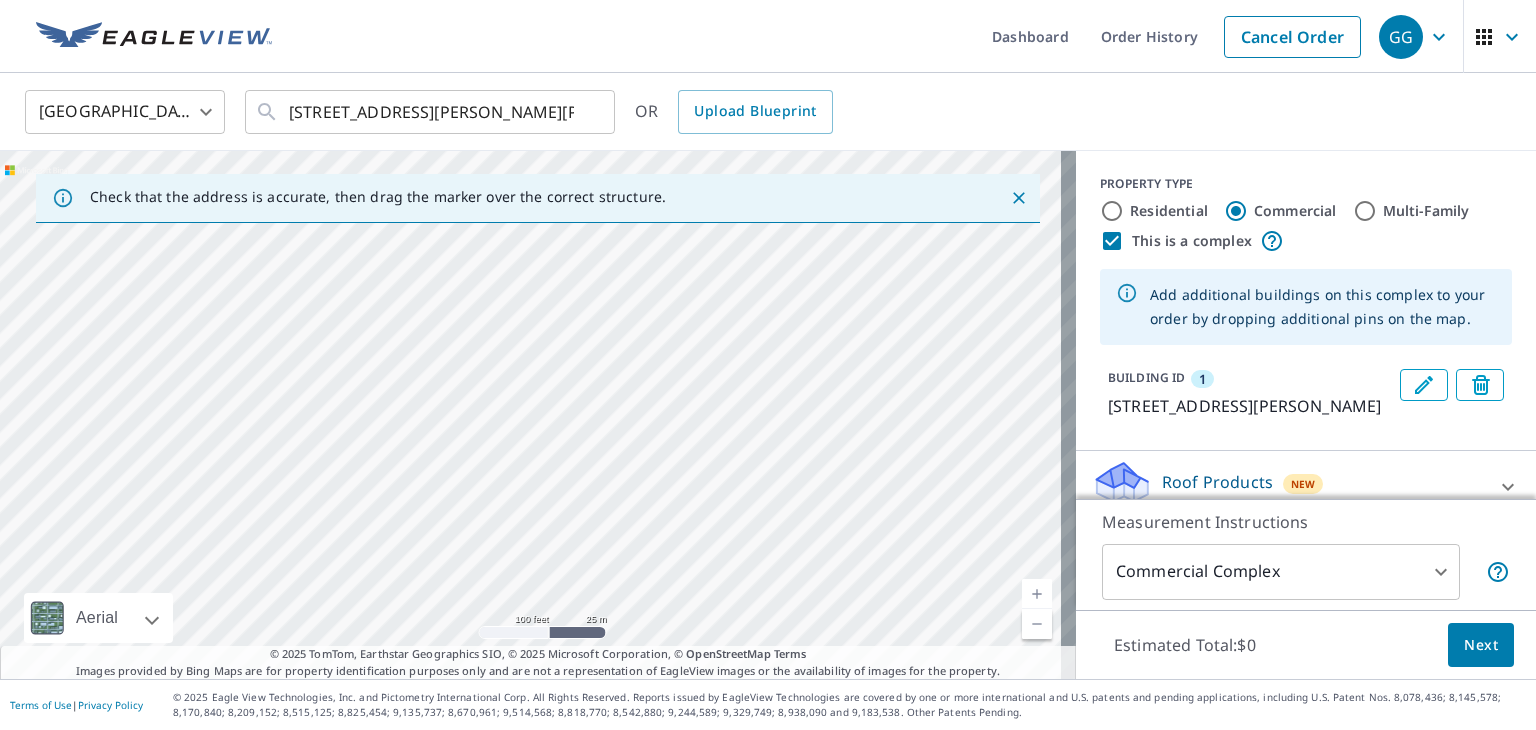 click on "1 5n Woodgate Rd St Charles, IL 60175" at bounding box center [538, 415] 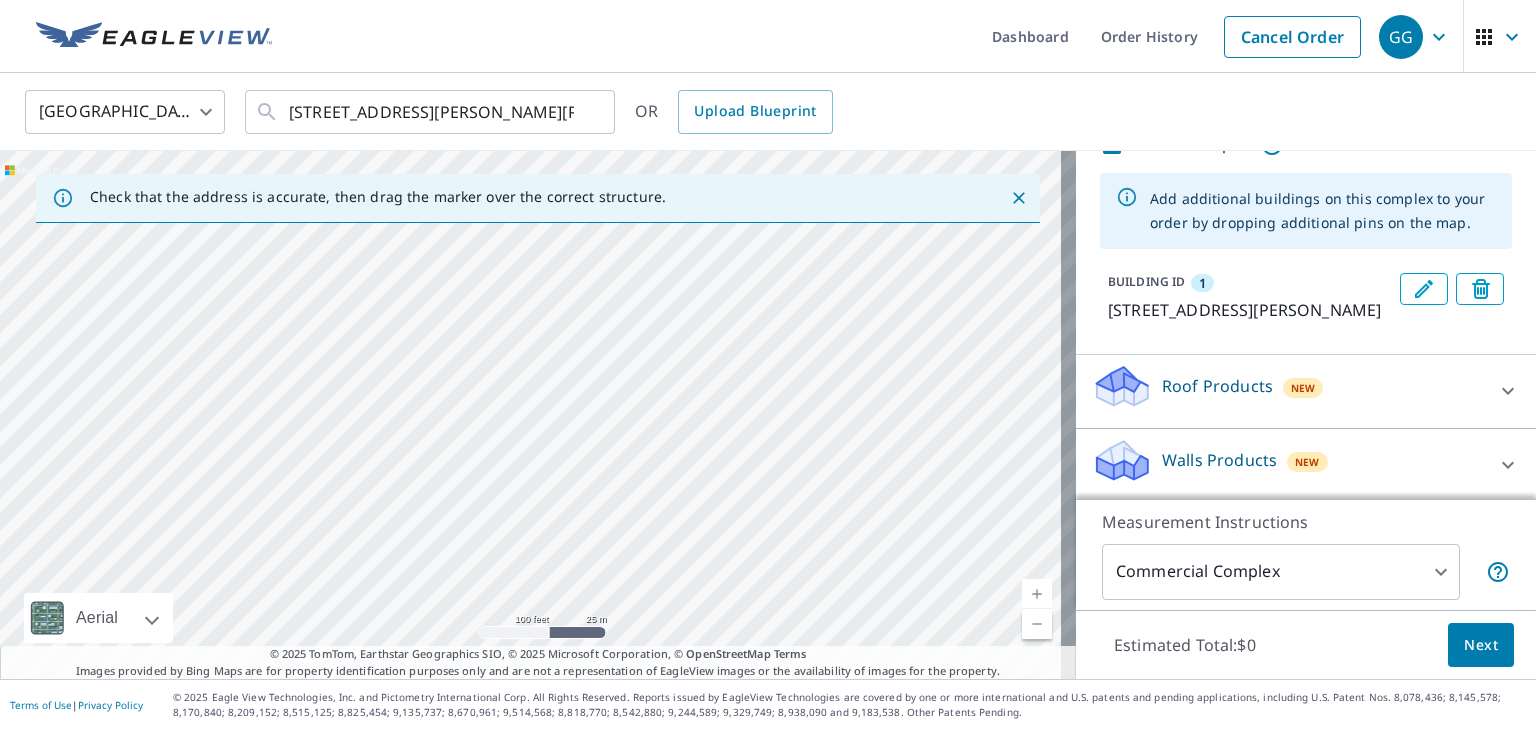 scroll, scrollTop: 124, scrollLeft: 0, axis: vertical 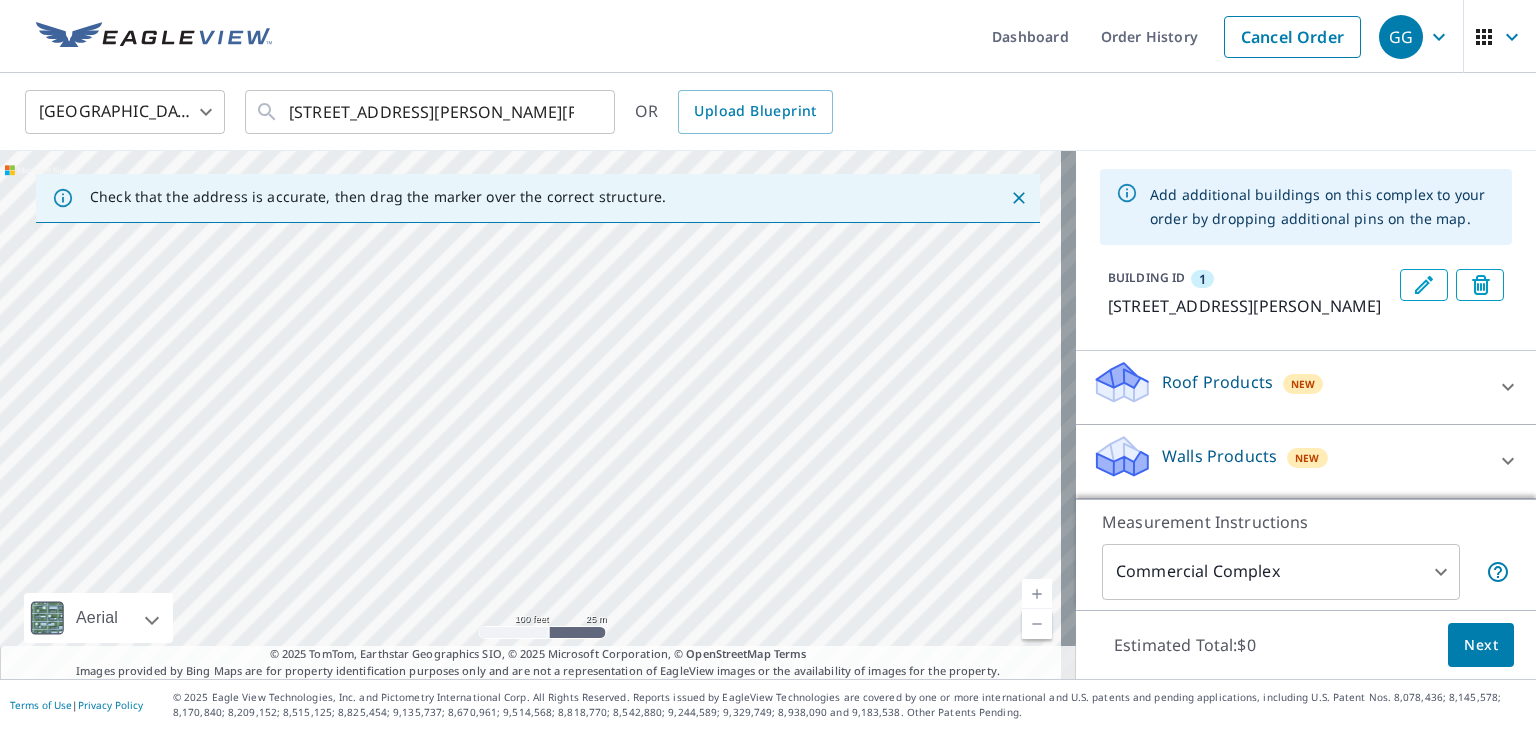 click on "1 5n Woodgate Rd St Charles, IL 60175" at bounding box center (538, 415) 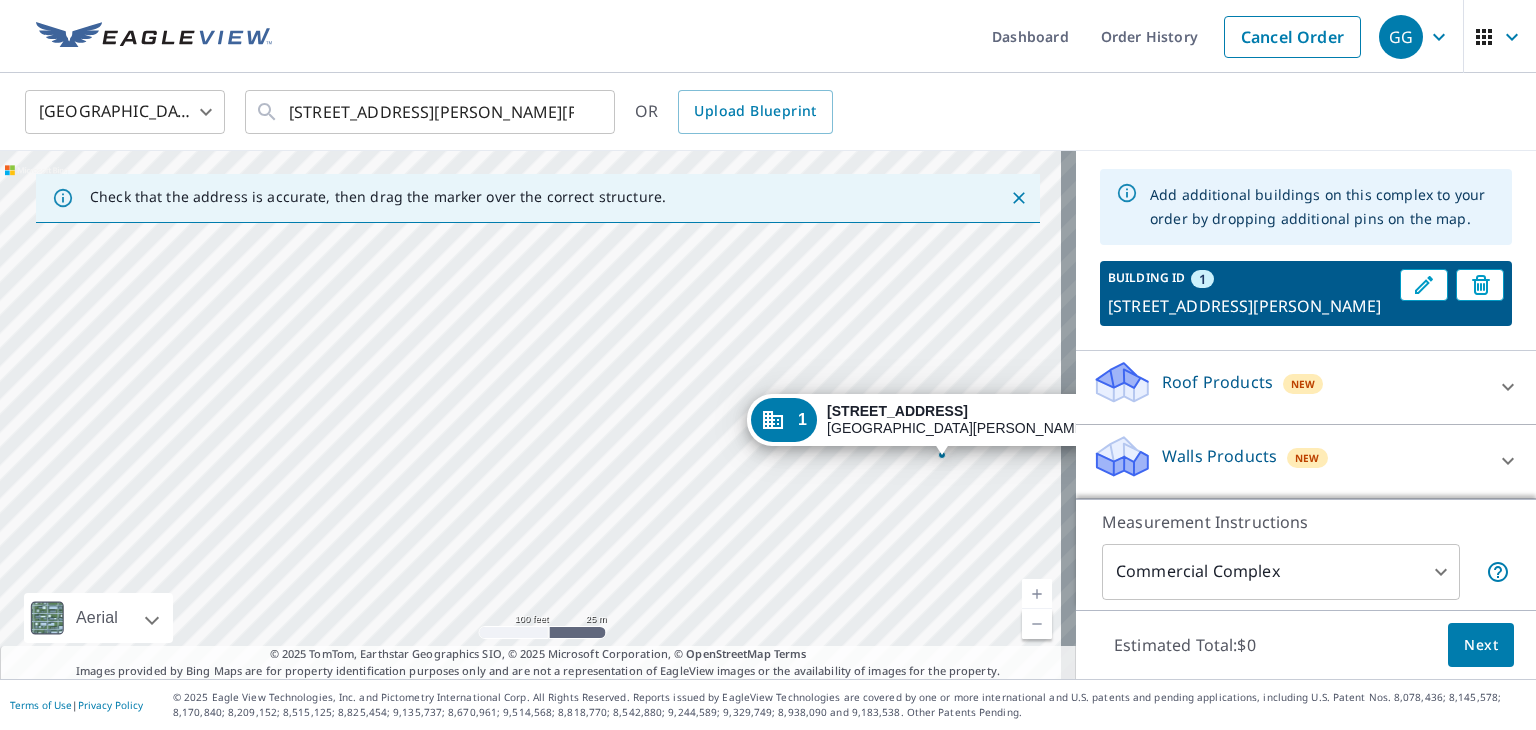 drag, startPoint x: 819, startPoint y: 429, endPoint x: 872, endPoint y: 484, distance: 76.38062 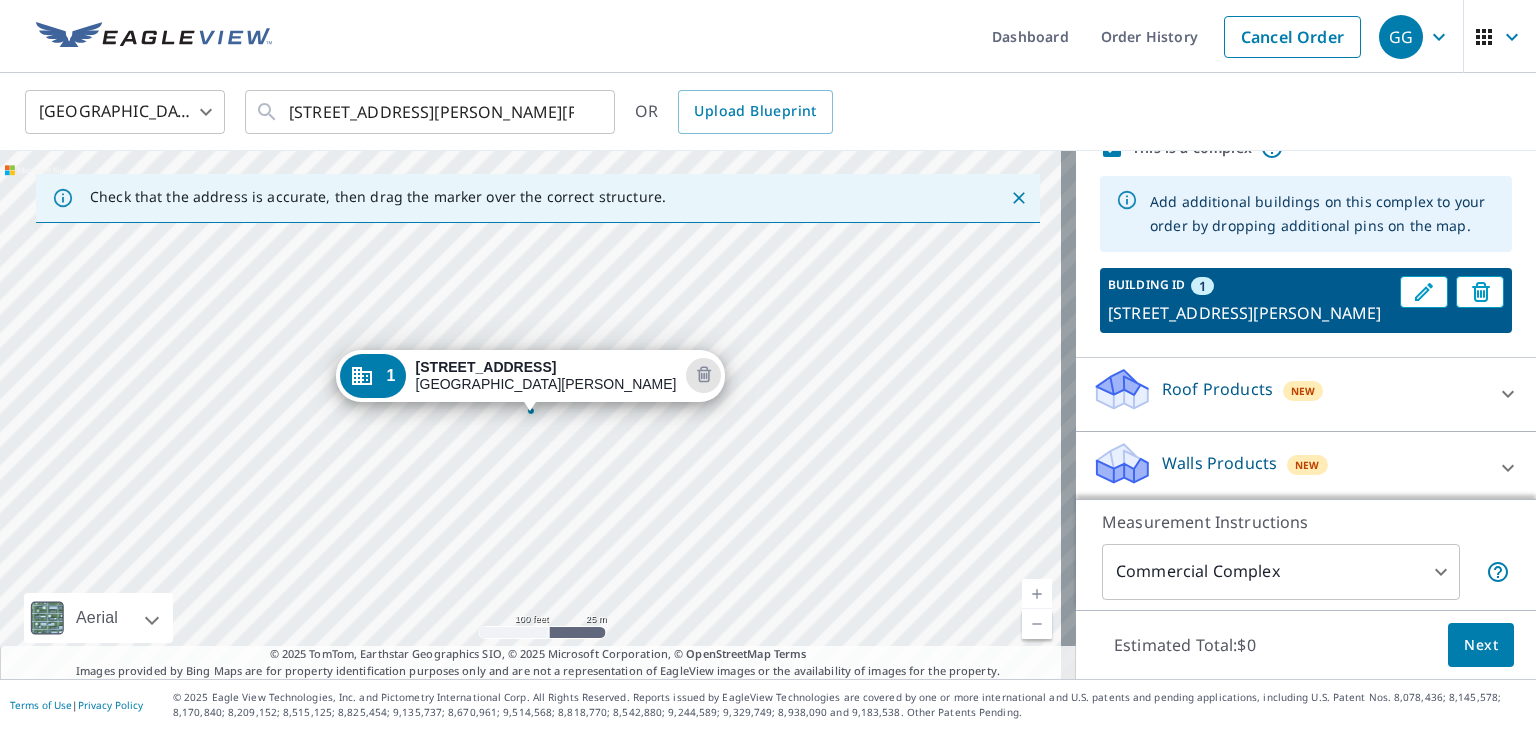 scroll, scrollTop: 124, scrollLeft: 0, axis: vertical 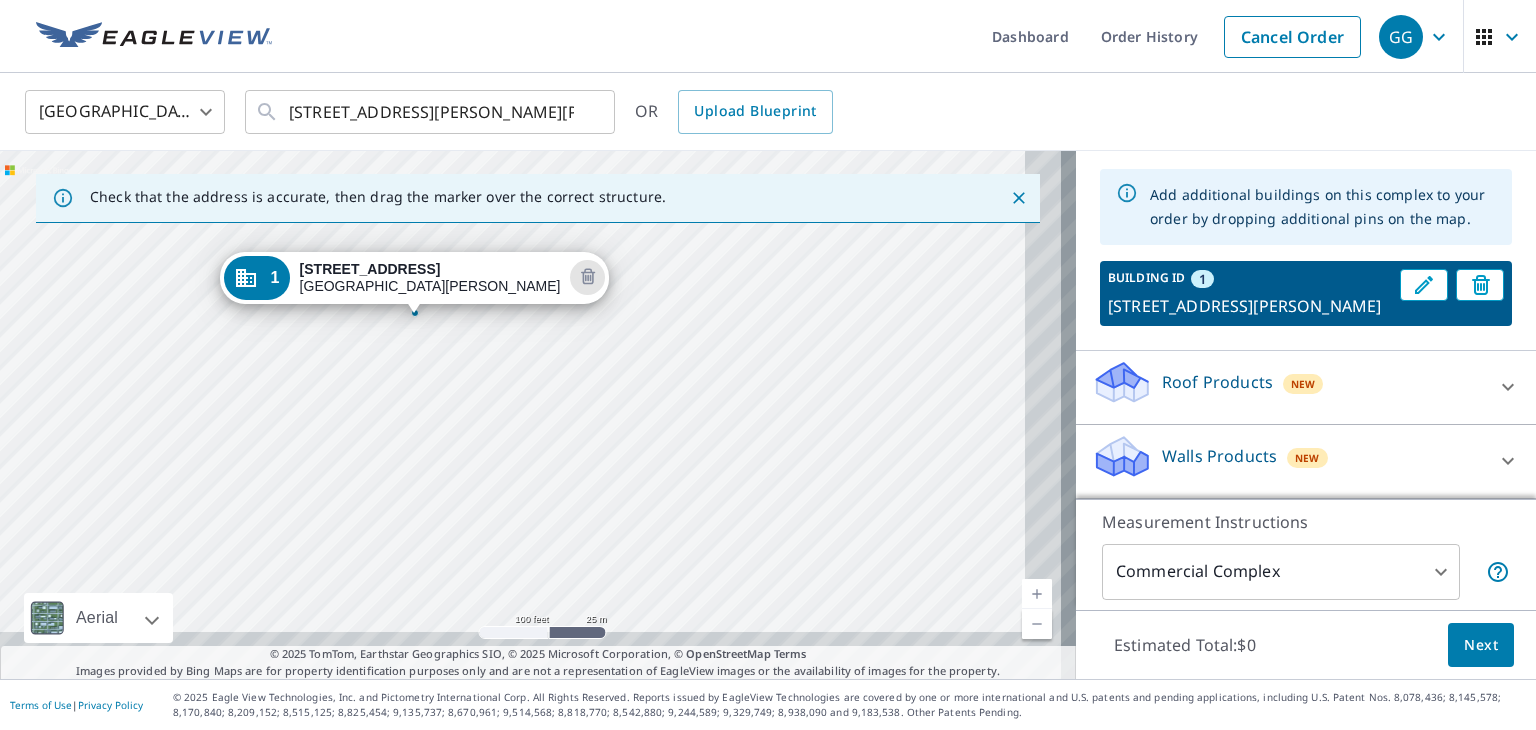drag, startPoint x: 634, startPoint y: 397, endPoint x: 584, endPoint y: 297, distance: 111.8034 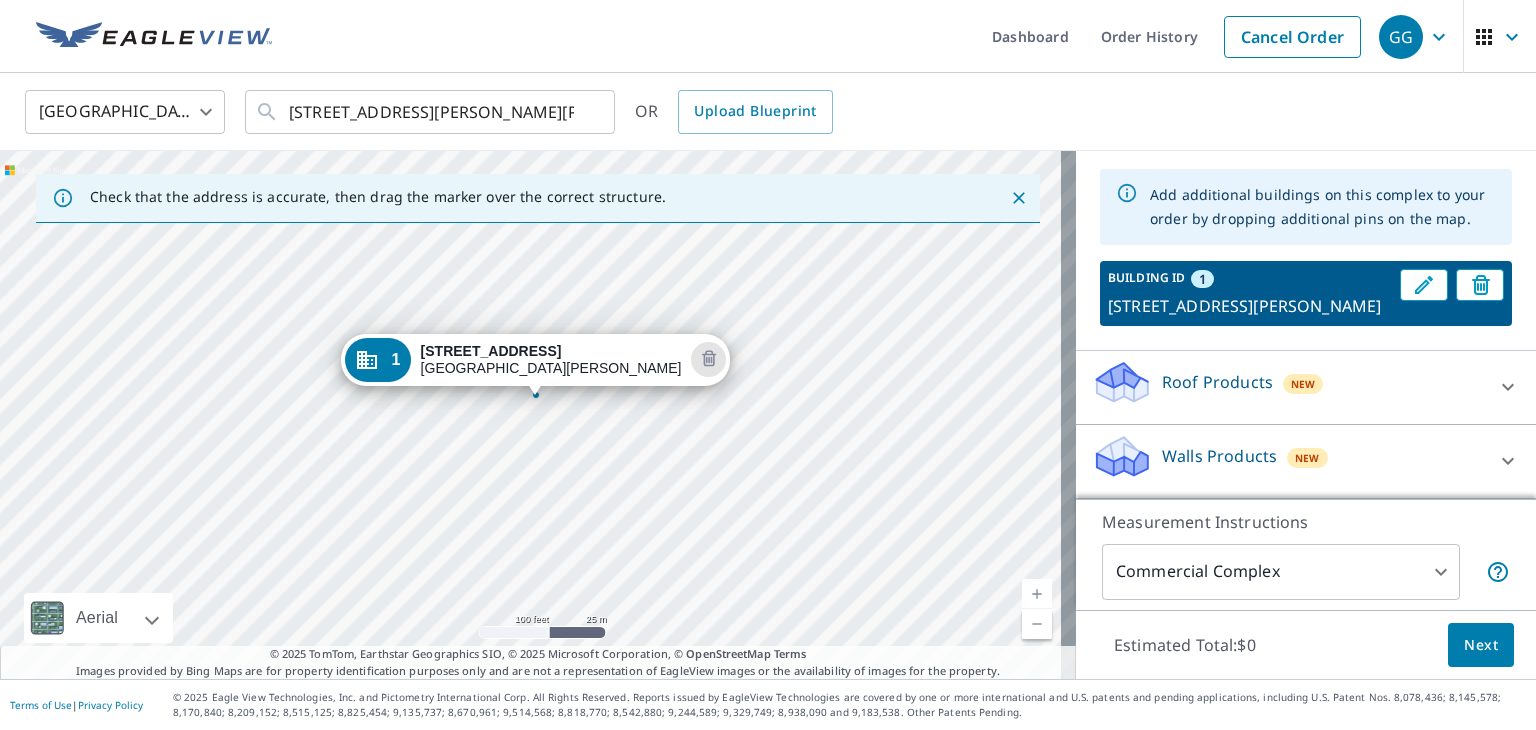 drag, startPoint x: 584, startPoint y: 470, endPoint x: 557, endPoint y: 436, distance: 43.416588 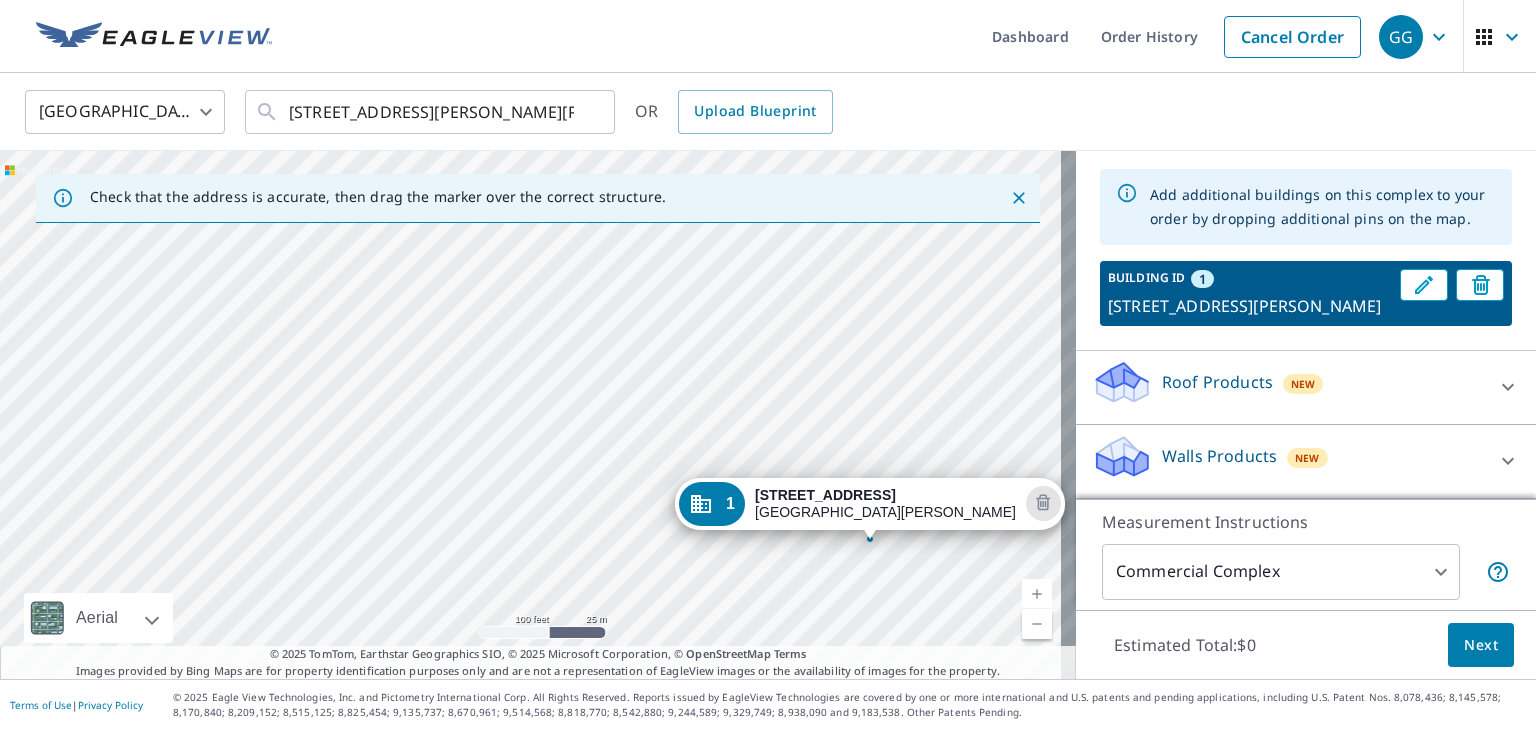drag, startPoint x: 529, startPoint y: 365, endPoint x: 924, endPoint y: 546, distance: 434.49512 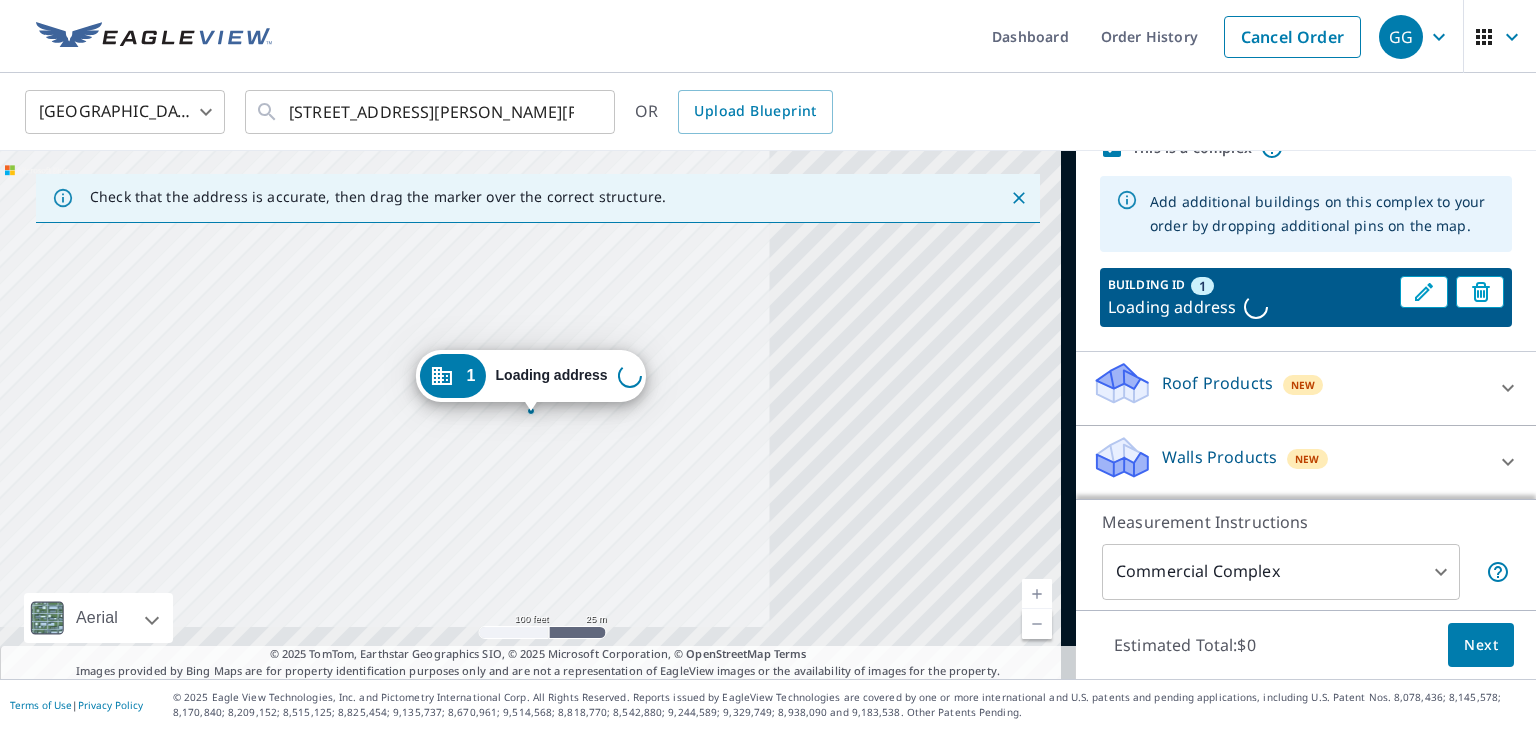 scroll, scrollTop: 124, scrollLeft: 0, axis: vertical 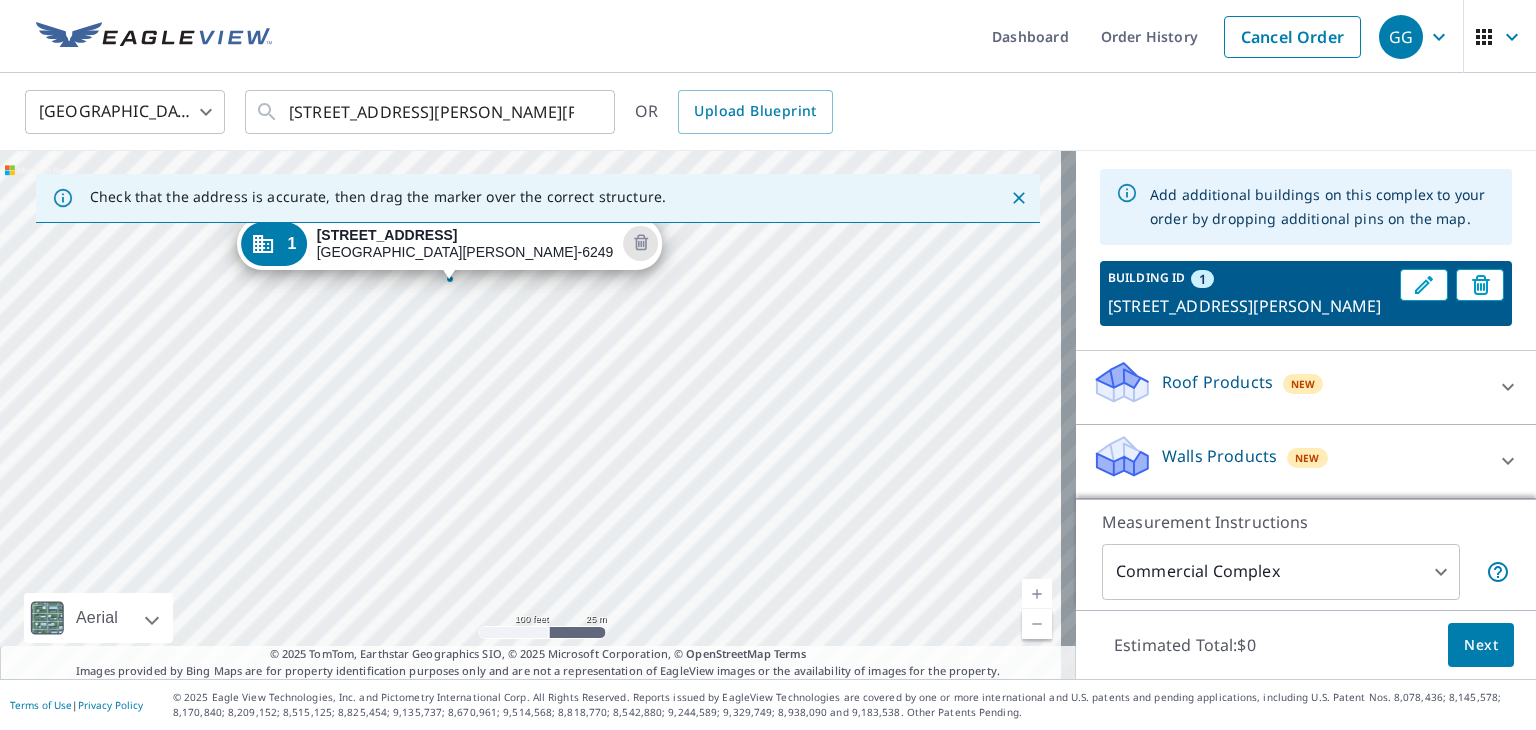 drag, startPoint x: 536, startPoint y: 441, endPoint x: 530, endPoint y: 412, distance: 29.614185 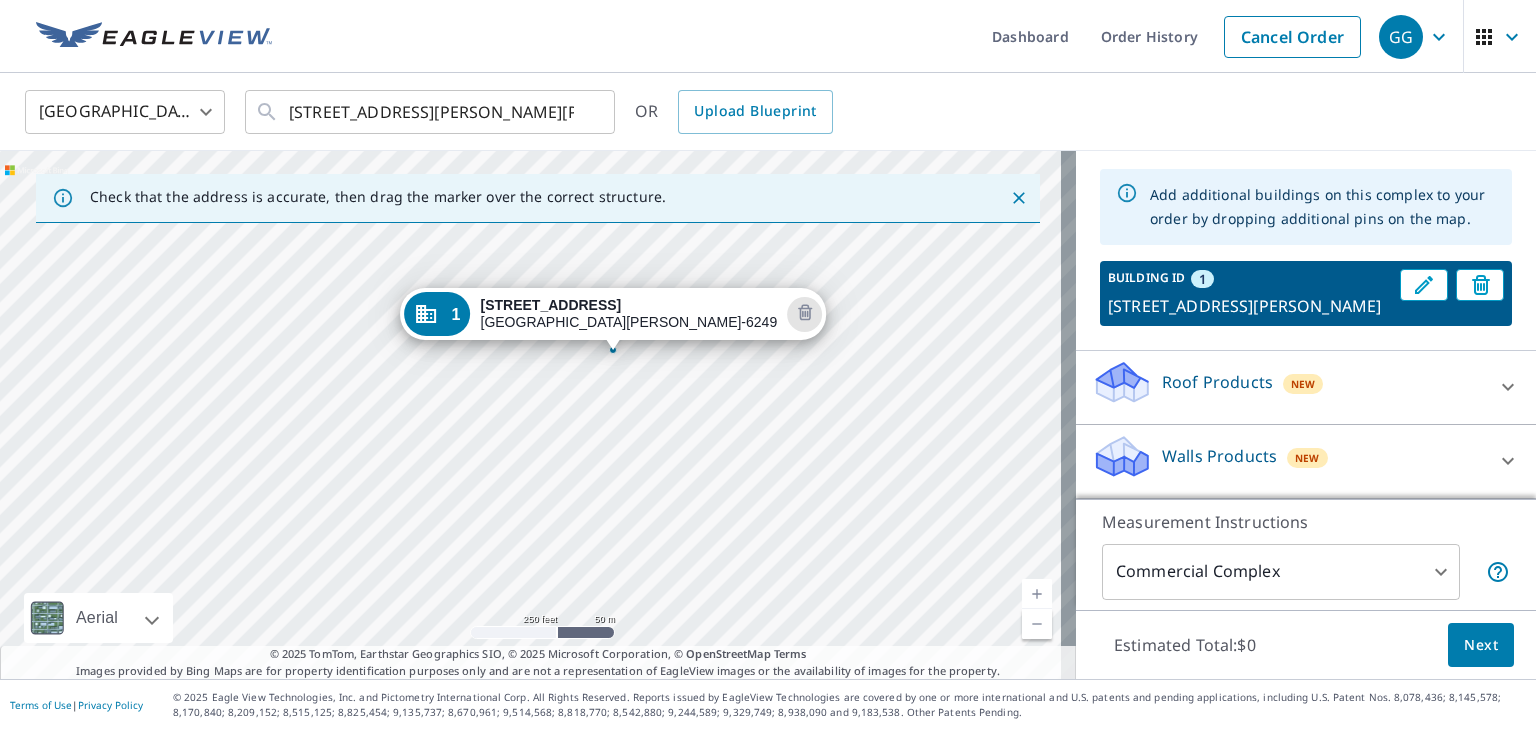 drag, startPoint x: 493, startPoint y: 342, endPoint x: 607, endPoint y: 351, distance: 114.35471 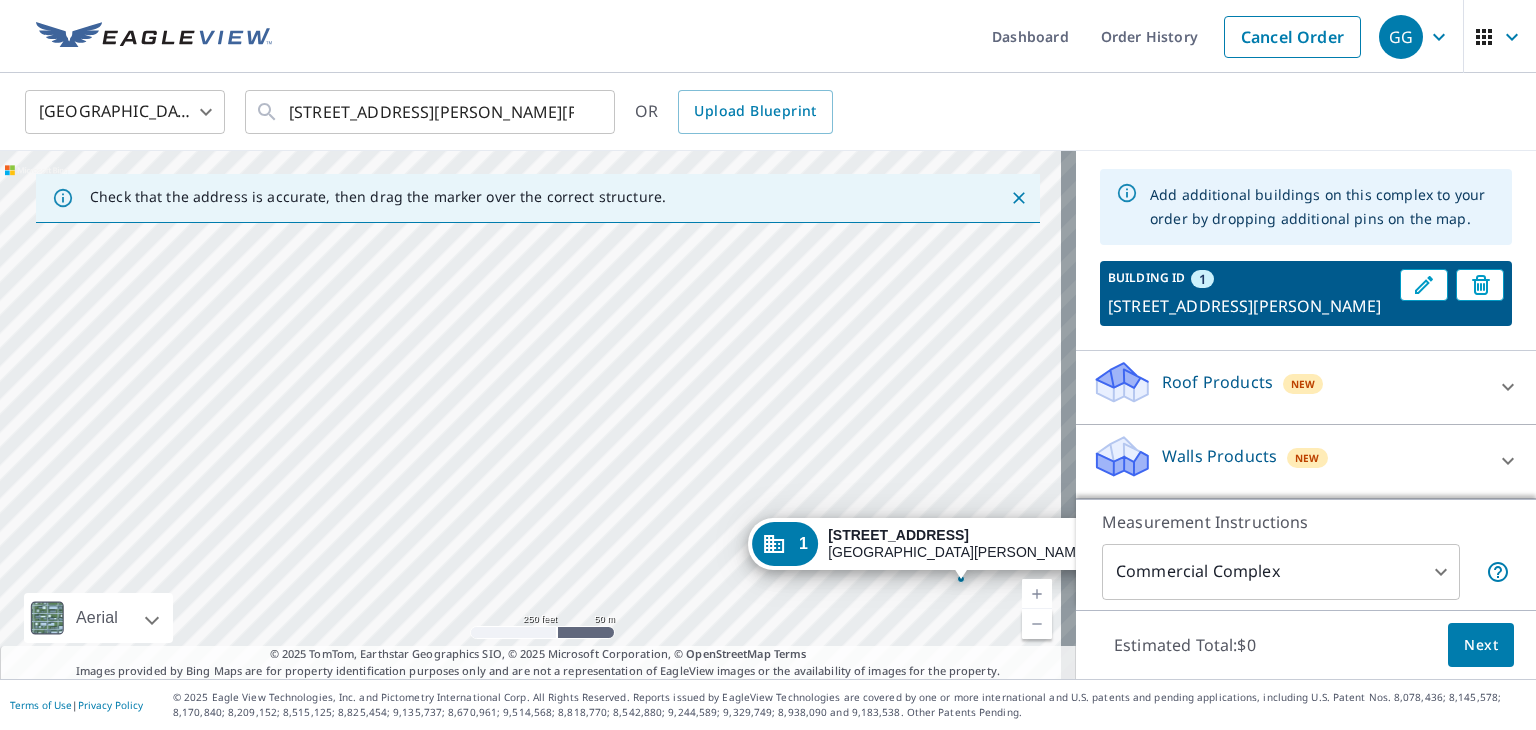 drag, startPoint x: 627, startPoint y: 337, endPoint x: 964, endPoint y: 557, distance: 402.45374 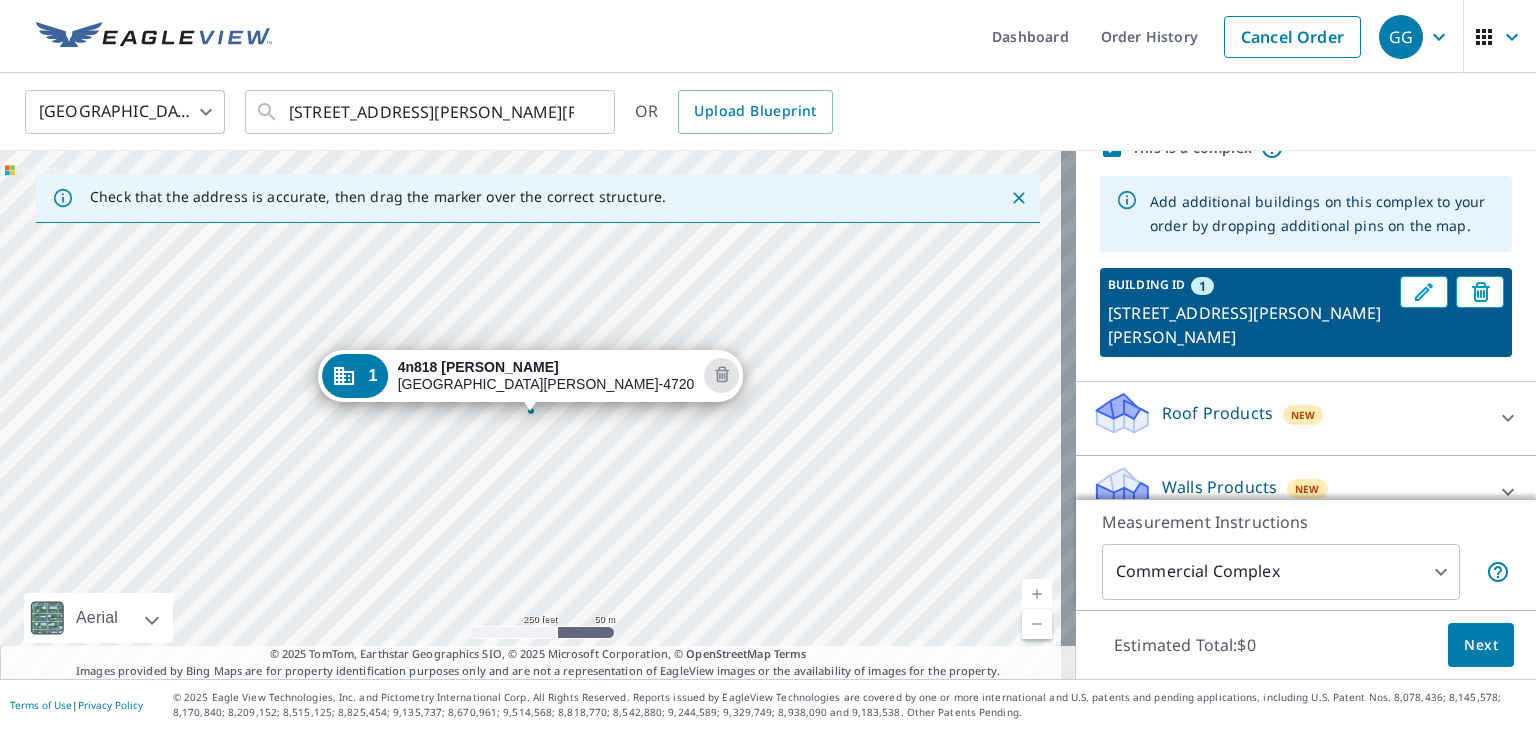 scroll, scrollTop: 124, scrollLeft: 0, axis: vertical 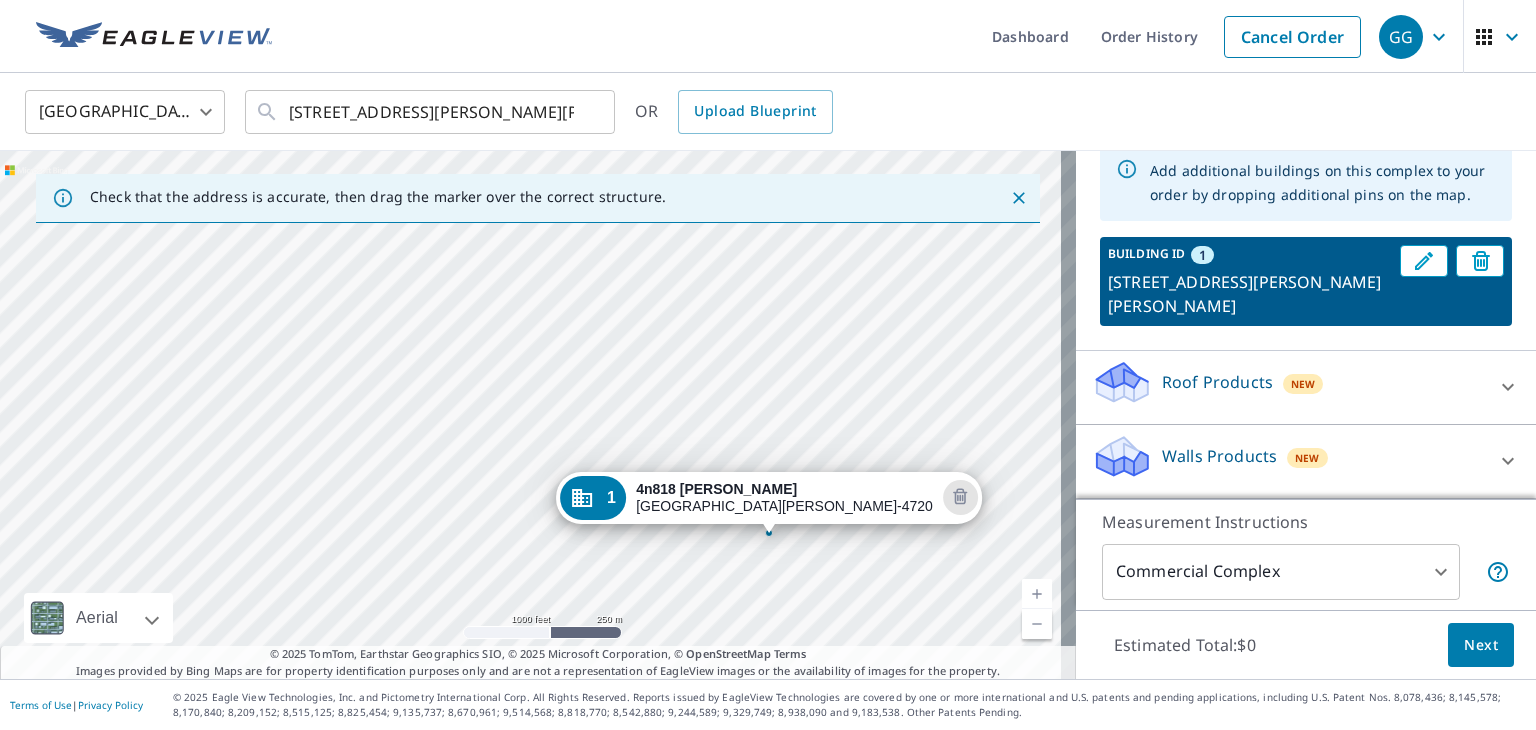 drag, startPoint x: 700, startPoint y: 439, endPoint x: 771, endPoint y: 506, distance: 97.62172 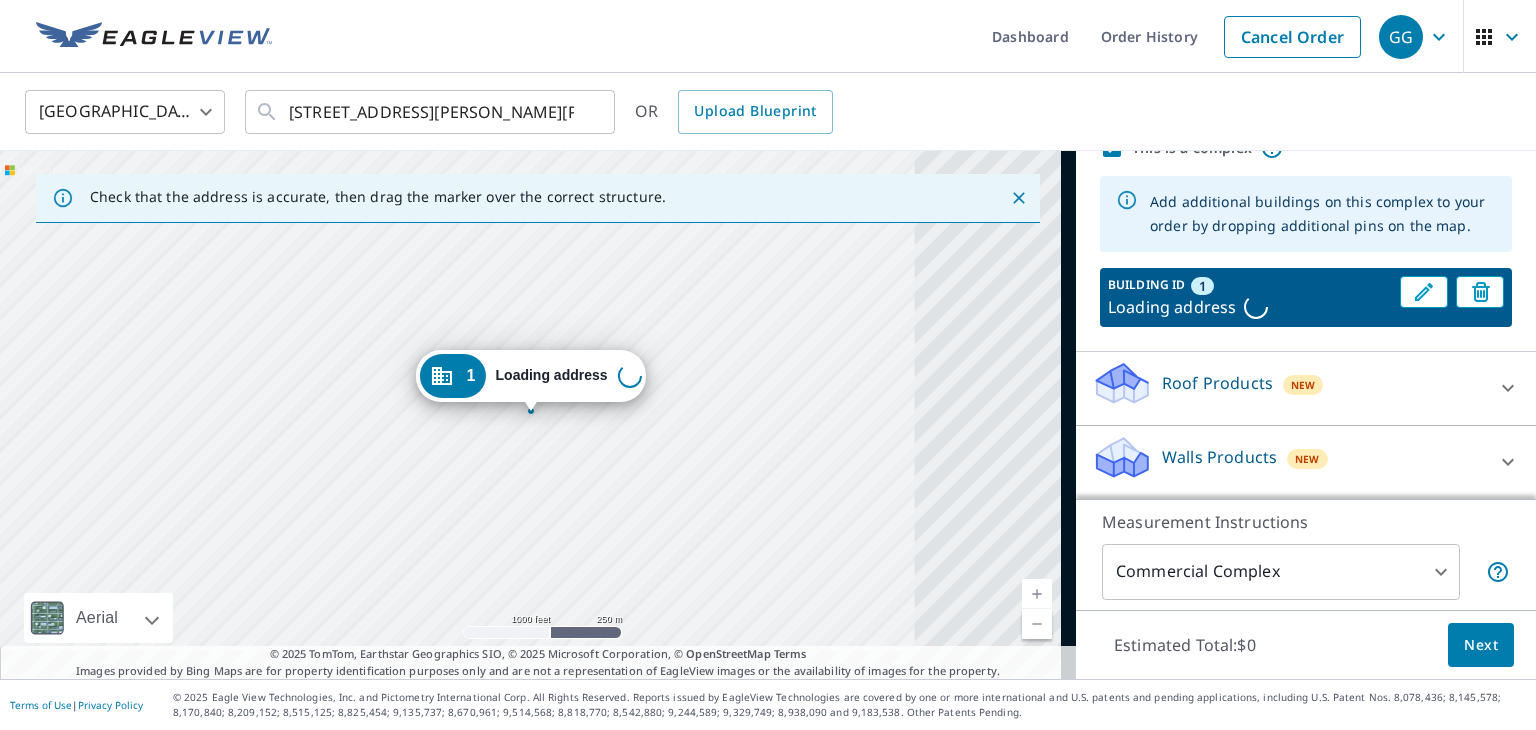 scroll, scrollTop: 124, scrollLeft: 0, axis: vertical 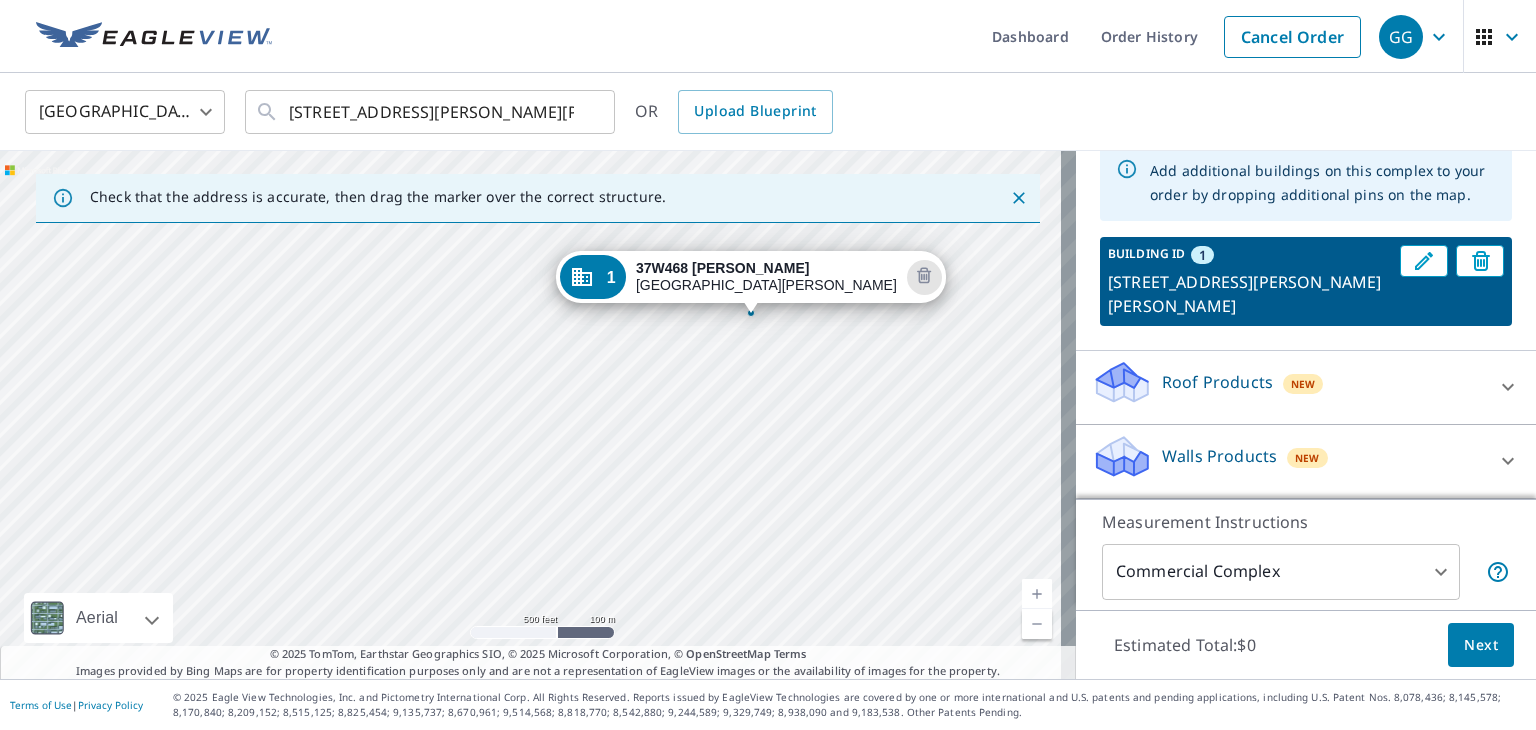 drag, startPoint x: 989, startPoint y: 477, endPoint x: 947, endPoint y: 468, distance: 42.953465 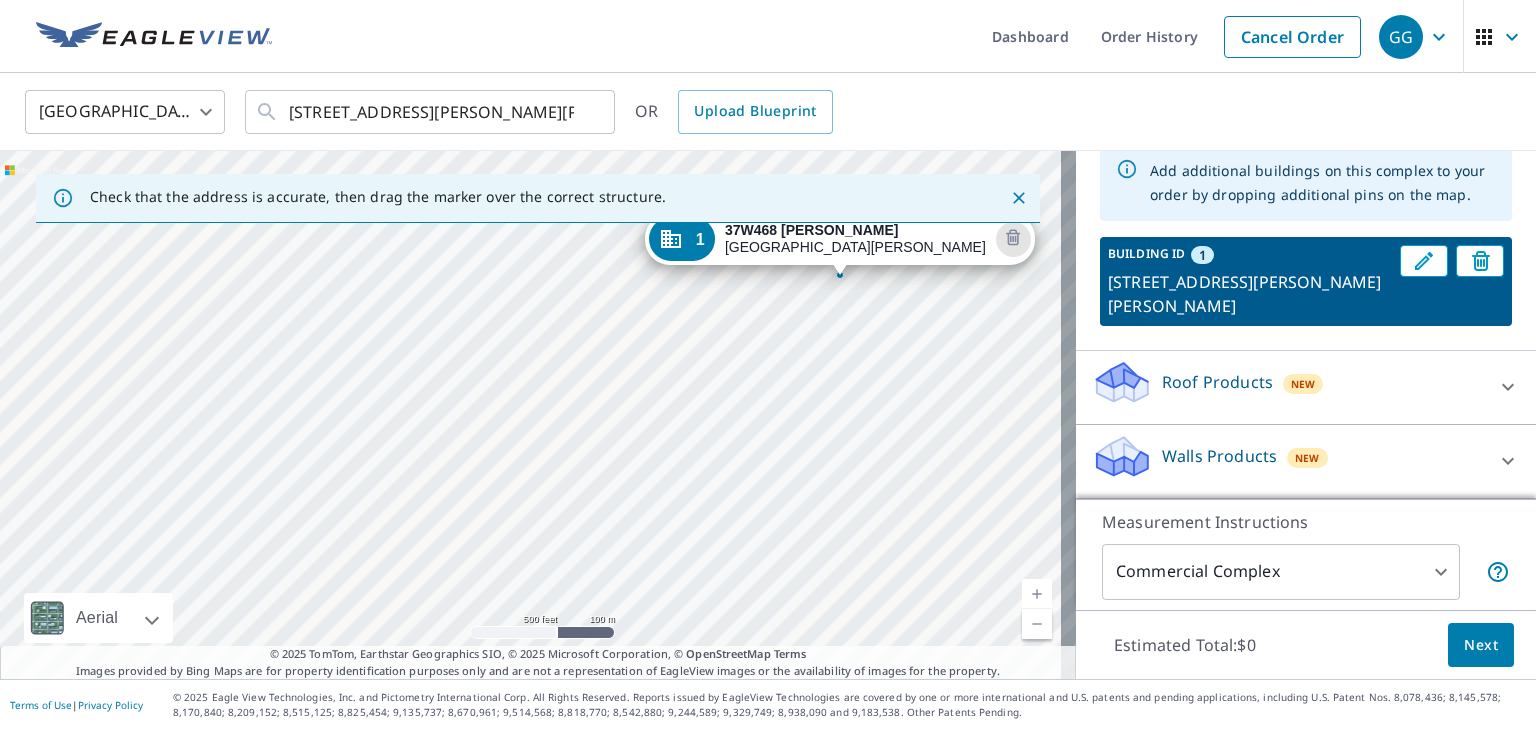 click on "1 37W468 Crane Rd Saint Charles, IL 60175" at bounding box center [538, 415] 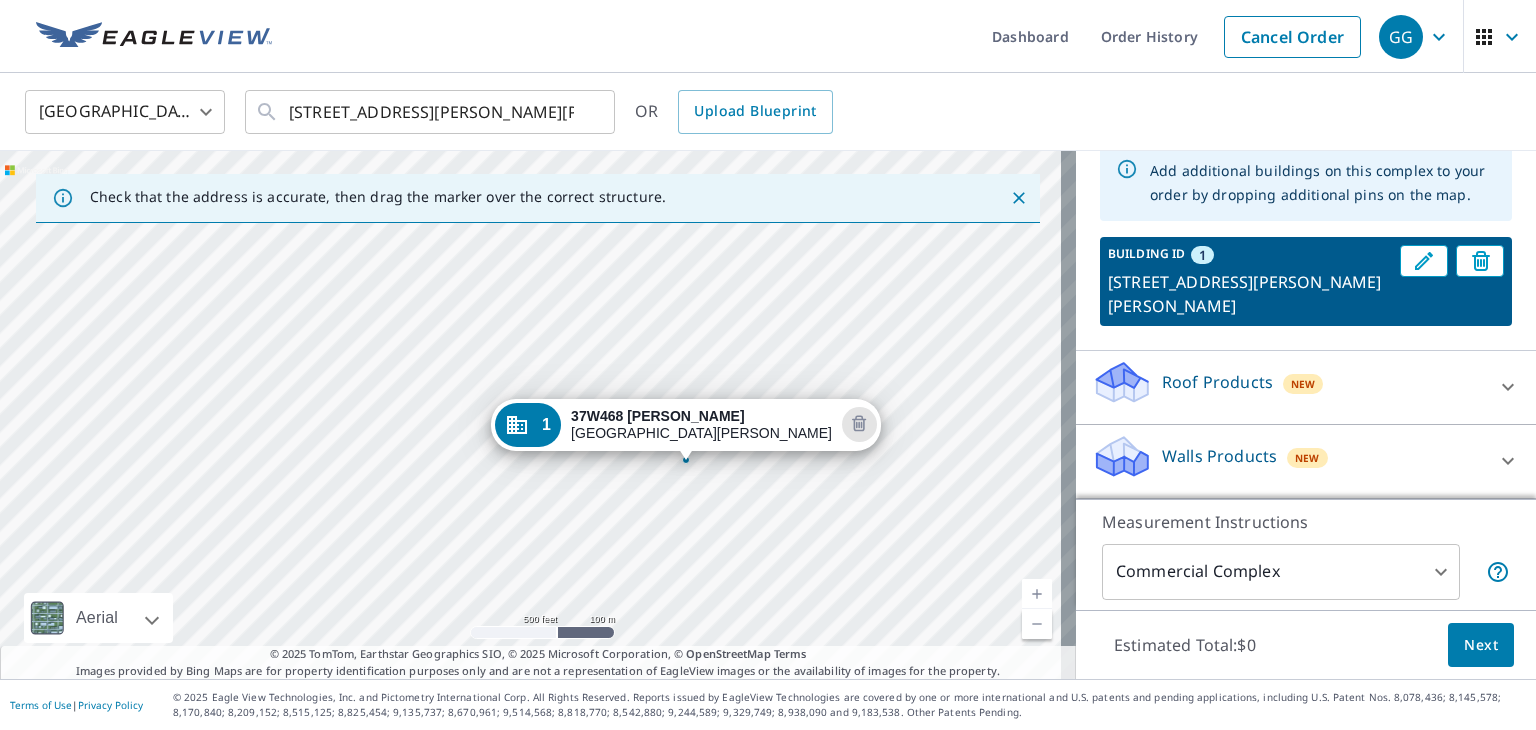 drag, startPoint x: 840, startPoint y: 255, endPoint x: 686, endPoint y: 440, distance: 240.70937 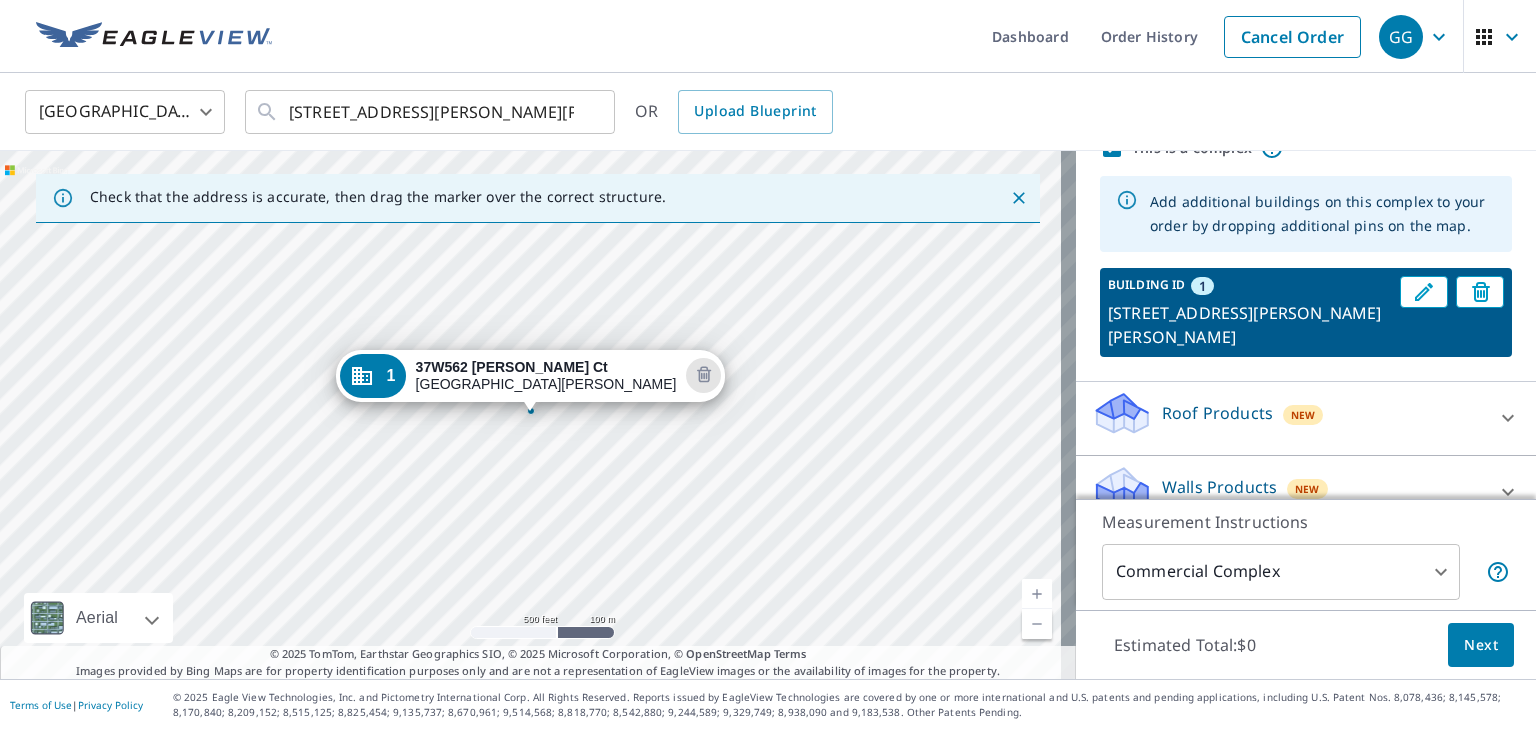 scroll, scrollTop: 124, scrollLeft: 0, axis: vertical 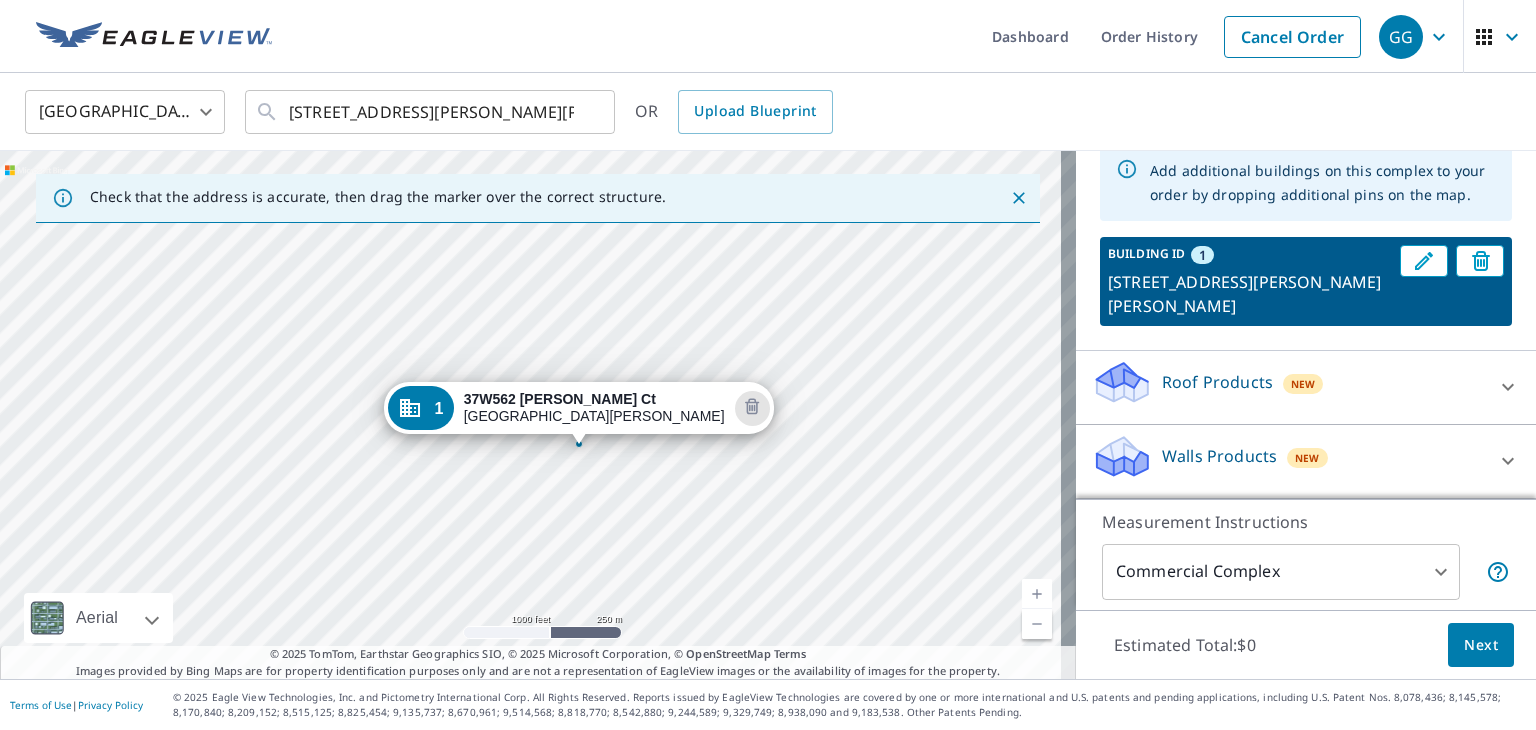 drag, startPoint x: 540, startPoint y: 325, endPoint x: 560, endPoint y: 349, distance: 31.241 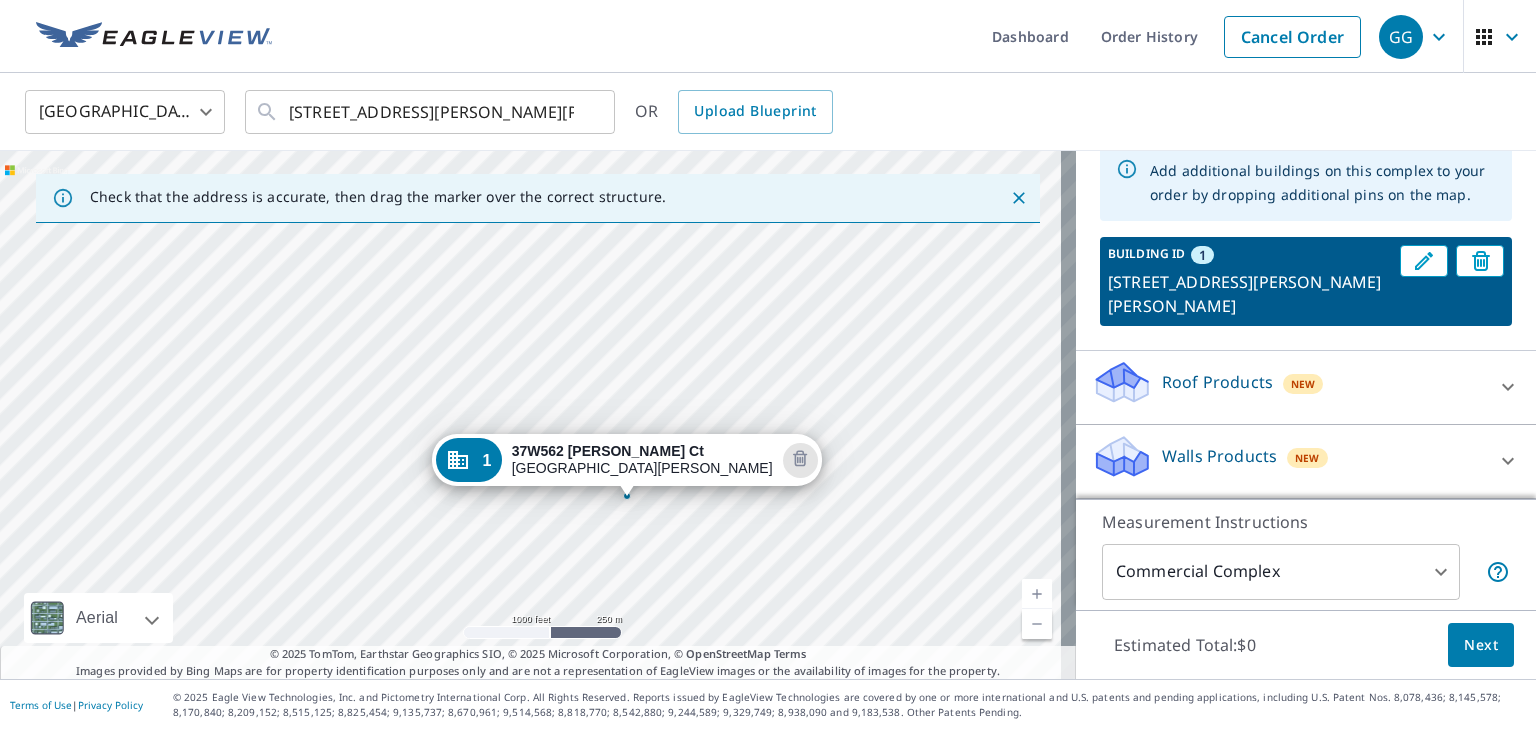 drag, startPoint x: 649, startPoint y: 379, endPoint x: 669, endPoint y: 405, distance: 32.80244 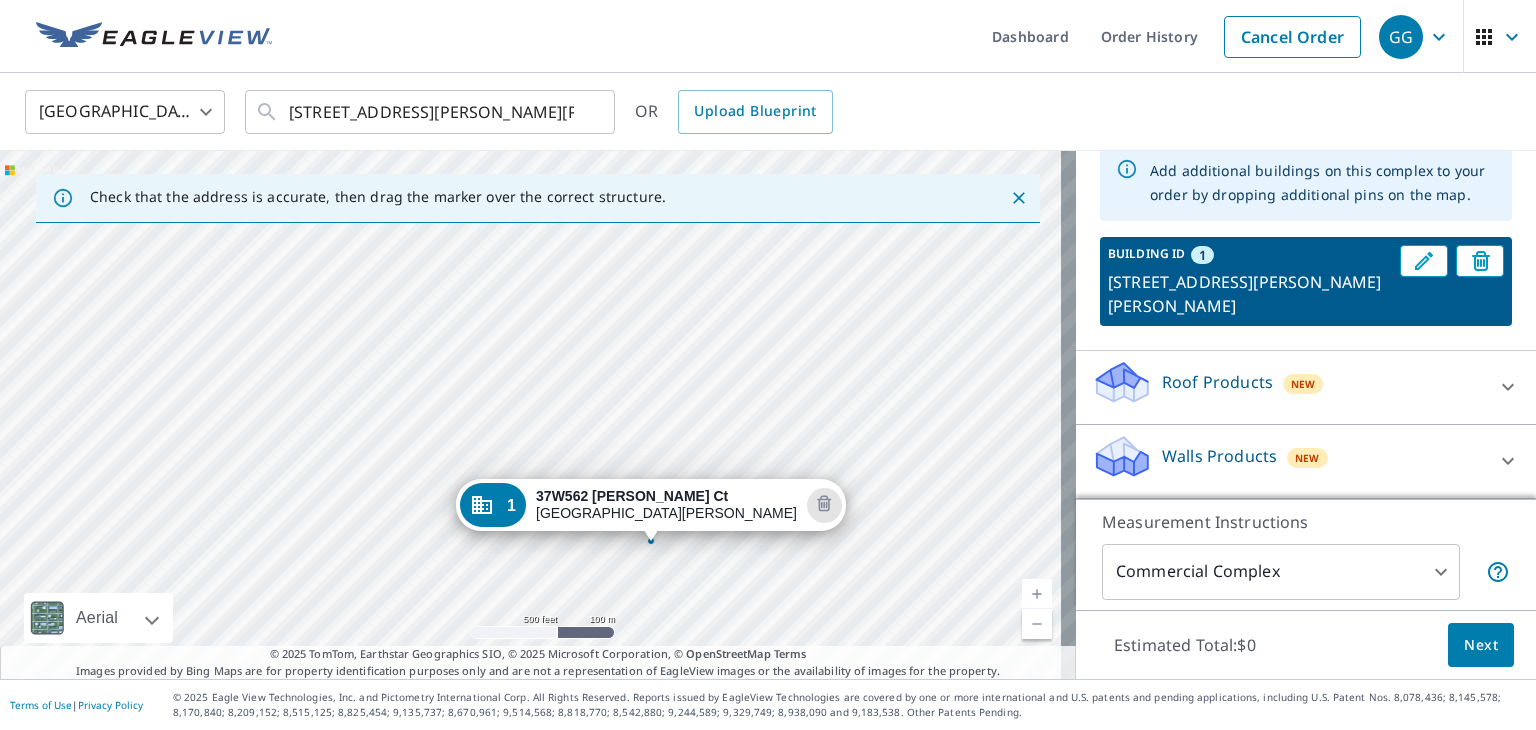 drag, startPoint x: 680, startPoint y: 460, endPoint x: 669, endPoint y: 408, distance: 53.15073 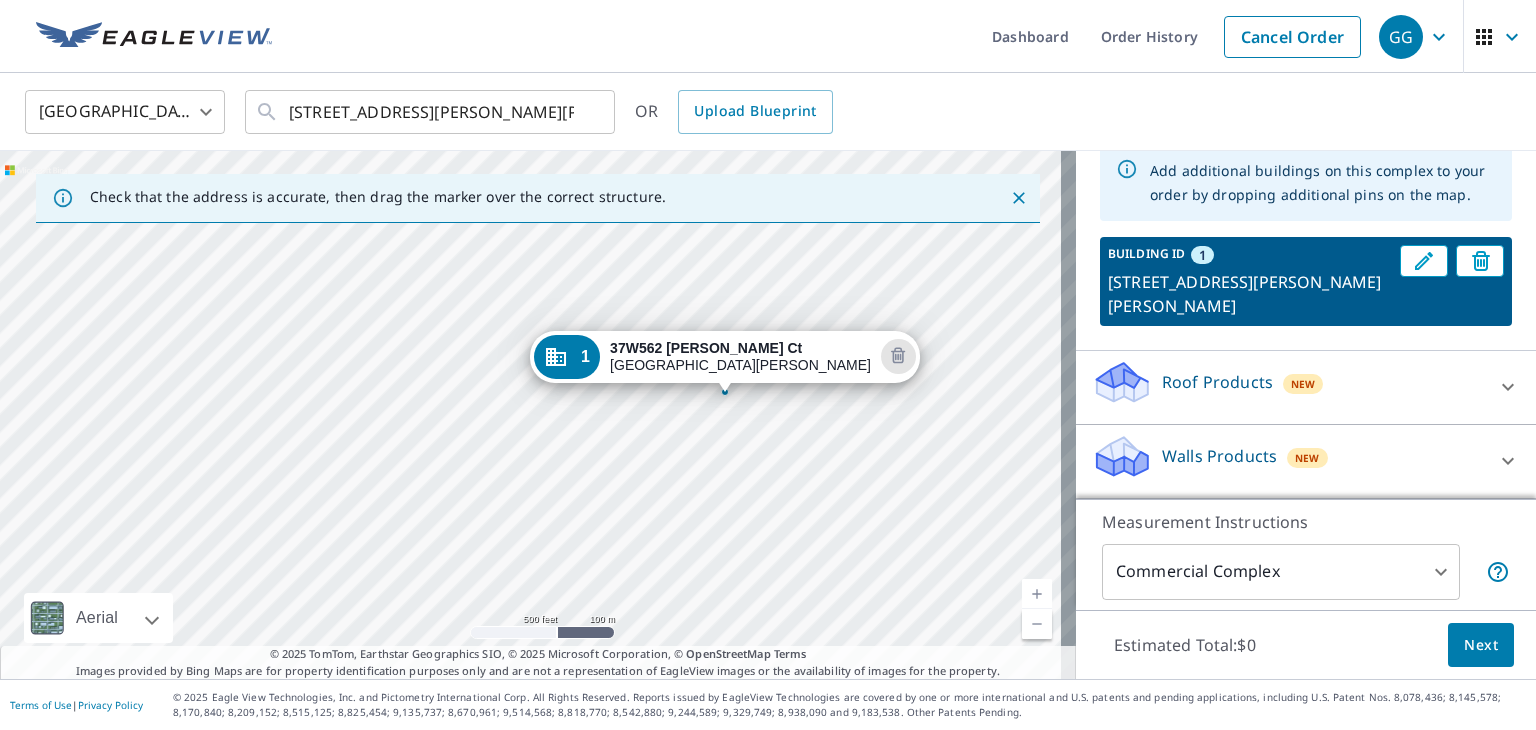 drag, startPoint x: 640, startPoint y: 524, endPoint x: 714, endPoint y: 375, distance: 166.36406 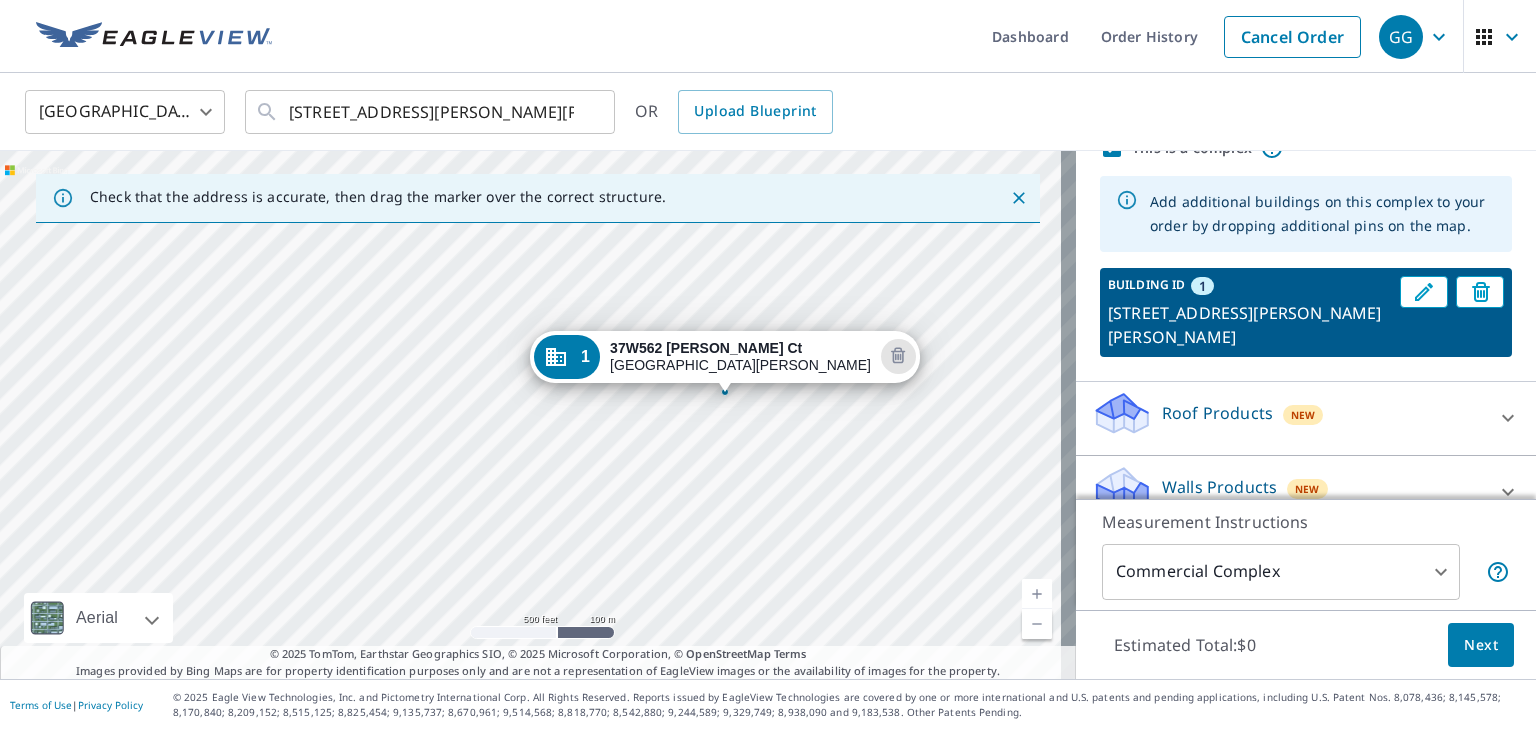 scroll, scrollTop: 124, scrollLeft: 0, axis: vertical 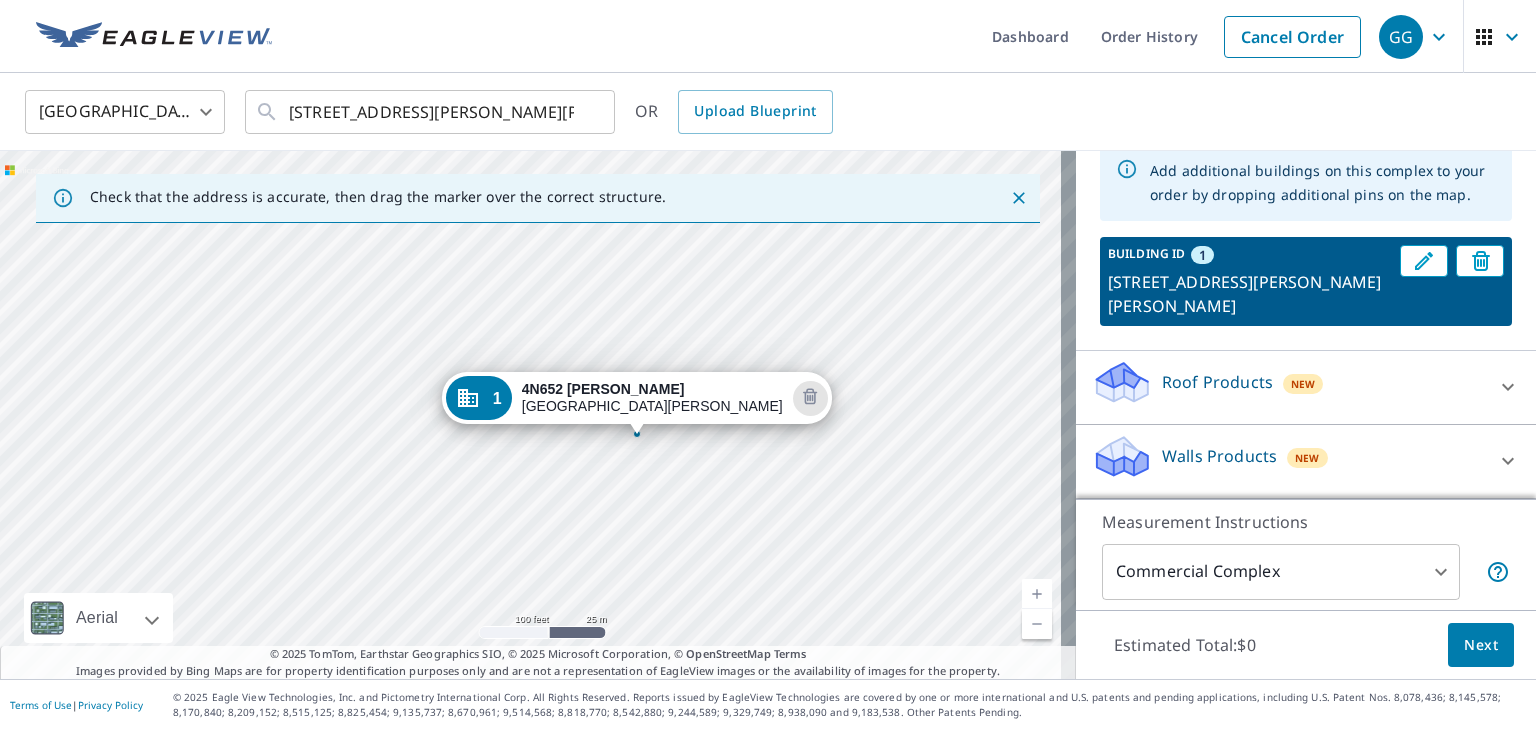 click on "1 4N652 Crane Rd Saint Charles, IL 60175" at bounding box center [538, 415] 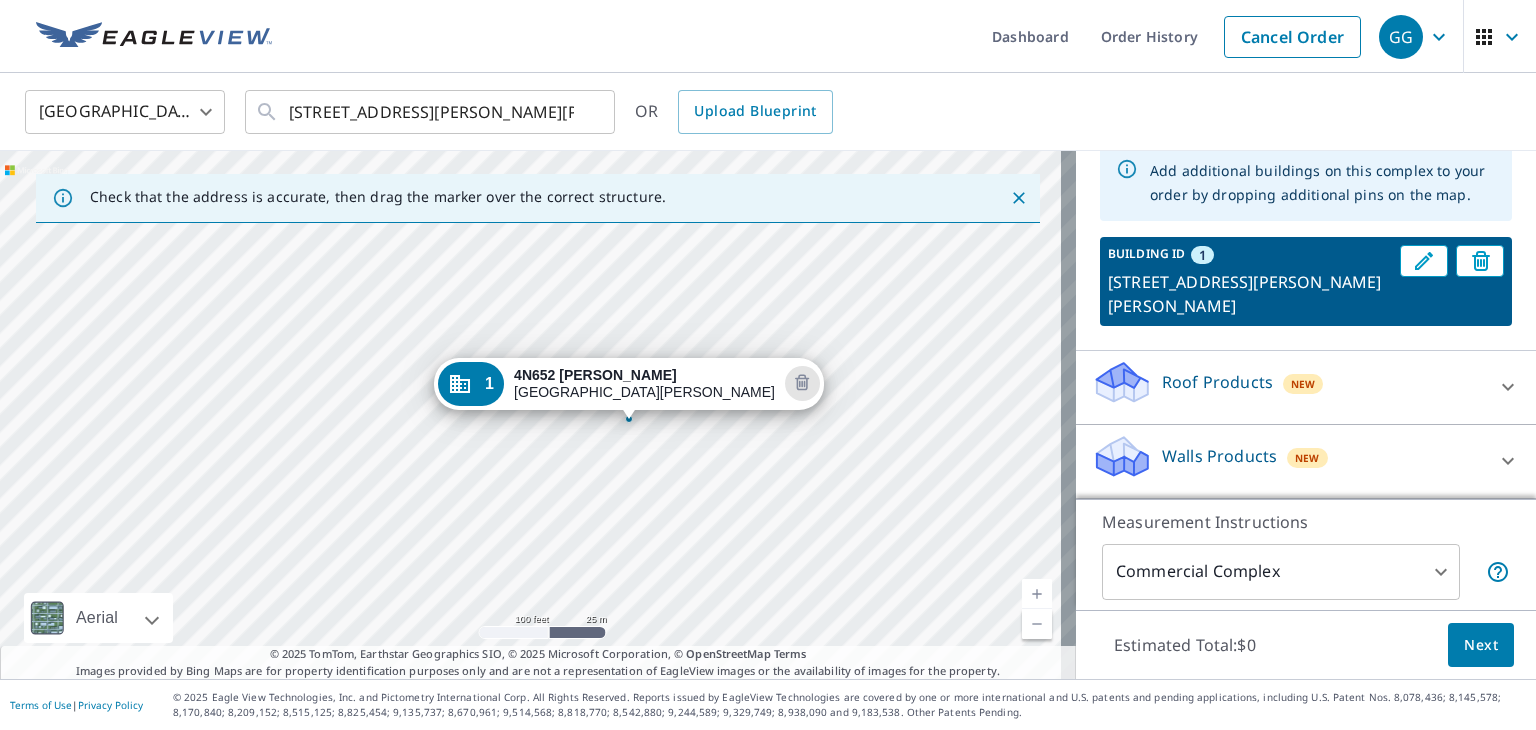 drag, startPoint x: 640, startPoint y: 414, endPoint x: 632, endPoint y: 399, distance: 17 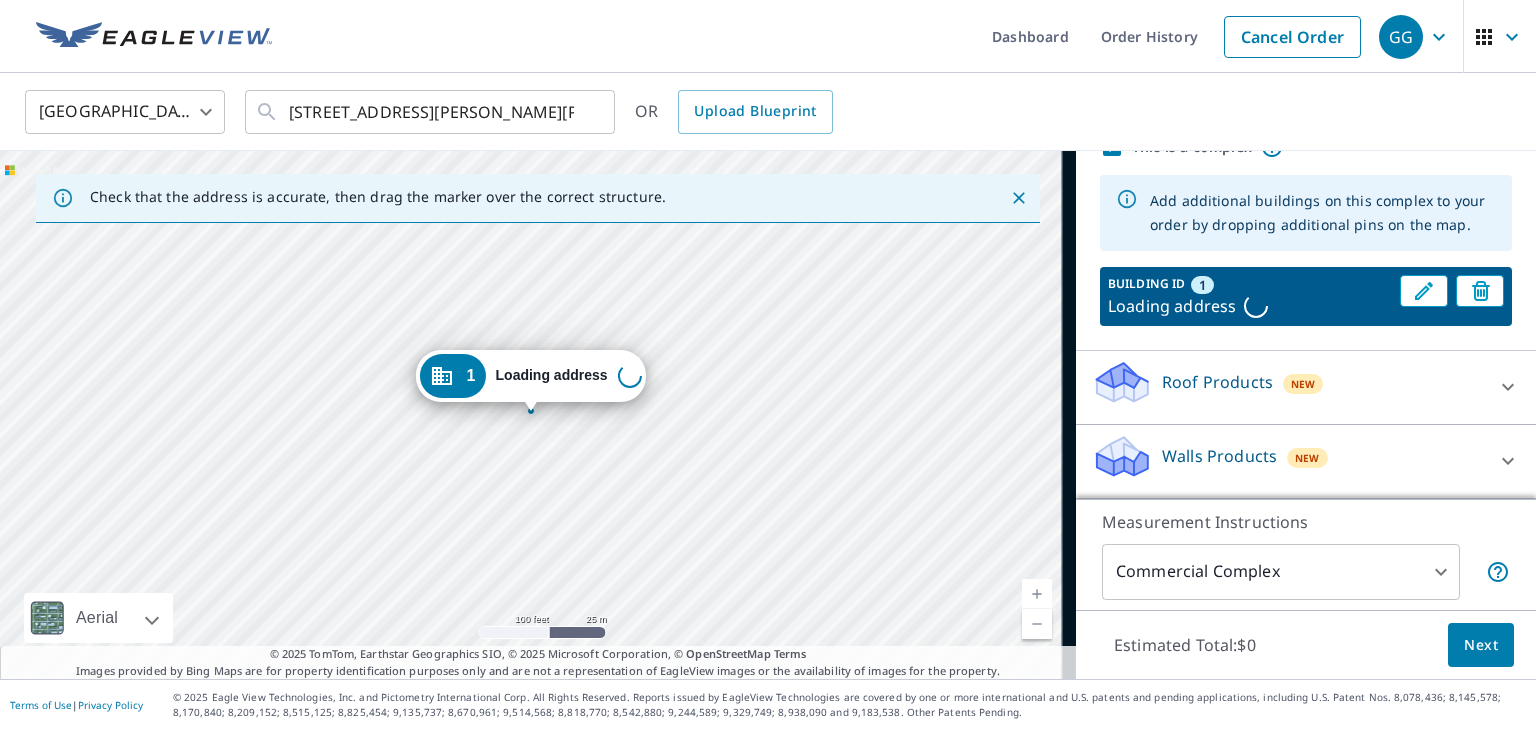 scroll, scrollTop: 124, scrollLeft: 0, axis: vertical 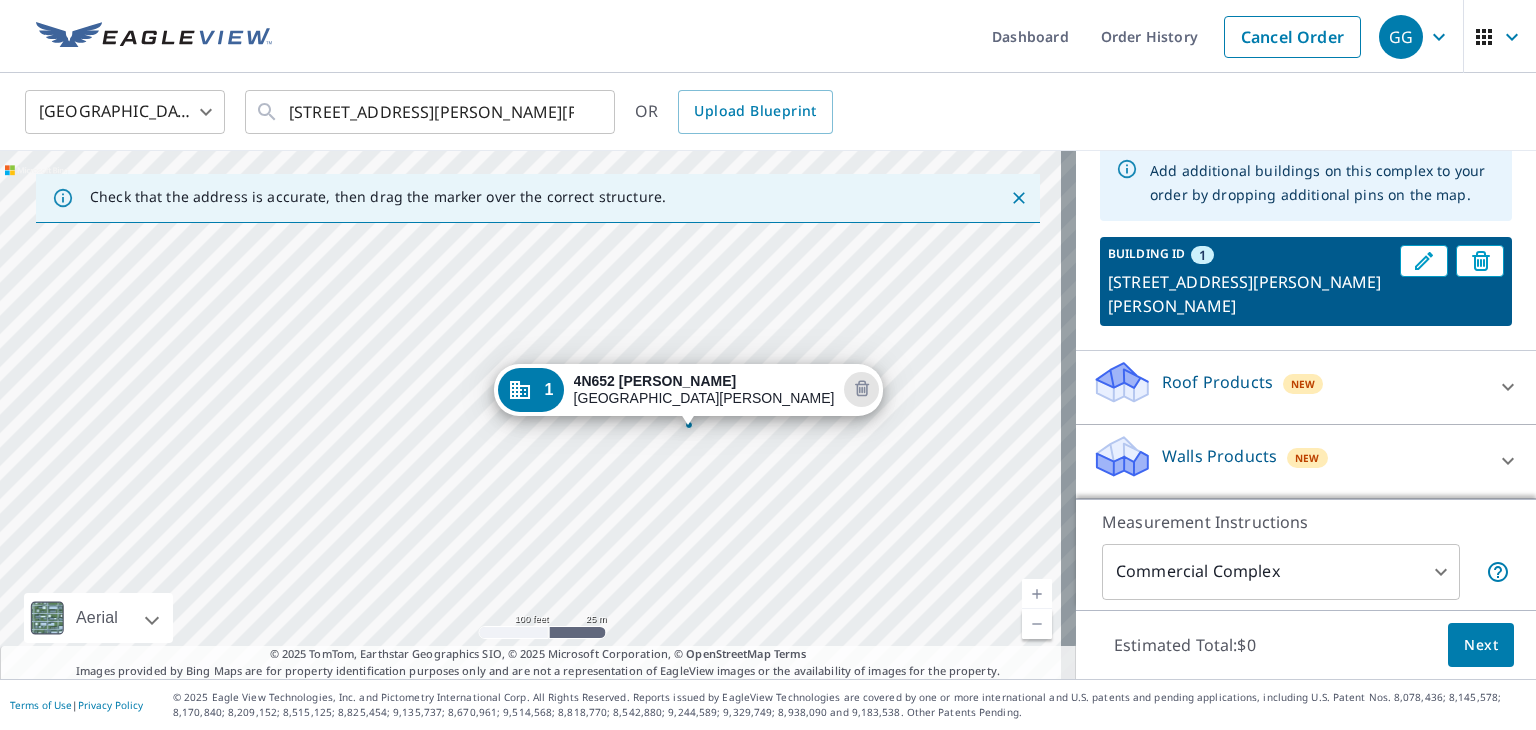drag, startPoint x: 644, startPoint y: 475, endPoint x: 684, endPoint y: 481, distance: 40.4475 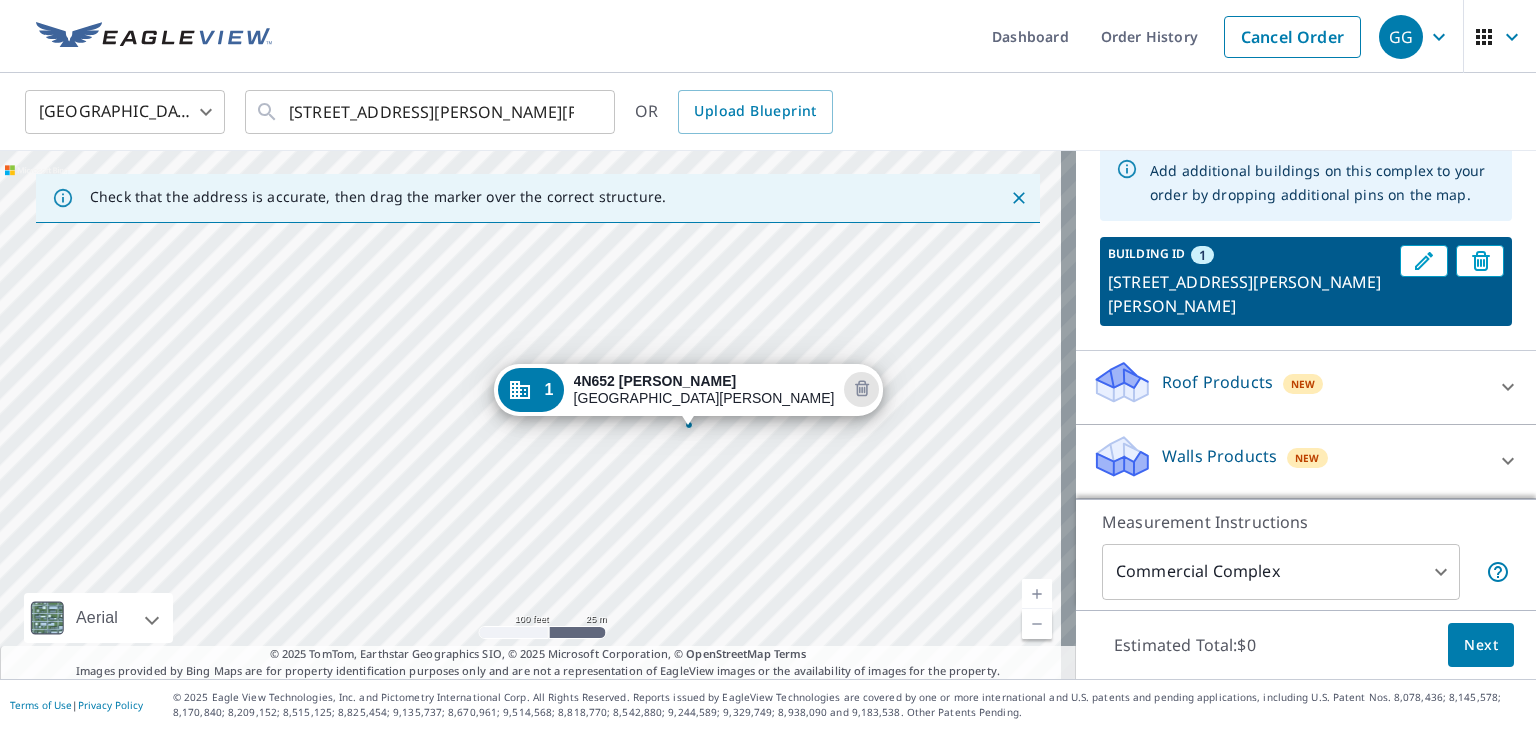 click on "1 4N652 Crane Rd Saint Charles, IL 60175" at bounding box center [538, 415] 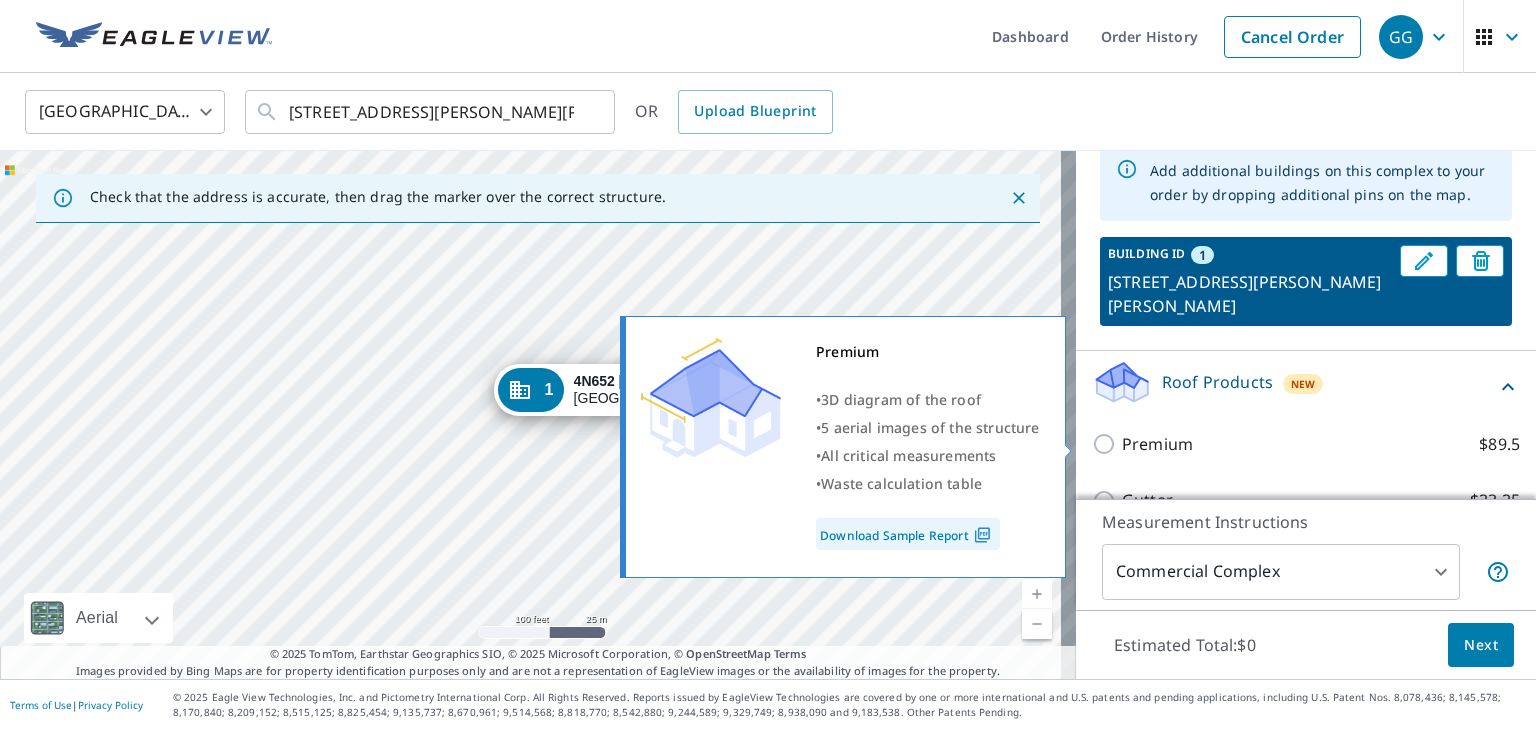 click on "Premium • 3D diagram of the roof • 5 aerial images of the structure • All critical measurements • Waste calculation table Download Sample Report" at bounding box center (852, 447) 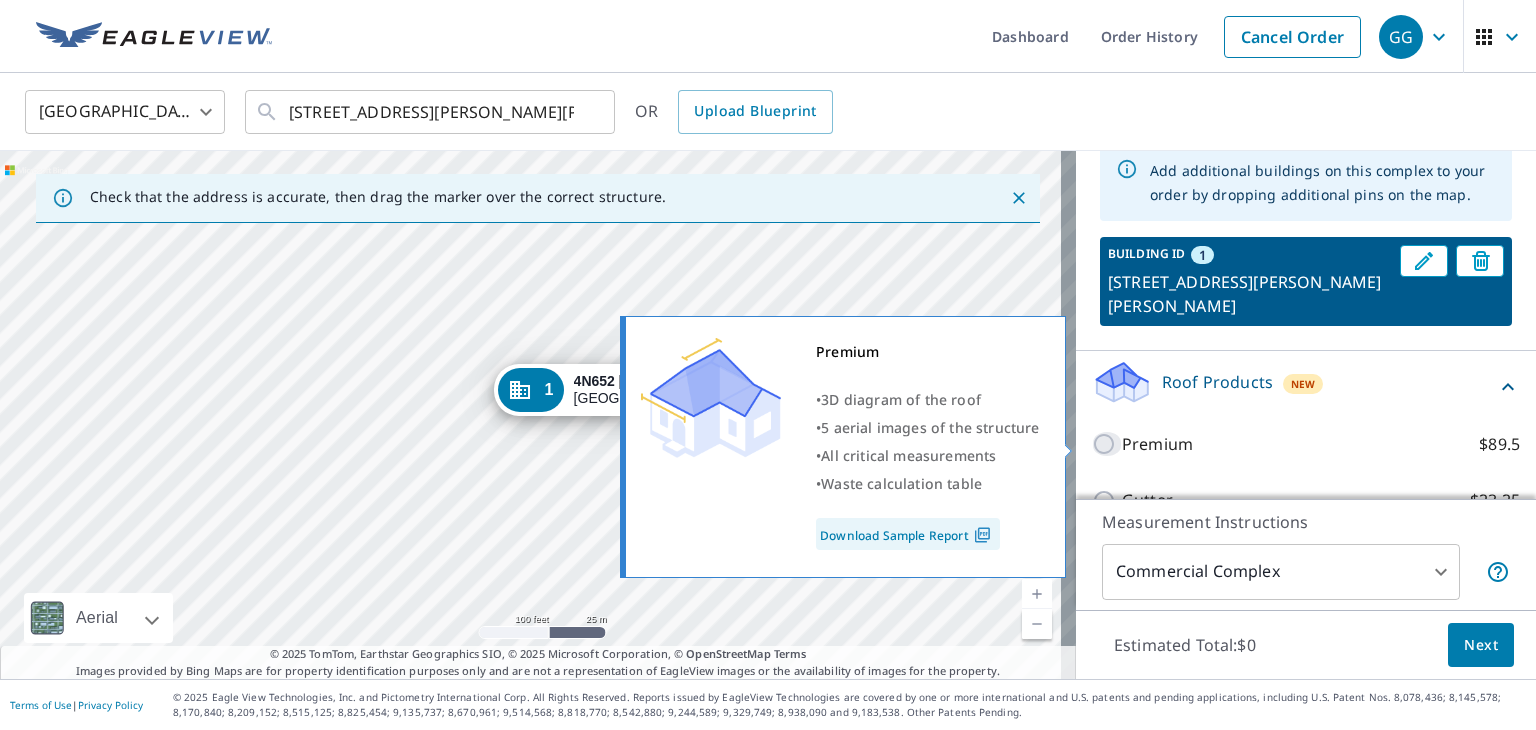 drag, startPoint x: 1080, startPoint y: 437, endPoint x: 1092, endPoint y: 436, distance: 12.0415945 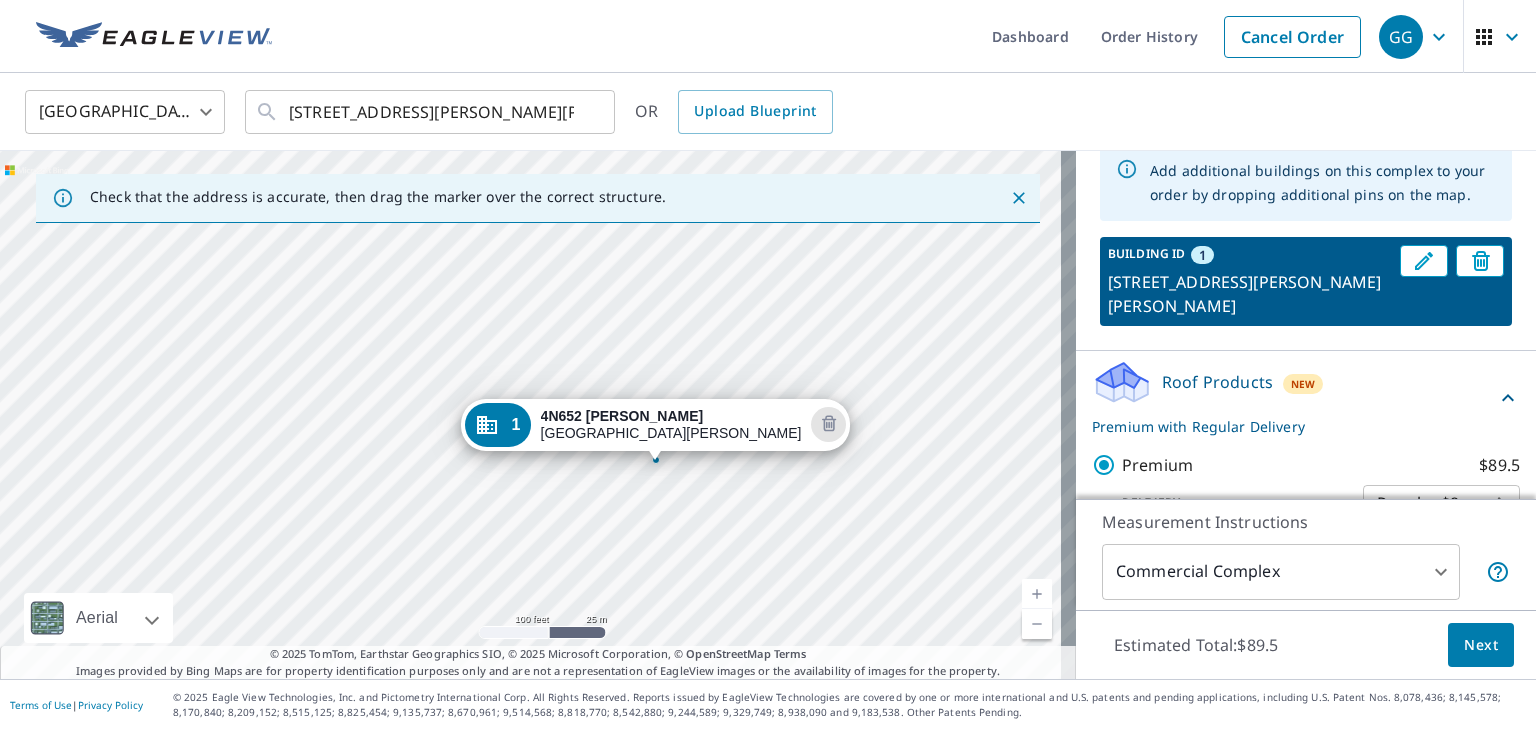 drag, startPoint x: 560, startPoint y: 485, endPoint x: 621, endPoint y: 486, distance: 61.008198 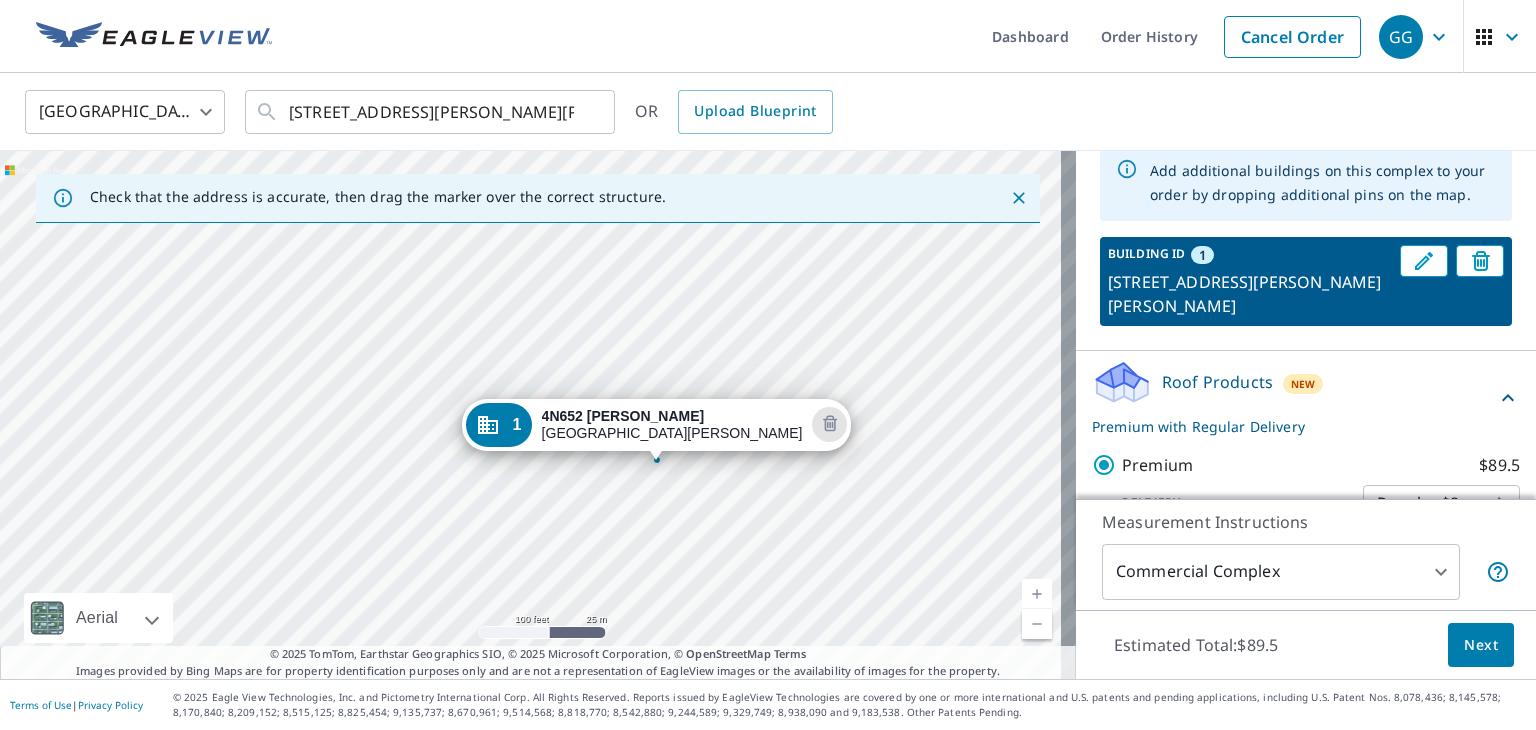 click on "1 4N652 Crane Rd Saint Charles, IL 60175" at bounding box center (538, 415) 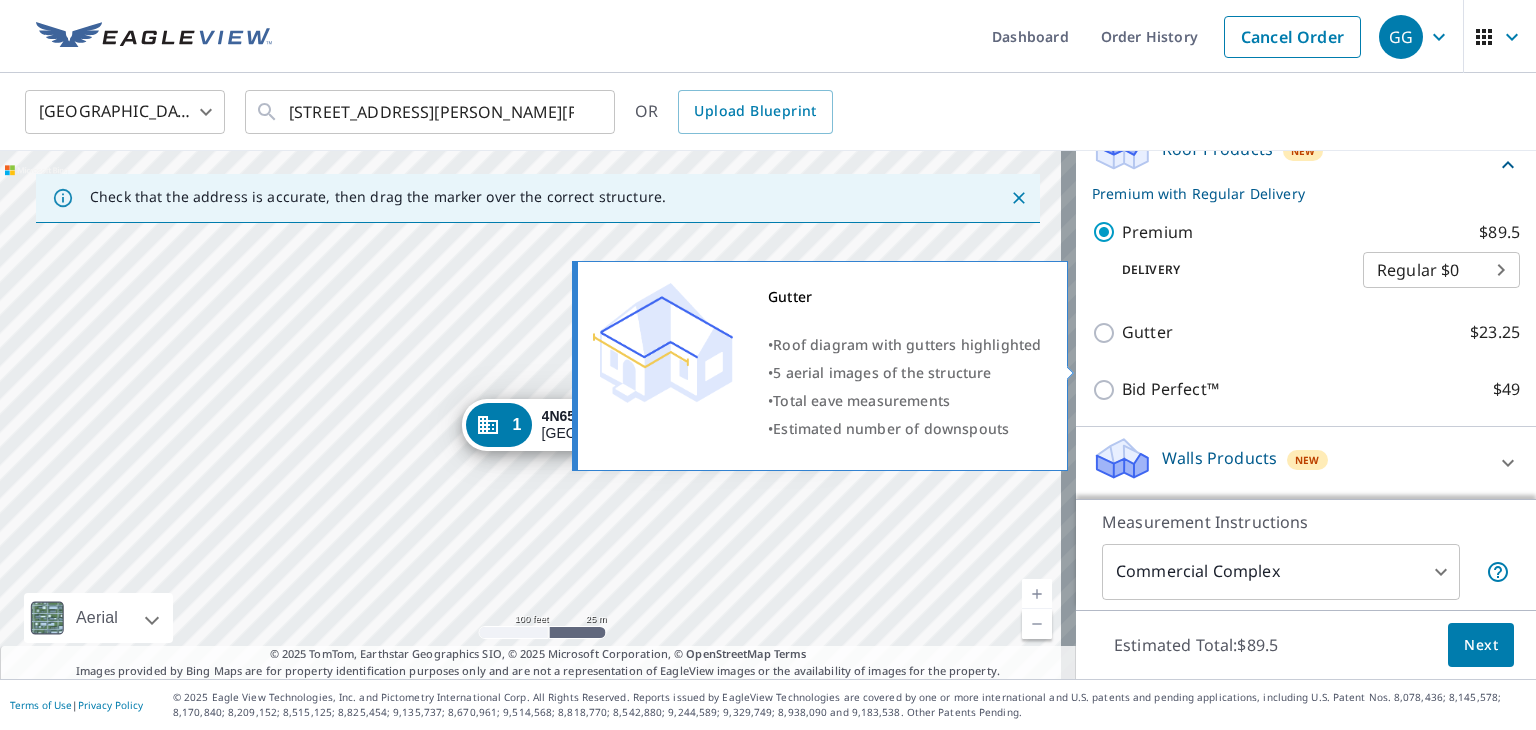 scroll, scrollTop: 358, scrollLeft: 0, axis: vertical 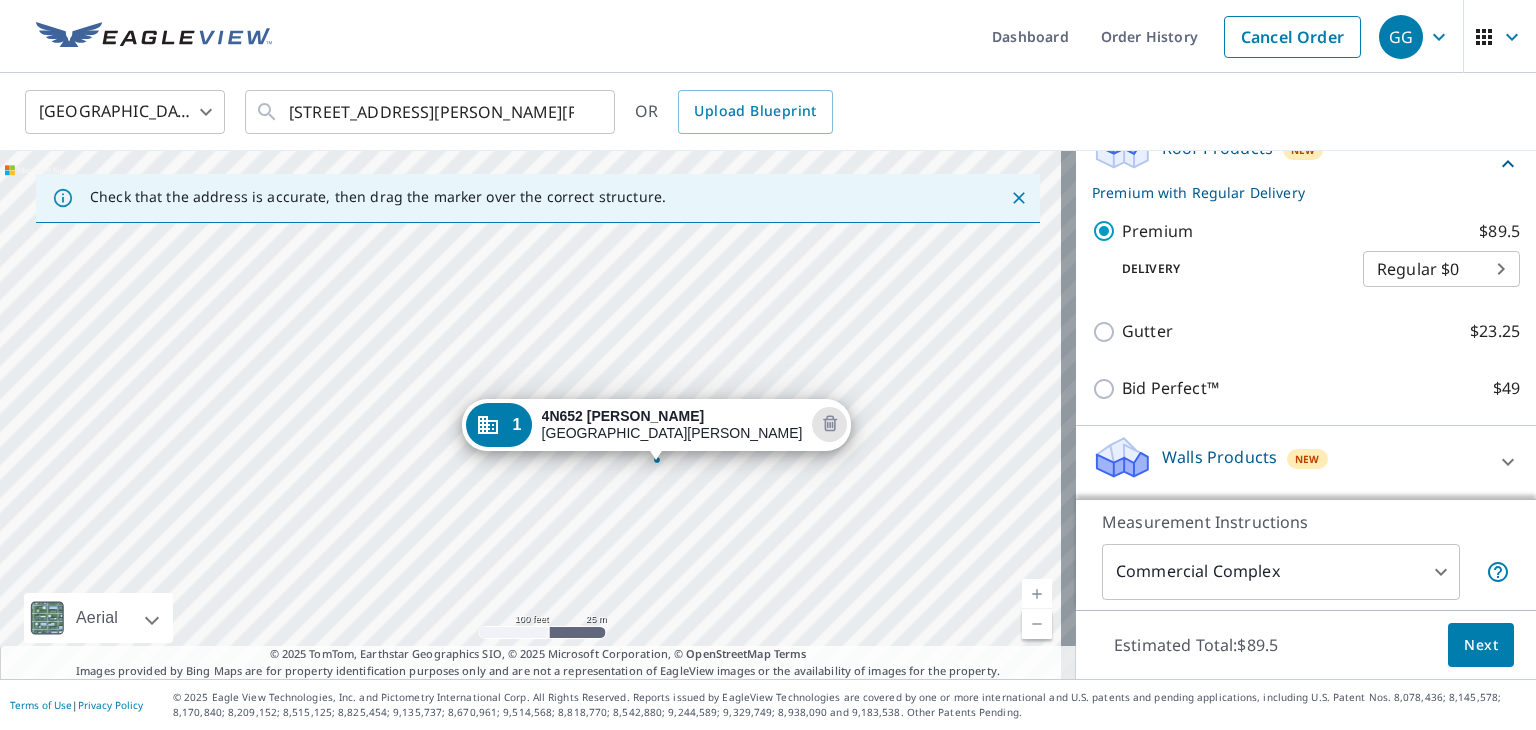 click on "1 4N652 Crane Rd Saint Charles, IL 60175" at bounding box center (538, 415) 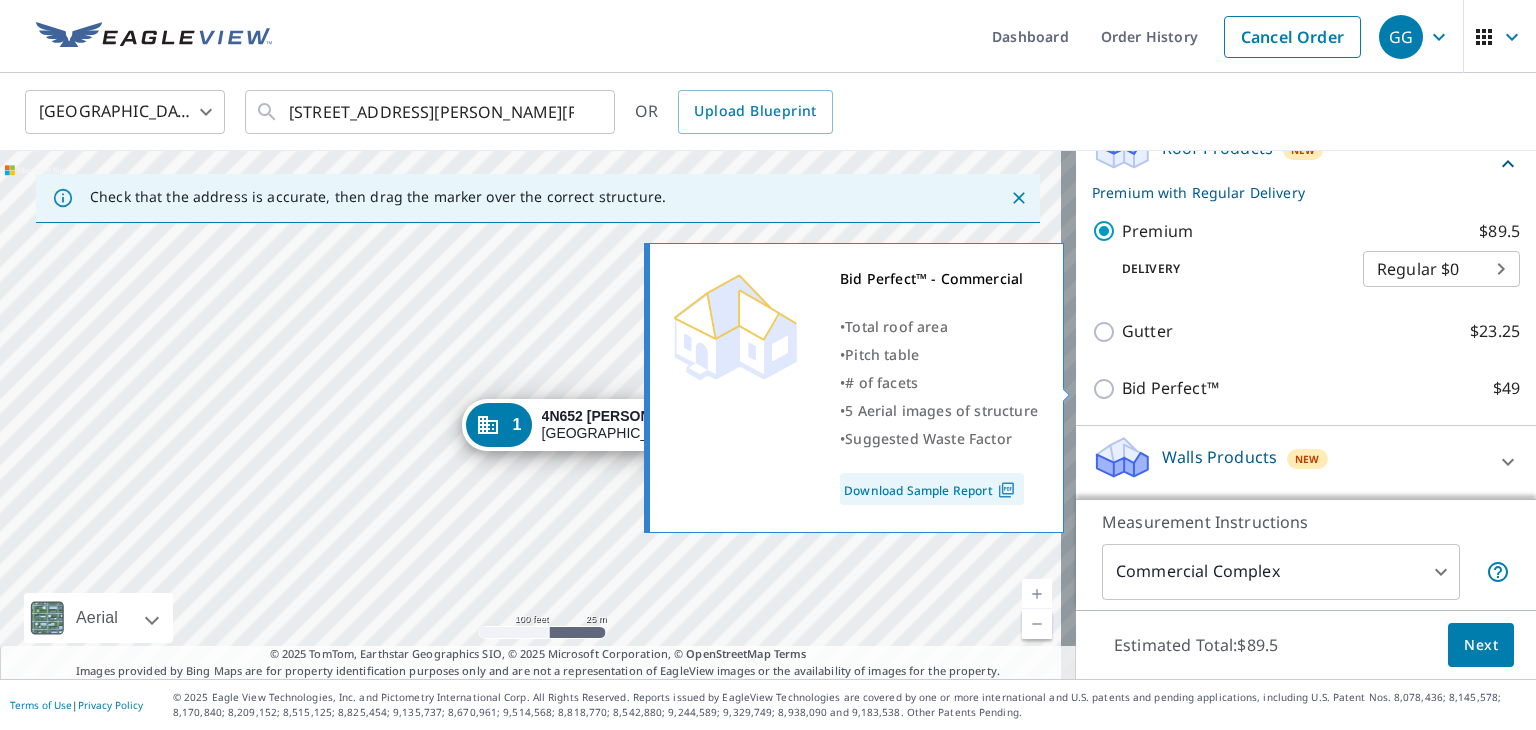 click on "Bid Perfect™ $49" at bounding box center (1107, 389) 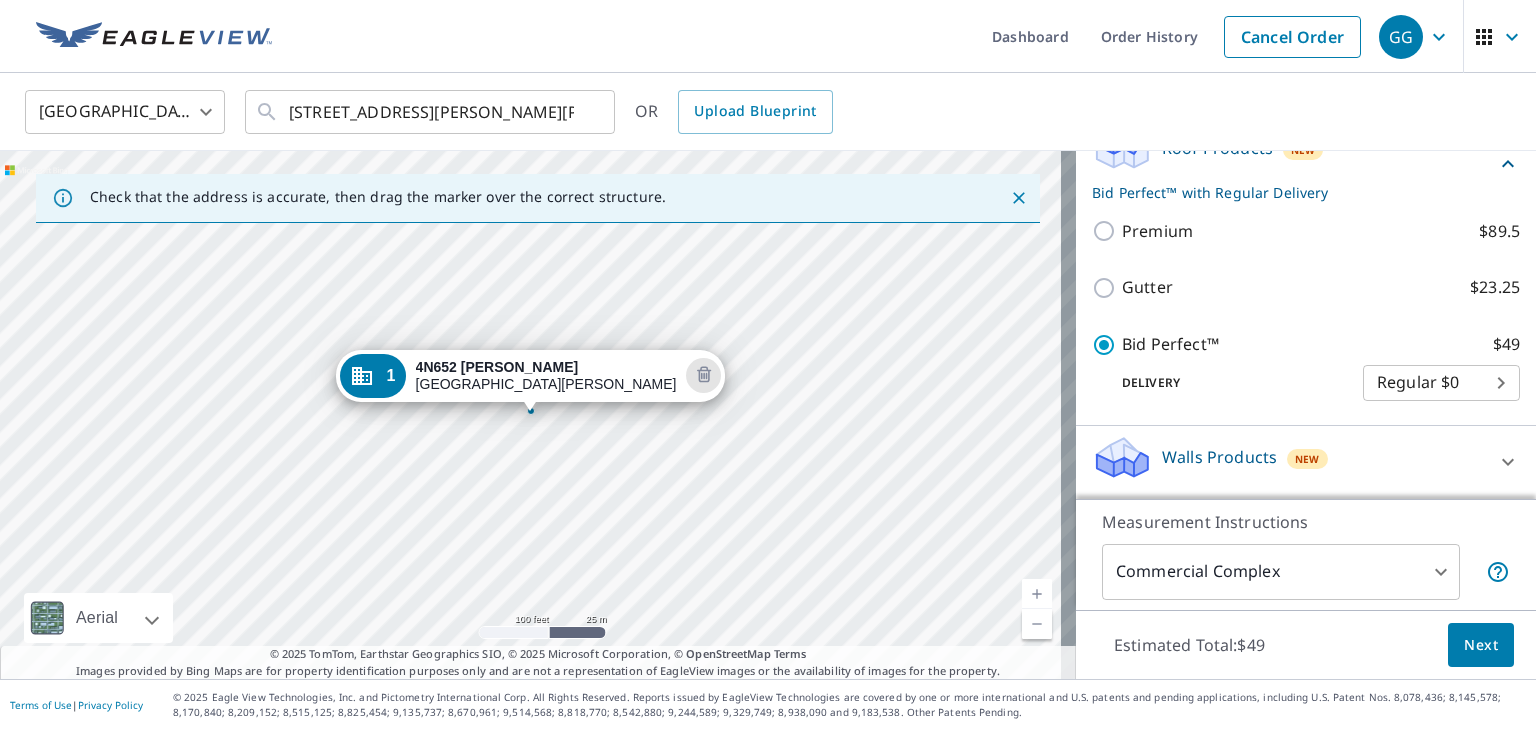 click on "1 4N652 Crane Rd Saint Charles, IL 60175" at bounding box center [538, 415] 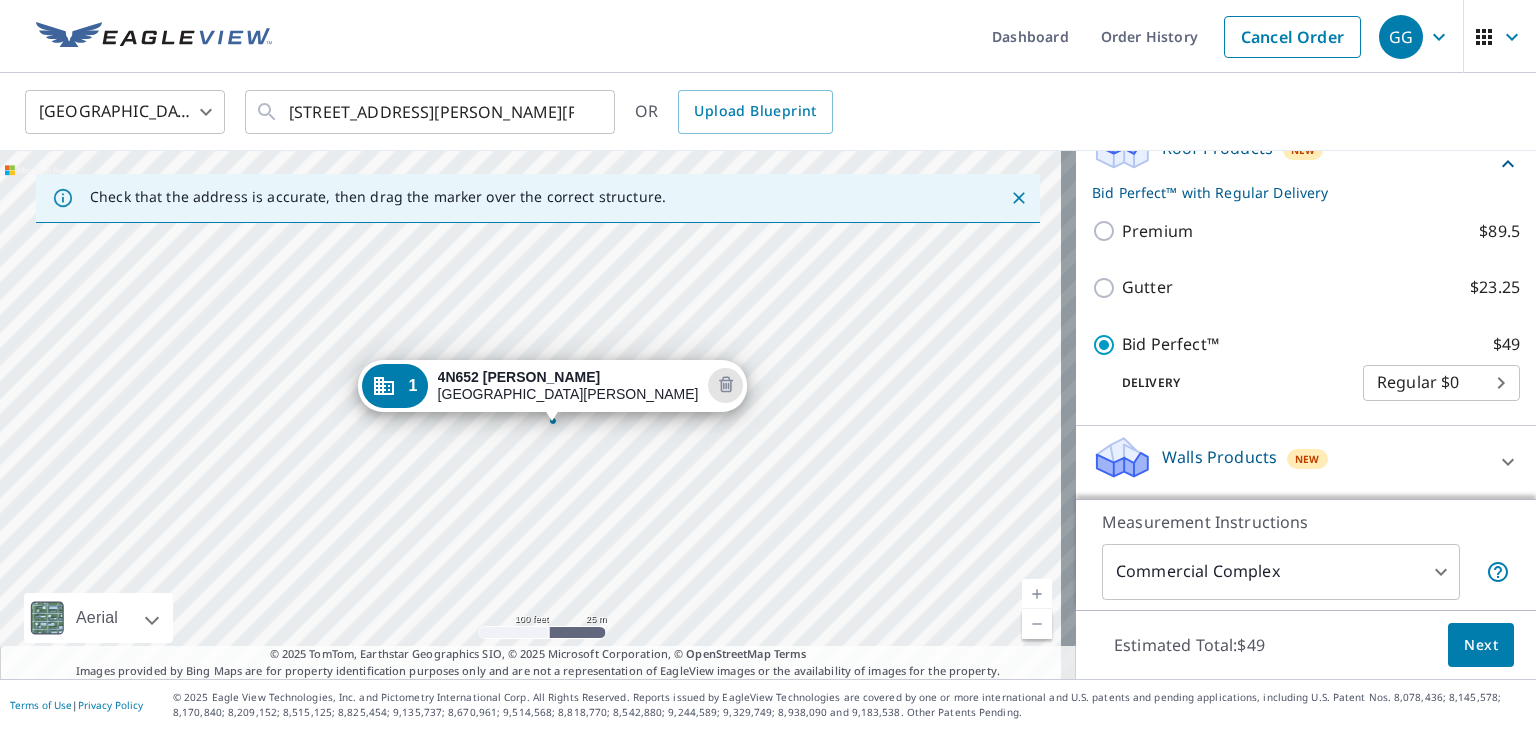 drag, startPoint x: 580, startPoint y: 464, endPoint x: 592, endPoint y: 470, distance: 13.416408 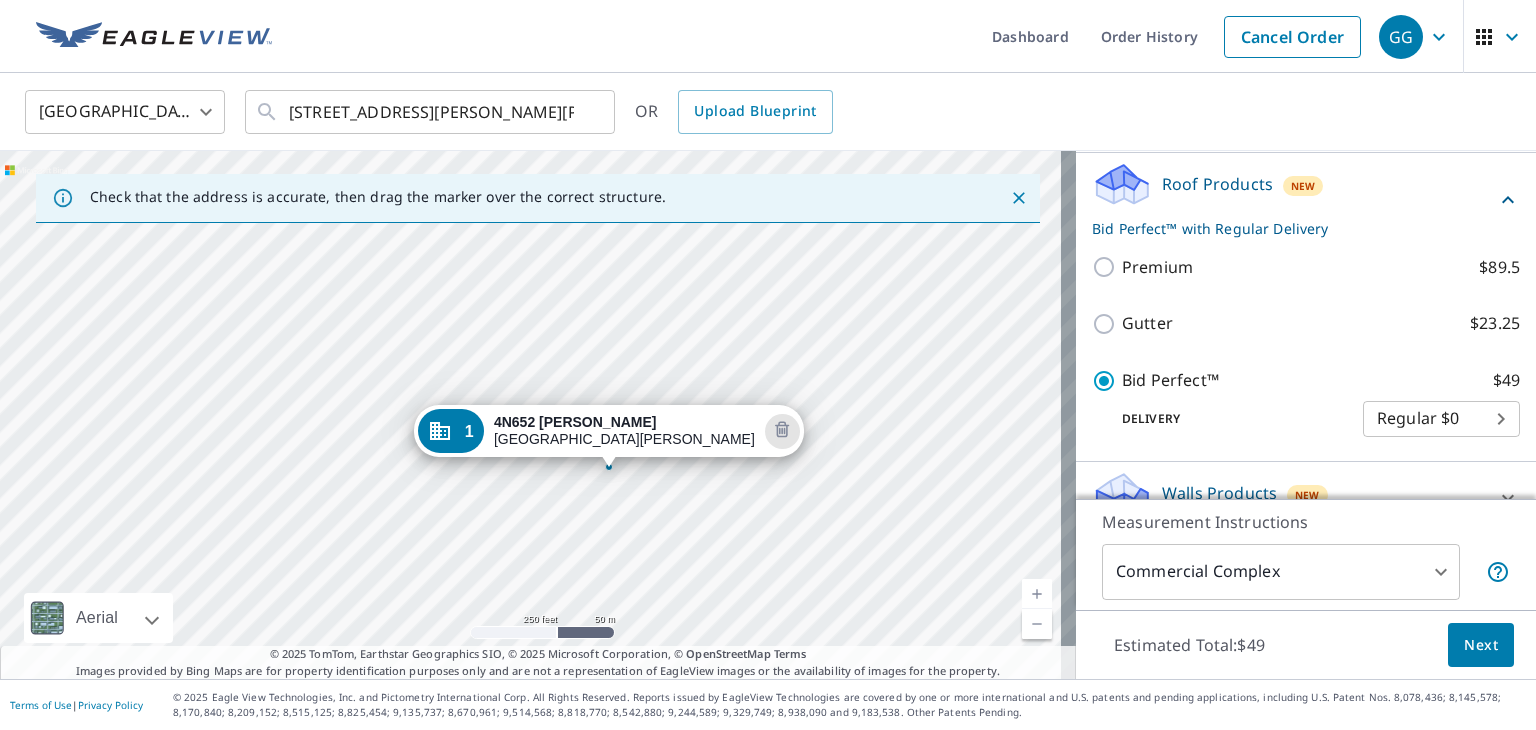 scroll, scrollTop: 358, scrollLeft: 0, axis: vertical 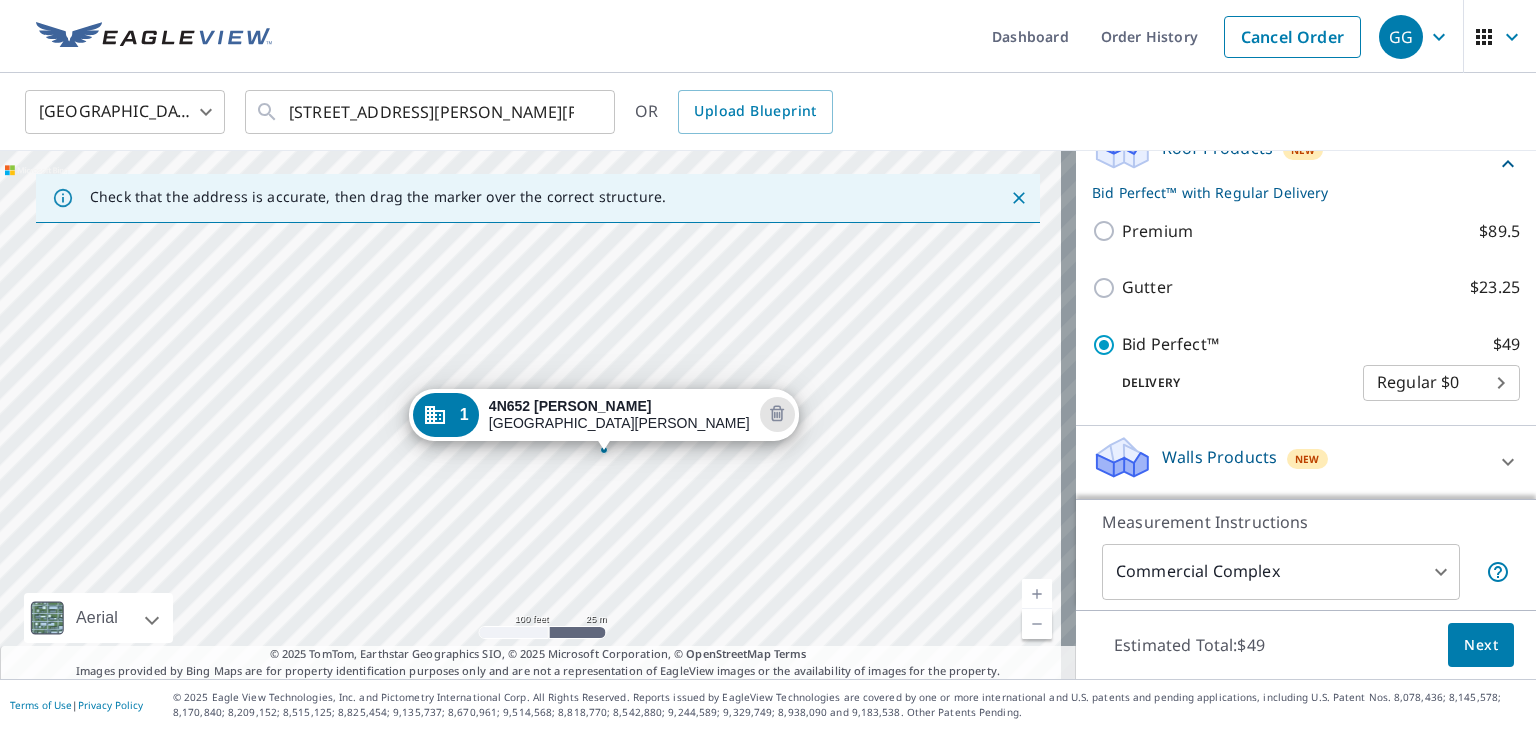 click on "Next" at bounding box center [1481, 645] 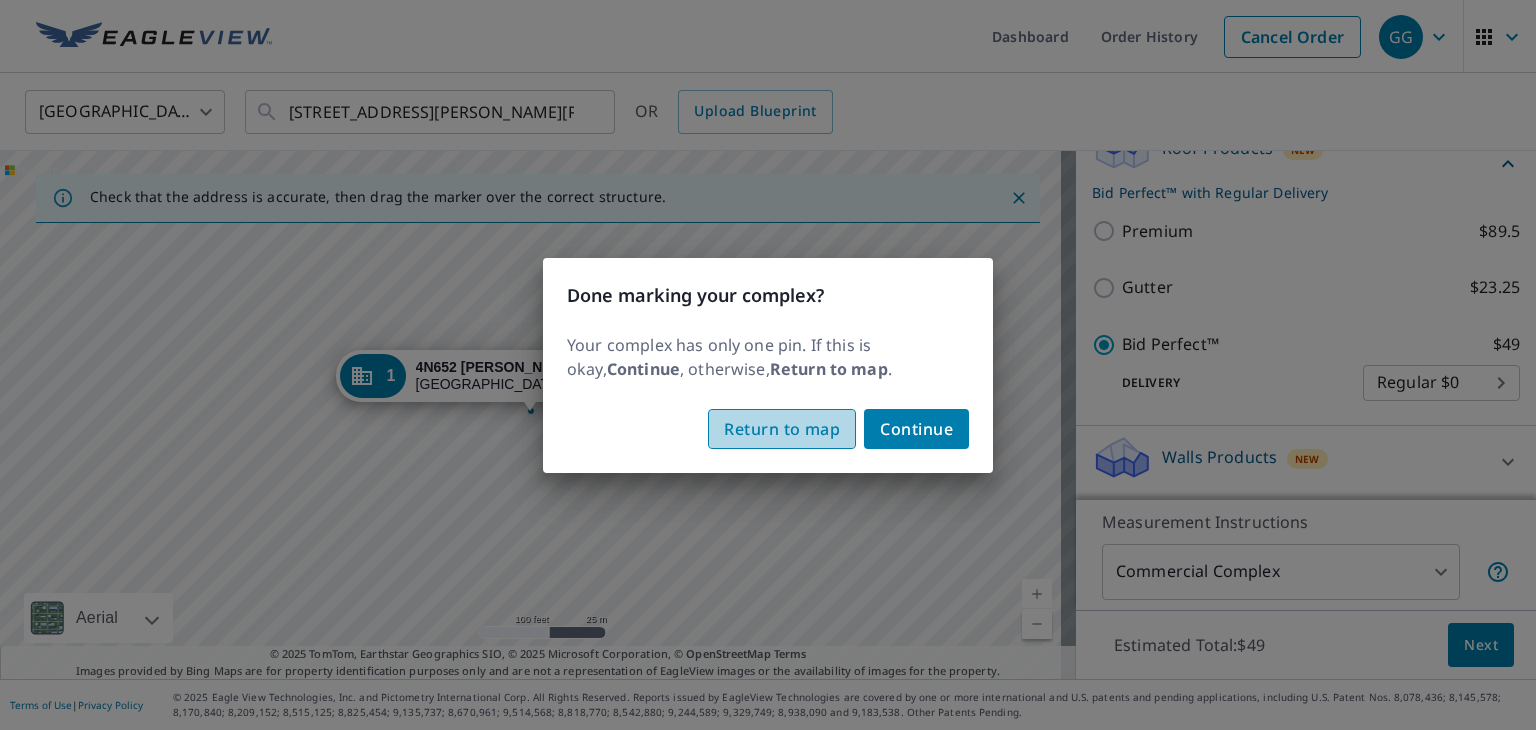 click on "Return to map" at bounding box center [782, 429] 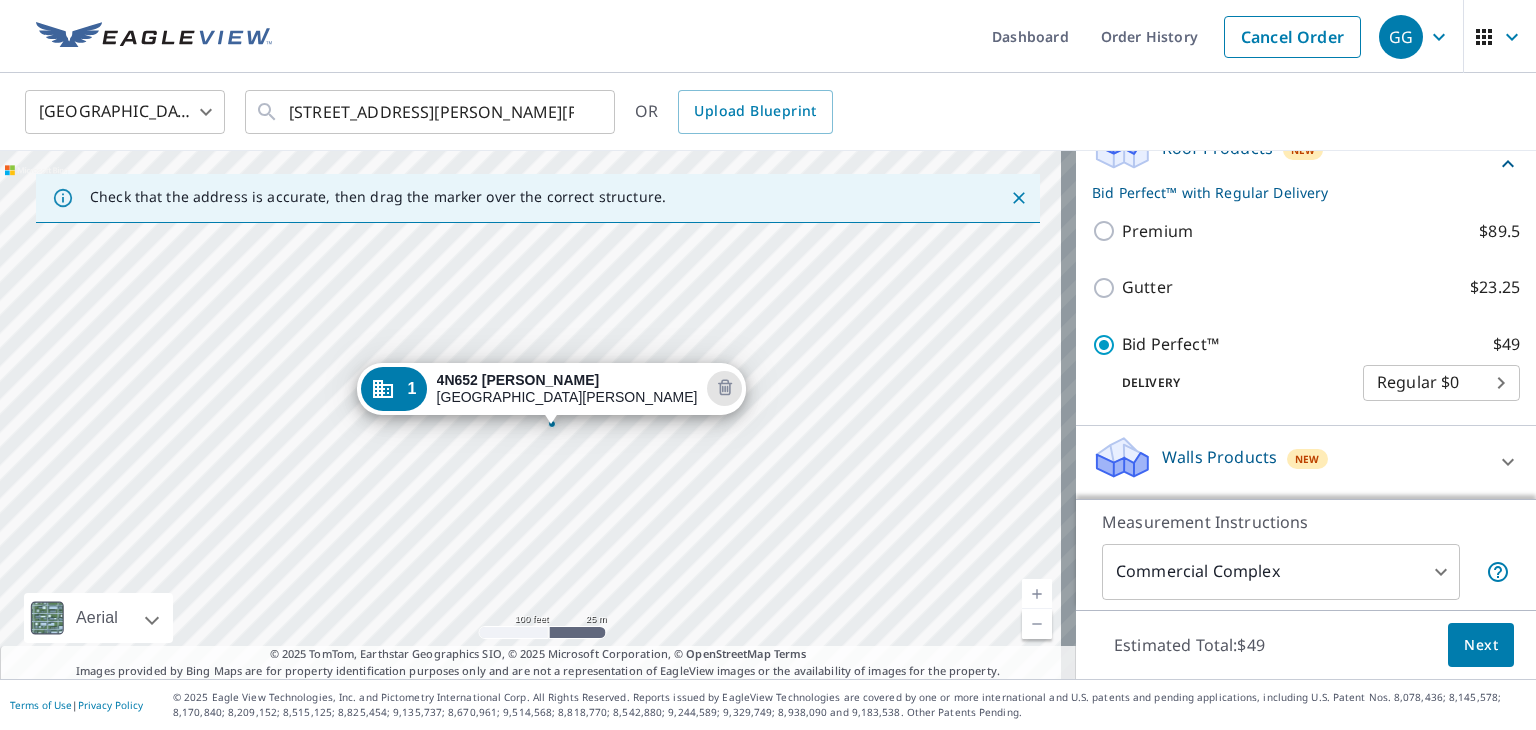 click on "1 4N652 Crane Rd Saint Charles, IL 60175" at bounding box center (538, 415) 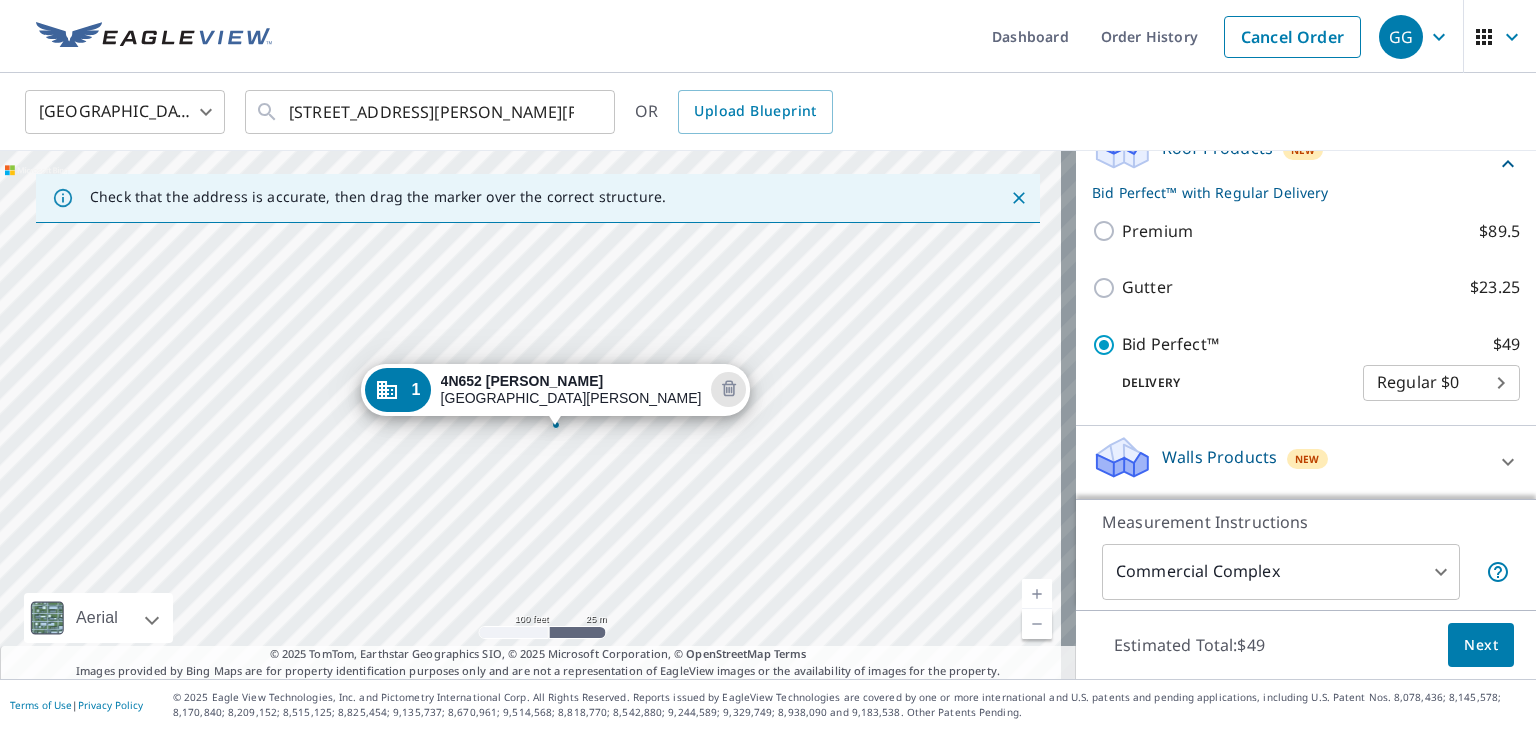 click on "1 4N652 Crane Rd Saint Charles, IL 60175" at bounding box center (538, 415) 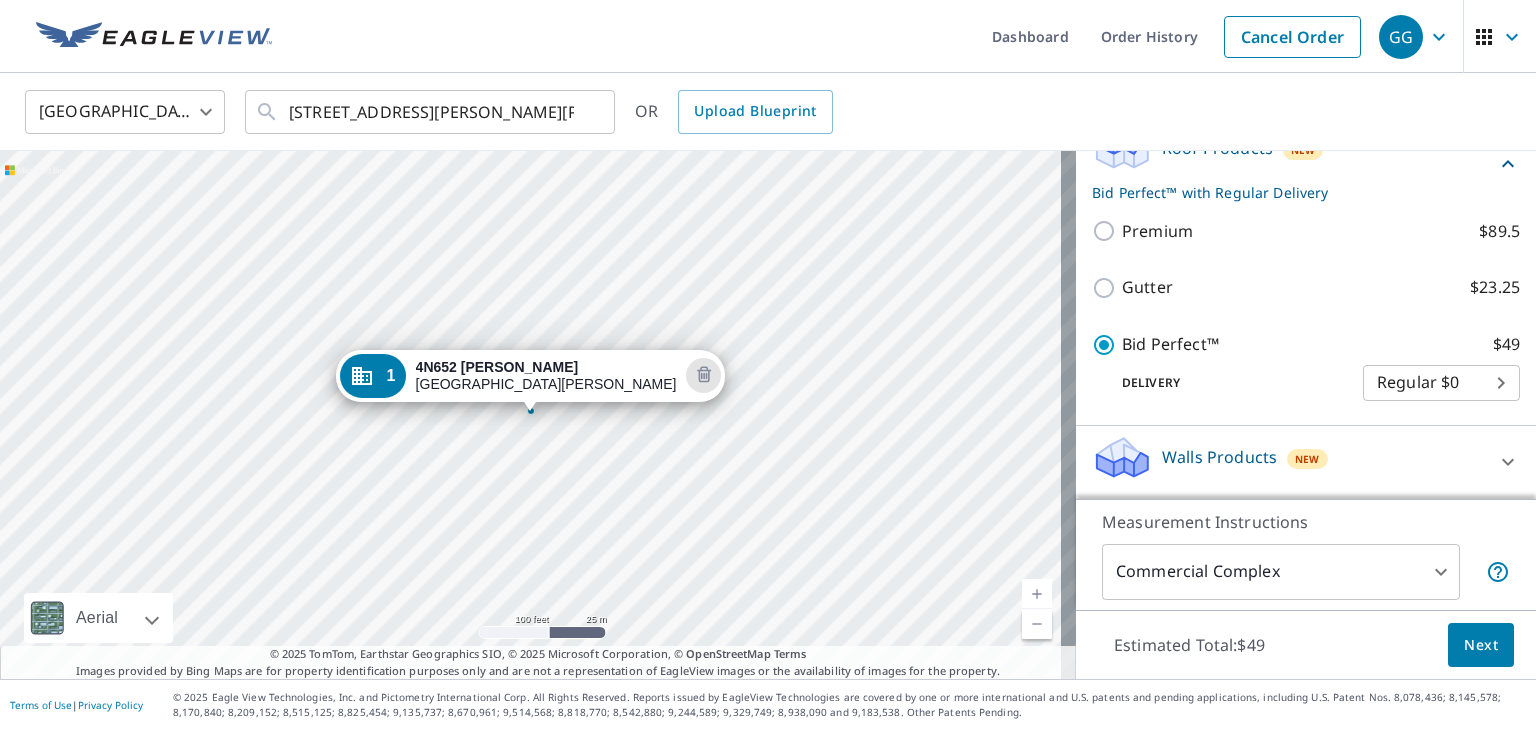 click on "1 4N652 Crane Rd Saint Charles, IL 60175" at bounding box center (538, 415) 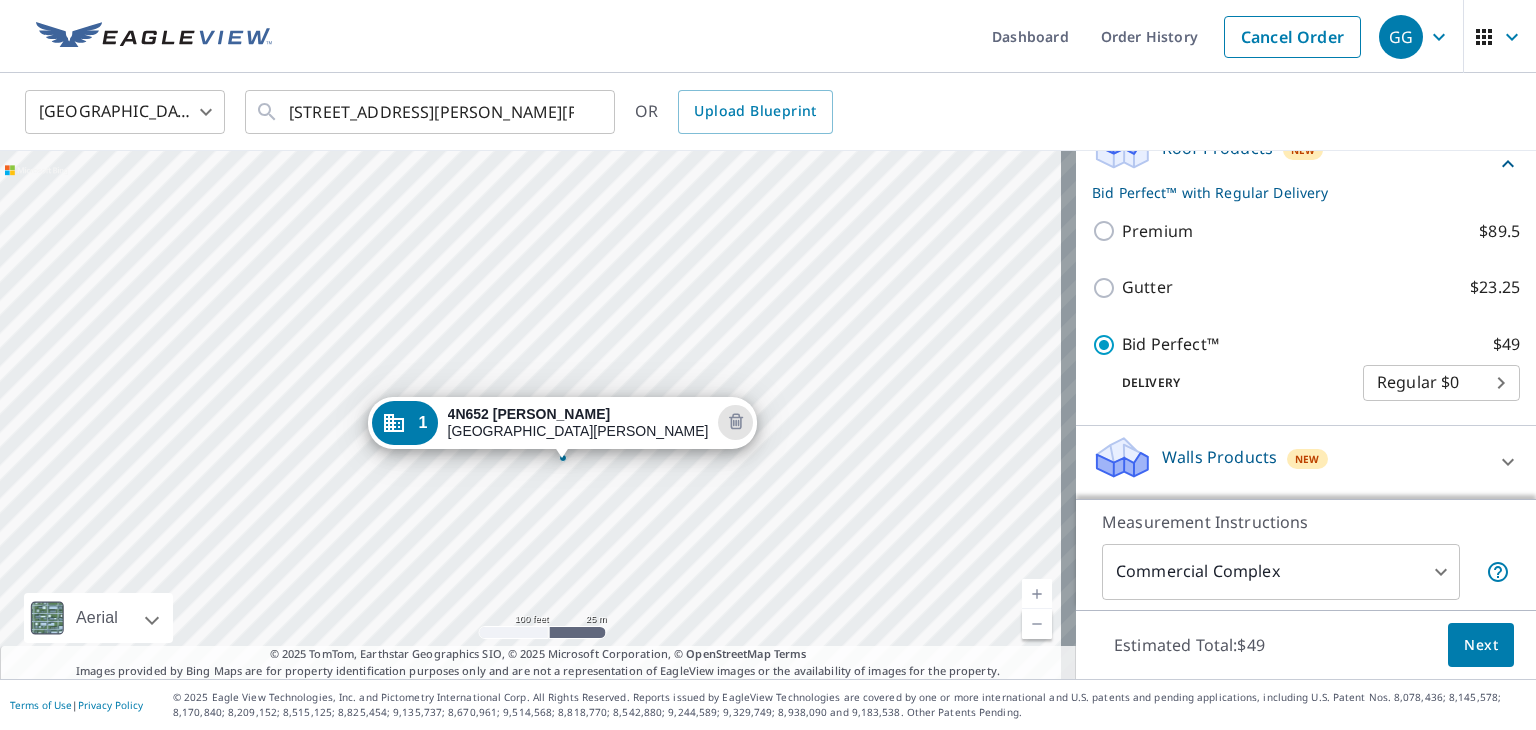 drag, startPoint x: 404, startPoint y: 497, endPoint x: 414, endPoint y: 510, distance: 16.40122 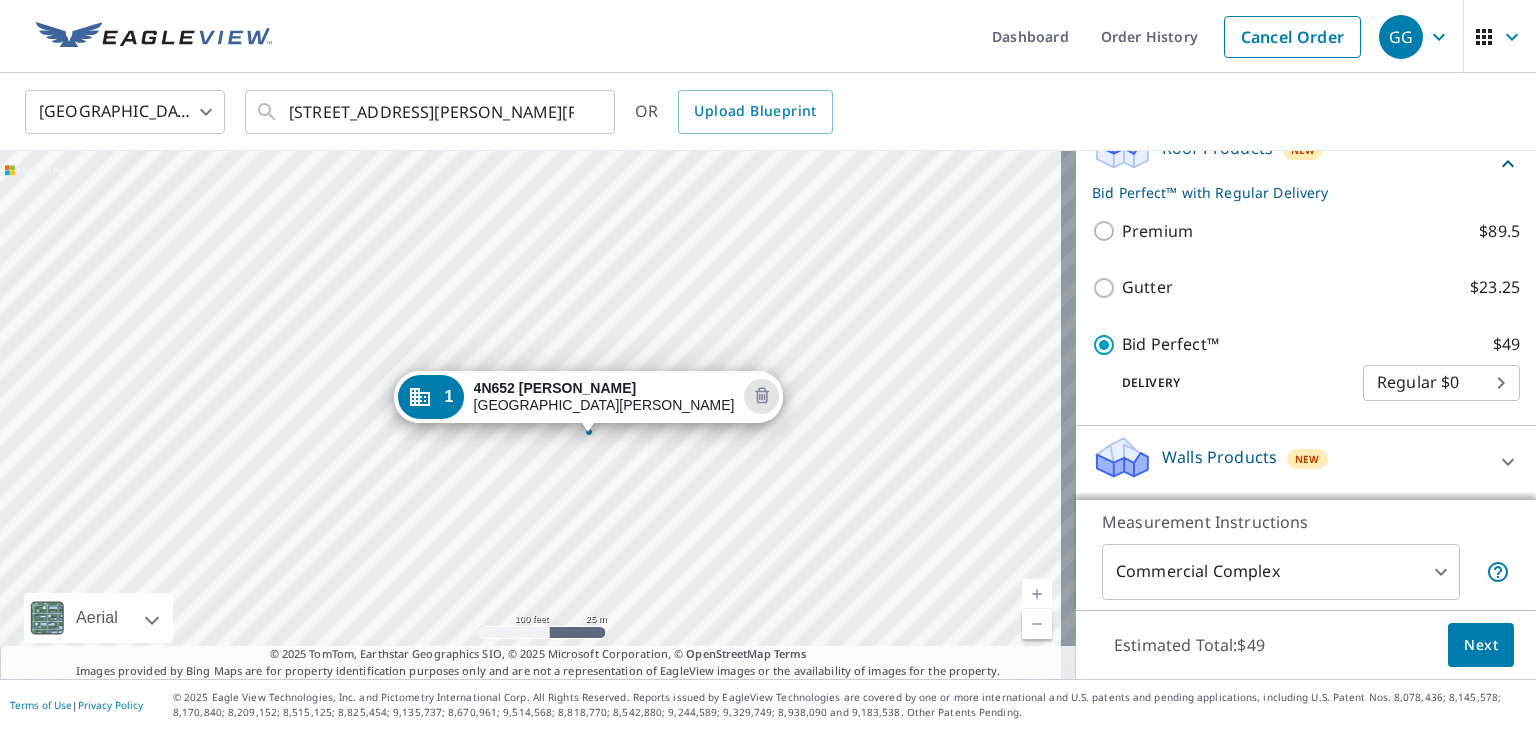 drag, startPoint x: 470, startPoint y: 326, endPoint x: 523, endPoint y: 376, distance: 72.862885 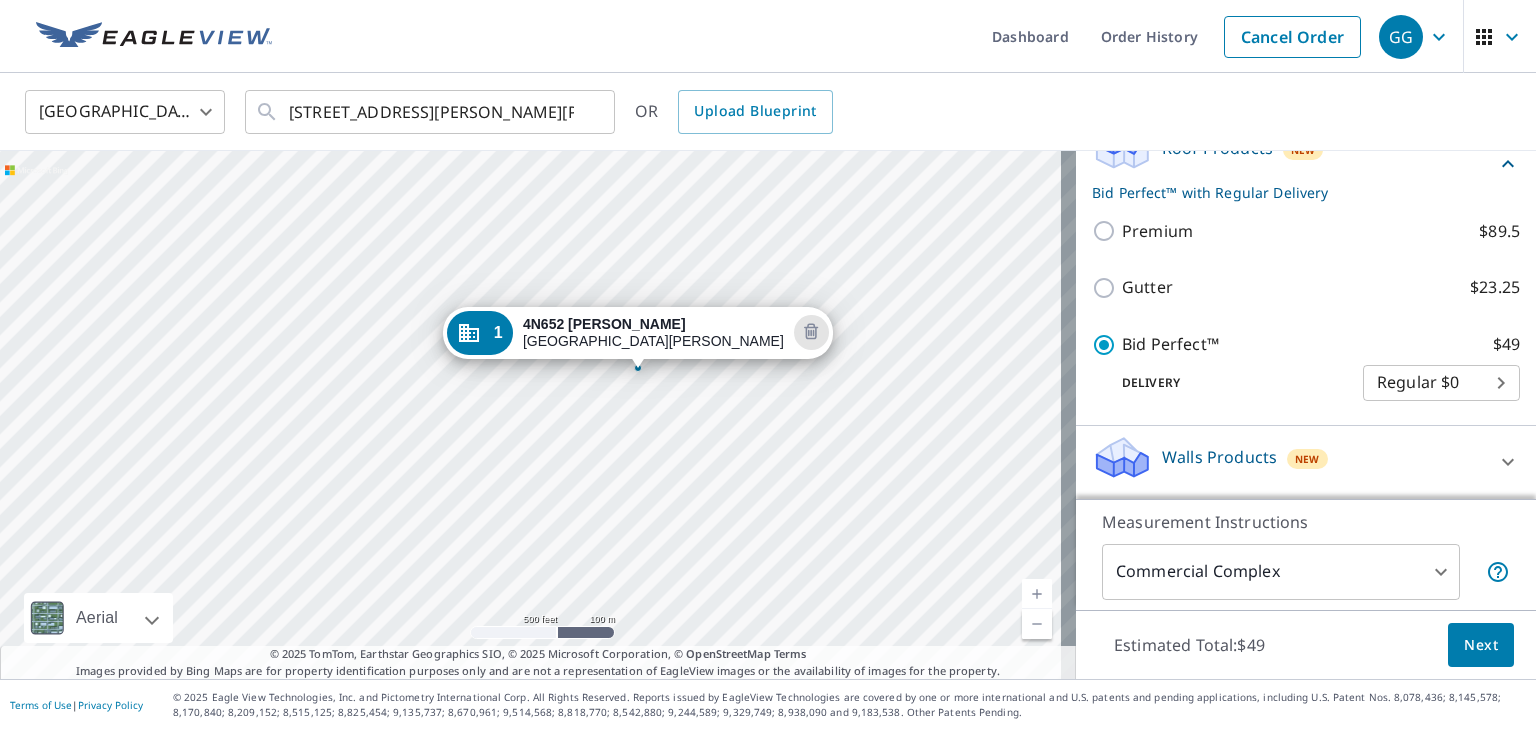 drag, startPoint x: 729, startPoint y: 225, endPoint x: 709, endPoint y: 284, distance: 62.297672 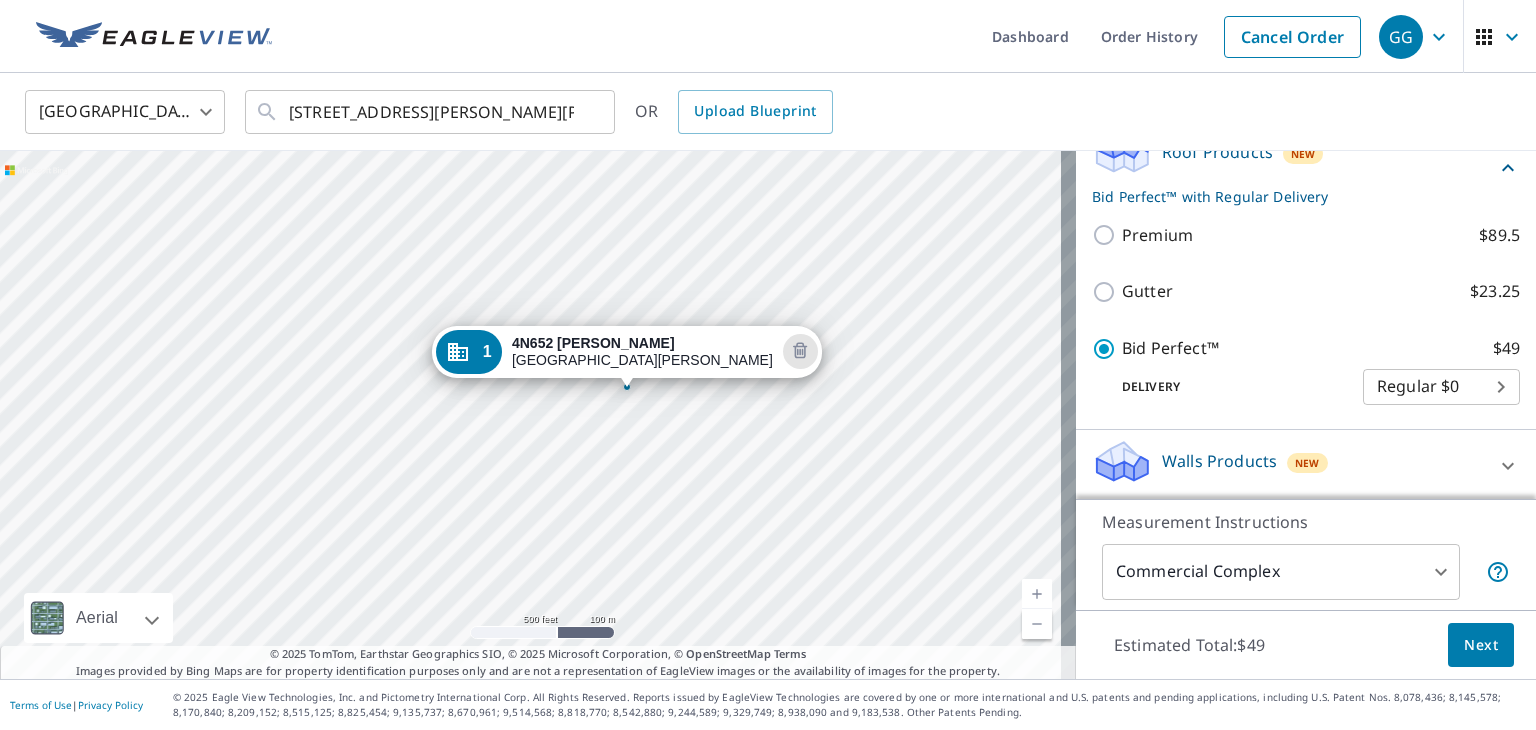 scroll, scrollTop: 358, scrollLeft: 0, axis: vertical 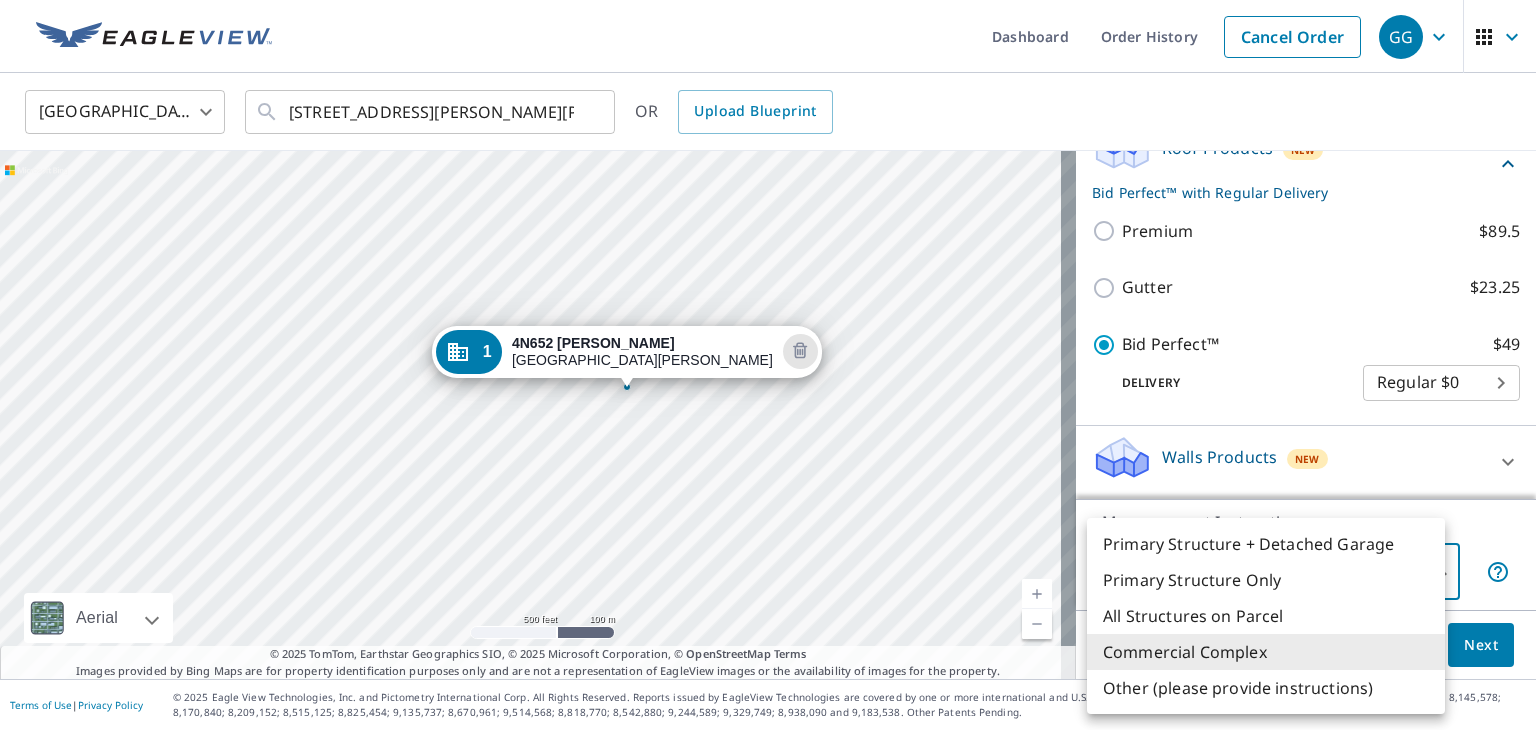 click on "GG GG
Dashboard Order History Cancel Order GG United States US ​ 4n982 Crane Rd St Charles, IL 60175 ​ OR Upload Blueprint 1 4N652 Crane Rd Saint Charles, IL 60175 Aerial Road A standard road map Aerial A detailed look from above Labels Labels 500 feet 100 m © 2025 TomTom, © Vexcel Imaging, © 2025 Microsoft Corporation,  © OpenStreetMap Terms © 2025 TomTom, Earthstar Geographics SIO, © 2025 Microsoft Corporation, ©   OpenStreetMap   Terms Images provided by Bing Maps are for property identification purposes only and are not a representation of EagleView images or the availability of images for the property. PROPERTY TYPE Residential Commercial Multi-Family This is a complex Add additional buildings on this complex to your order by dropping additional pins on the map. BUILDING ID 1 4N652 Crane Rd, Saint Charles, IL, 60175 Roof Products New Bid Perfect™ with Regular Delivery Premium $89.5 Gutter $23.25 Bid Perfect™ $49 Delivery Regular $0 8 ​ Walls Products New Walls $221.25 4 ​ $49  |" at bounding box center (768, 365) 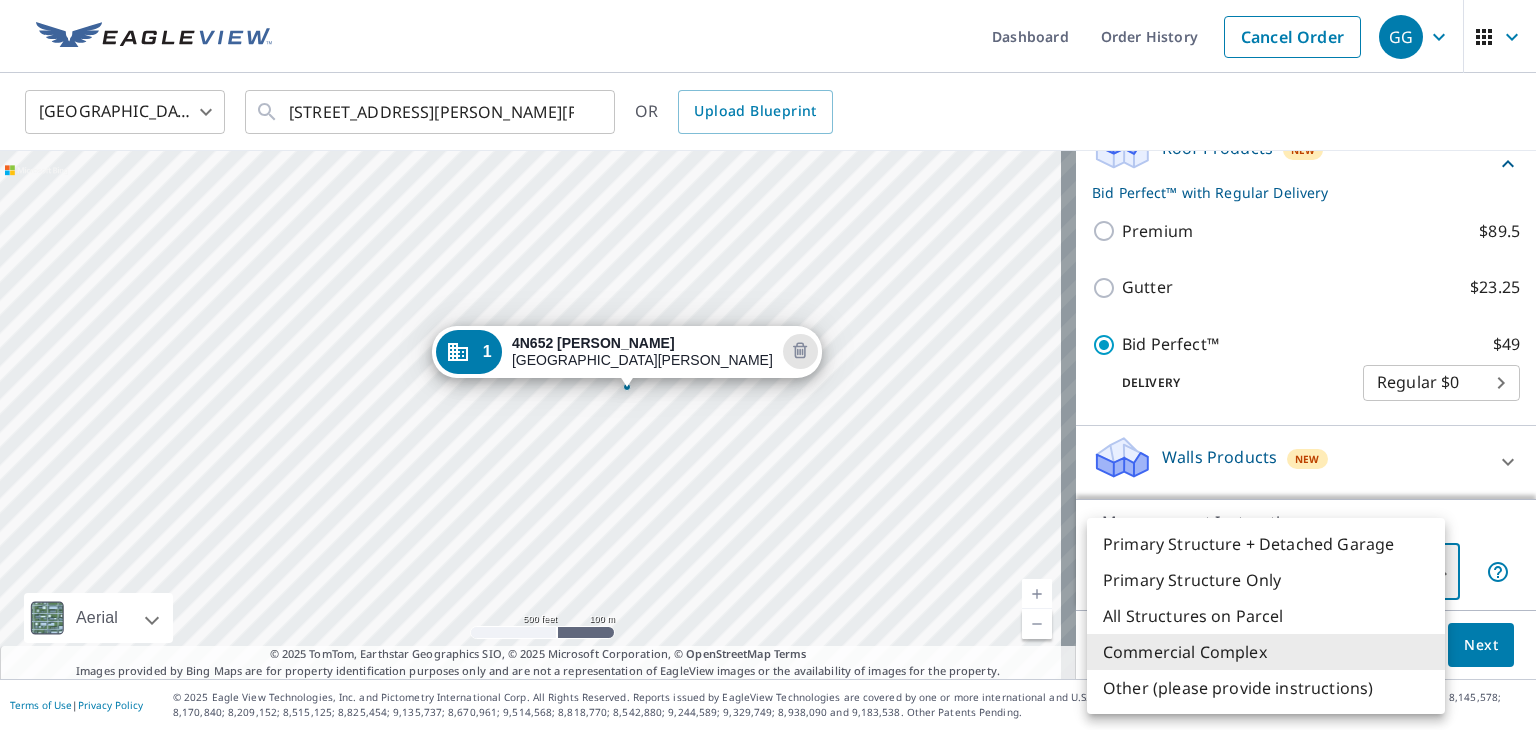 type on "5" 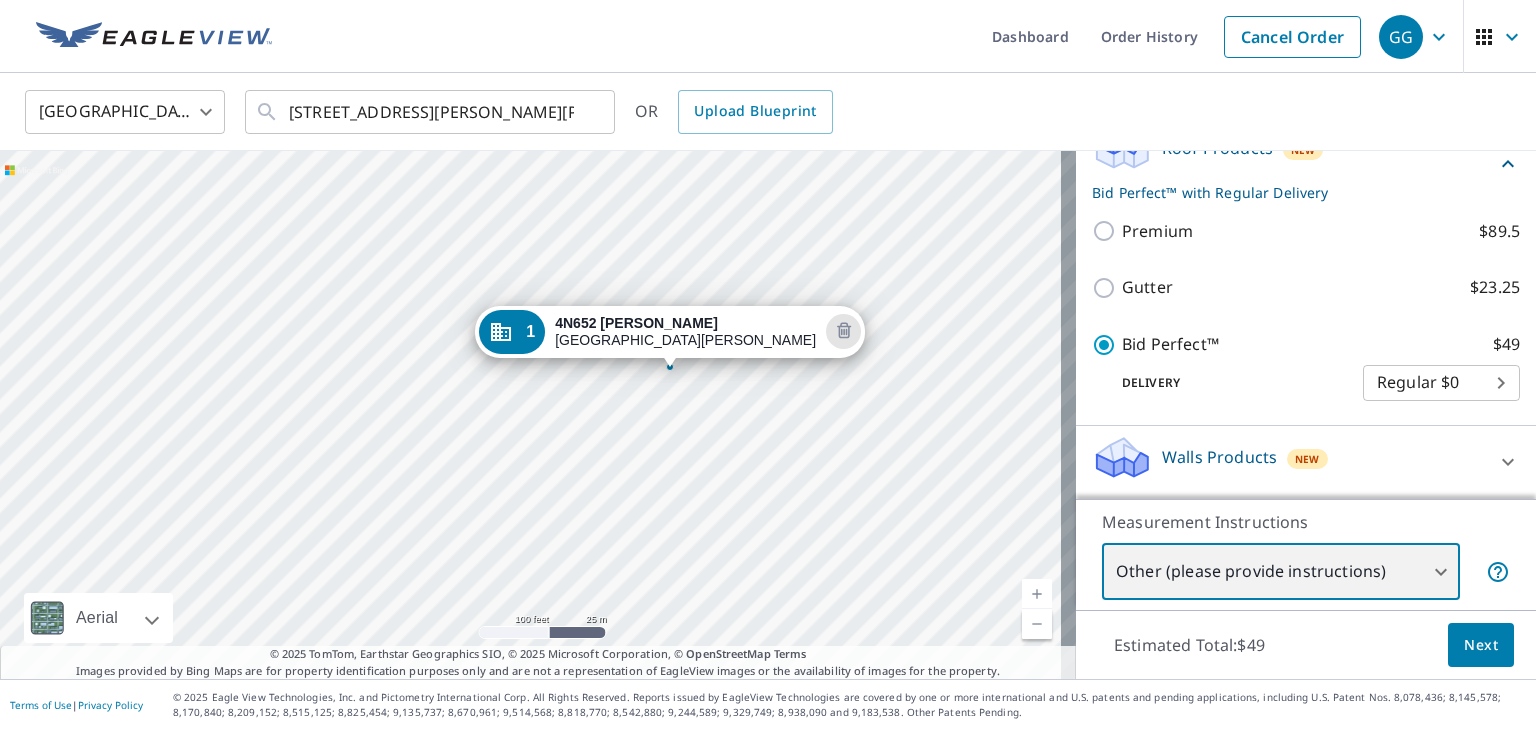 drag, startPoint x: 763, startPoint y: 452, endPoint x: 534, endPoint y: 389, distance: 237.50789 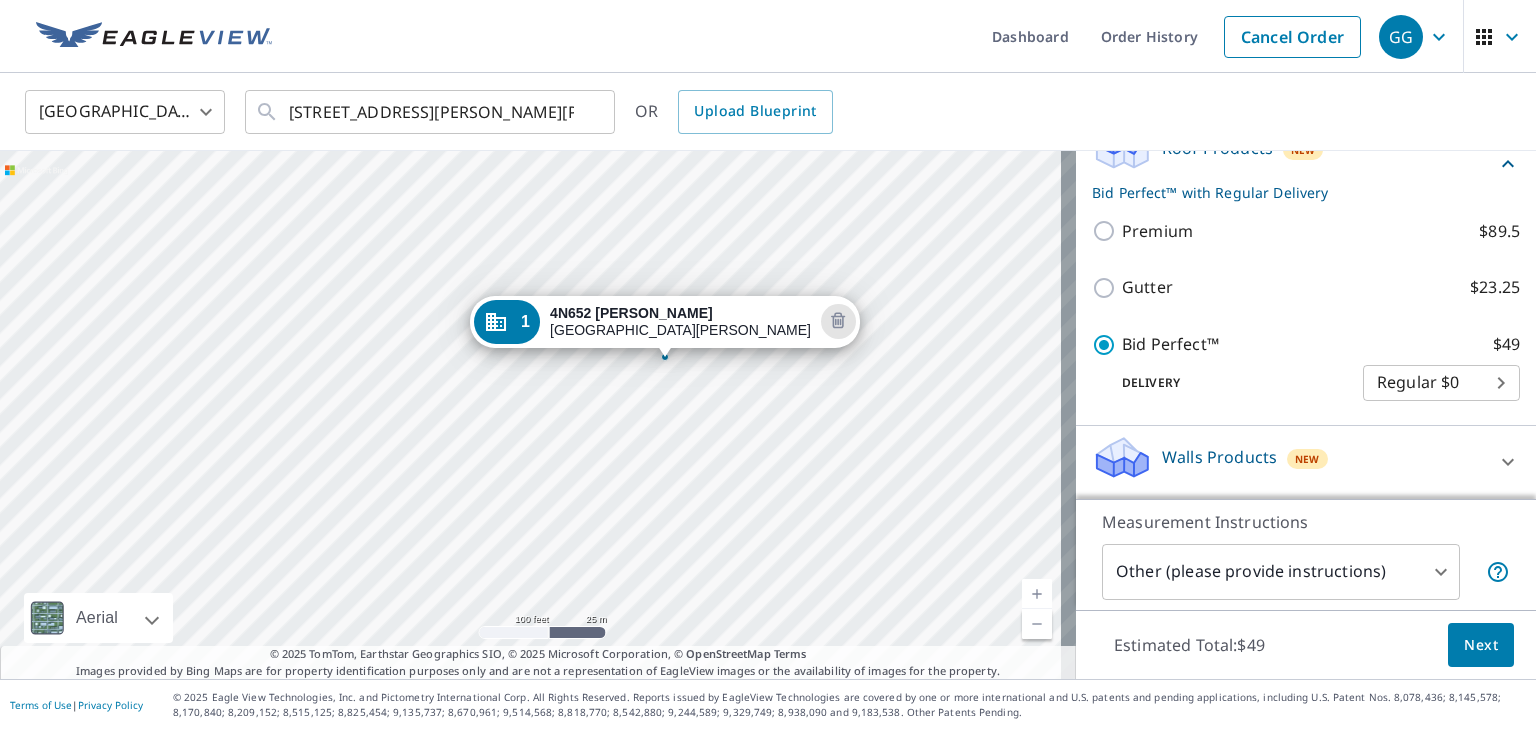 drag, startPoint x: 669, startPoint y: 362, endPoint x: 664, endPoint y: 352, distance: 11.18034 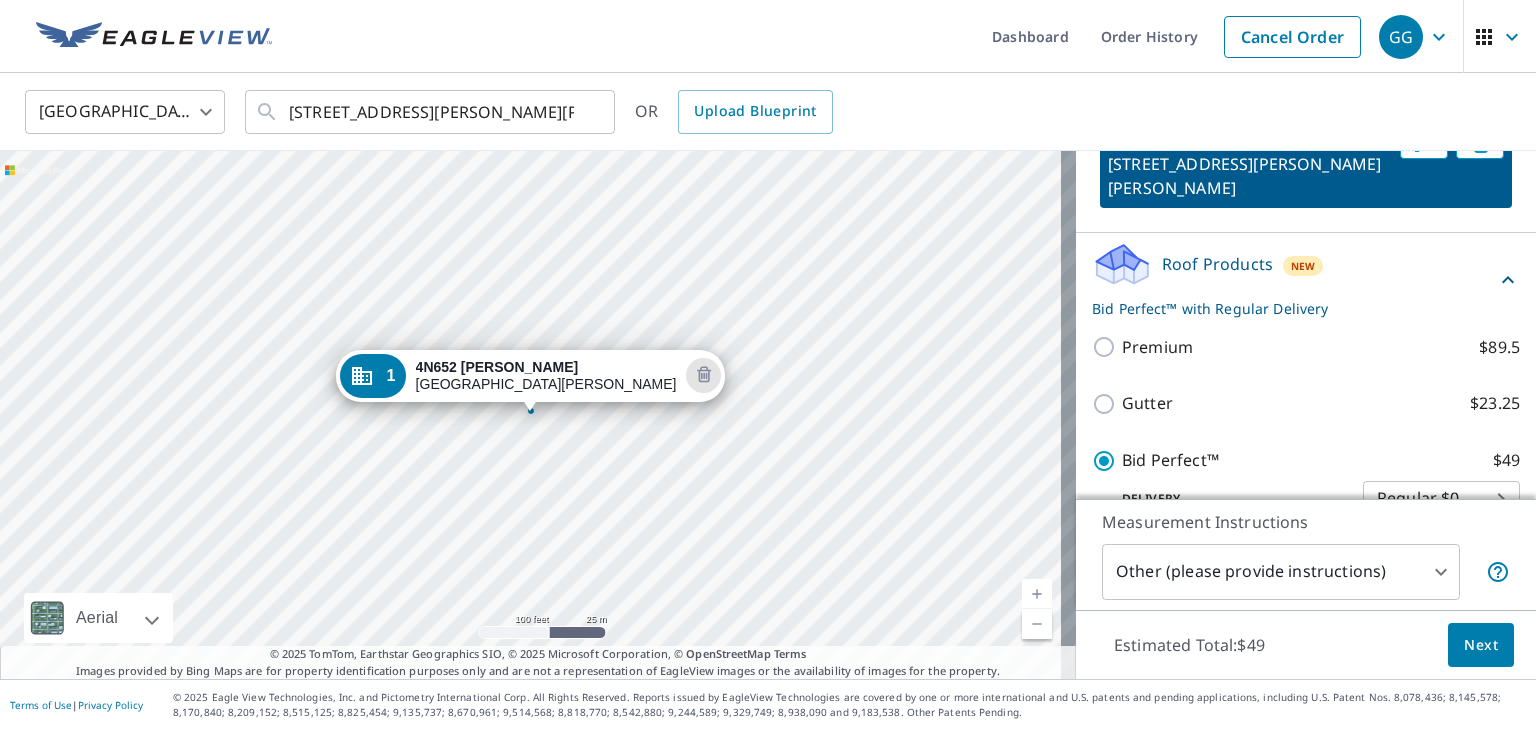 scroll, scrollTop: 358, scrollLeft: 0, axis: vertical 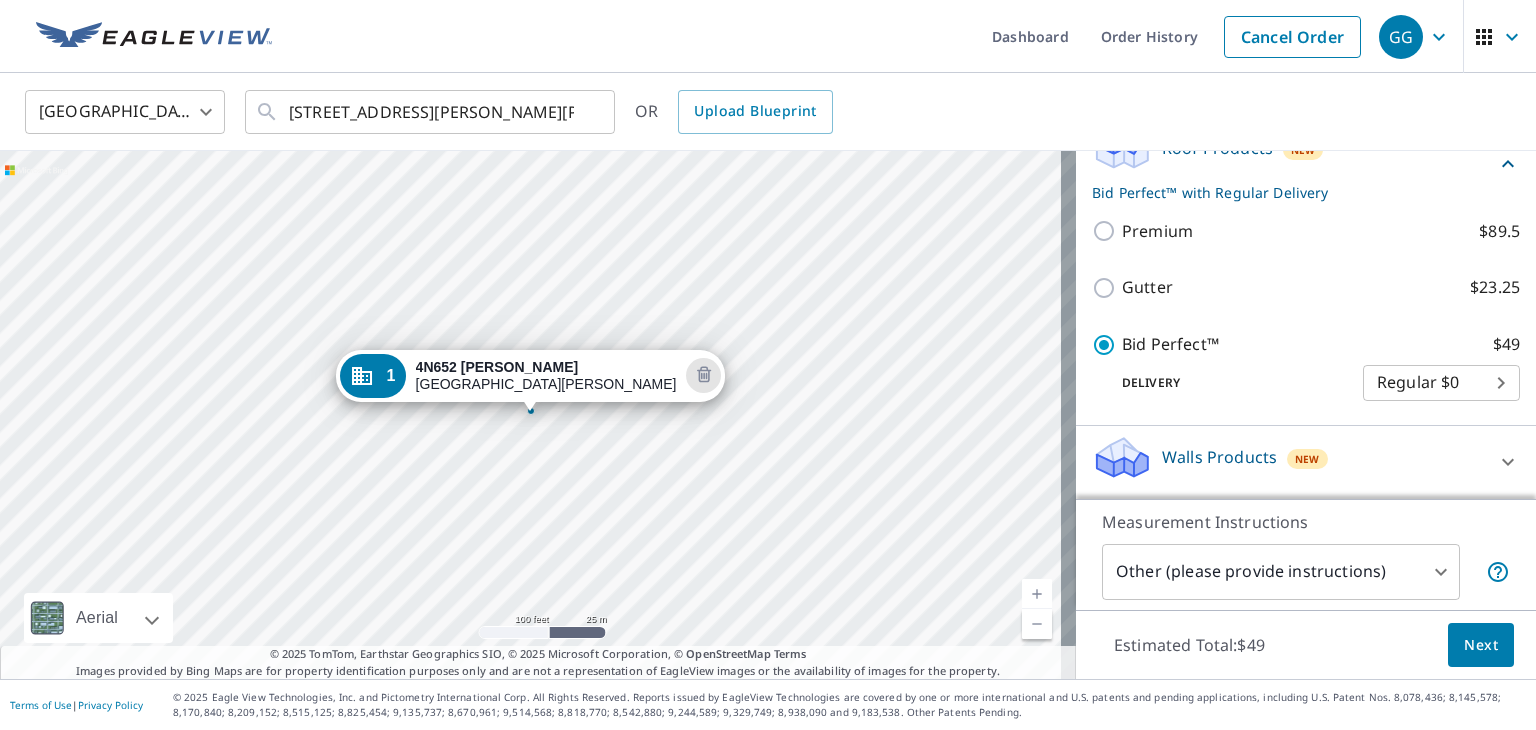 click on "United States US ​ 4n982 Crane Rd St Charles, IL 60175 ​ OR Upload Blueprint" at bounding box center [761, 111] 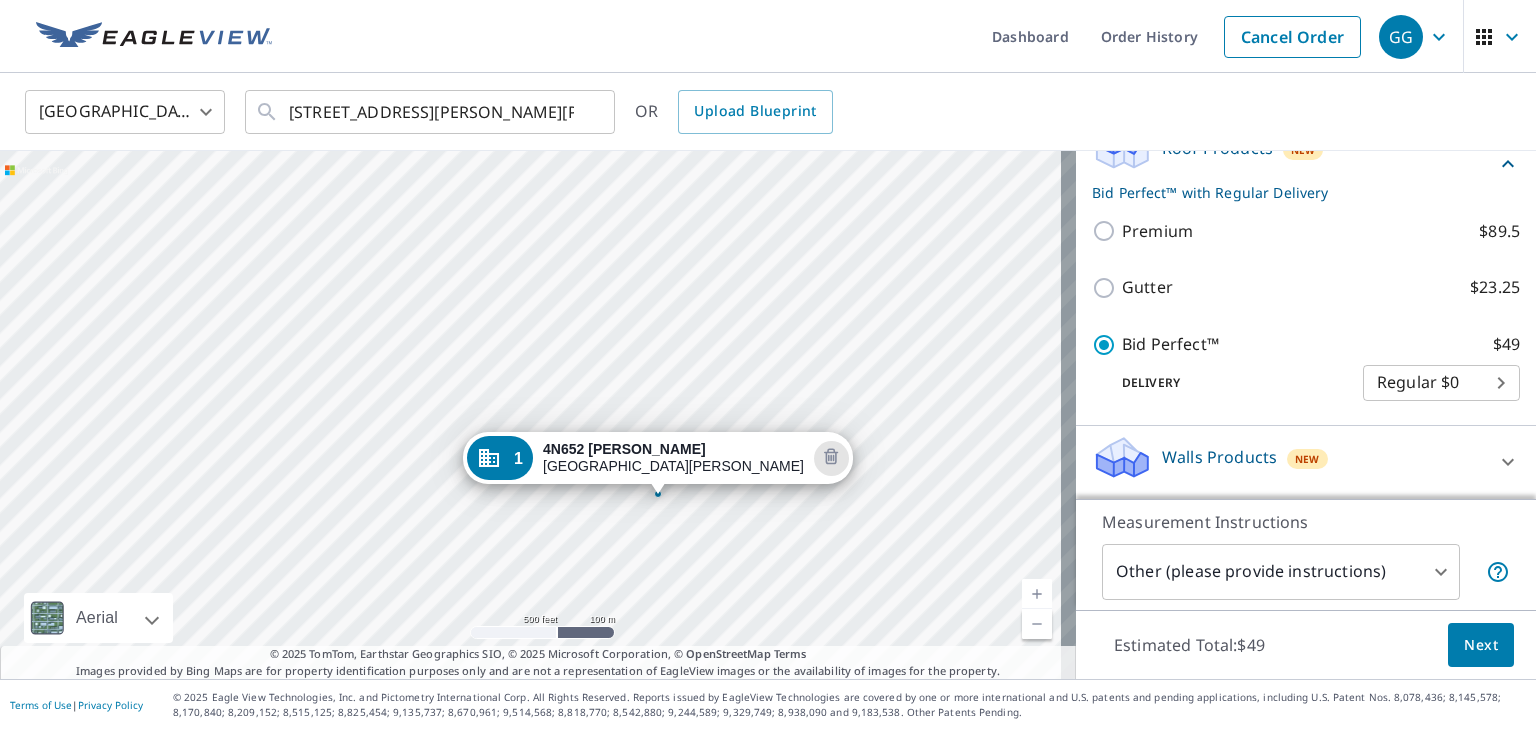 drag, startPoint x: 650, startPoint y: 205, endPoint x: 601, endPoint y: 257, distance: 71.44928 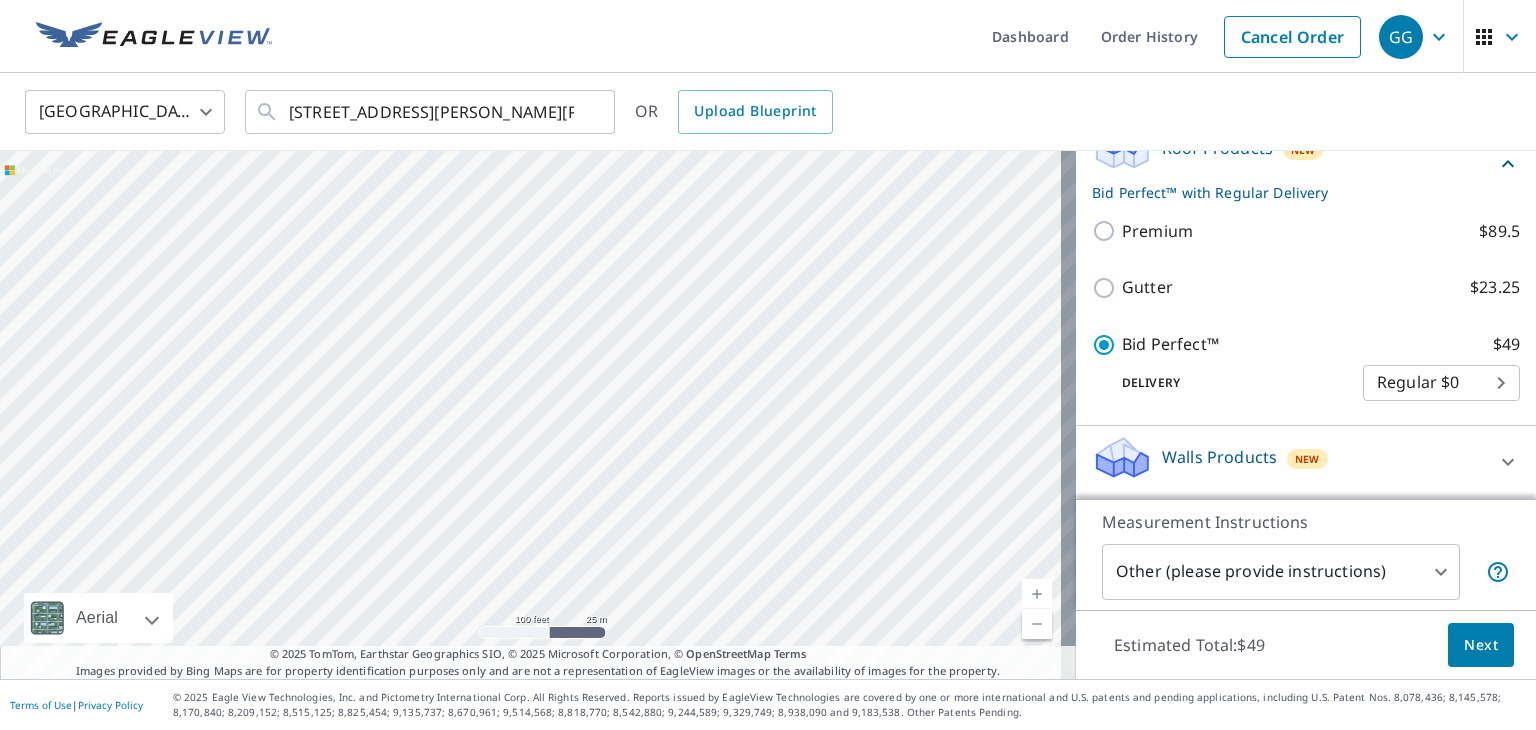 click on "1 4N652 Crane Rd Saint Charles, IL 60175" at bounding box center [538, 415] 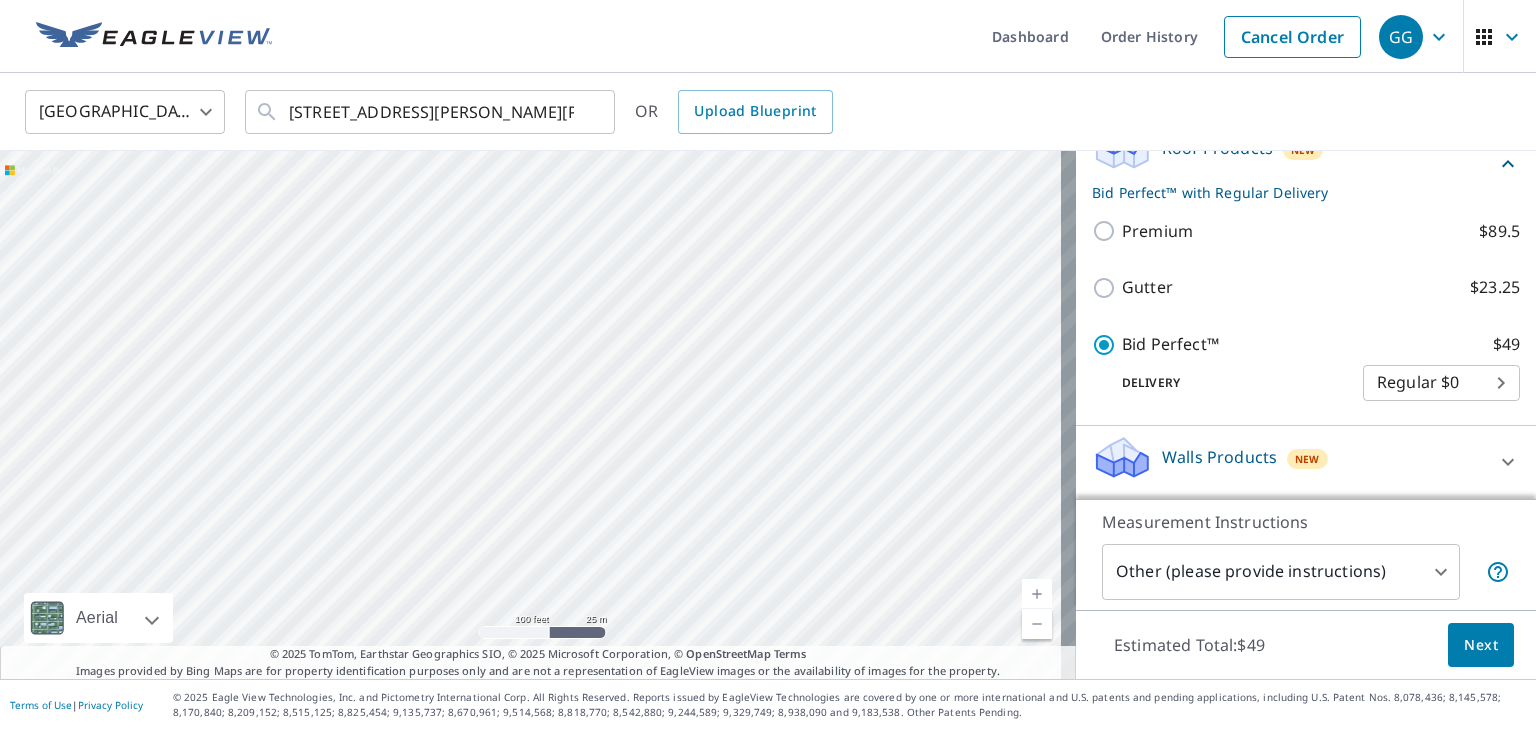 drag, startPoint x: 607, startPoint y: 428, endPoint x: 563, endPoint y: 200, distance: 232.2068 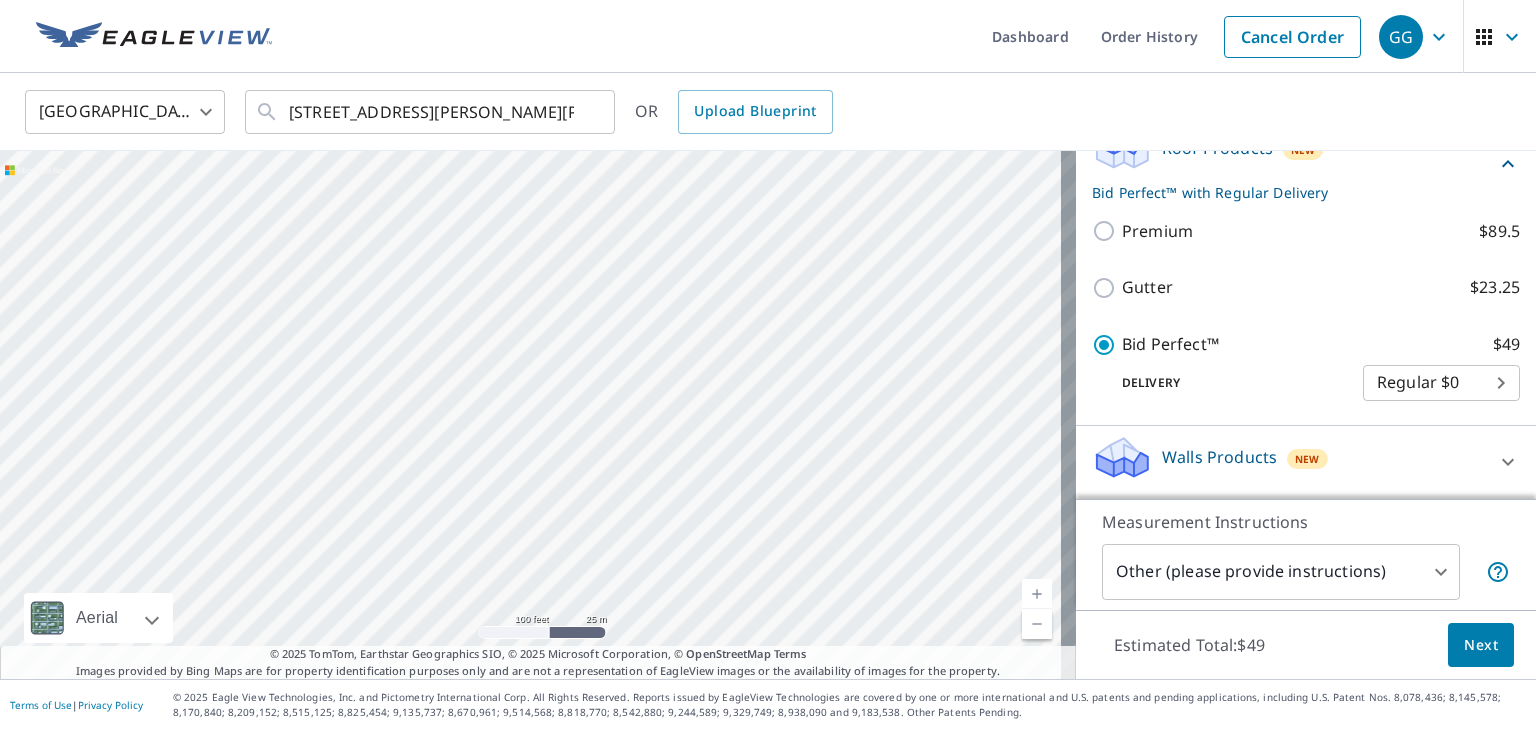 drag, startPoint x: 674, startPoint y: 405, endPoint x: 732, endPoint y: 550, distance: 156.16978 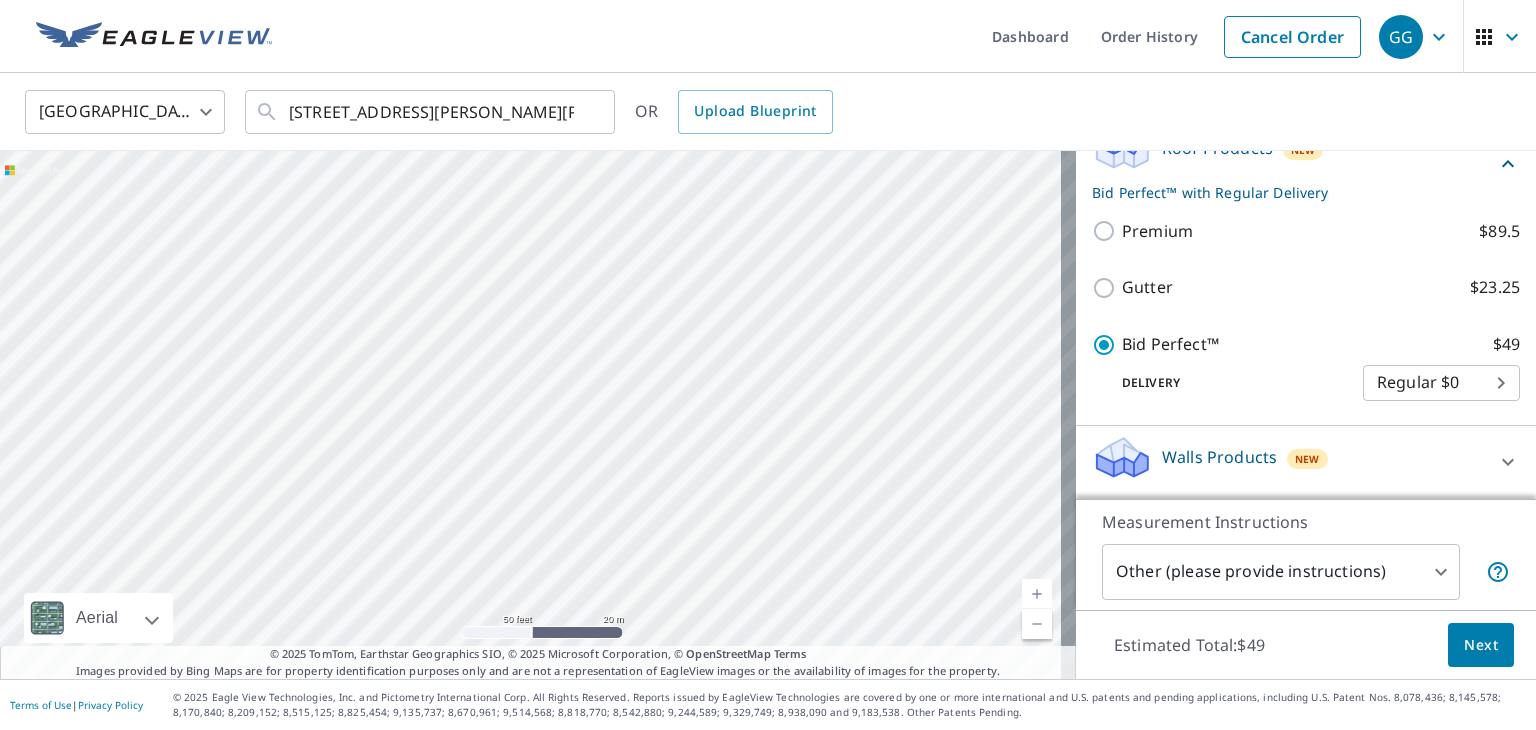 drag, startPoint x: 678, startPoint y: 328, endPoint x: 644, endPoint y: 346, distance: 38.470768 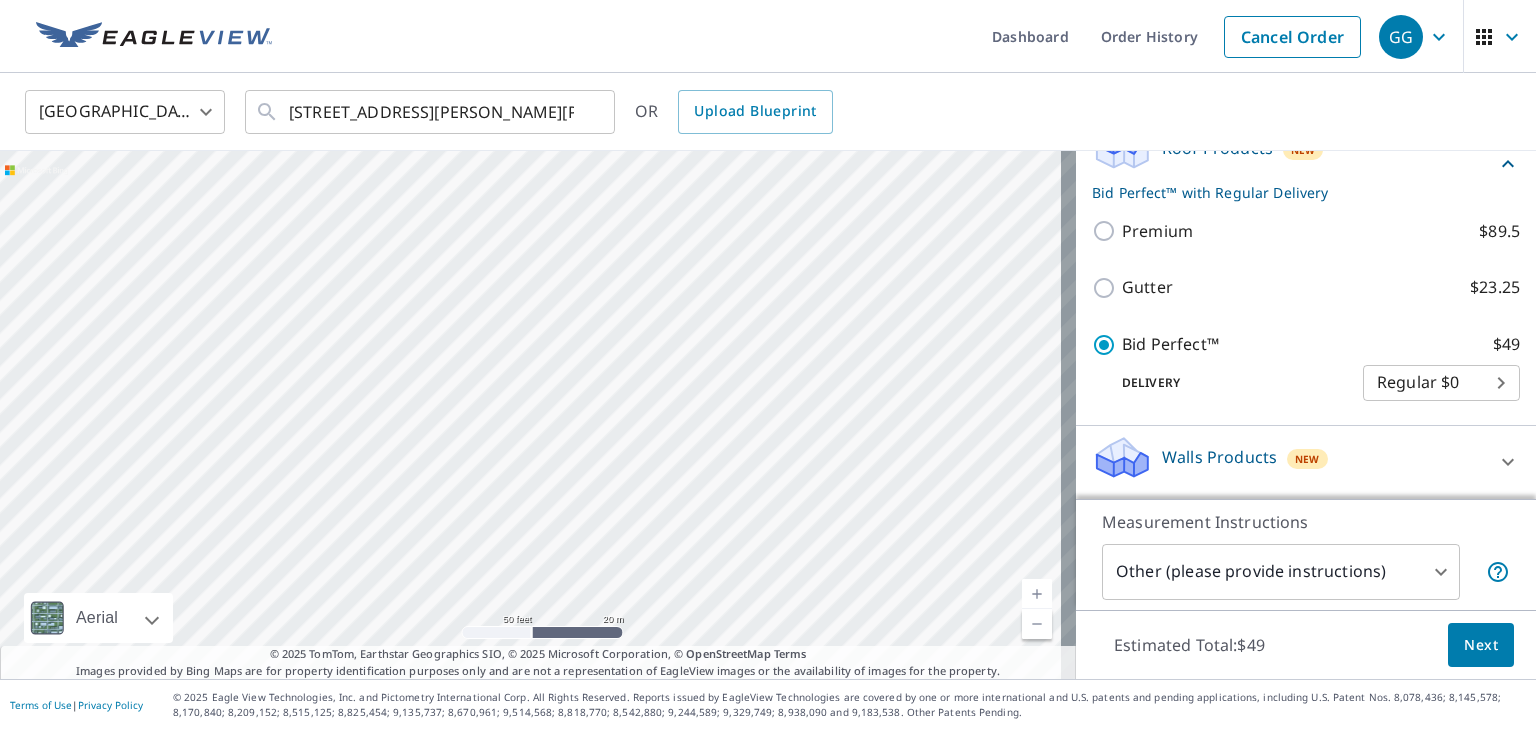click on "United States US ​ 4n982 Crane Rd St Charles, IL 60175 ​ OR Upload Blueprint" at bounding box center (761, 111) 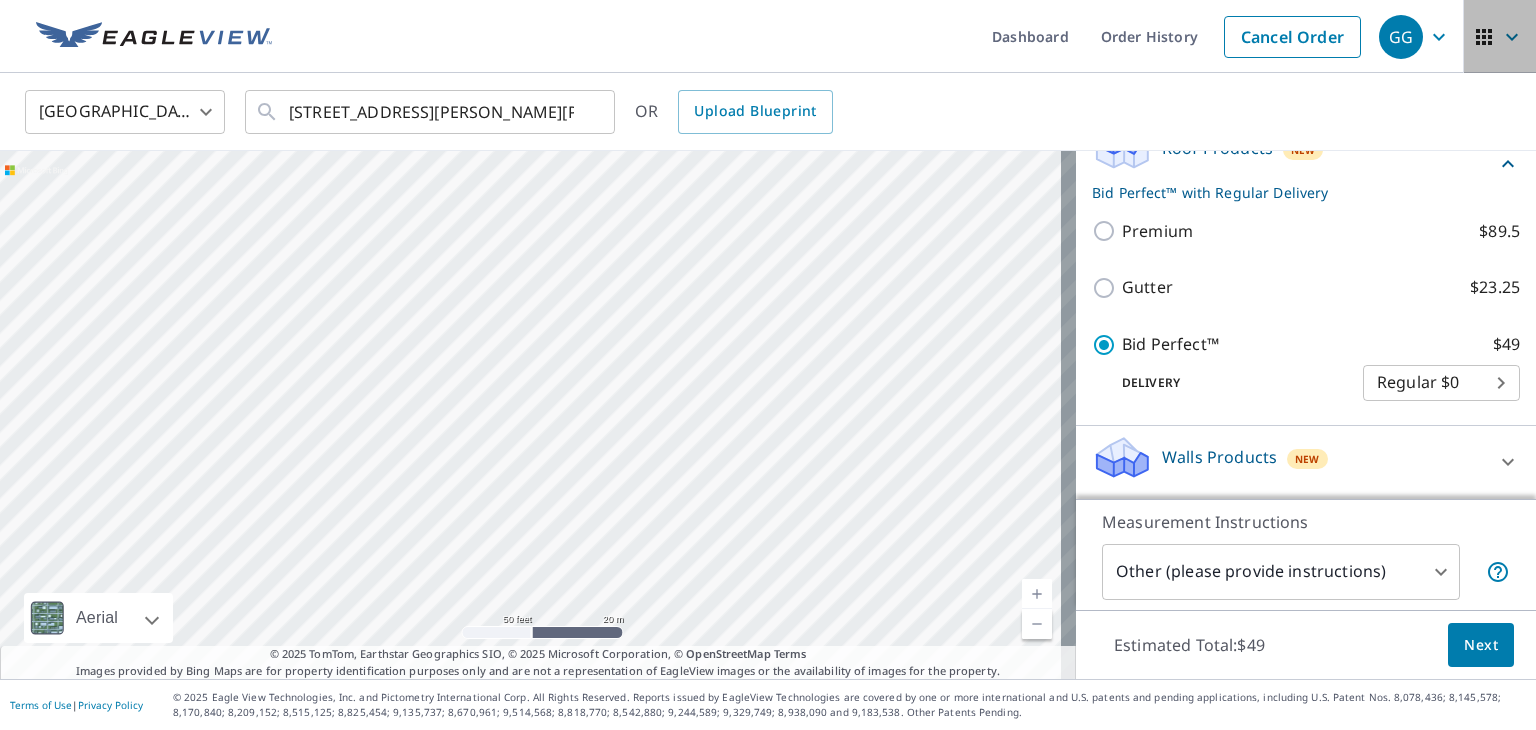 click 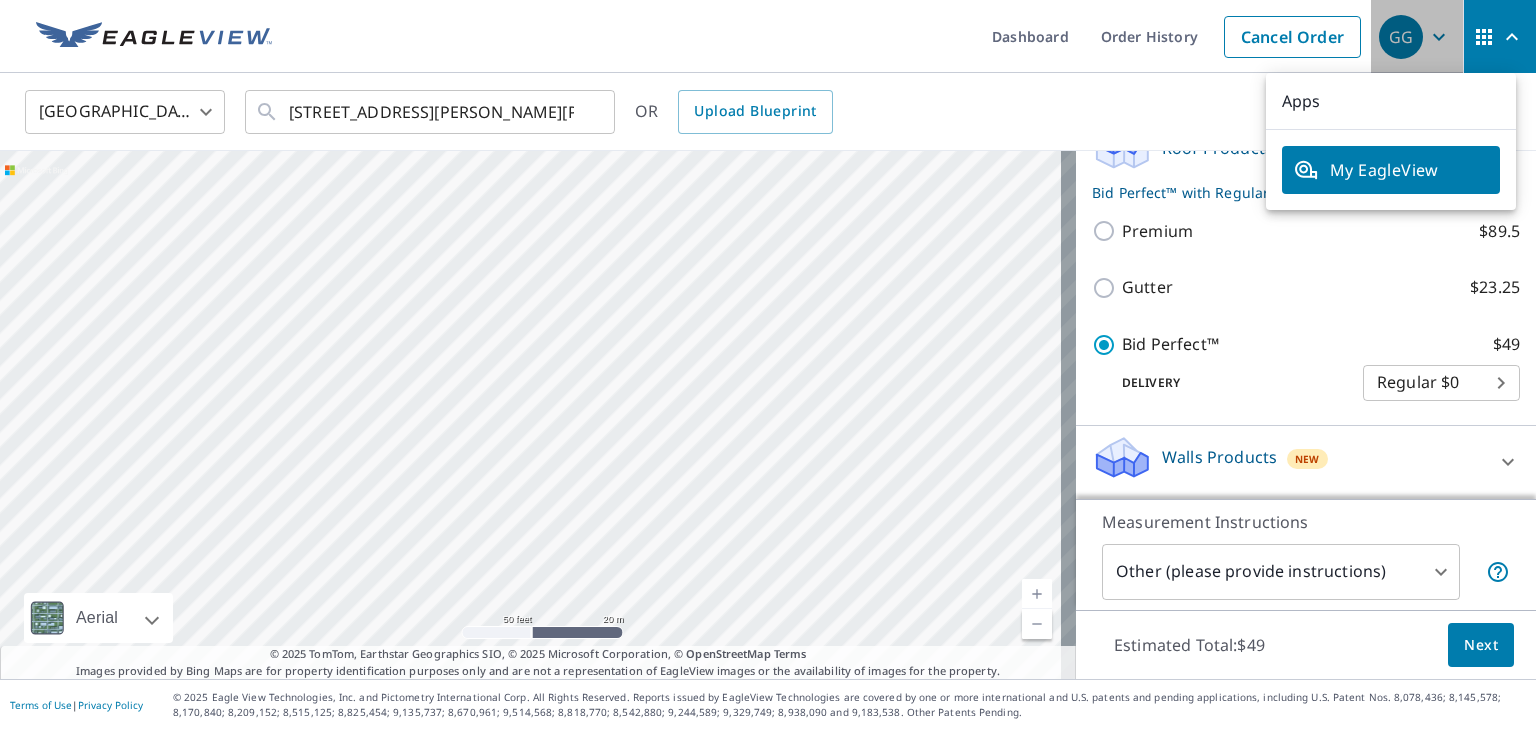 click on "GG" at bounding box center [1401, 37] 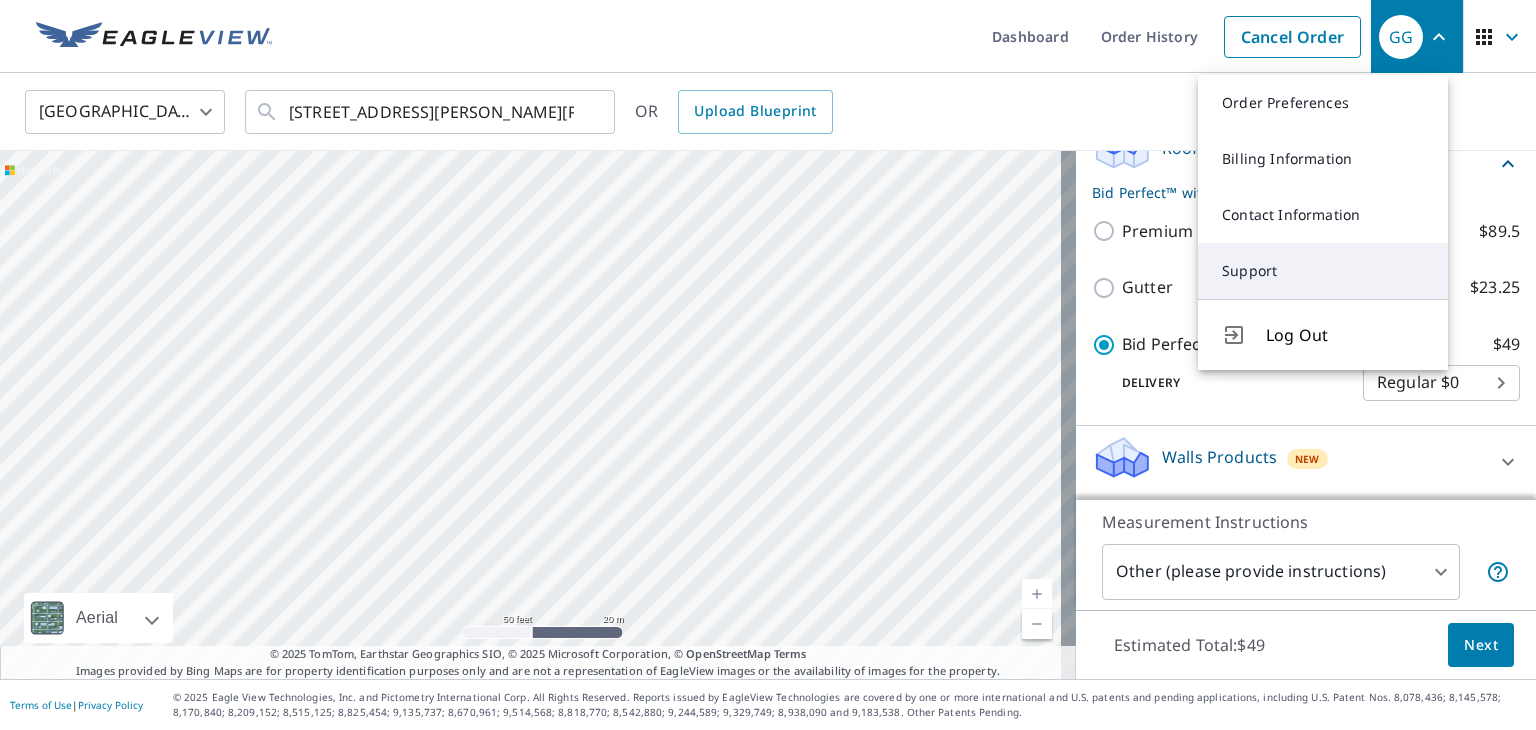 click on "Support" at bounding box center (1323, 271) 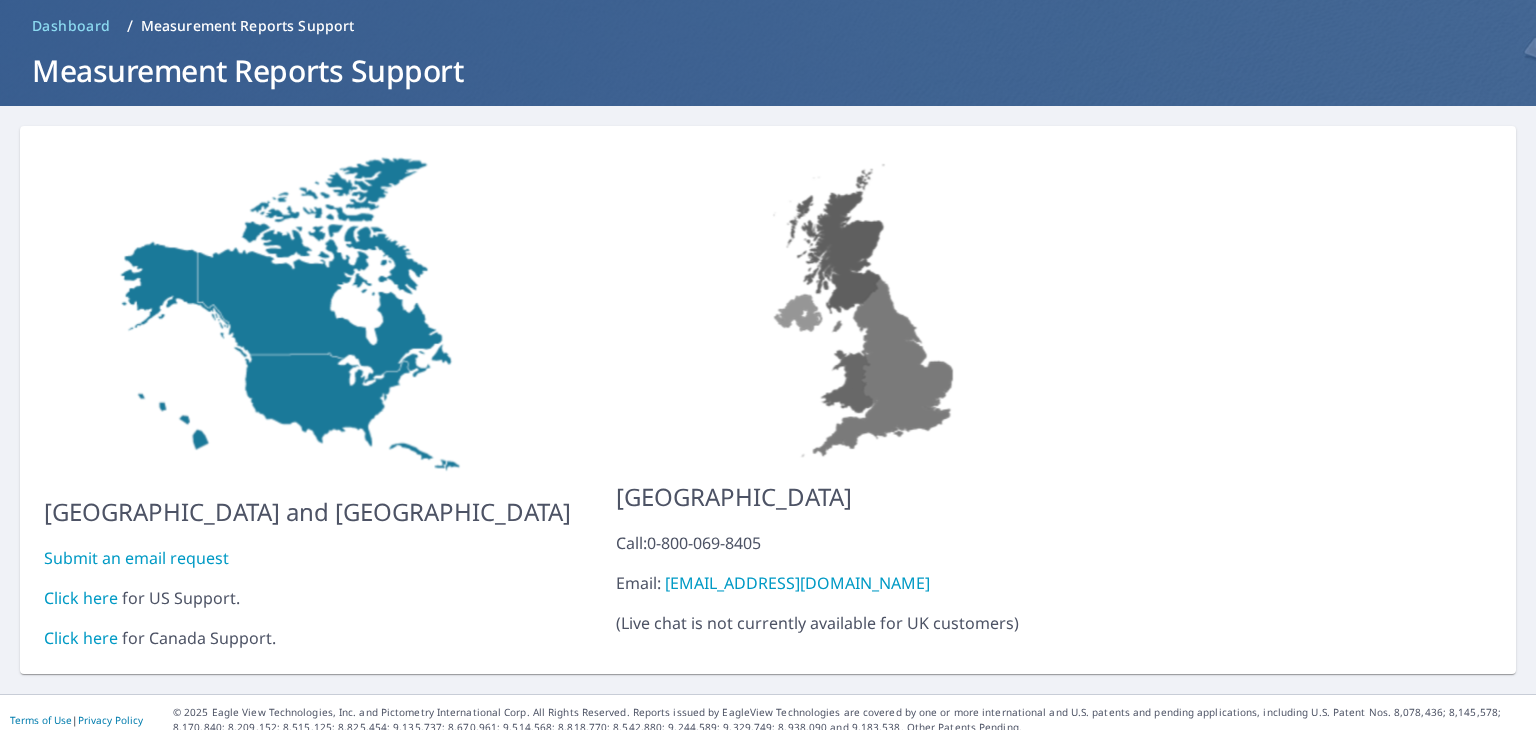 scroll, scrollTop: 0, scrollLeft: 0, axis: both 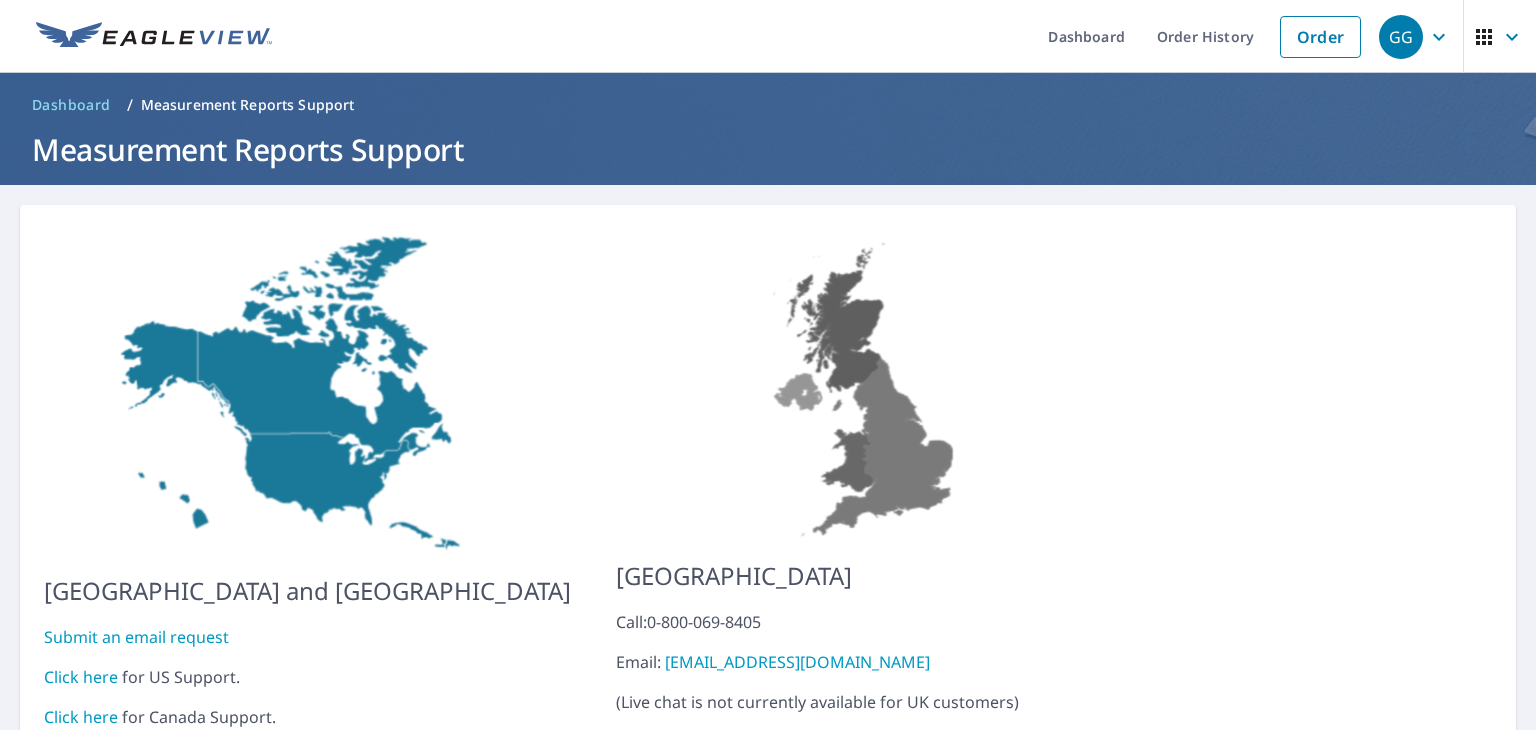click on "Click here" at bounding box center [81, 677] 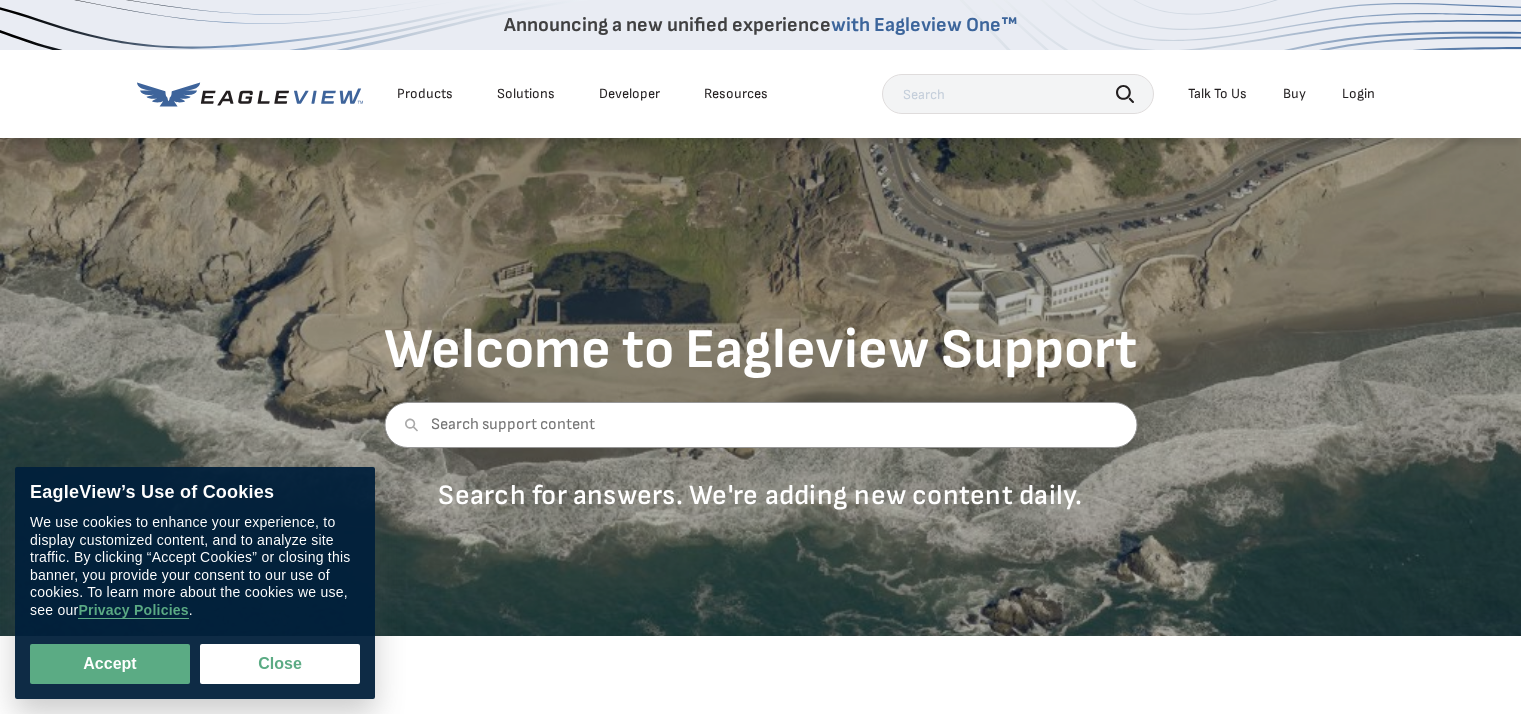 scroll, scrollTop: 0, scrollLeft: 0, axis: both 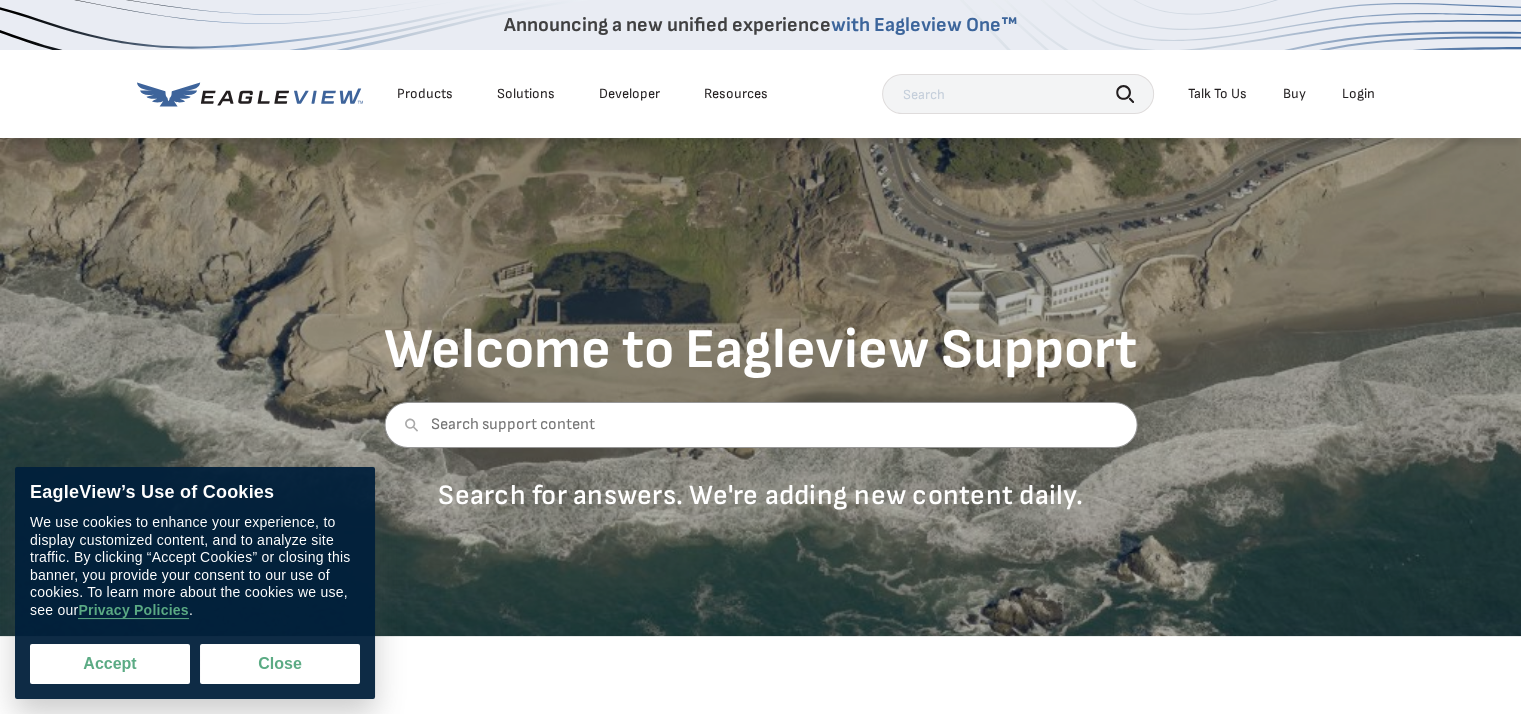 click on "Accept" at bounding box center [110, 664] 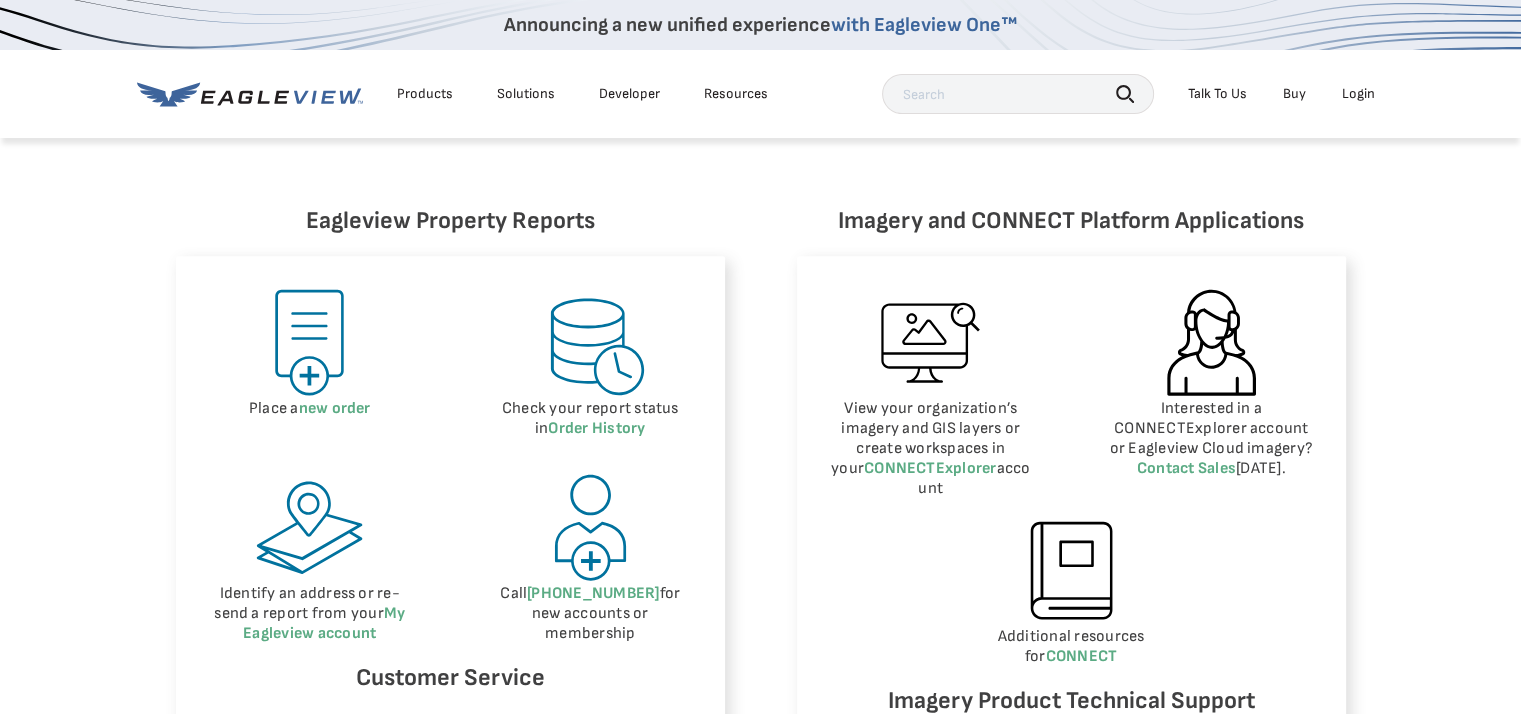 scroll, scrollTop: 900, scrollLeft: 0, axis: vertical 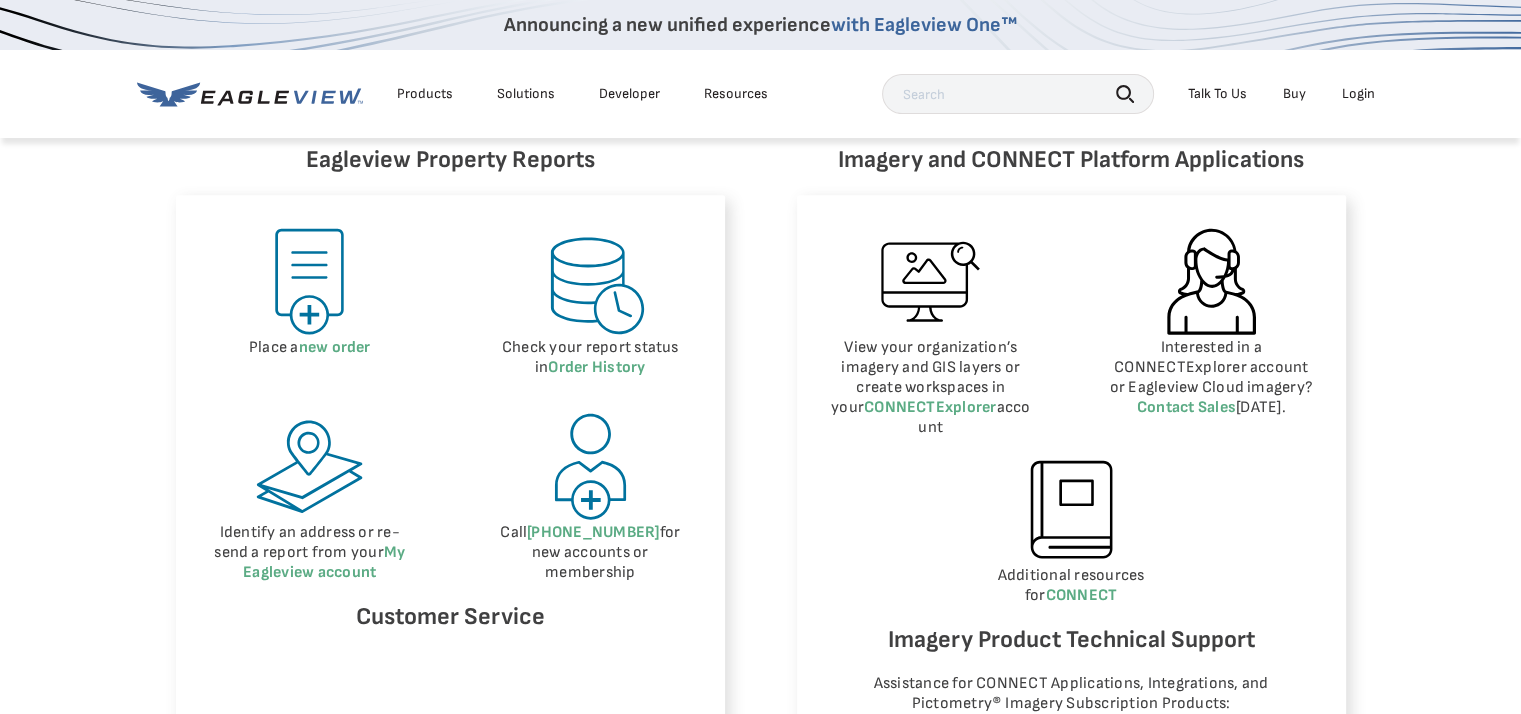 click at bounding box center (1468, 2971) 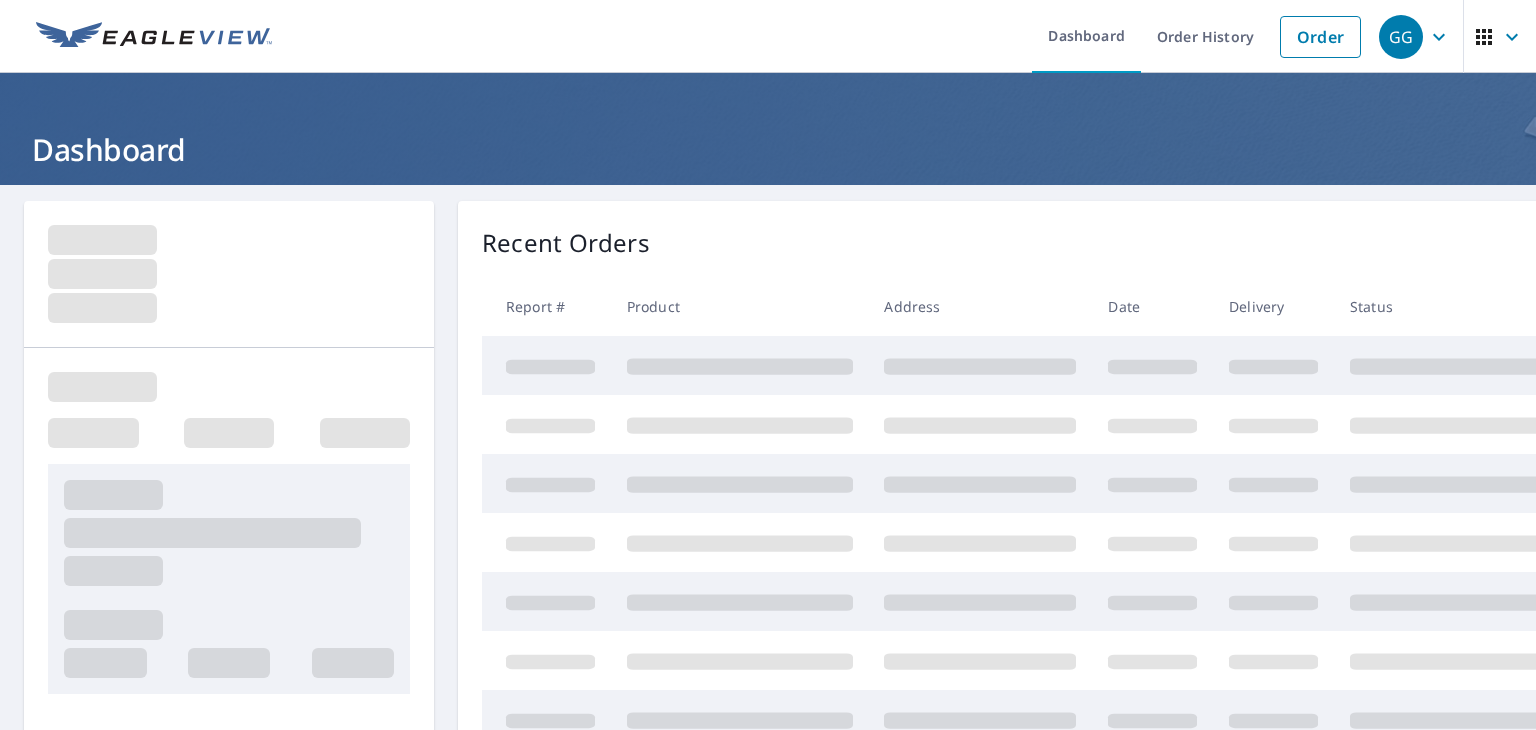scroll, scrollTop: 0, scrollLeft: 0, axis: both 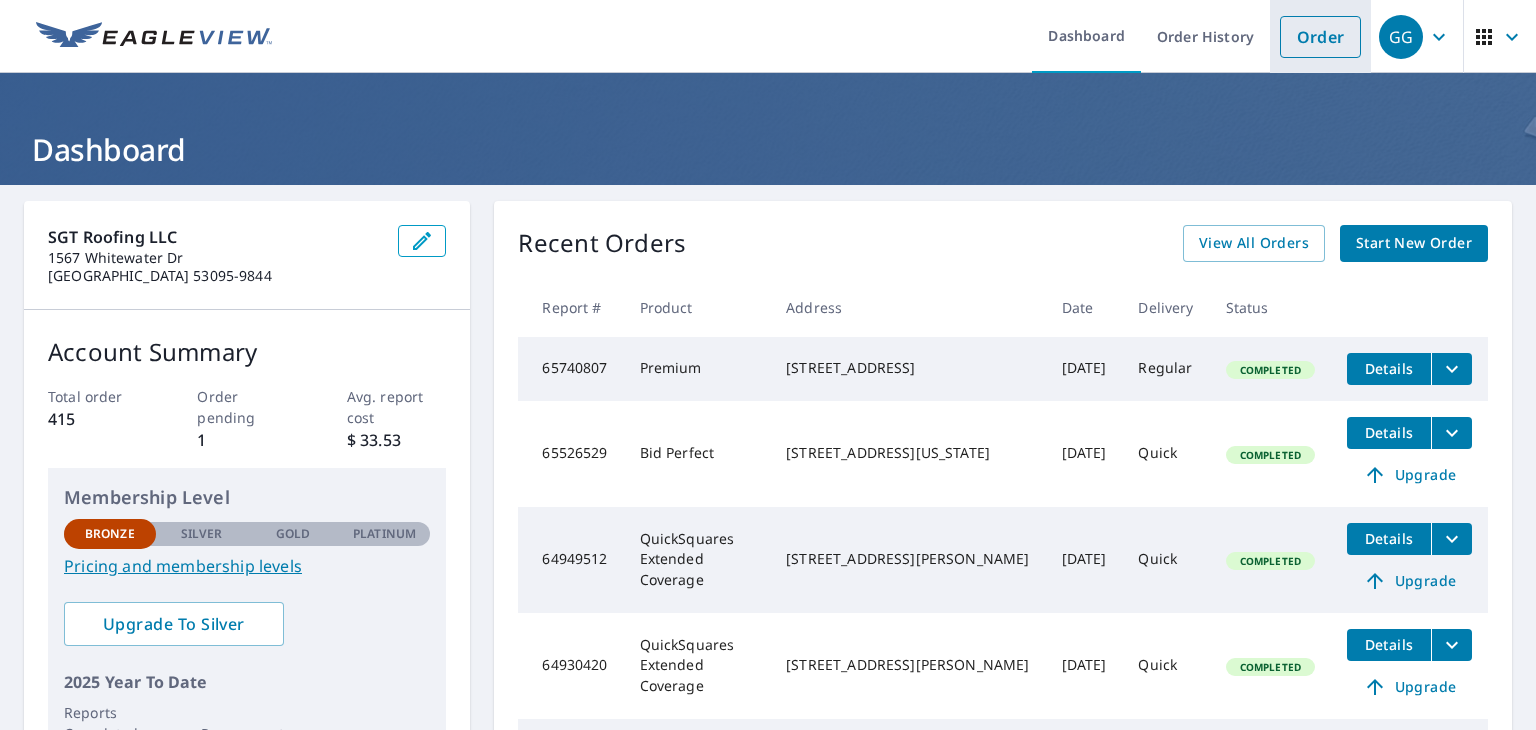 click on "Order" at bounding box center [1320, 37] 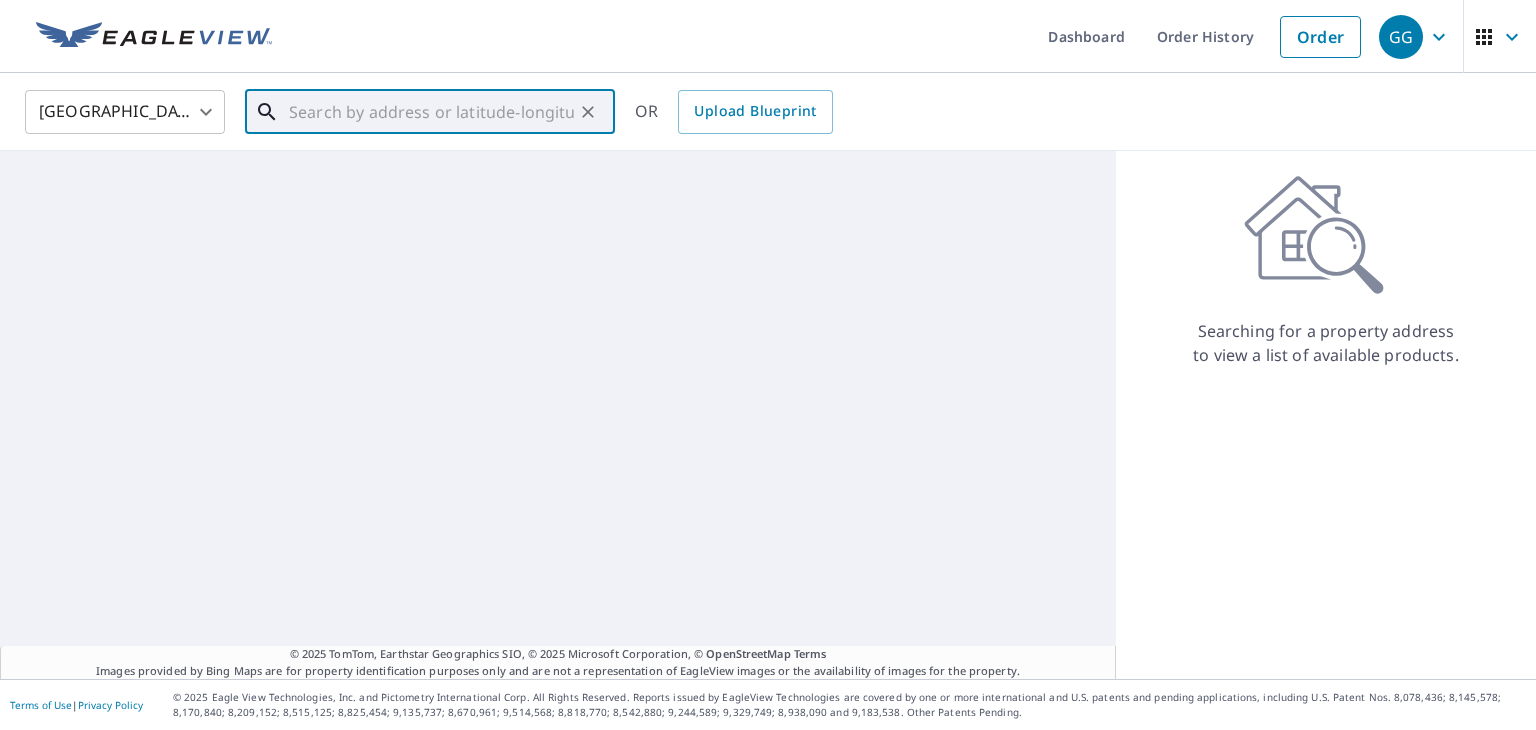 click at bounding box center (431, 112) 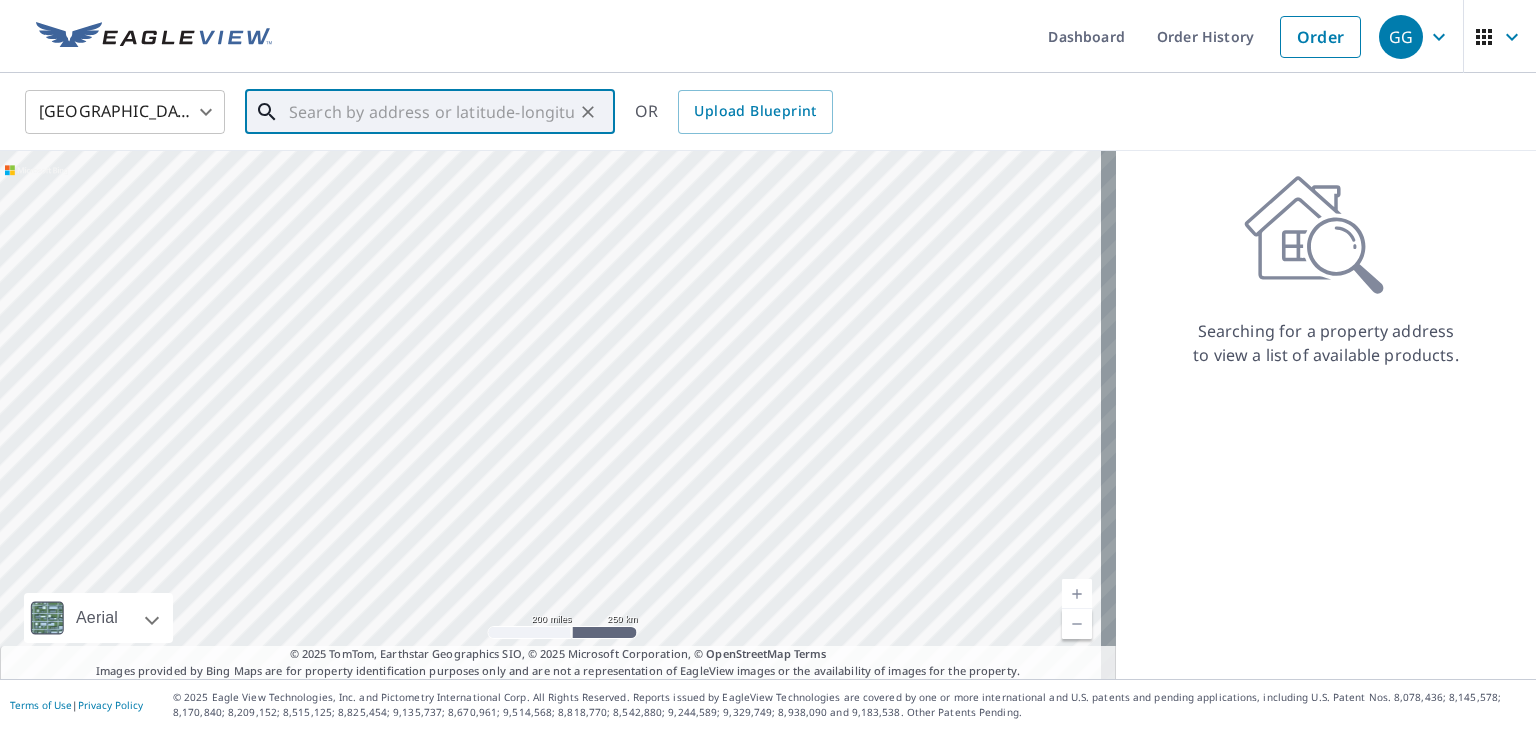 paste on "[STREET_ADDRESS][PERSON_NAME][PERSON_NAME]" 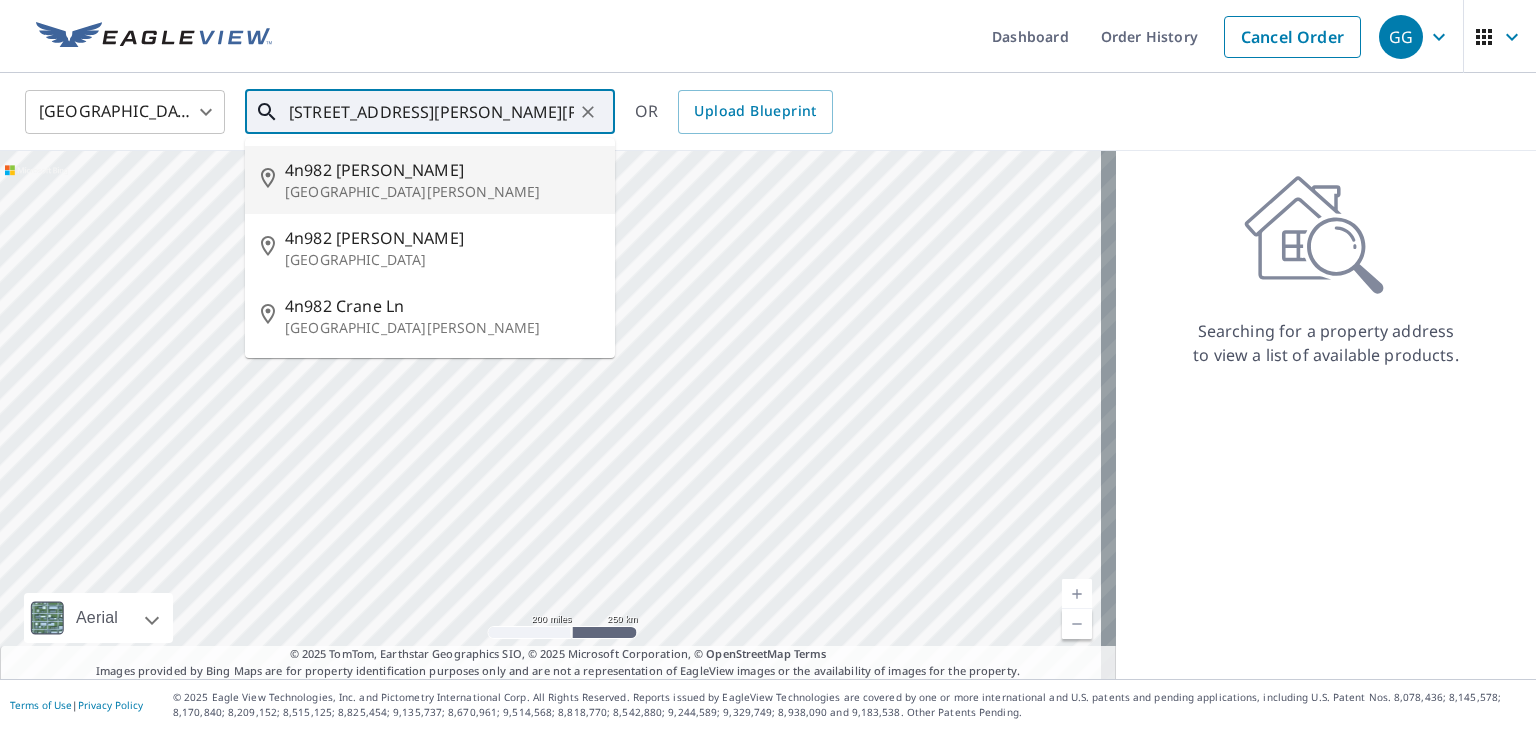 click on "[STREET_ADDRESS][PERSON_NAME][PERSON_NAME]" at bounding box center [430, 180] 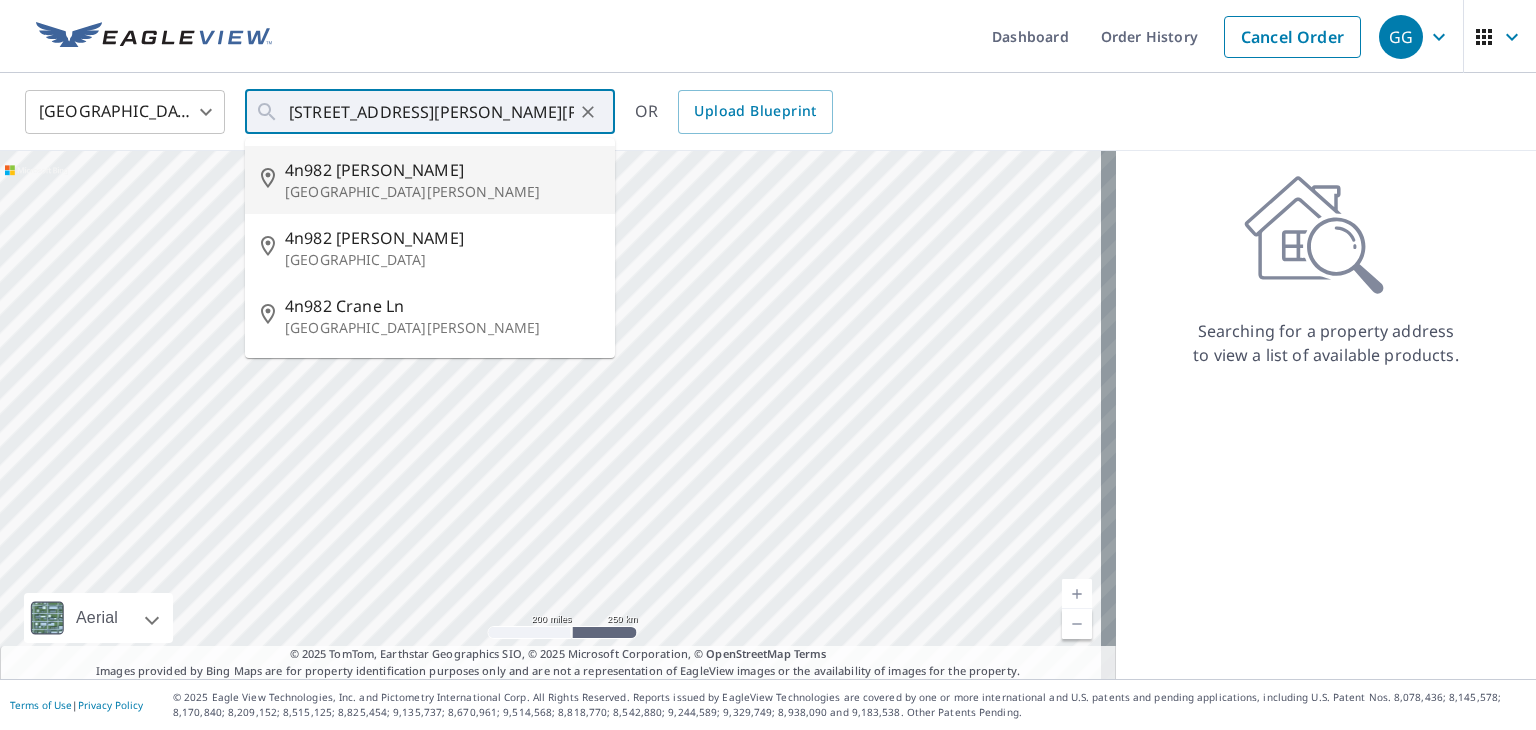 type on "[STREET_ADDRESS][PERSON_NAME][PERSON_NAME]" 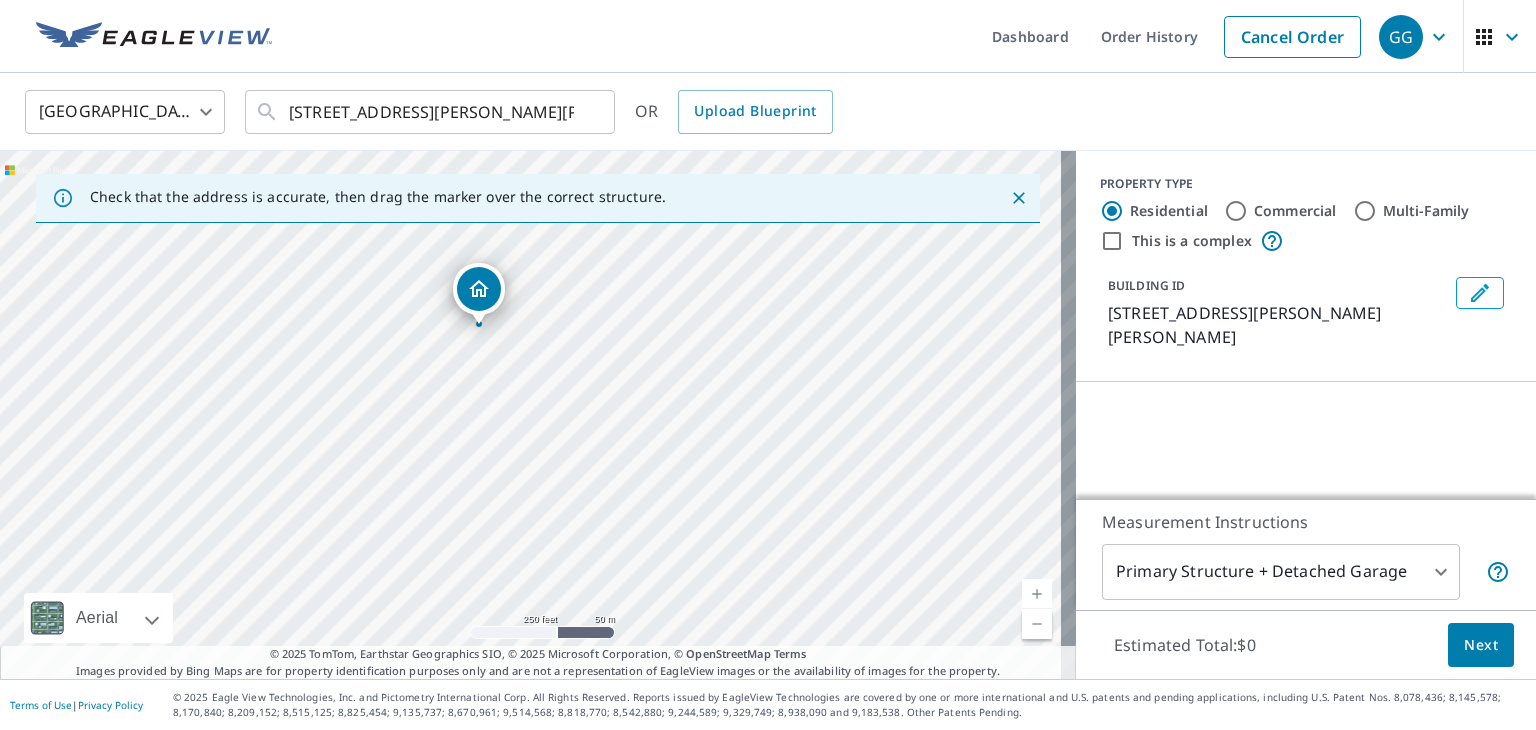 drag, startPoint x: 672, startPoint y: 491, endPoint x: 620, endPoint y: 404, distance: 101.35581 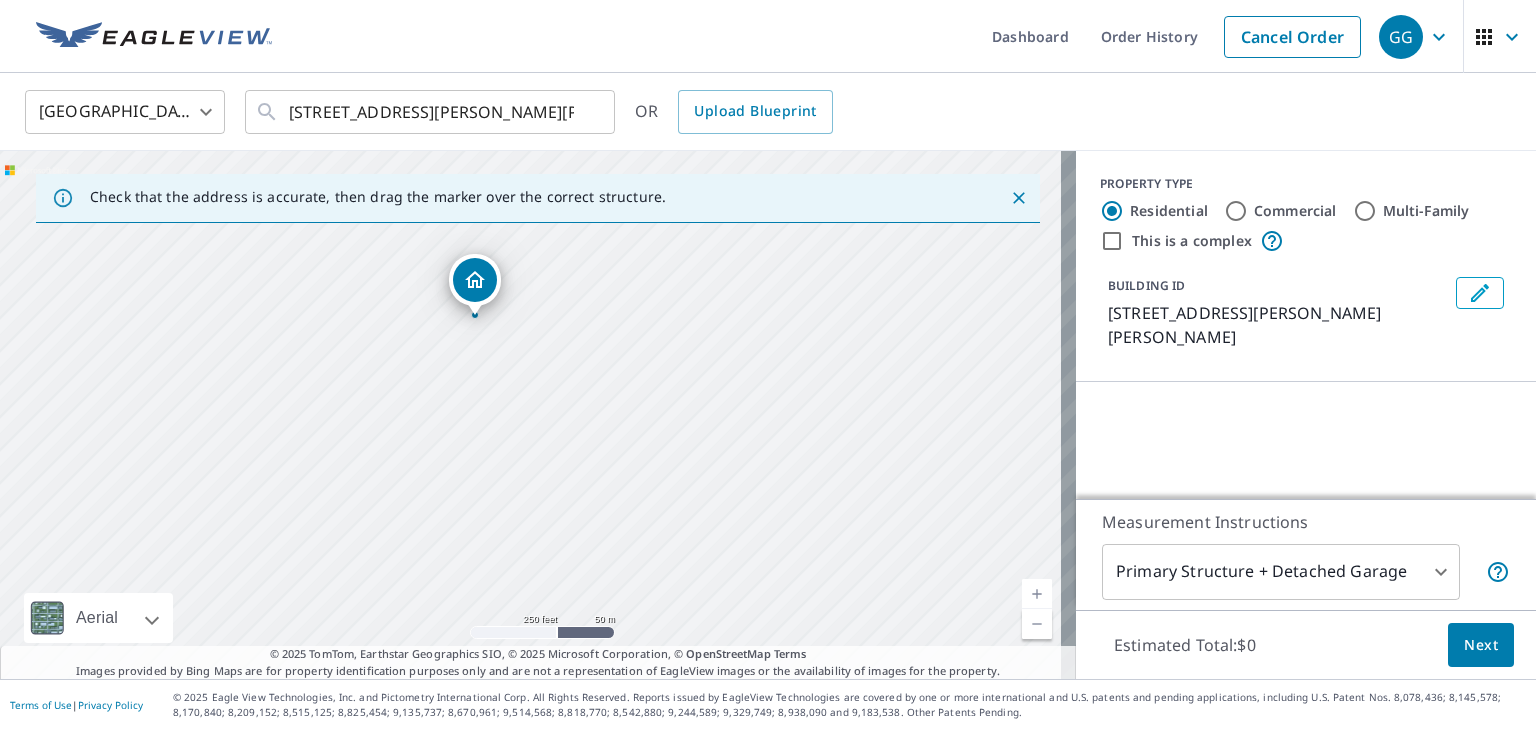 drag, startPoint x: 620, startPoint y: 472, endPoint x: 575, endPoint y: 357, distance: 123.49089 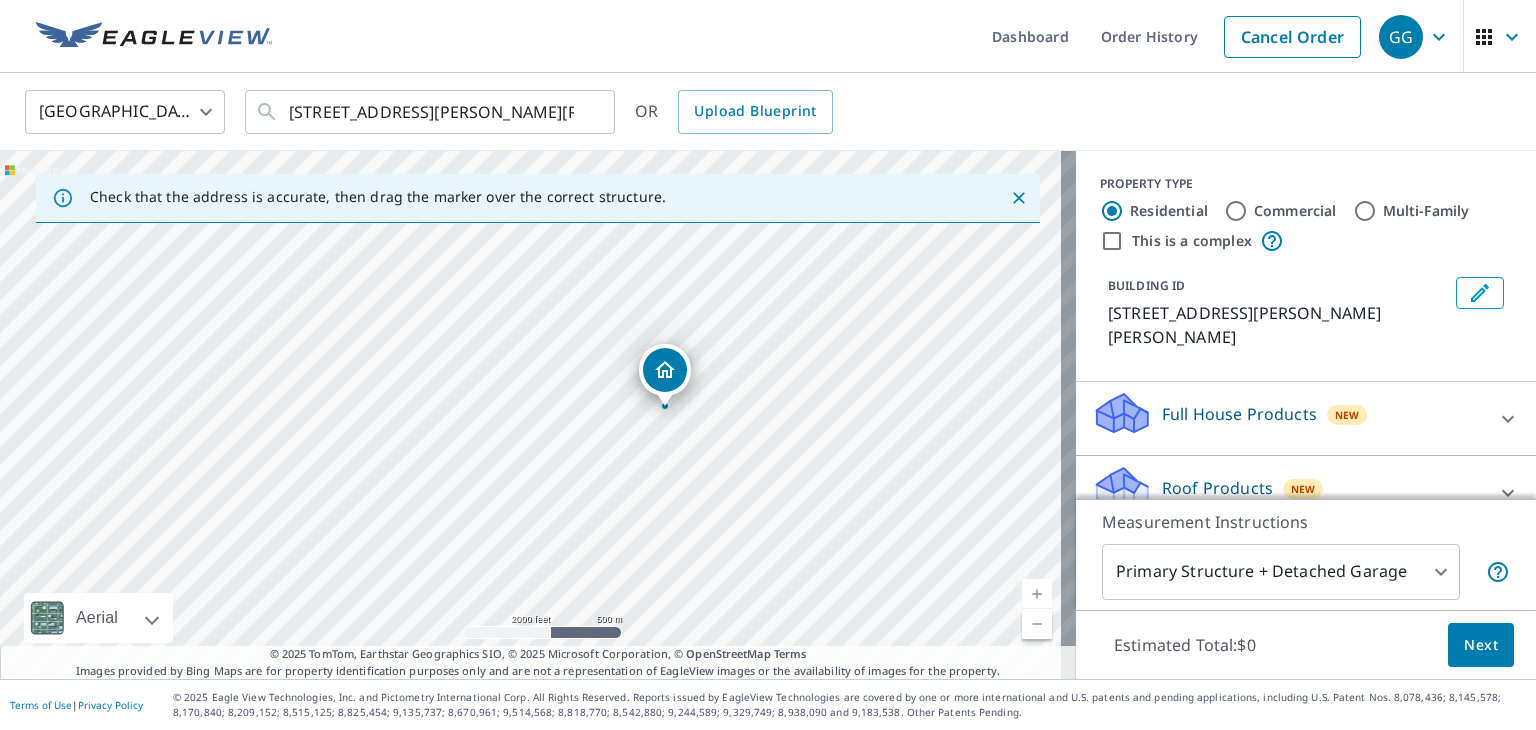 drag, startPoint x: 776, startPoint y: 481, endPoint x: 718, endPoint y: 449, distance: 66.24198 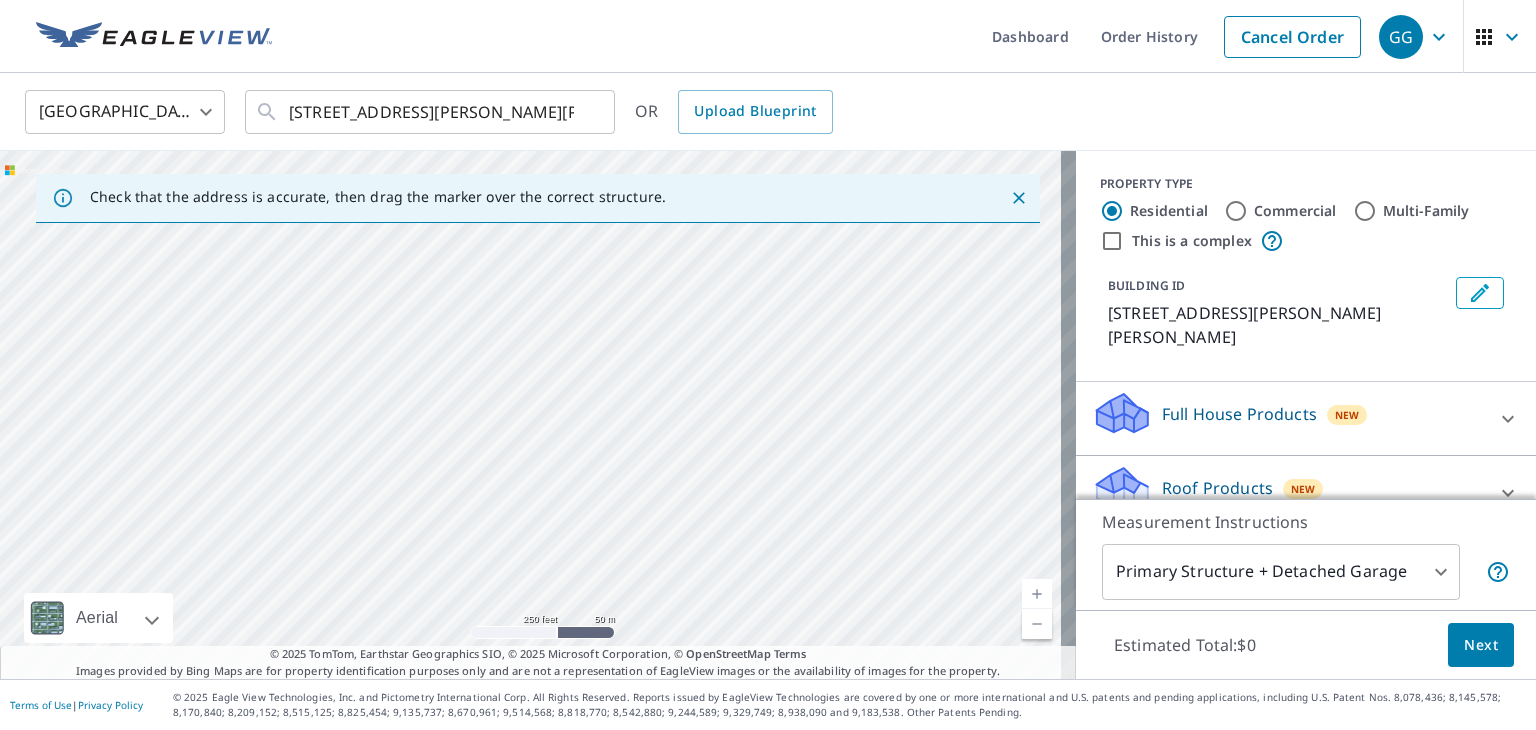 drag, startPoint x: 535, startPoint y: 334, endPoint x: 609, endPoint y: 426, distance: 118.06778 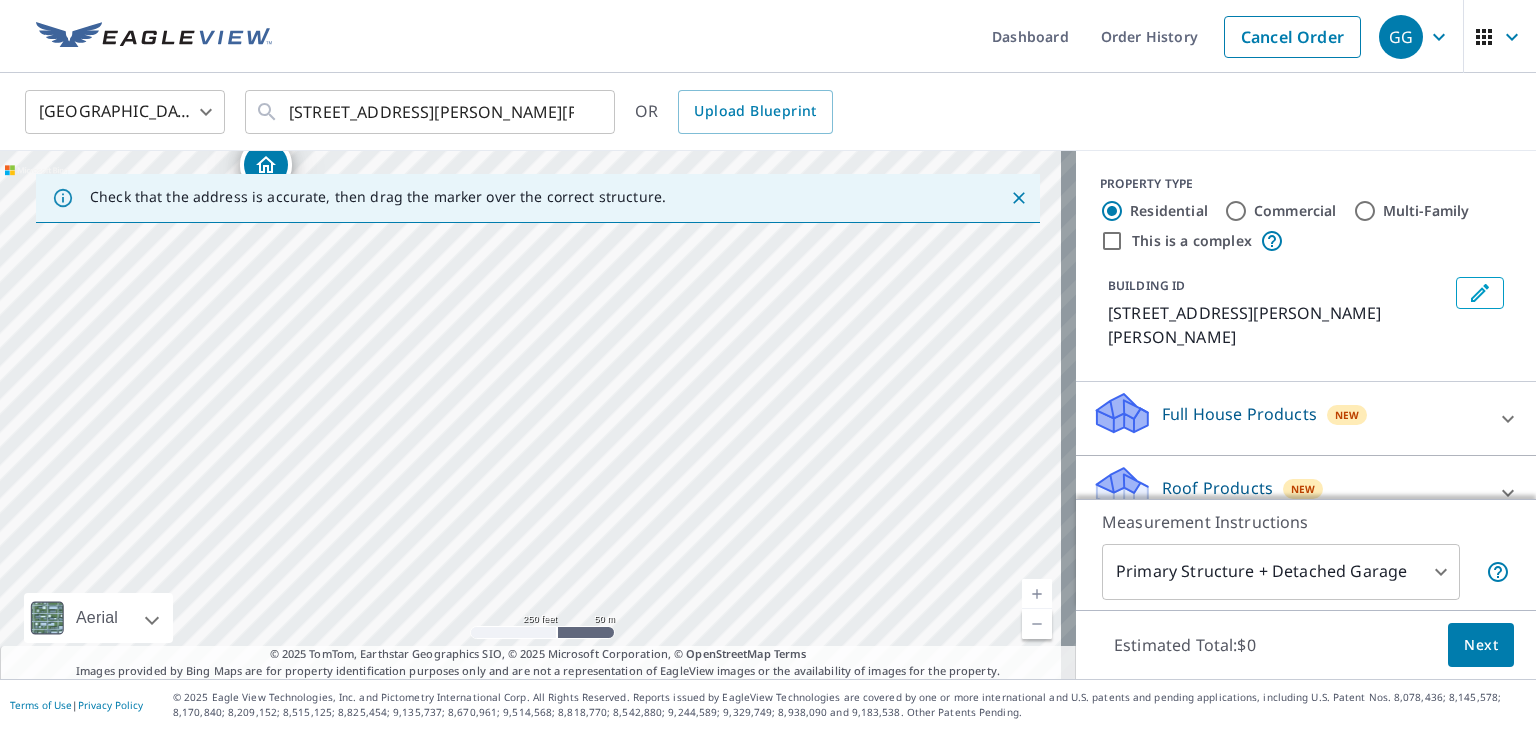 drag, startPoint x: 567, startPoint y: 326, endPoint x: 701, endPoint y: 558, distance: 267.9179 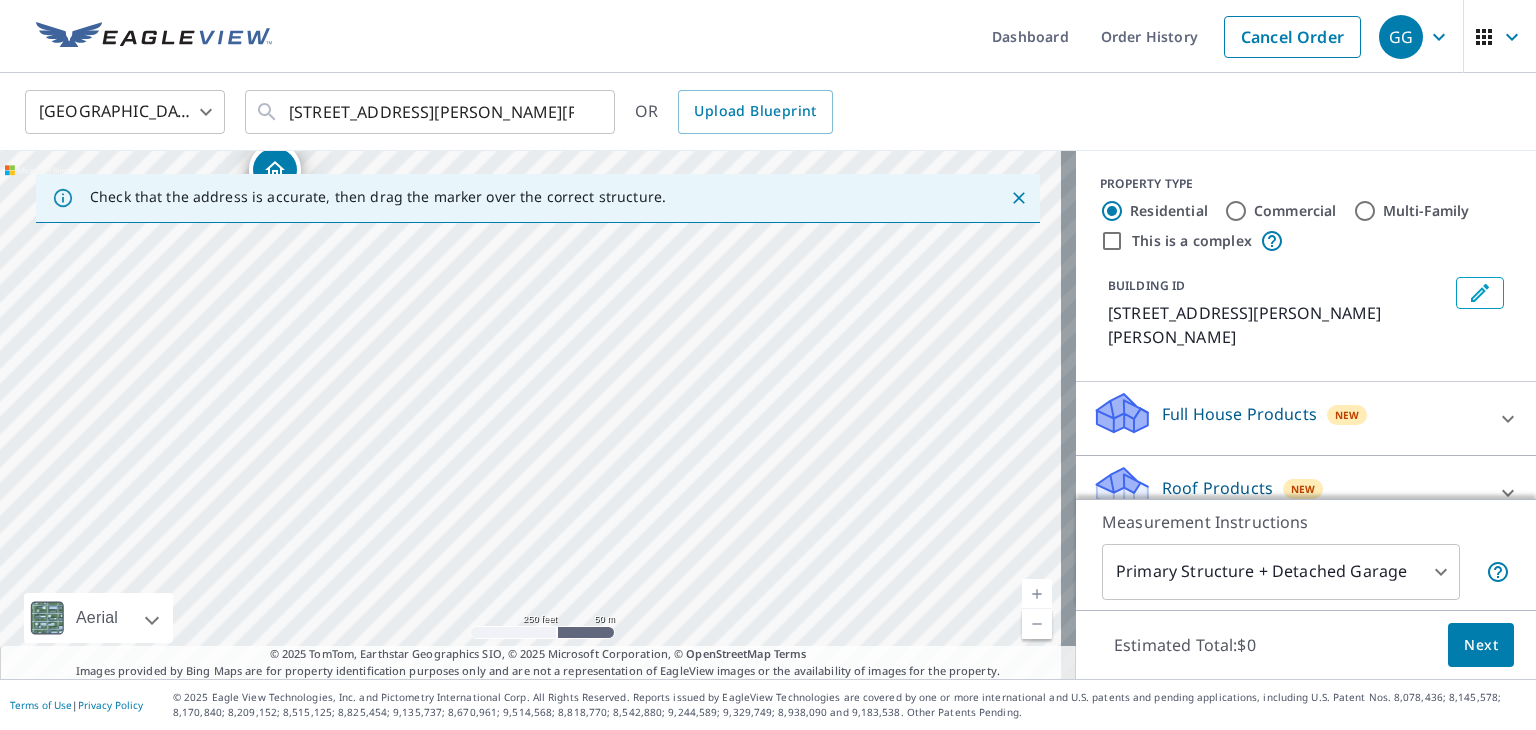 drag, startPoint x: 593, startPoint y: 401, endPoint x: 697, endPoint y: 488, distance: 135.5913 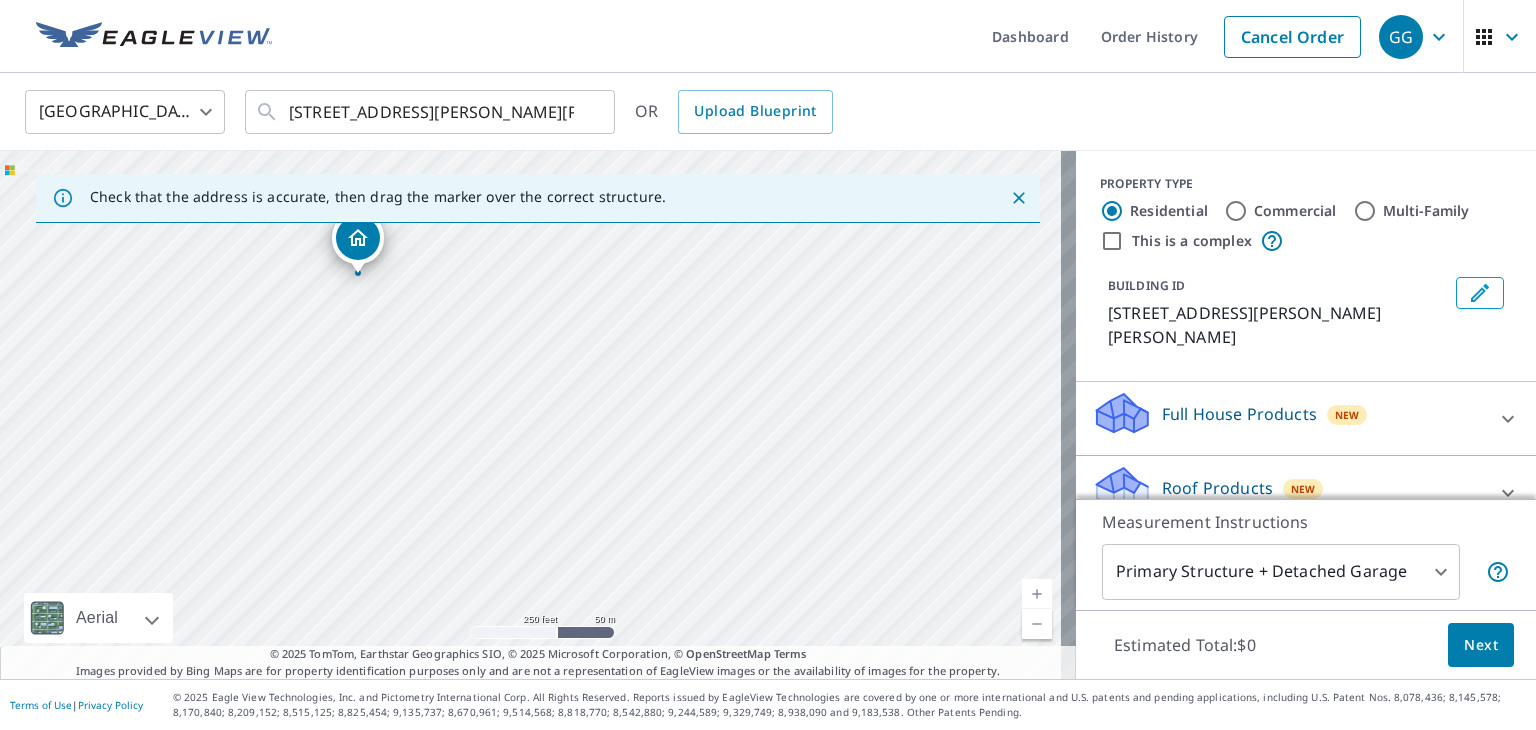drag, startPoint x: 629, startPoint y: 469, endPoint x: 518, endPoint y: 299, distance: 203.02956 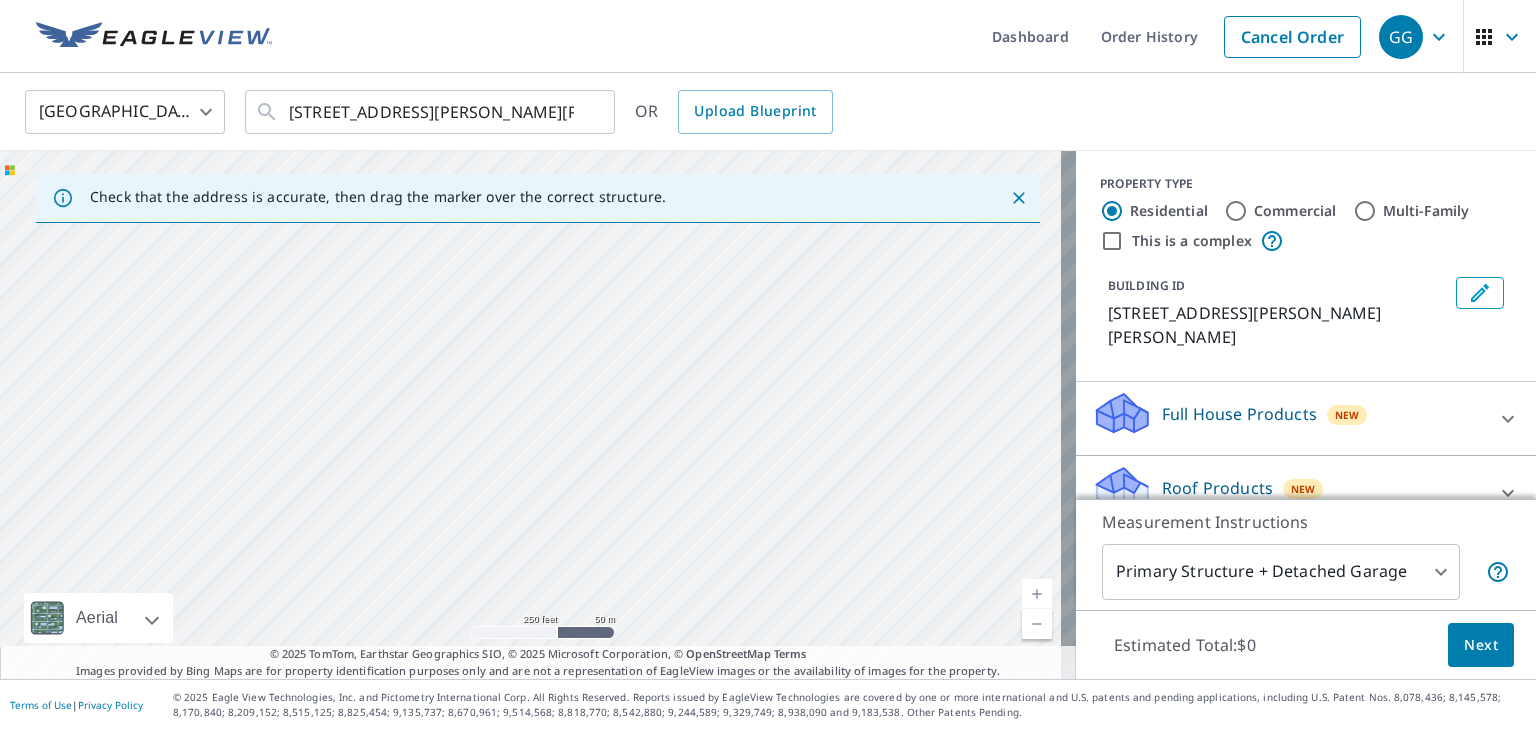 drag, startPoint x: 697, startPoint y: 513, endPoint x: 700, endPoint y: 345, distance: 168.02678 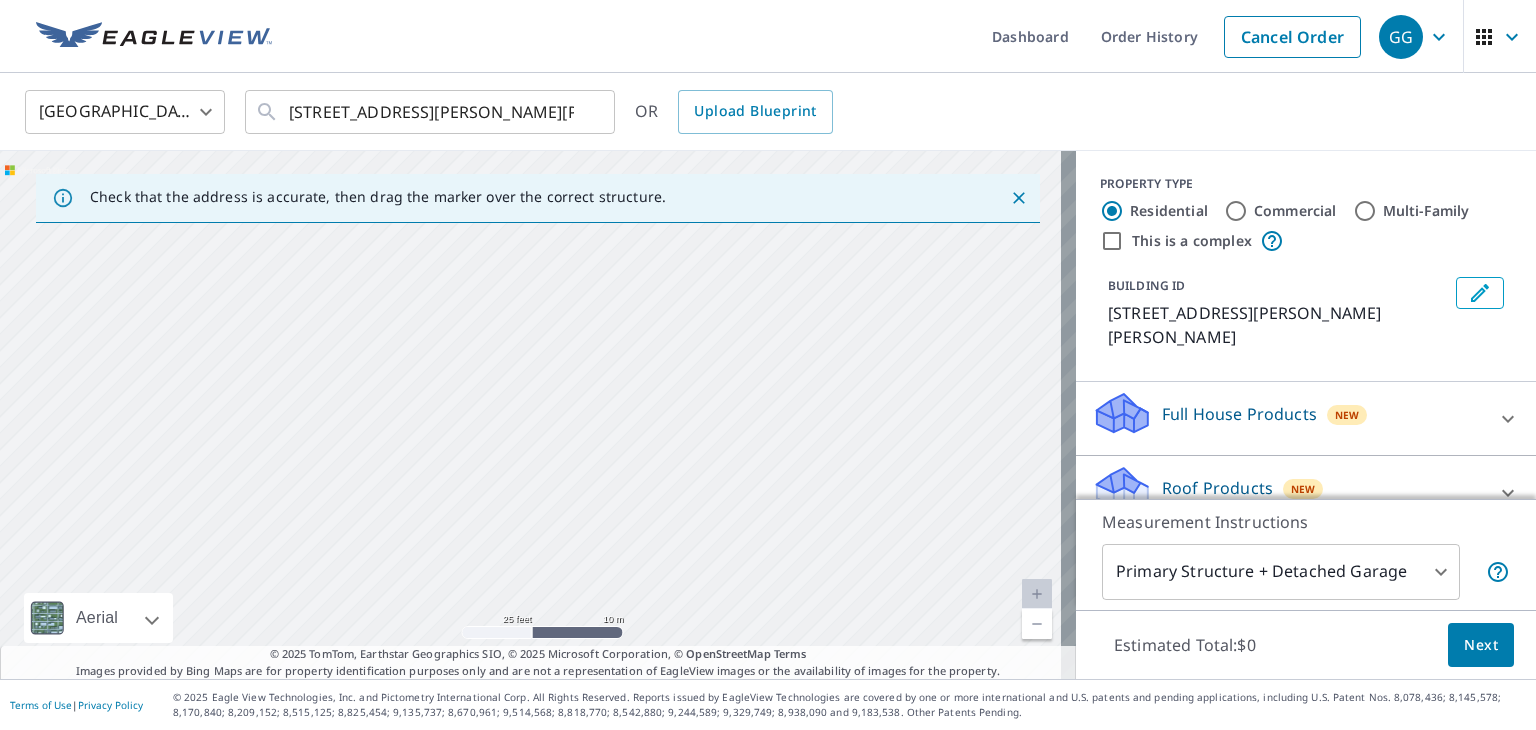drag, startPoint x: 826, startPoint y: 362, endPoint x: 685, endPoint y: 422, distance: 153.2351 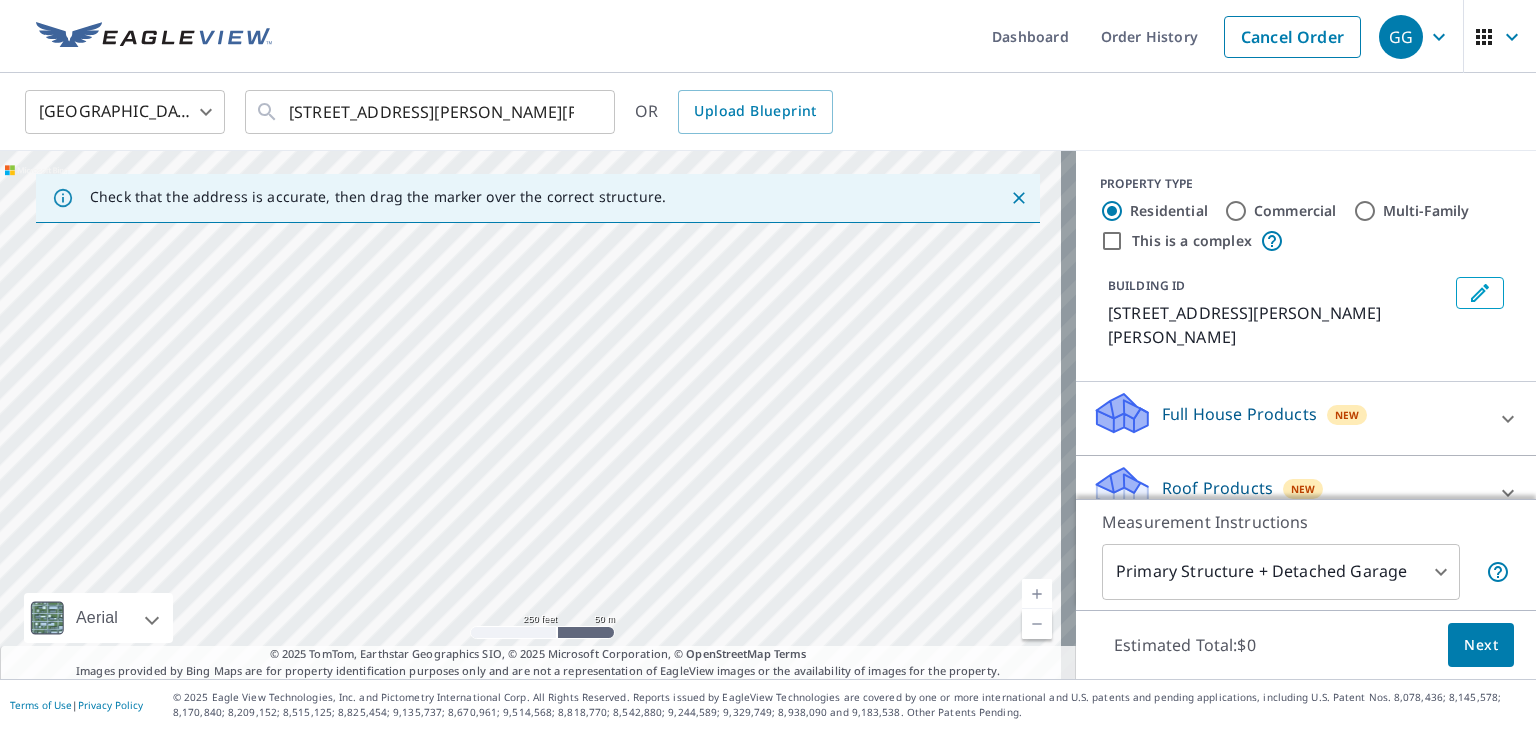 click on "Commercial" at bounding box center [1236, 211] 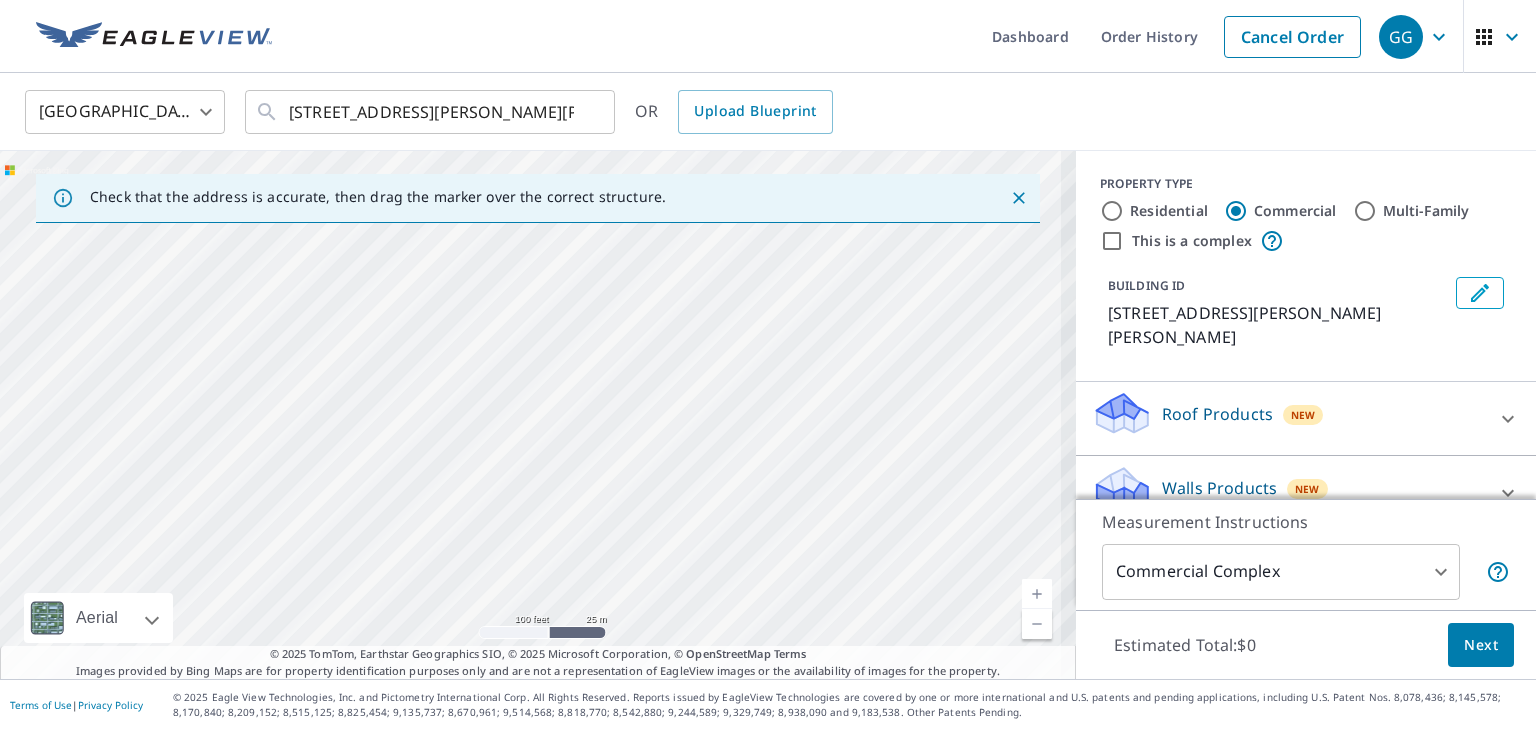 drag, startPoint x: 717, startPoint y: 373, endPoint x: 736, endPoint y: 329, distance: 47.92703 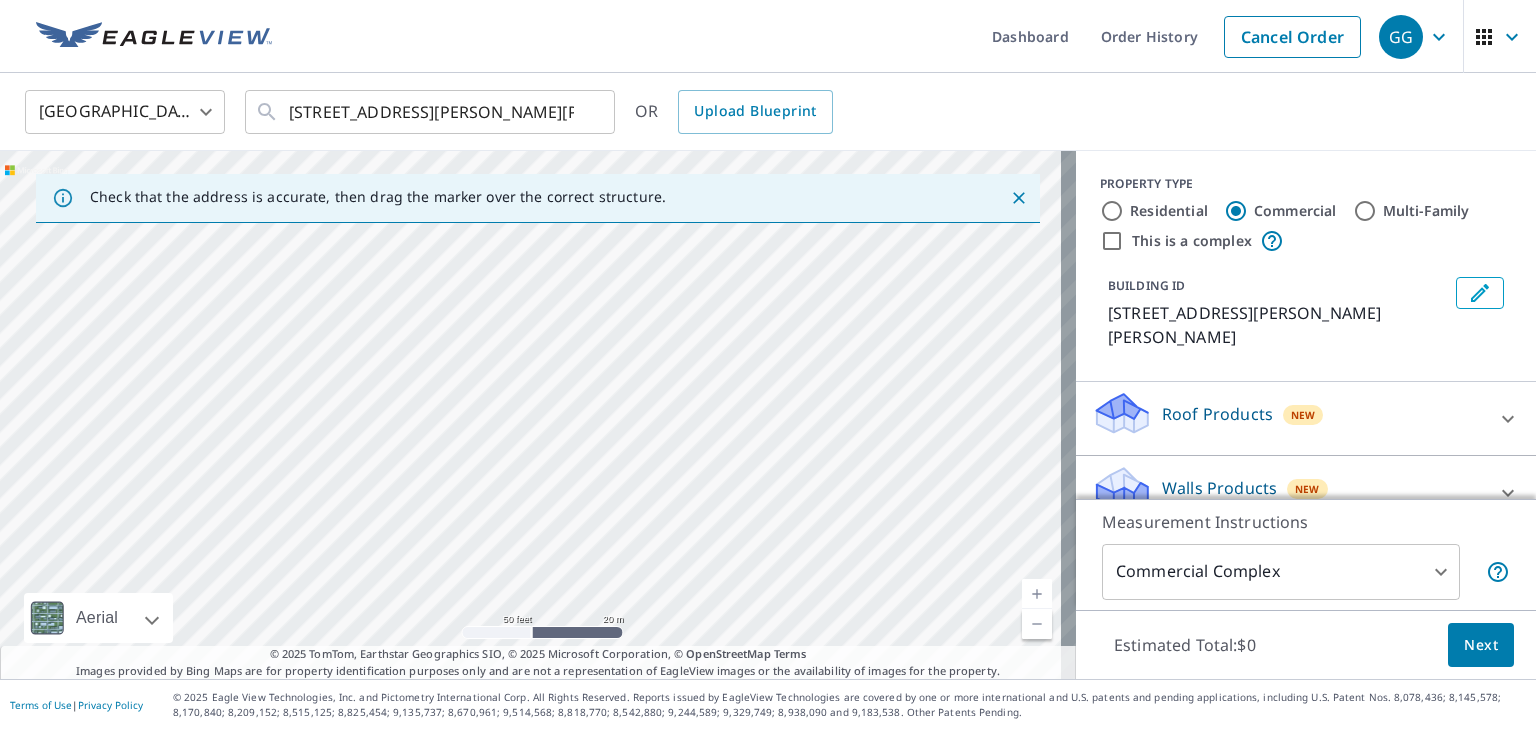 click on "Residential" at bounding box center [1154, 211] 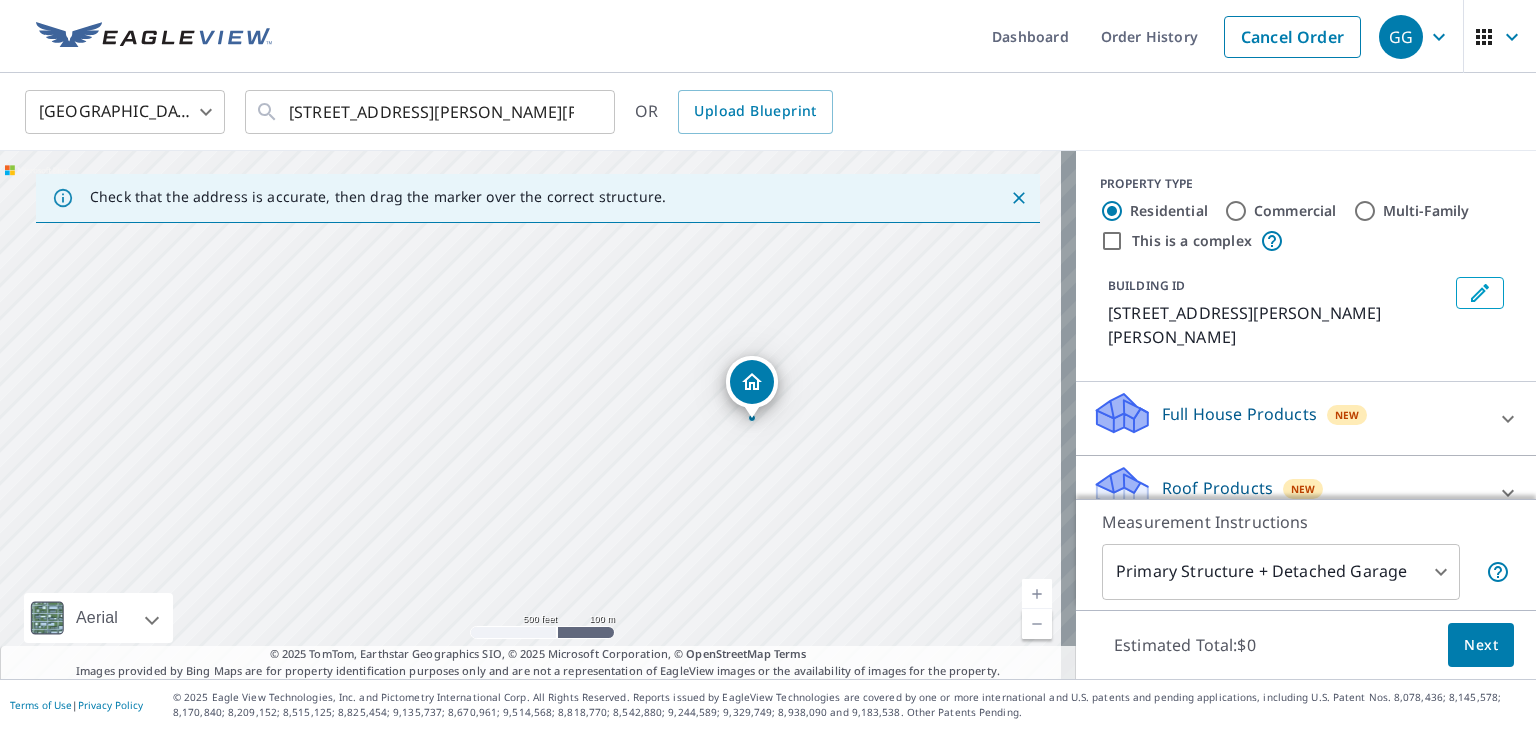 drag, startPoint x: 898, startPoint y: 525, endPoint x: 694, endPoint y: 370, distance: 256.205 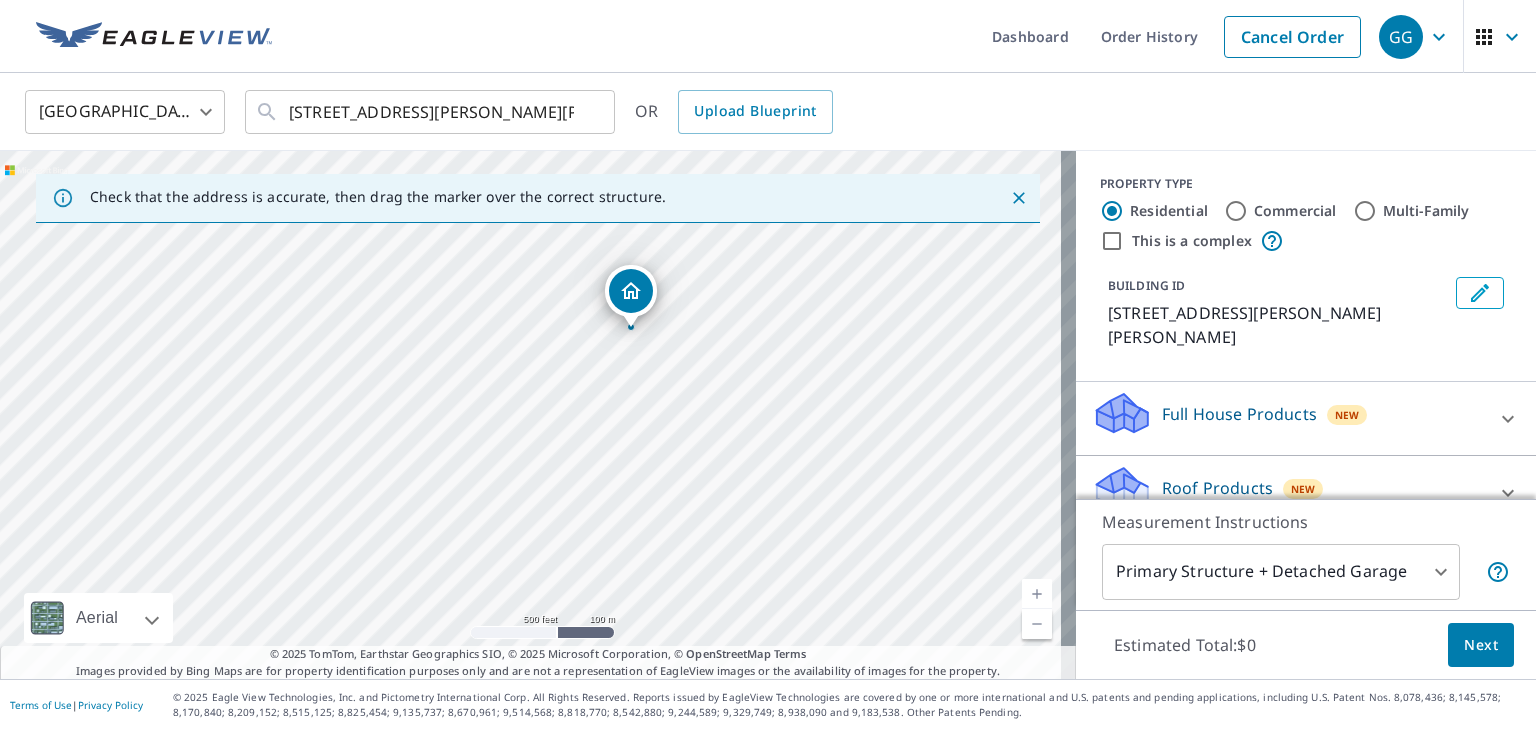 drag, startPoint x: 814, startPoint y: 419, endPoint x: 678, endPoint y: 343, distance: 155.79474 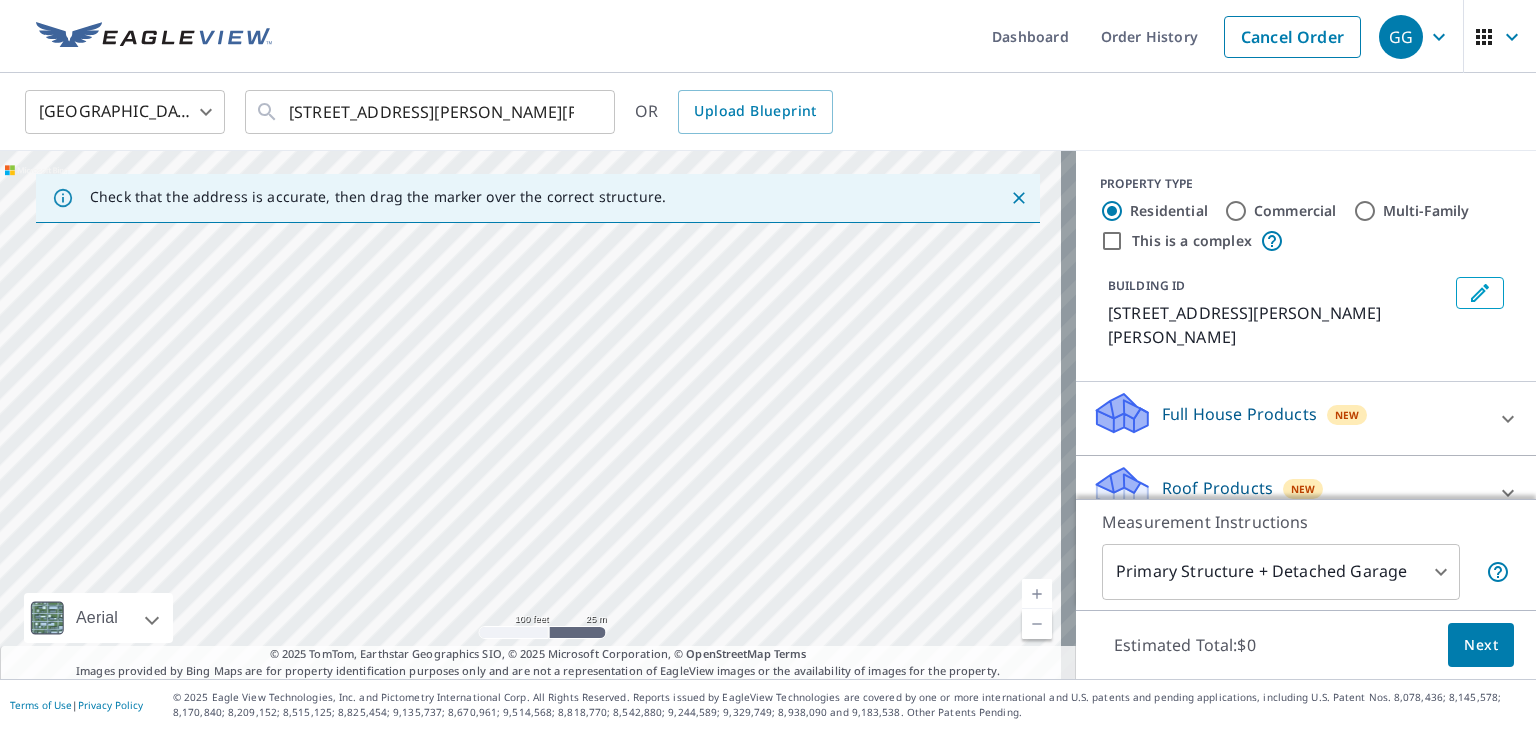 drag, startPoint x: 609, startPoint y: 377, endPoint x: 566, endPoint y: 356, distance: 47.853943 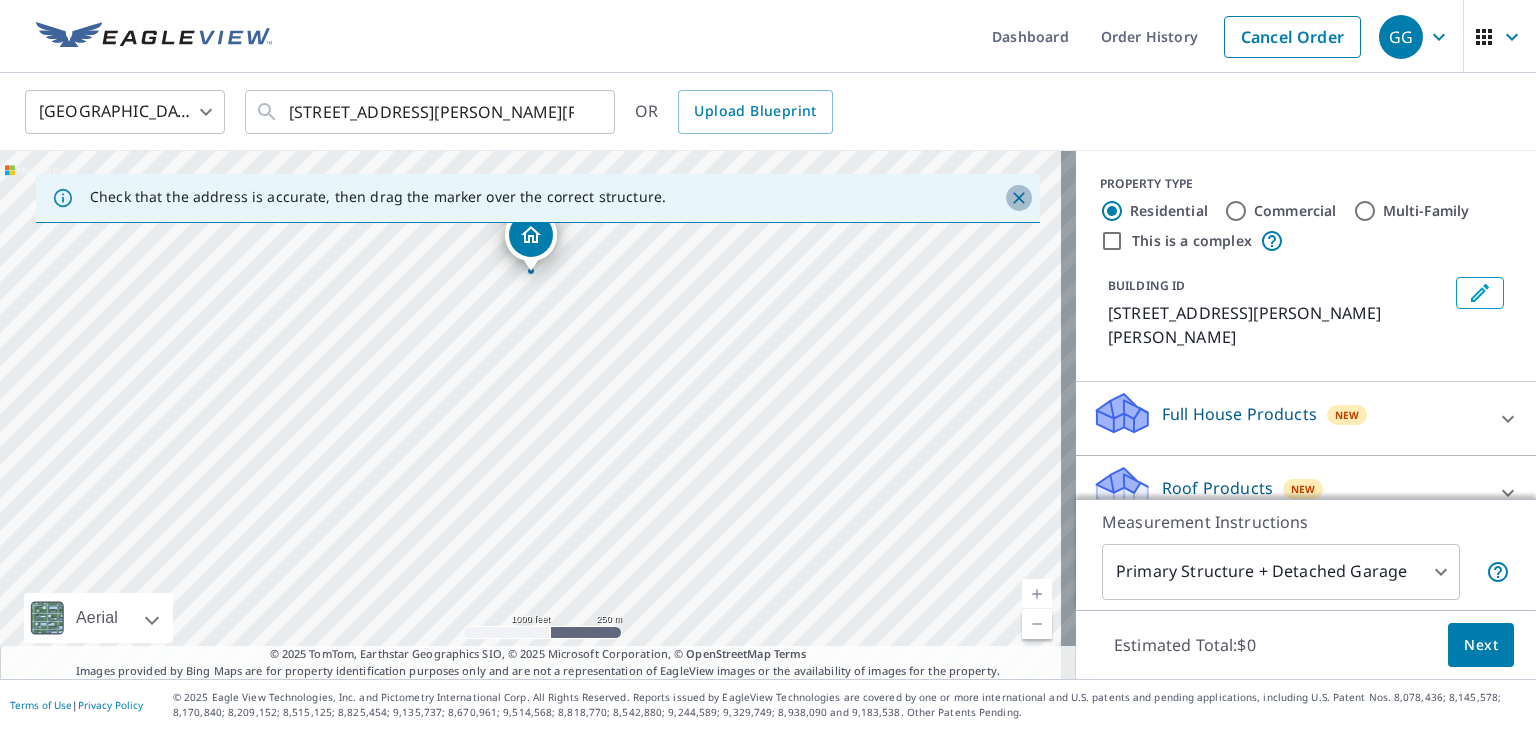 click 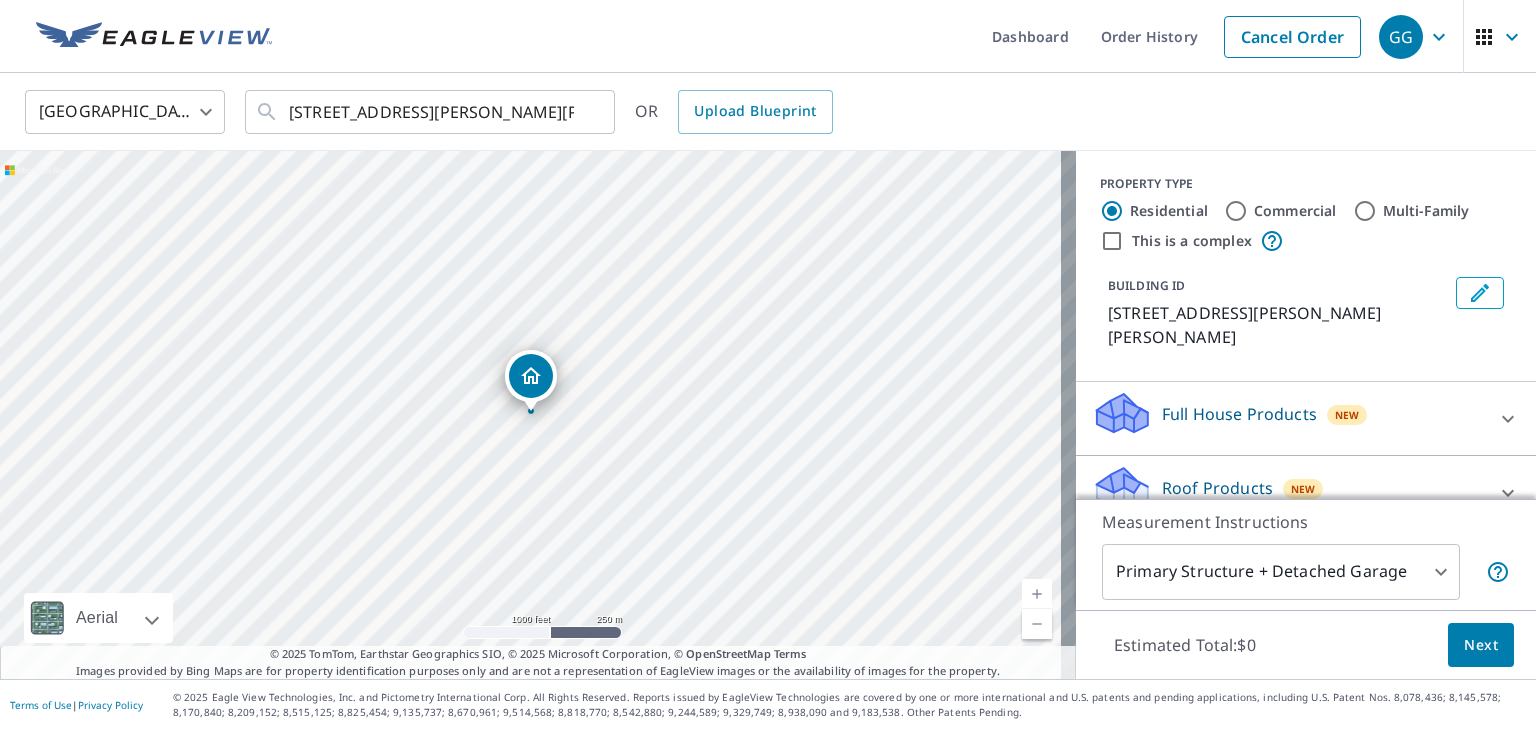click on "[STREET_ADDRESS][PERSON_NAME][PERSON_NAME]" at bounding box center (538, 415) 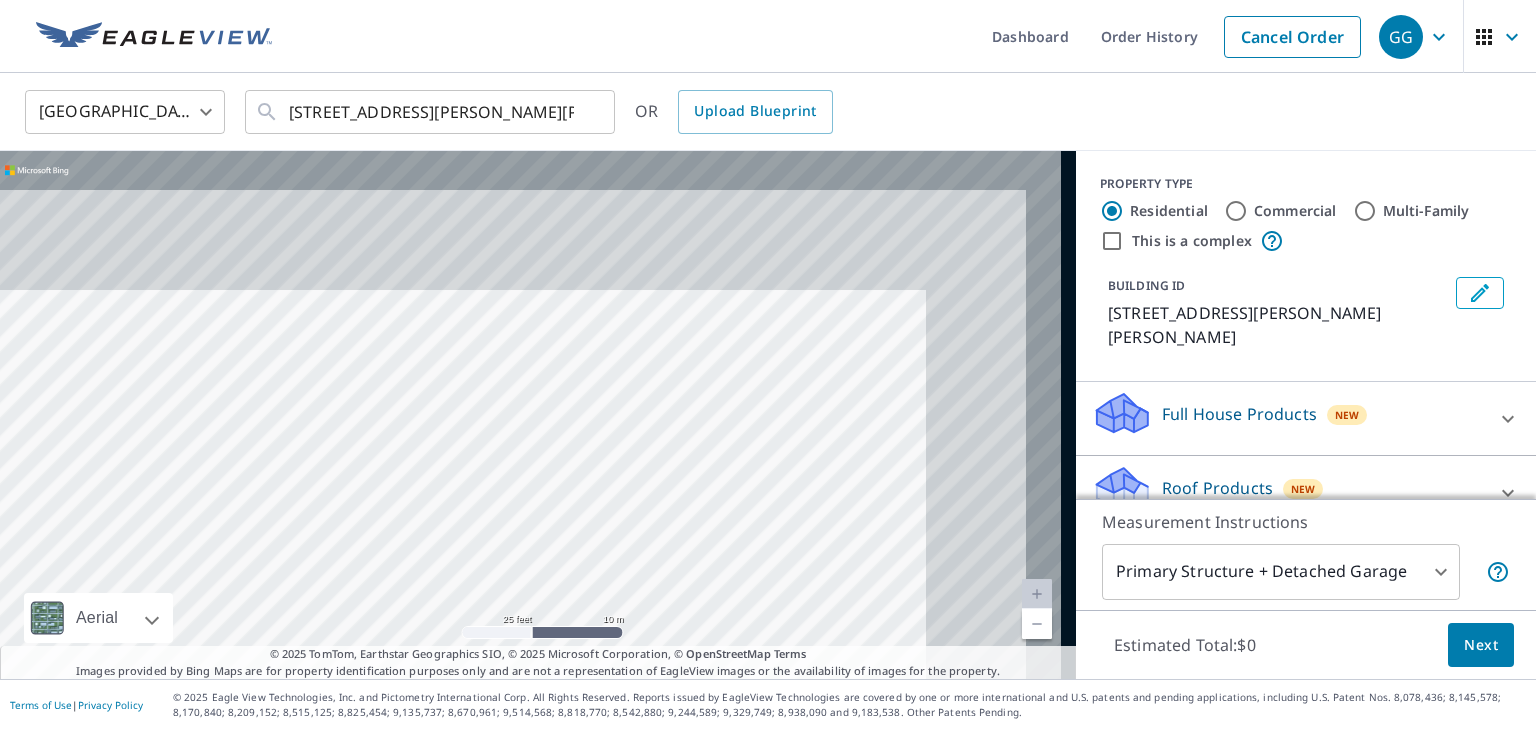 drag, startPoint x: 567, startPoint y: 389, endPoint x: 405, endPoint y: 537, distance: 219.42653 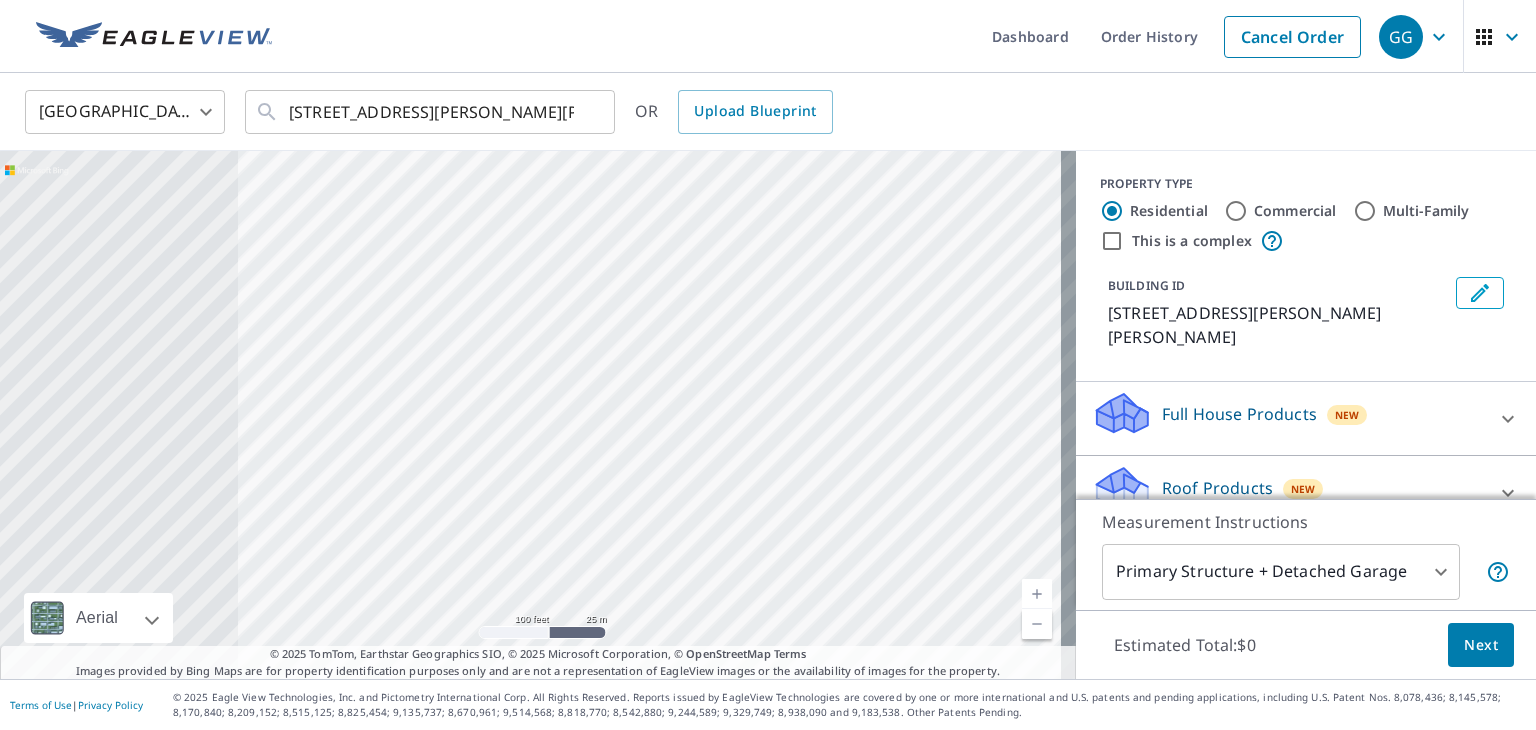 drag, startPoint x: 390, startPoint y: 356, endPoint x: 750, endPoint y: 415, distance: 364.80267 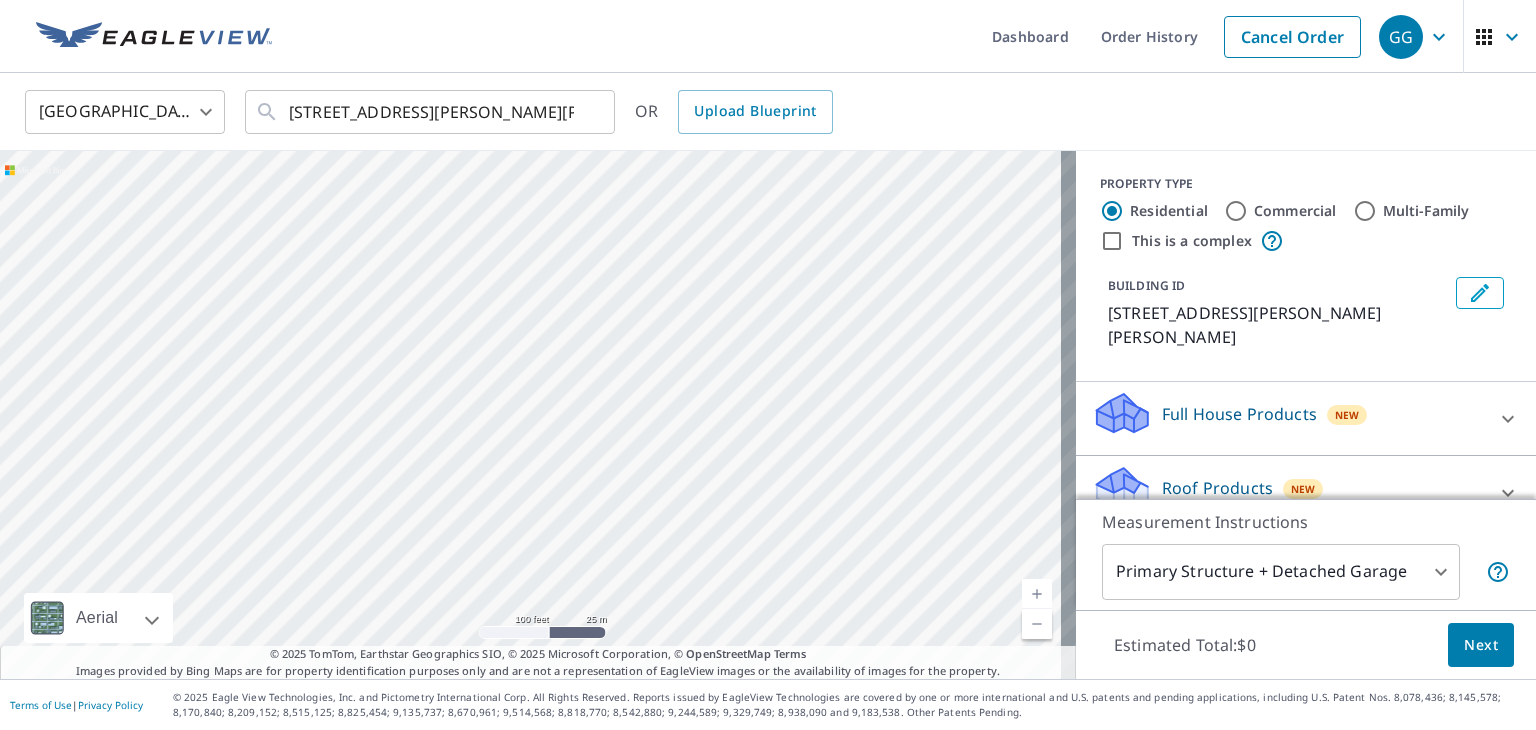 drag, startPoint x: 612, startPoint y: 355, endPoint x: 583, endPoint y: 377, distance: 36.40055 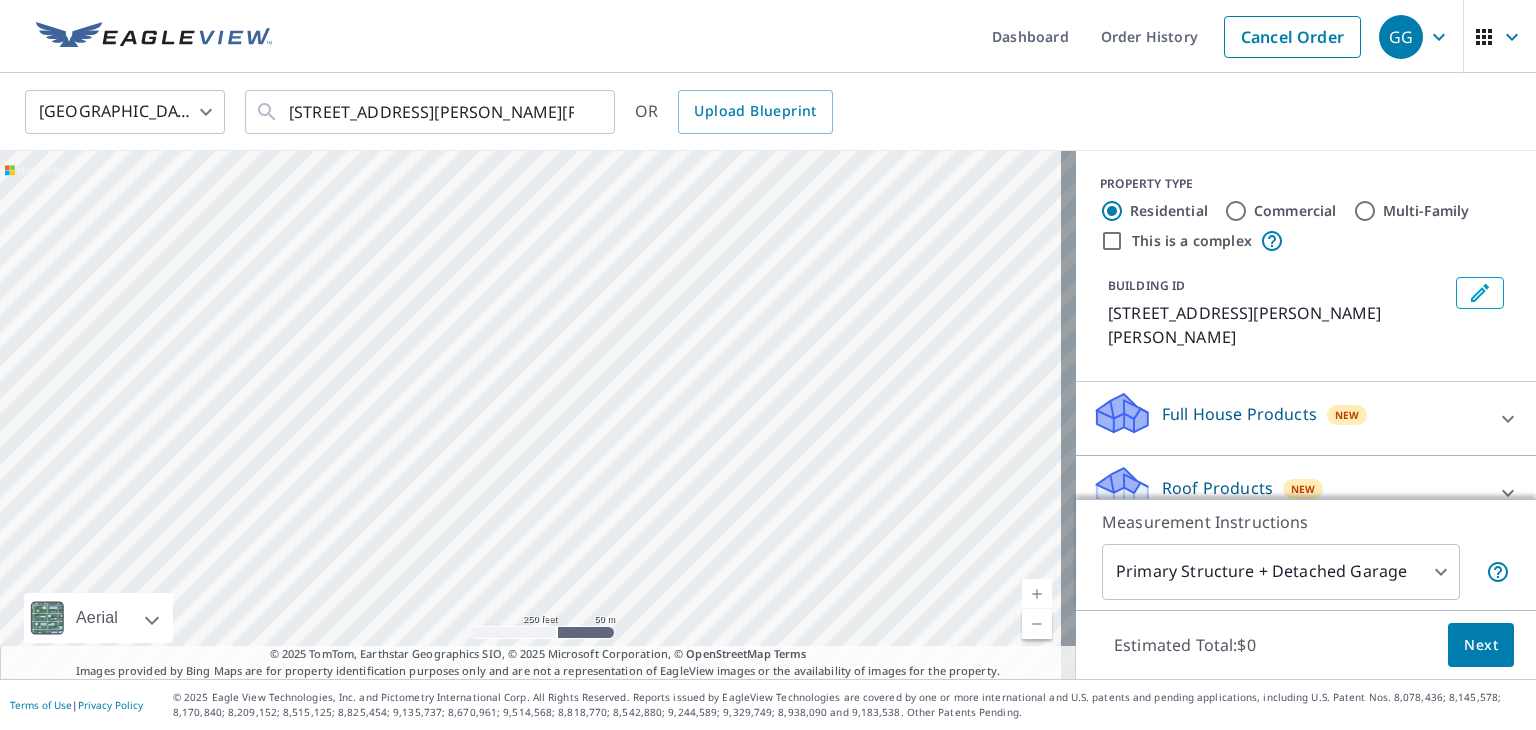 drag, startPoint x: 580, startPoint y: 386, endPoint x: 693, endPoint y: 502, distance: 161.94135 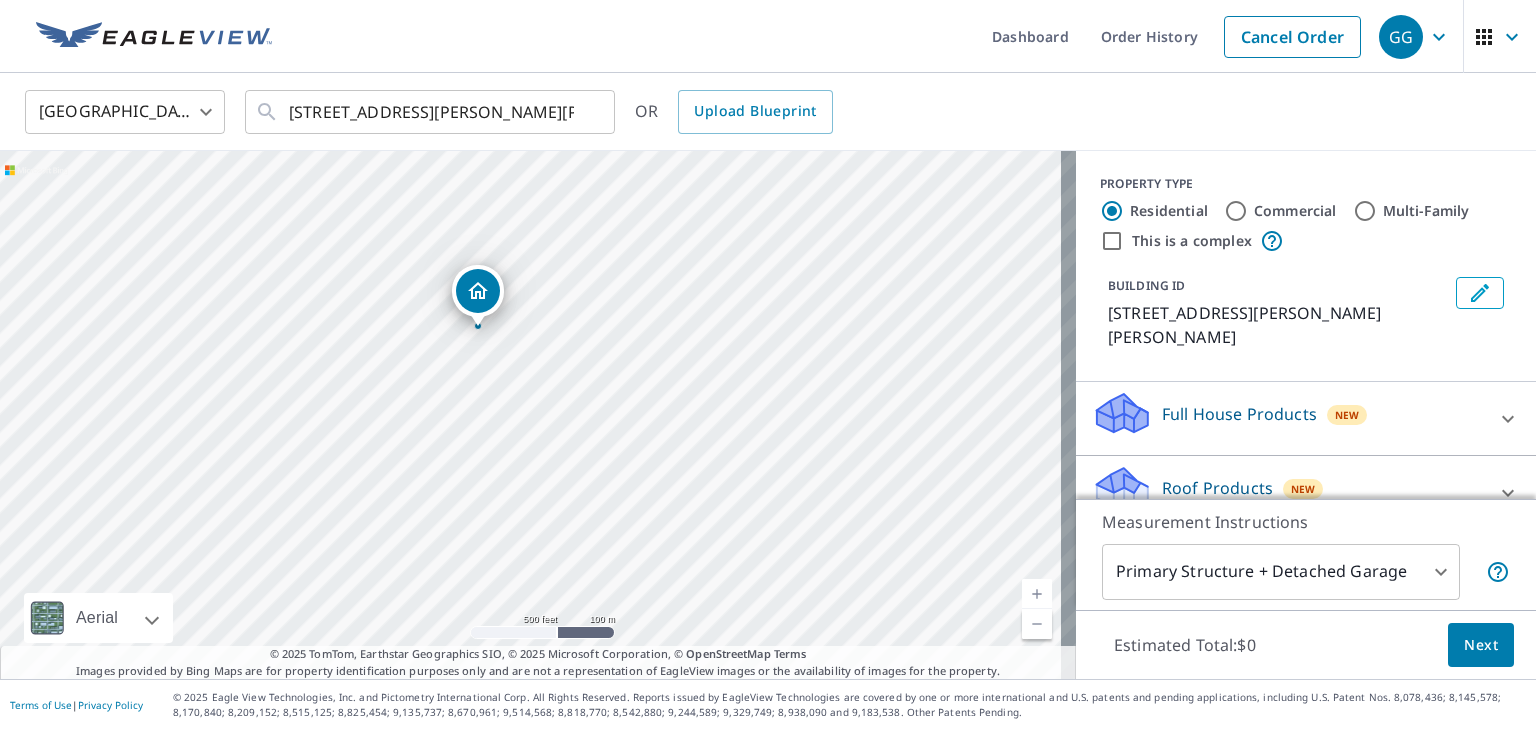 drag, startPoint x: 629, startPoint y: 307, endPoint x: 643, endPoint y: 381, distance: 75.31268 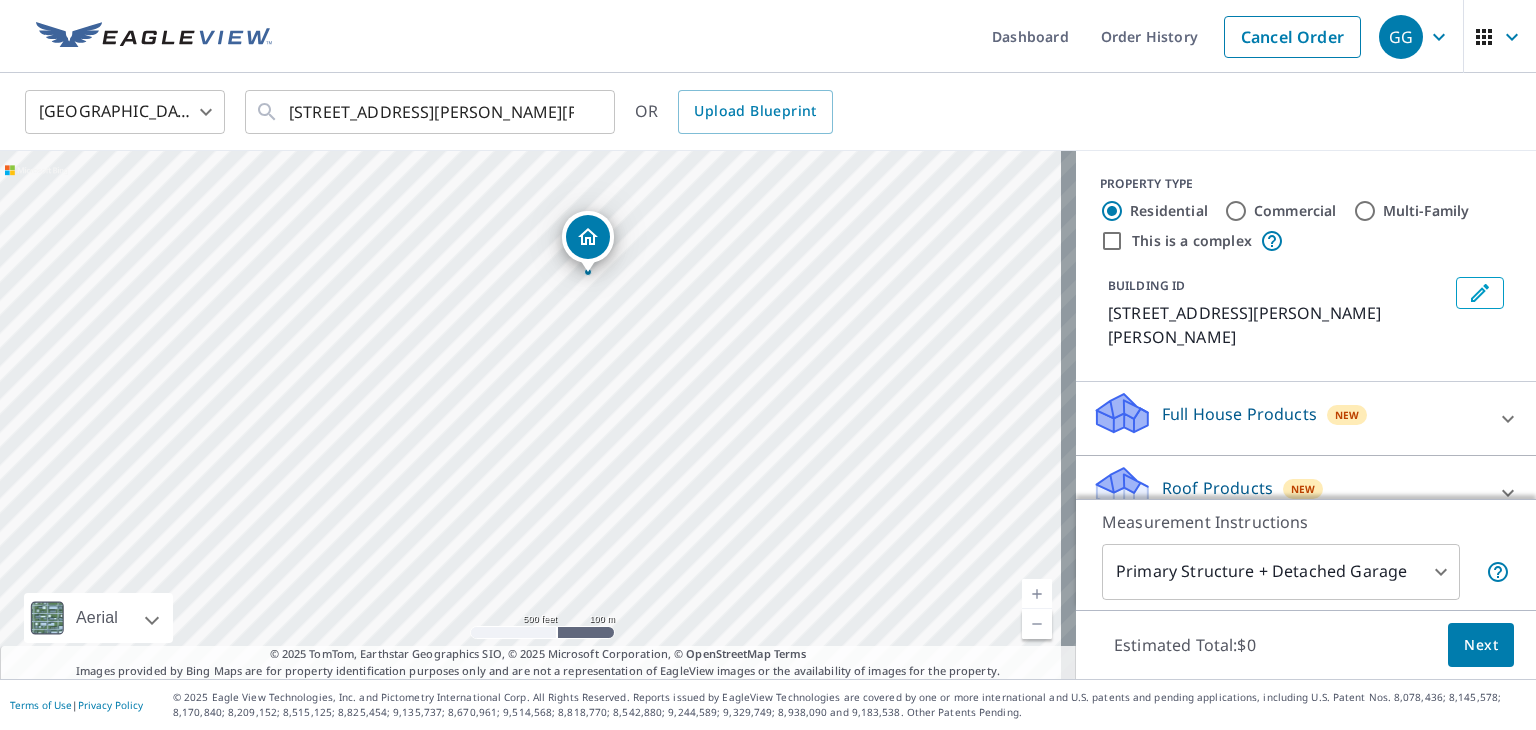 click on "Full House Products" at bounding box center (1239, 414) 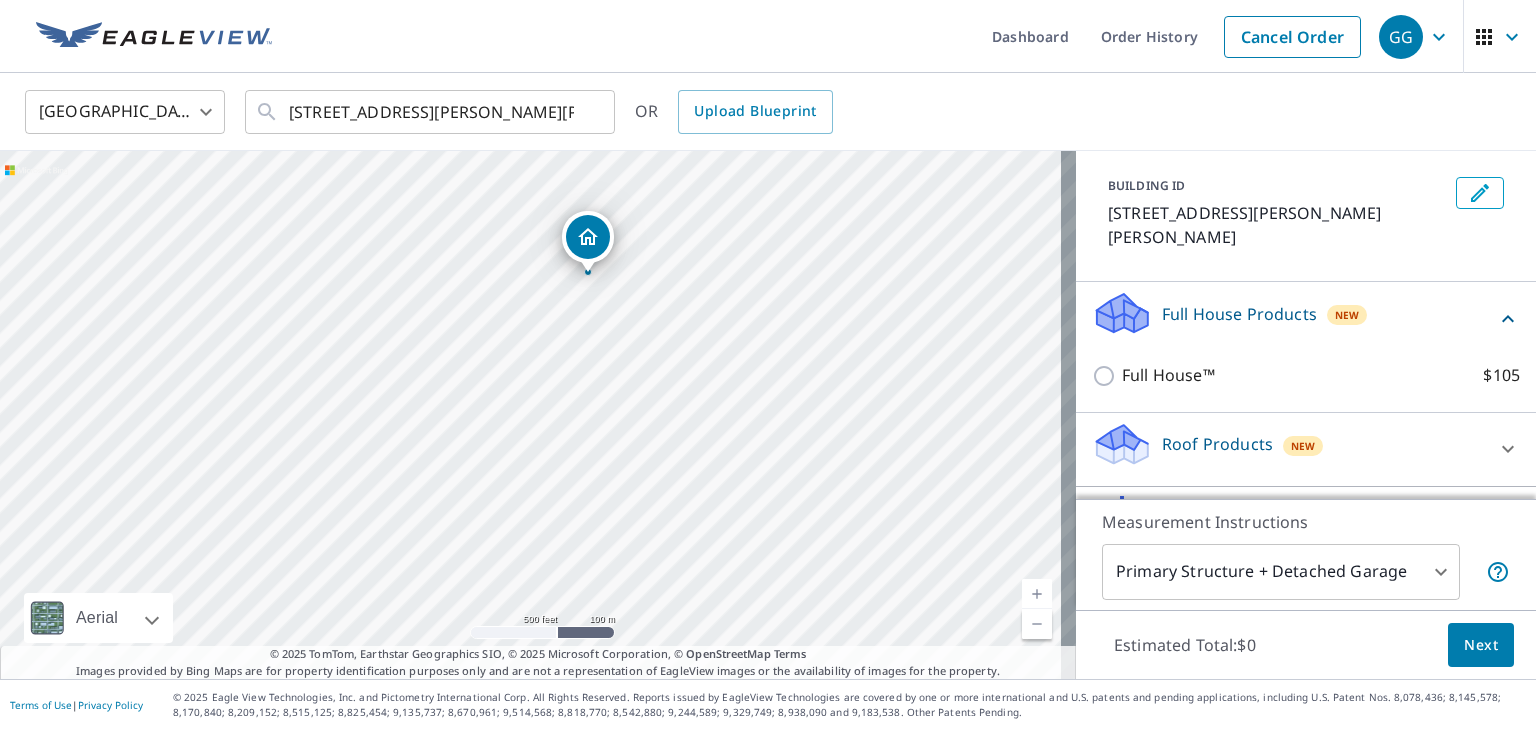 click on "Roof Products" at bounding box center (1217, 444) 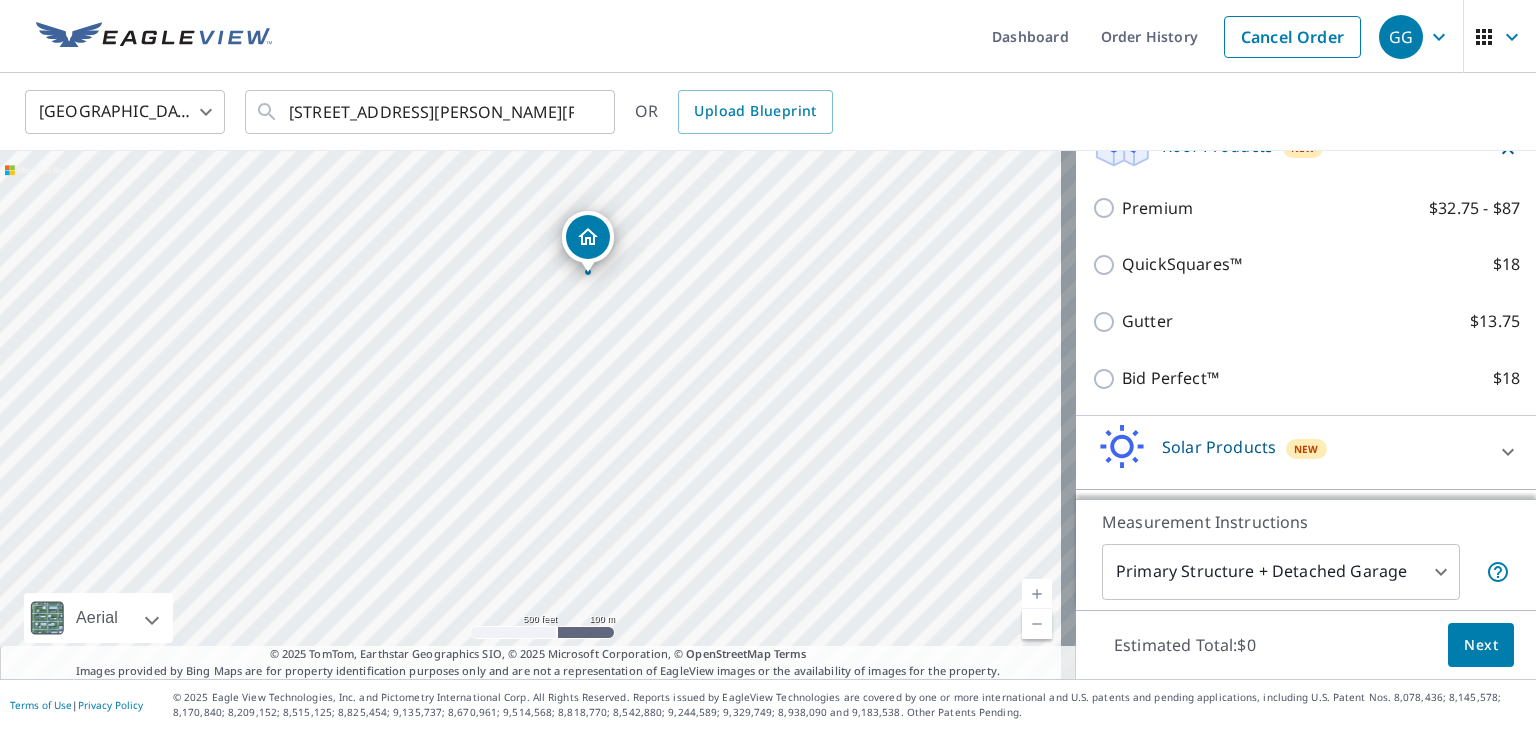 scroll, scrollTop: 400, scrollLeft: 0, axis: vertical 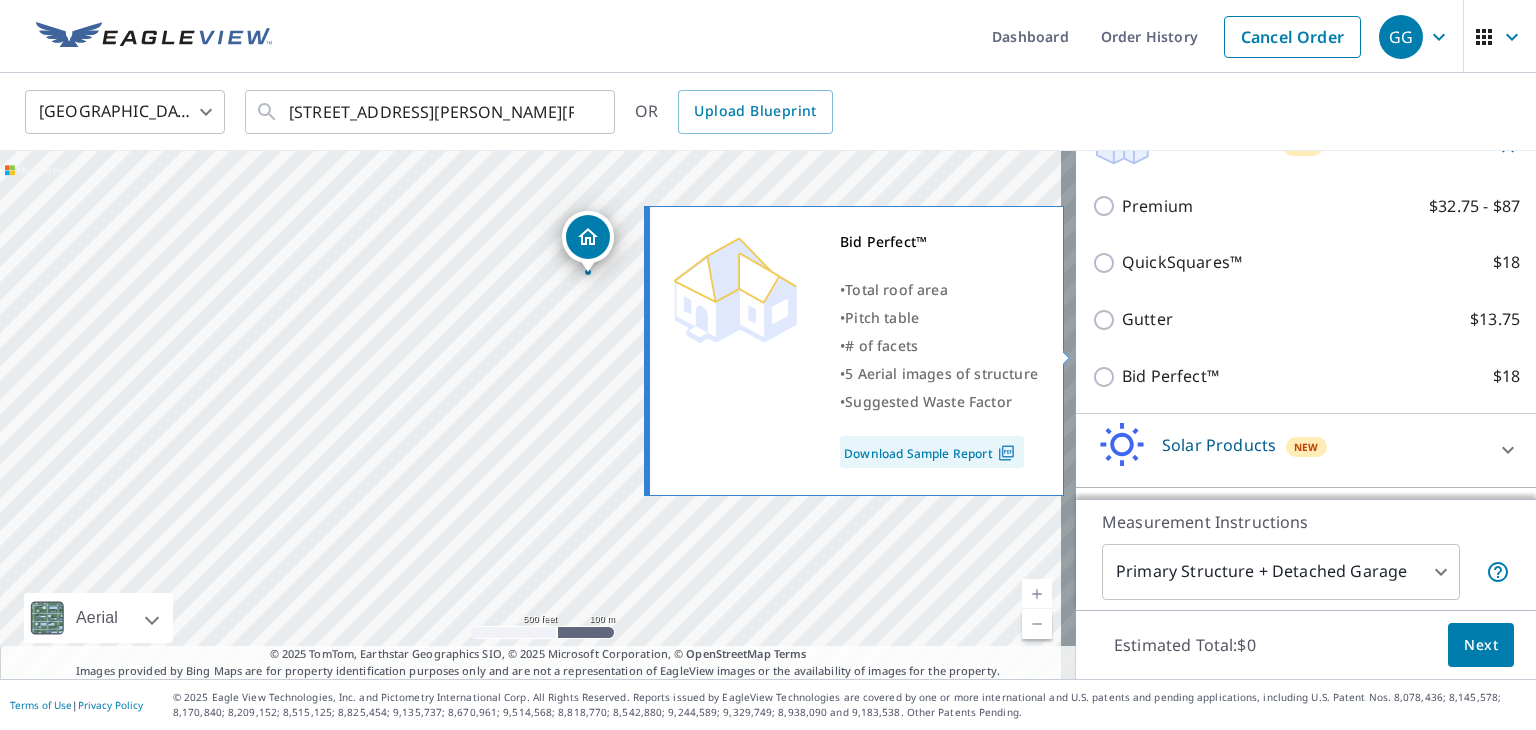 click on "Bid Perfect™ $18" at bounding box center [1107, 377] 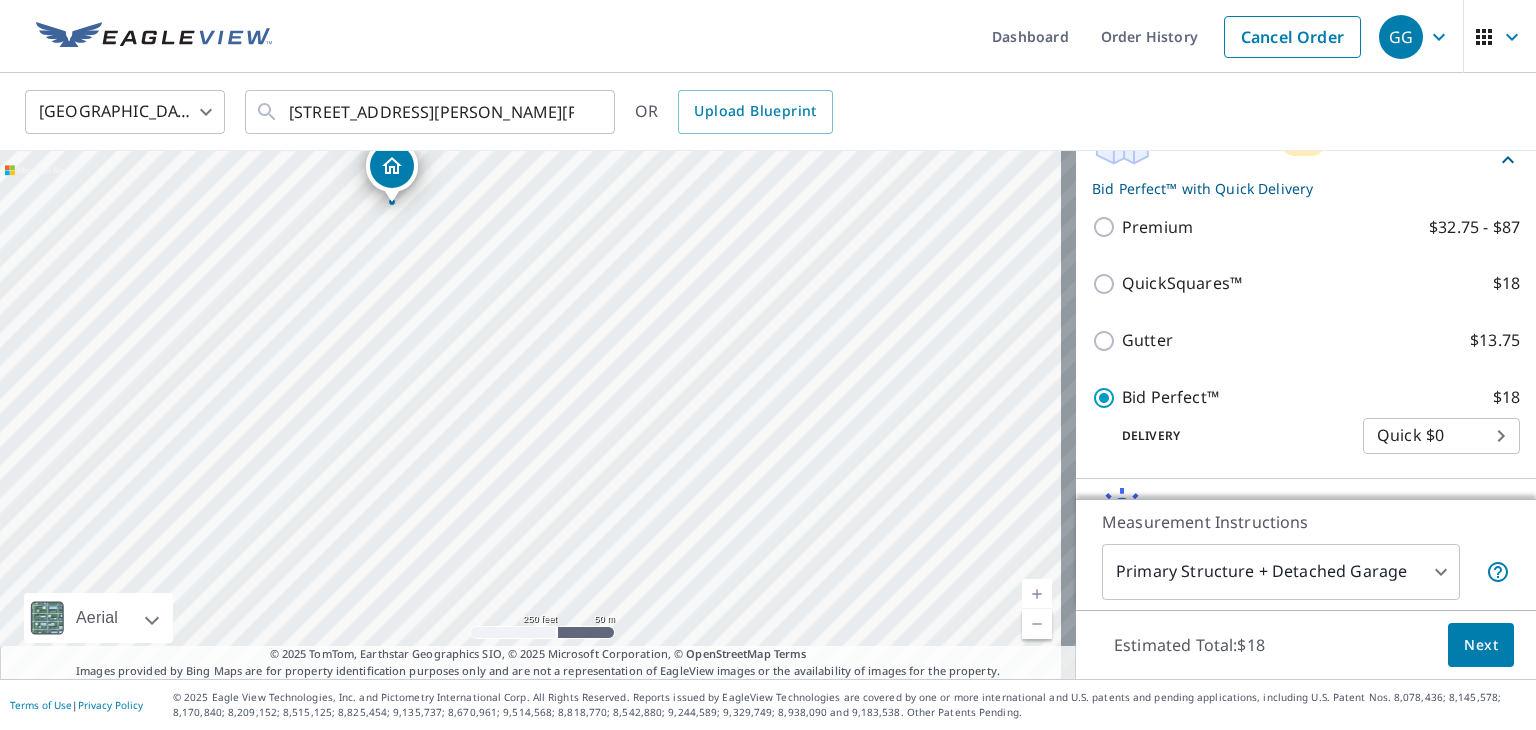 drag, startPoint x: 740, startPoint y: 334, endPoint x: 766, endPoint y: 277, distance: 62.649822 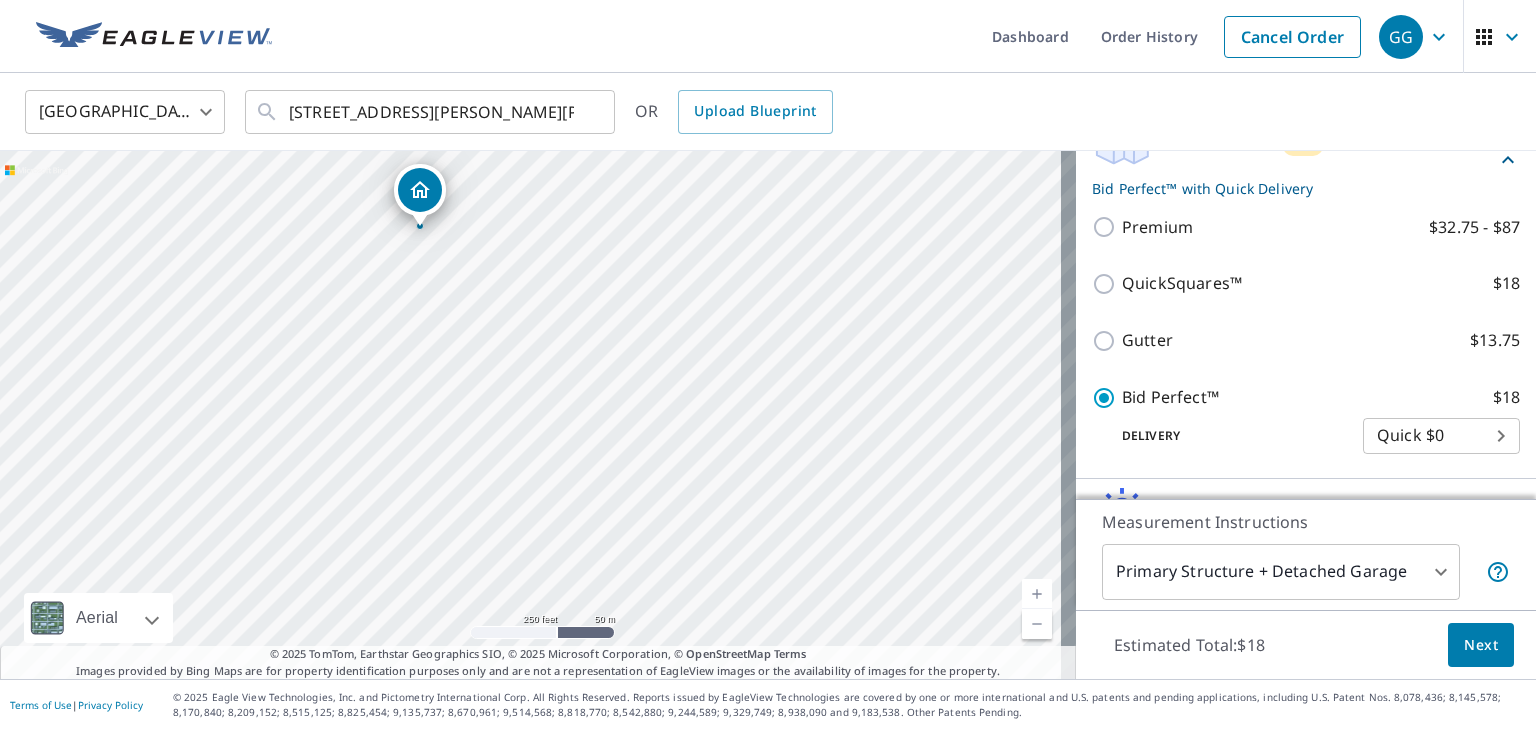 drag, startPoint x: 762, startPoint y: 353, endPoint x: 900, endPoint y: 373, distance: 139.44174 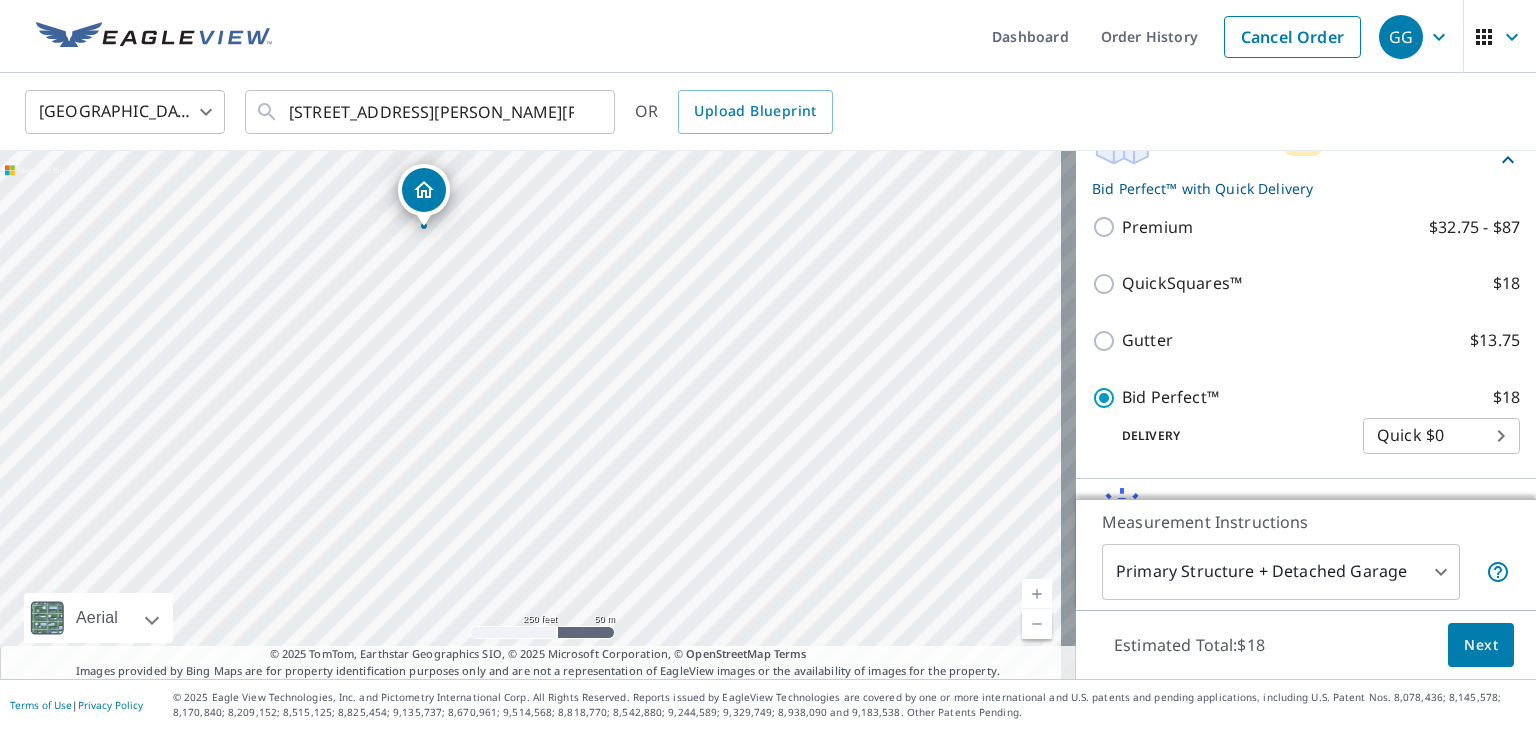 click on "QuickSquares™ $18" at bounding box center (1107, 284) 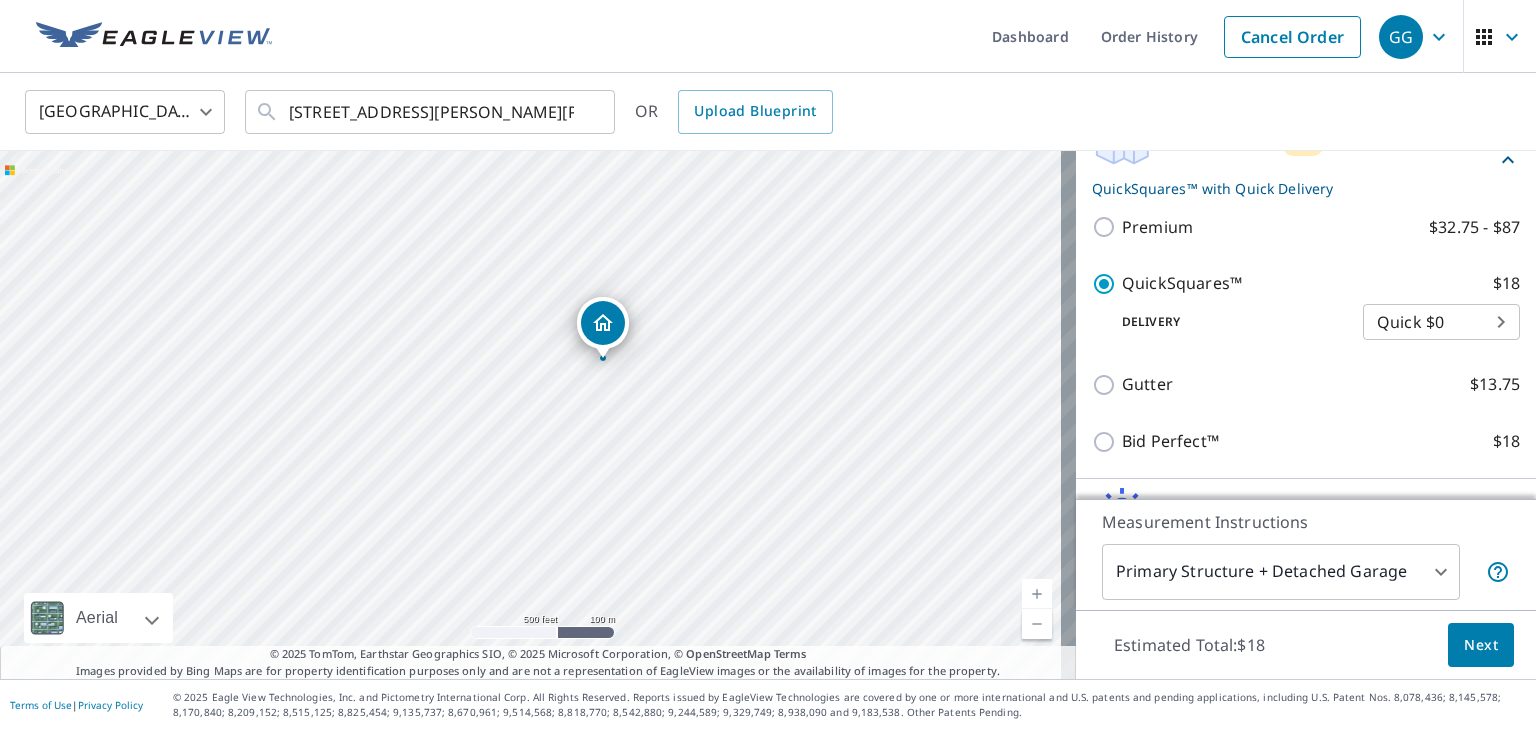 drag, startPoint x: 784, startPoint y: 485, endPoint x: 714, endPoint y: 355, distance: 147.64822 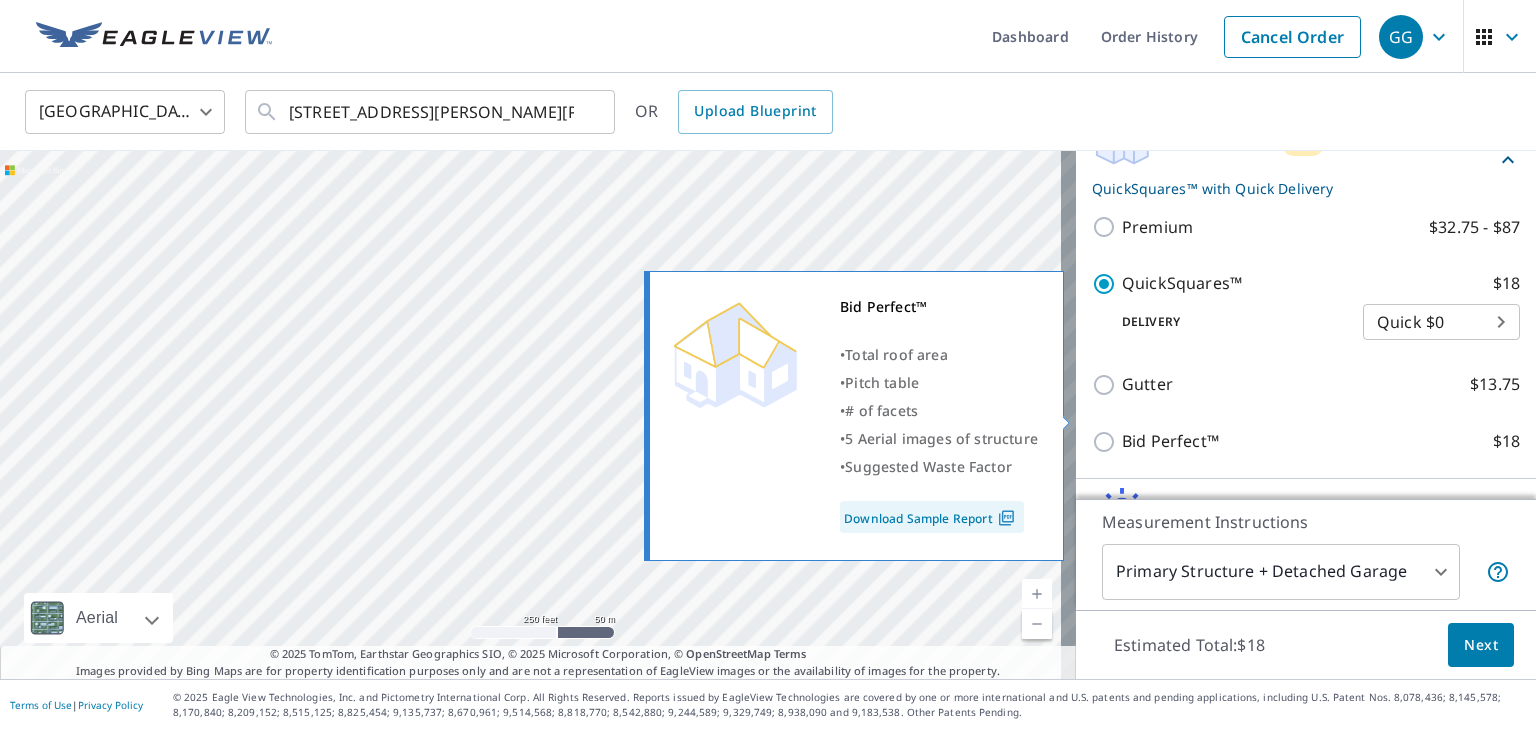 click on "Bid Perfect™" at bounding box center [1170, 441] 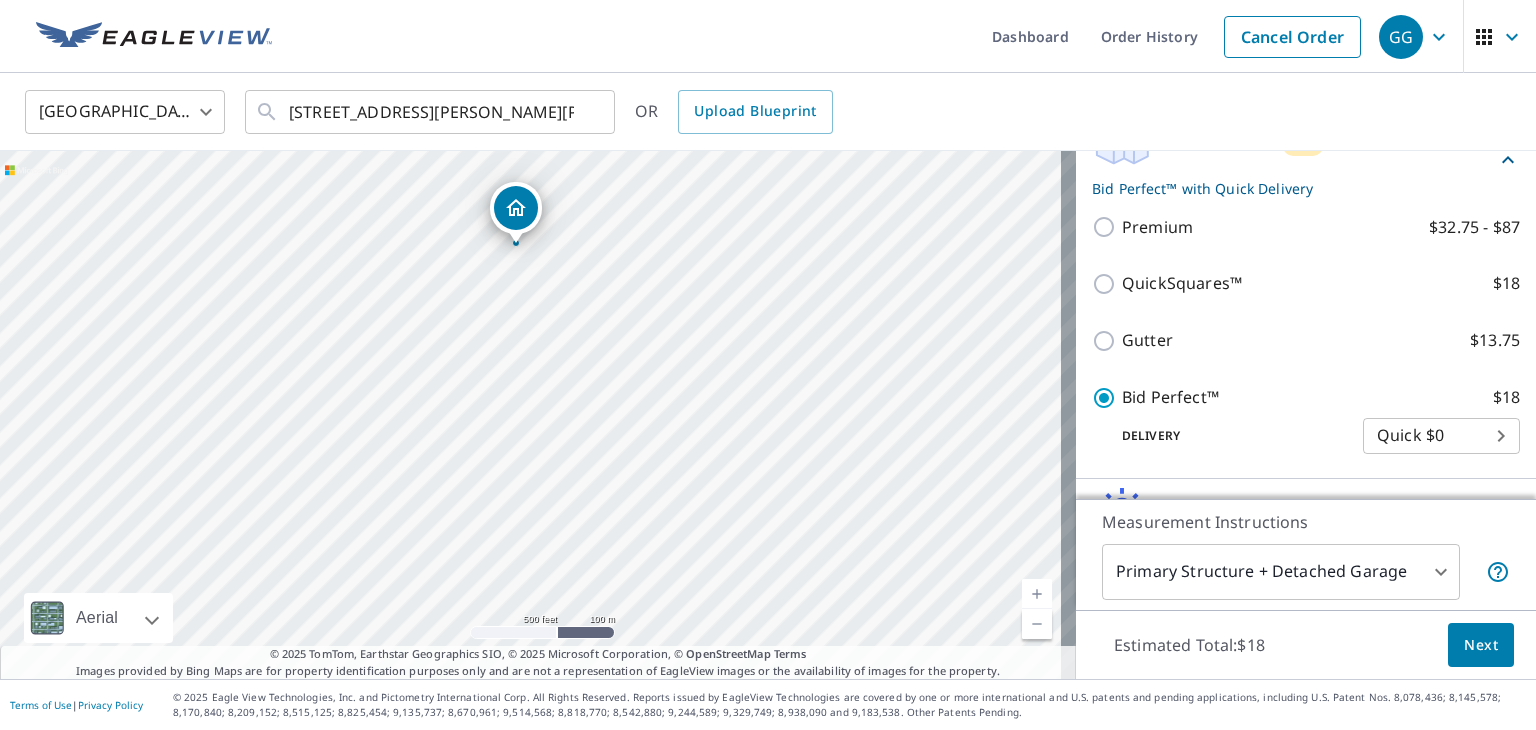 drag, startPoint x: 684, startPoint y: 415, endPoint x: 614, endPoint y: 298, distance: 136.34148 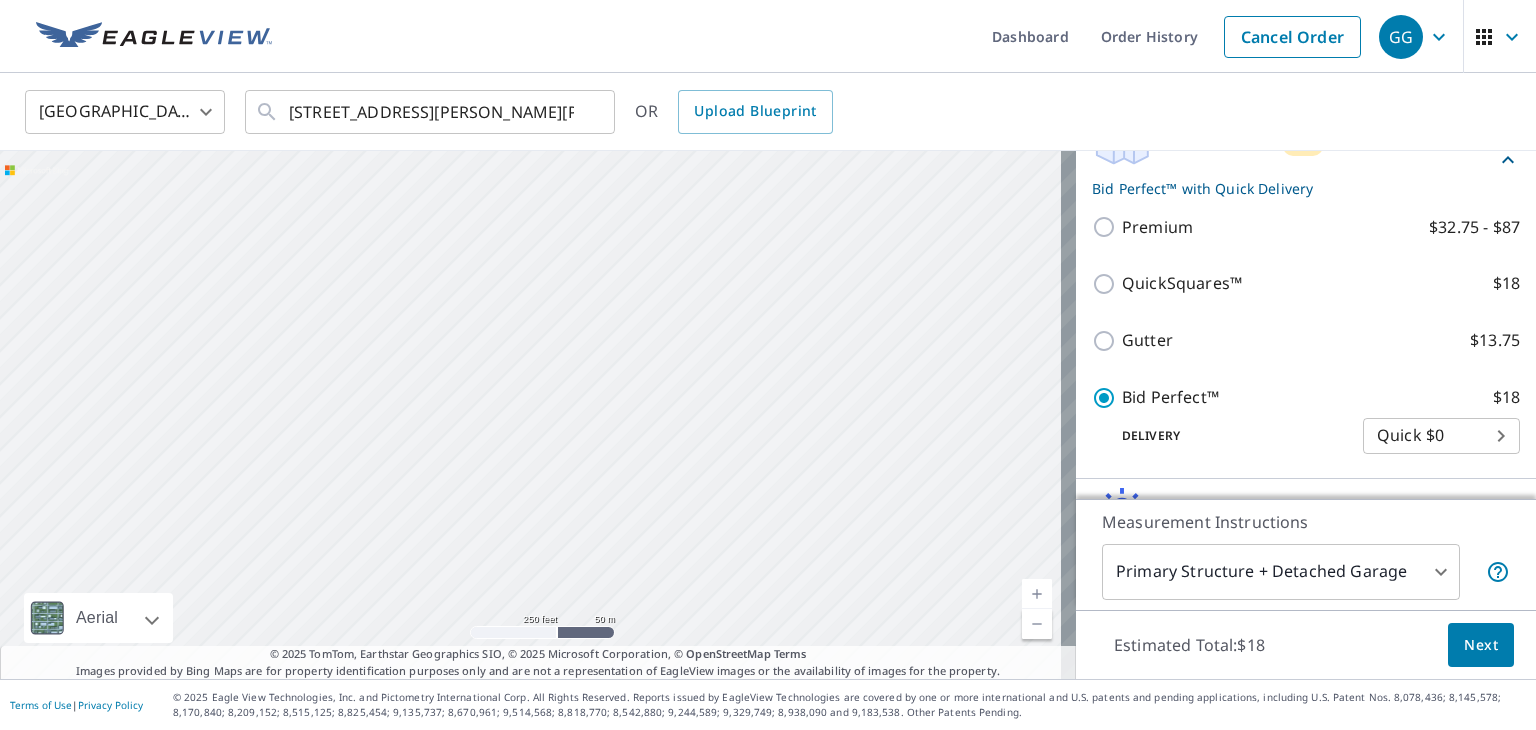 drag, startPoint x: 794, startPoint y: 427, endPoint x: 678, endPoint y: 302, distance: 170.53152 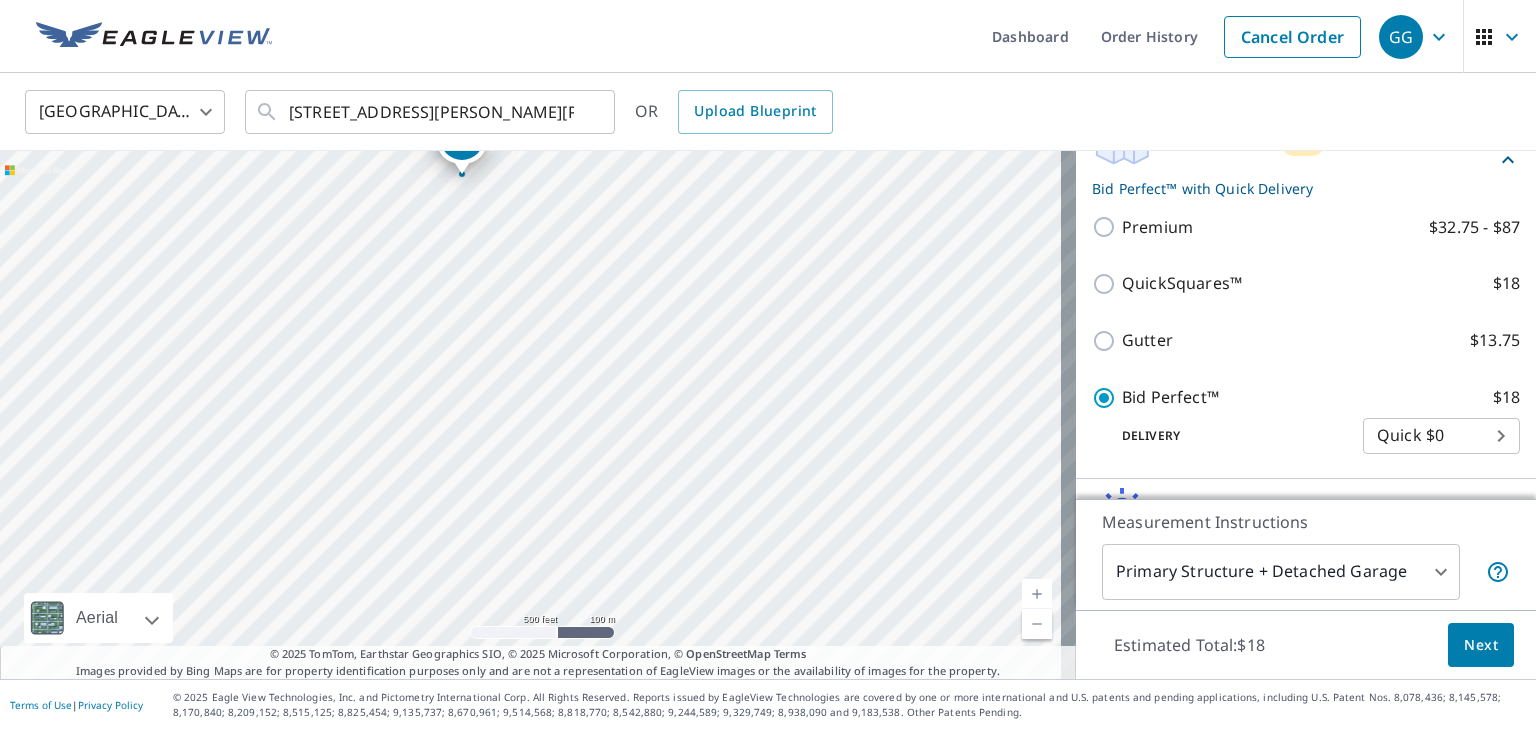 click on "QuickSquares™ $18" at bounding box center [1306, 283] 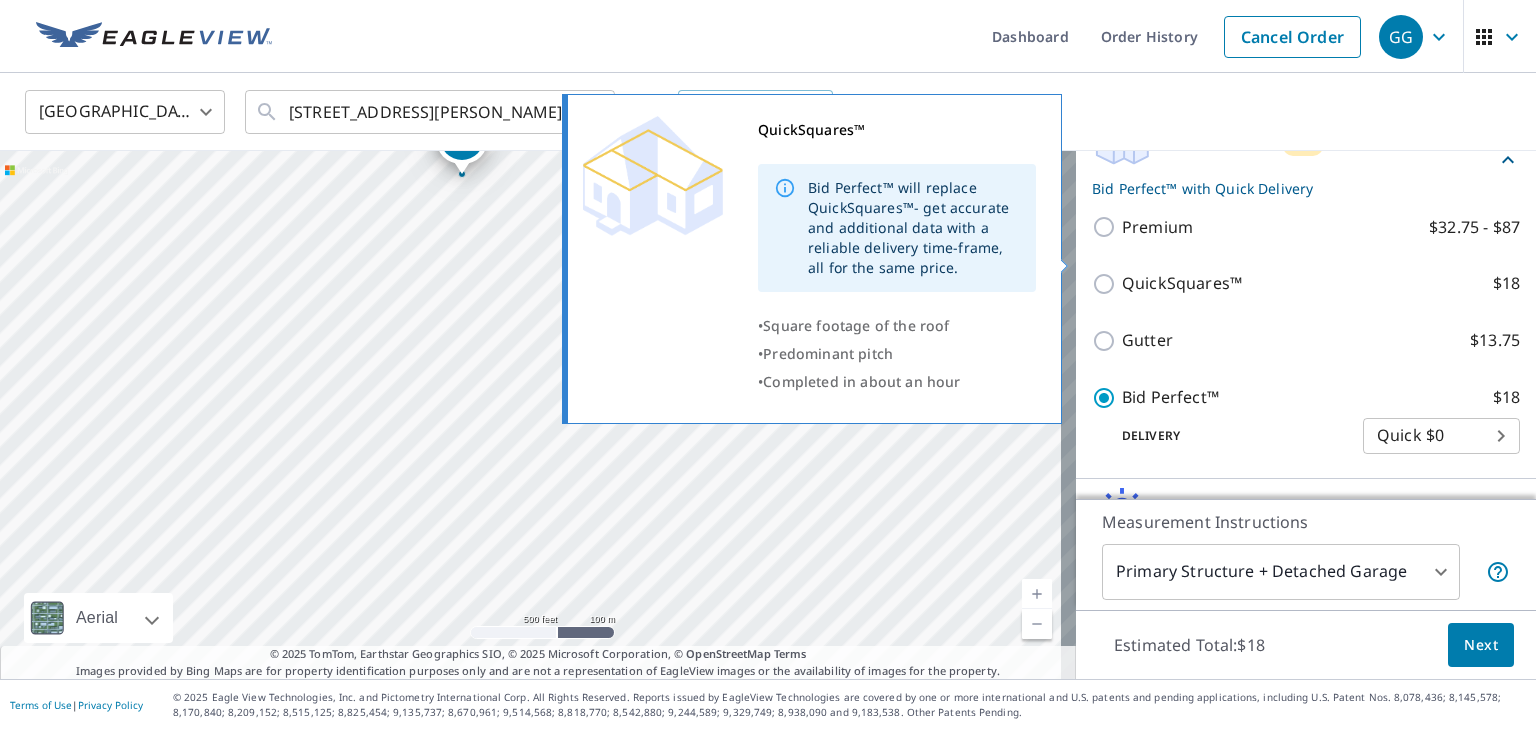 click on "QuickSquares™ $18" at bounding box center [1107, 284] 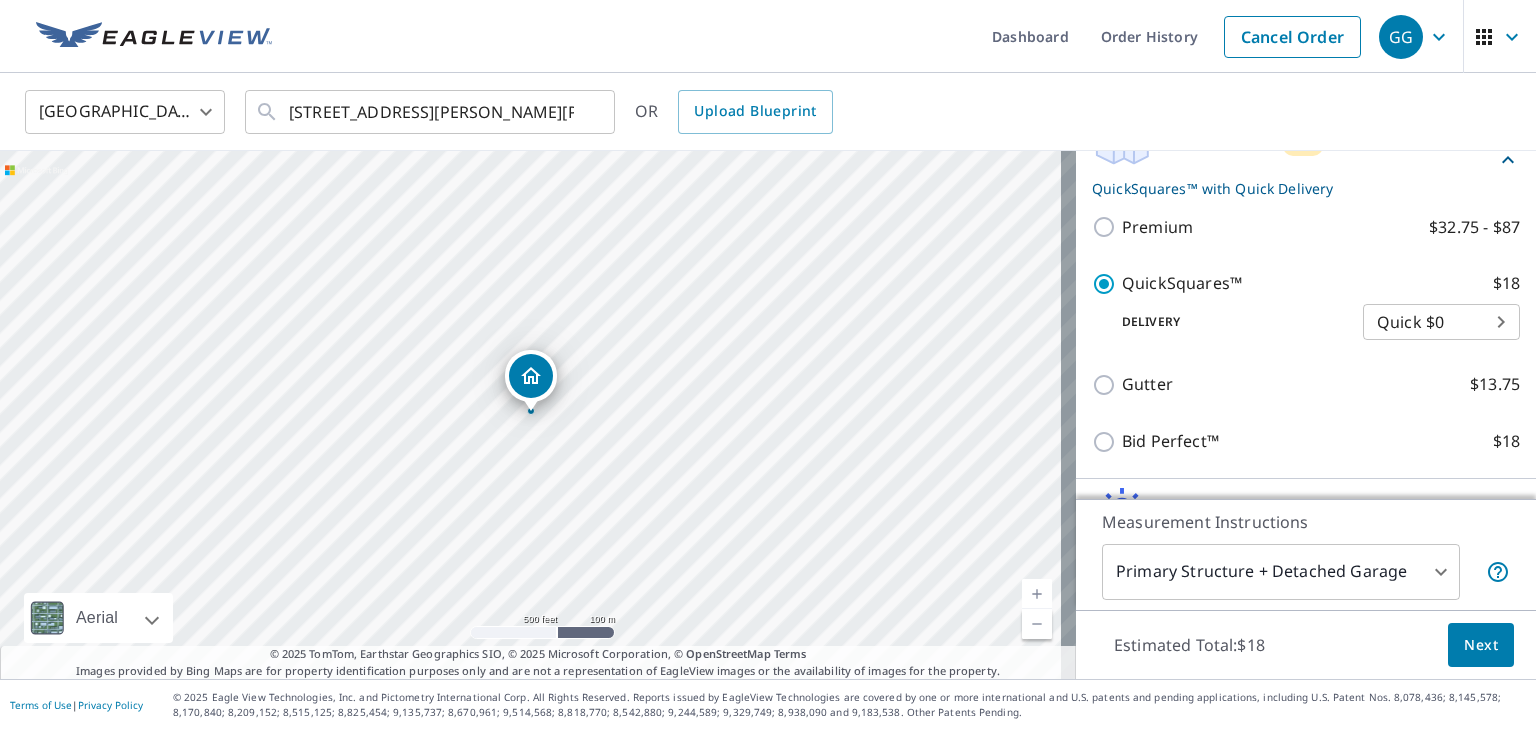 drag, startPoint x: 774, startPoint y: 375, endPoint x: 768, endPoint y: 347, distance: 28.635643 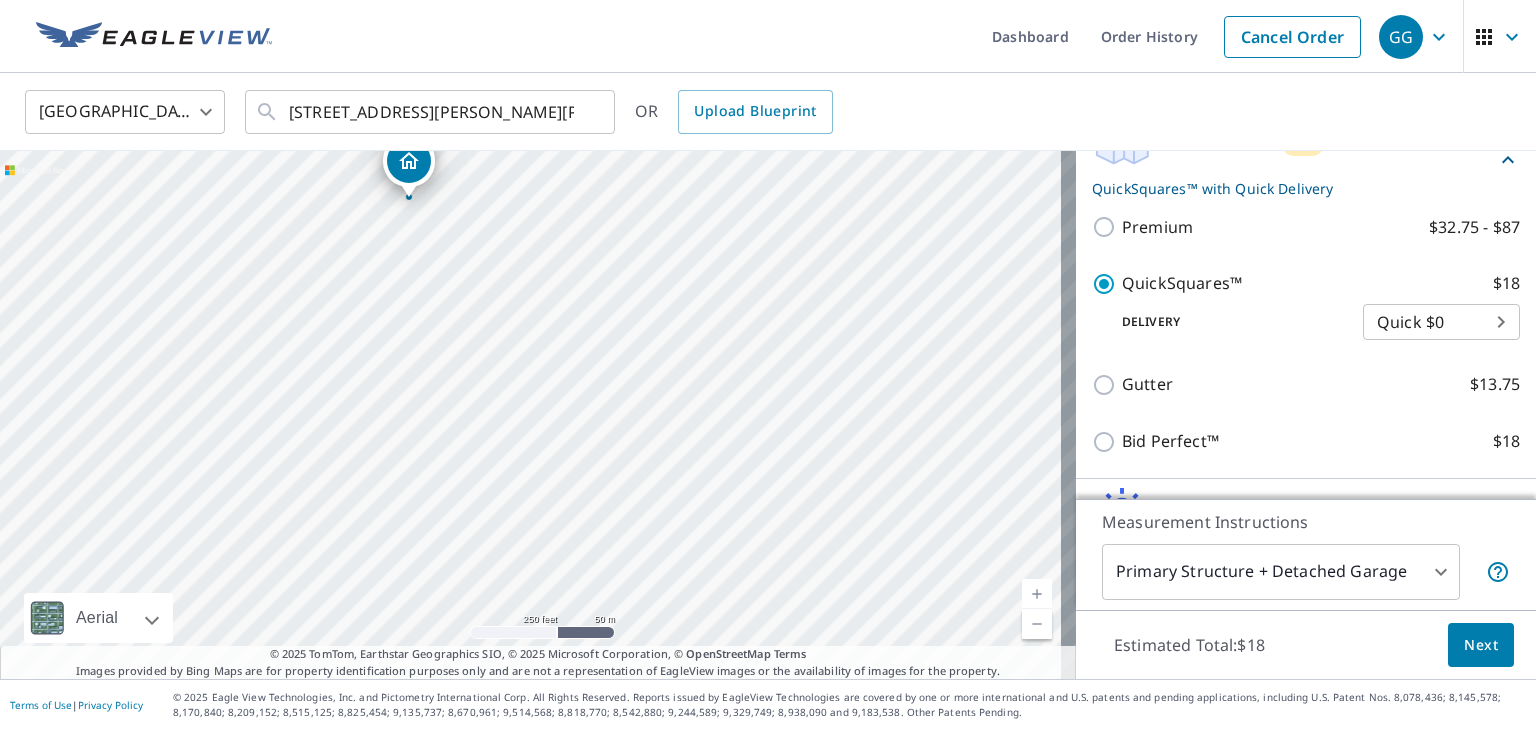drag, startPoint x: 784, startPoint y: 320, endPoint x: 766, endPoint y: 262, distance: 60.728905 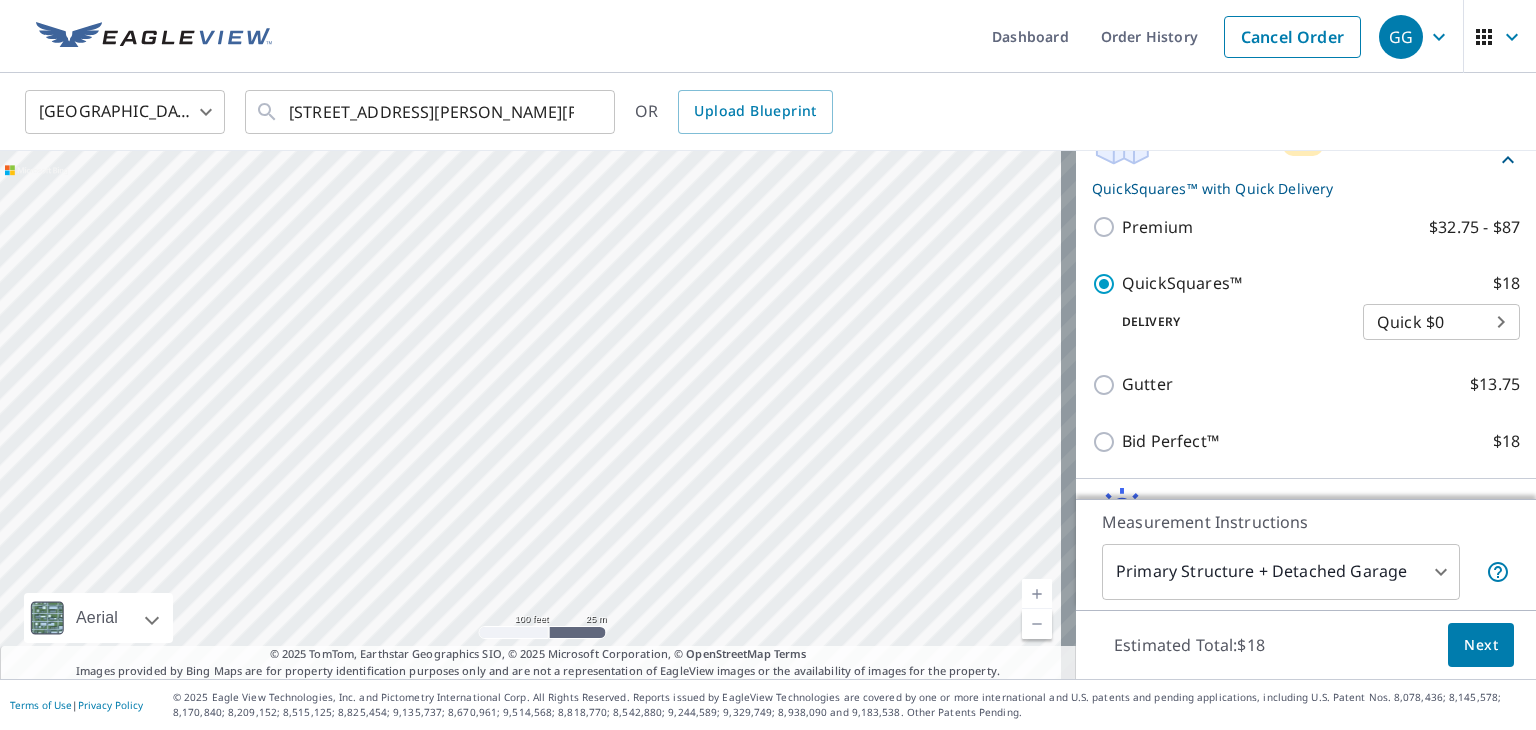 drag, startPoint x: 774, startPoint y: 396, endPoint x: 752, endPoint y: 285, distance: 113.15918 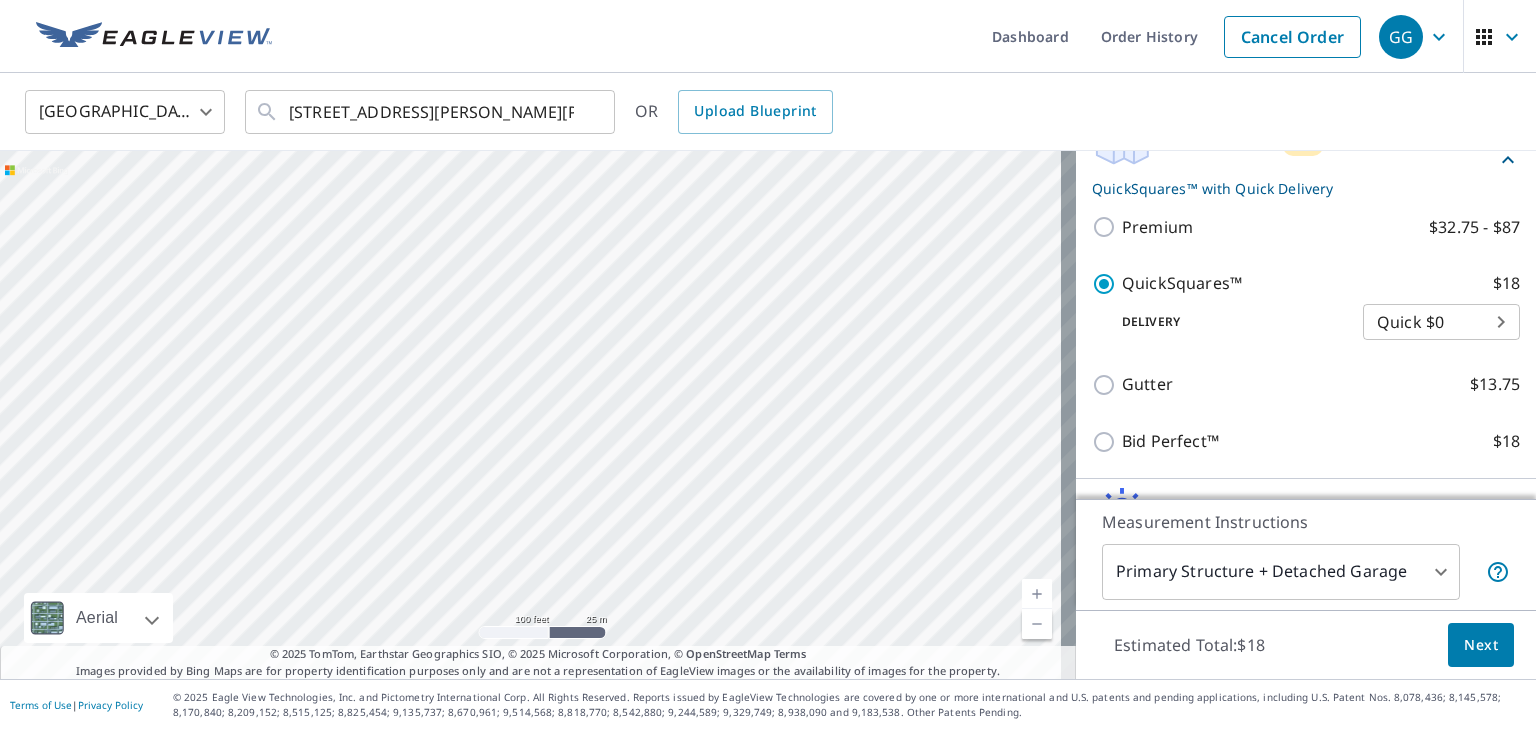 drag, startPoint x: 665, startPoint y: 420, endPoint x: 681, endPoint y: 453, distance: 36.67424 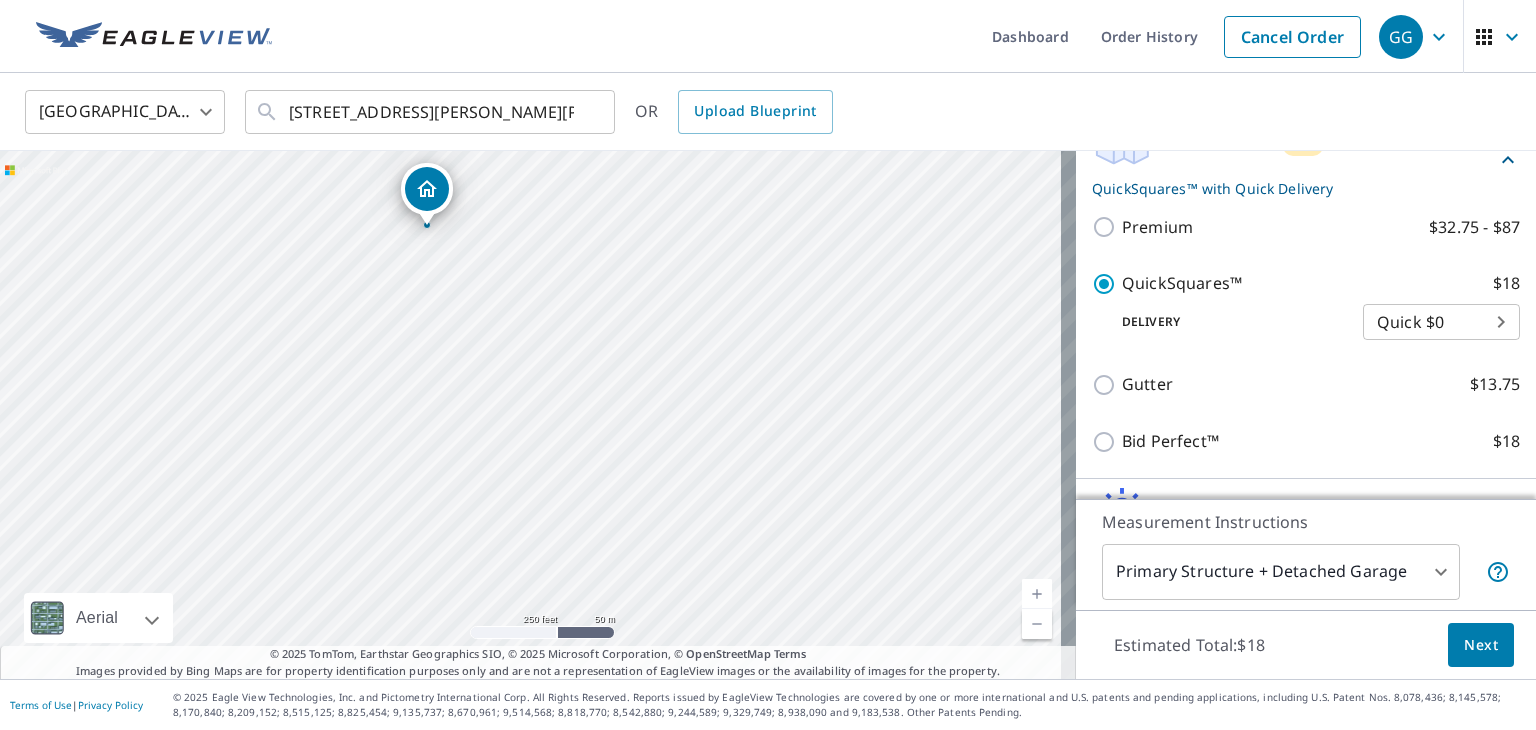 drag, startPoint x: 716, startPoint y: 249, endPoint x: 668, endPoint y: 238, distance: 49.24429 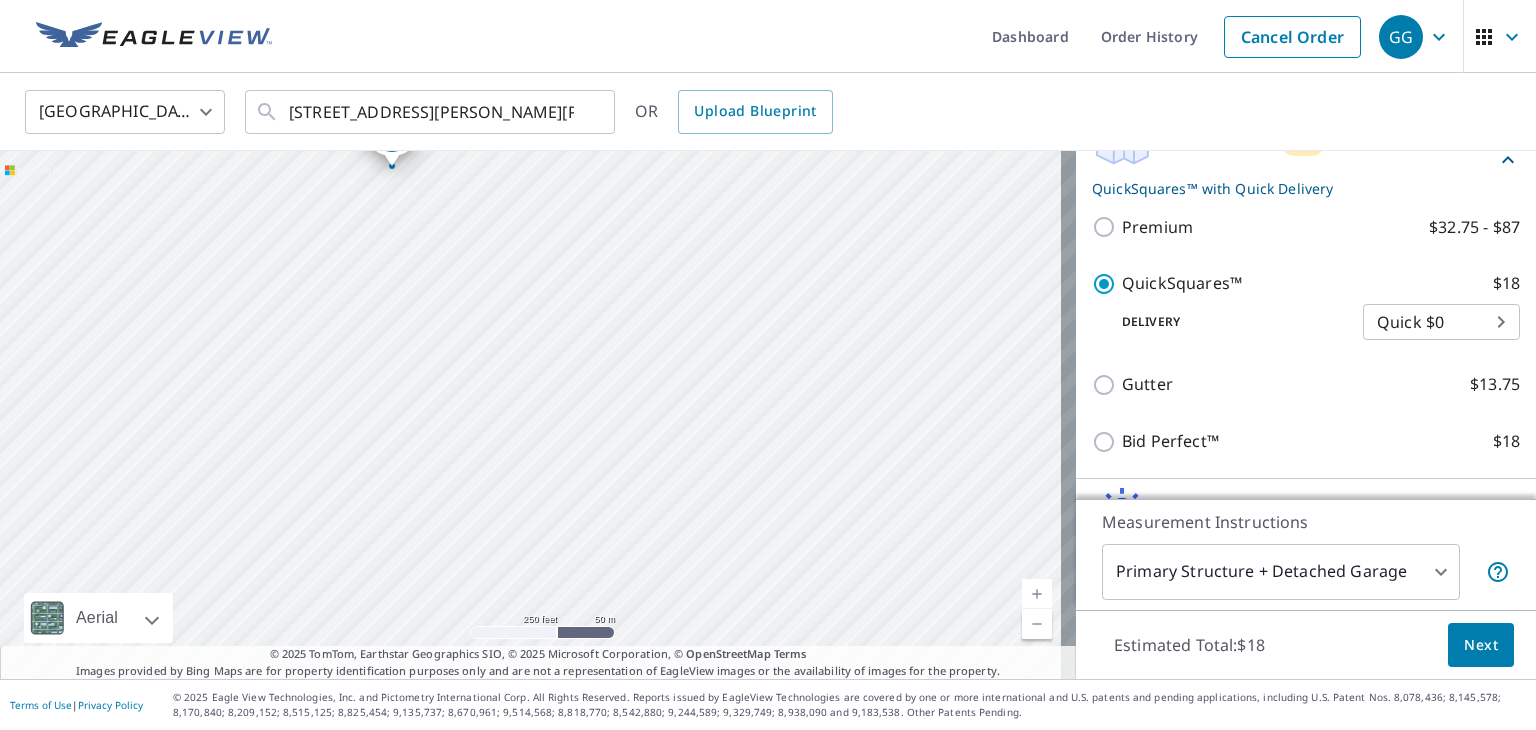 drag, startPoint x: 758, startPoint y: 532, endPoint x: 721, endPoint y: 298, distance: 236.90715 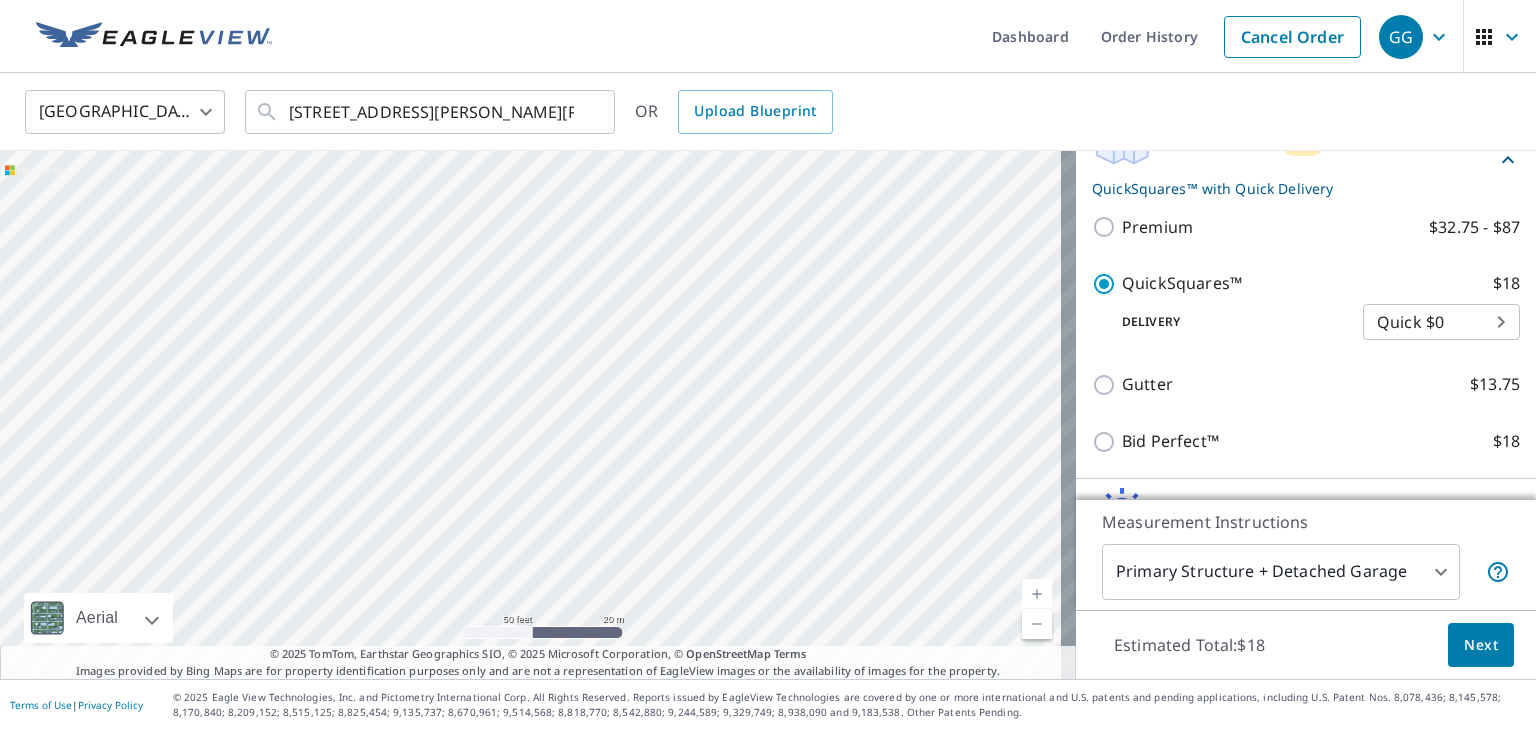 drag, startPoint x: 608, startPoint y: 300, endPoint x: 805, endPoint y: 408, distance: 224.66197 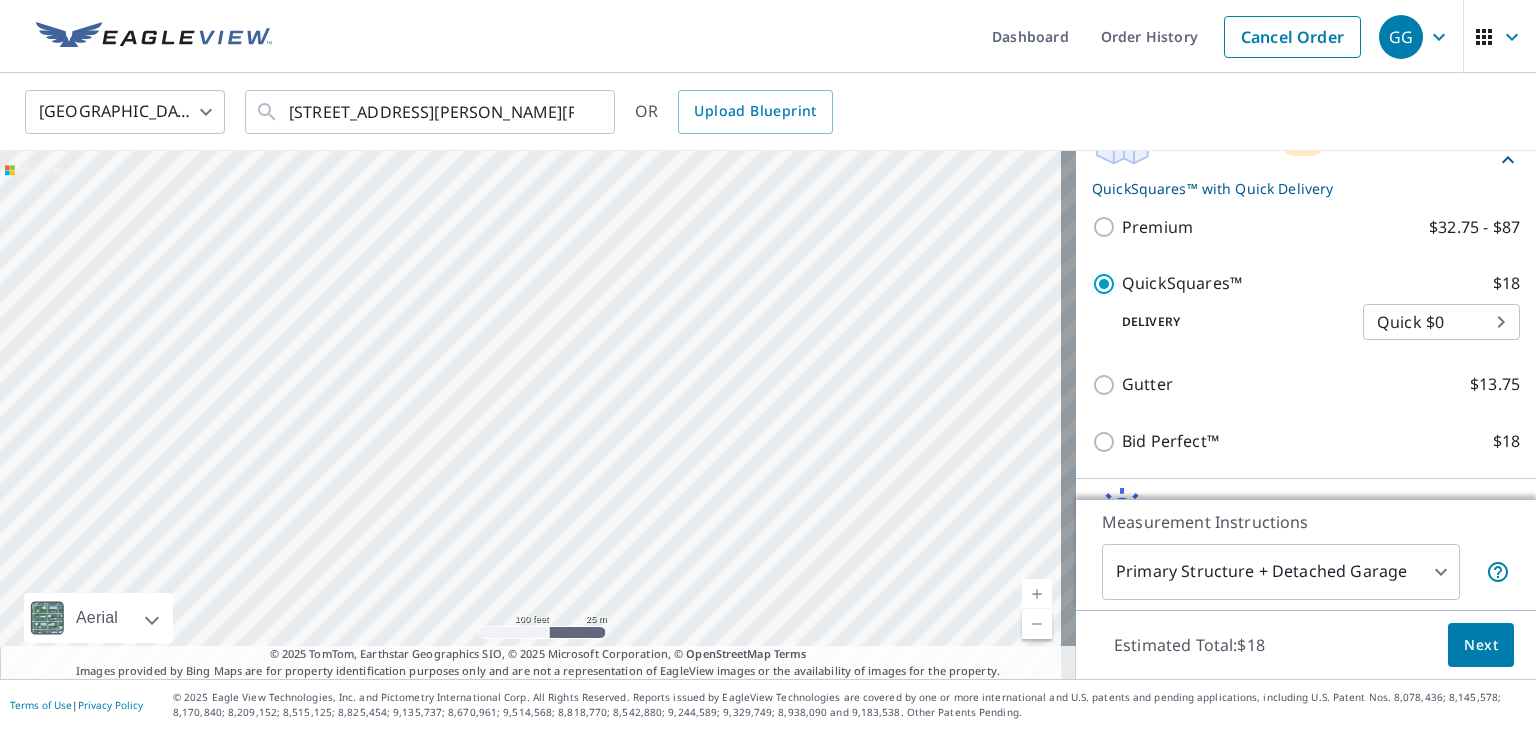 drag, startPoint x: 744, startPoint y: 358, endPoint x: 808, endPoint y: 597, distance: 247.4207 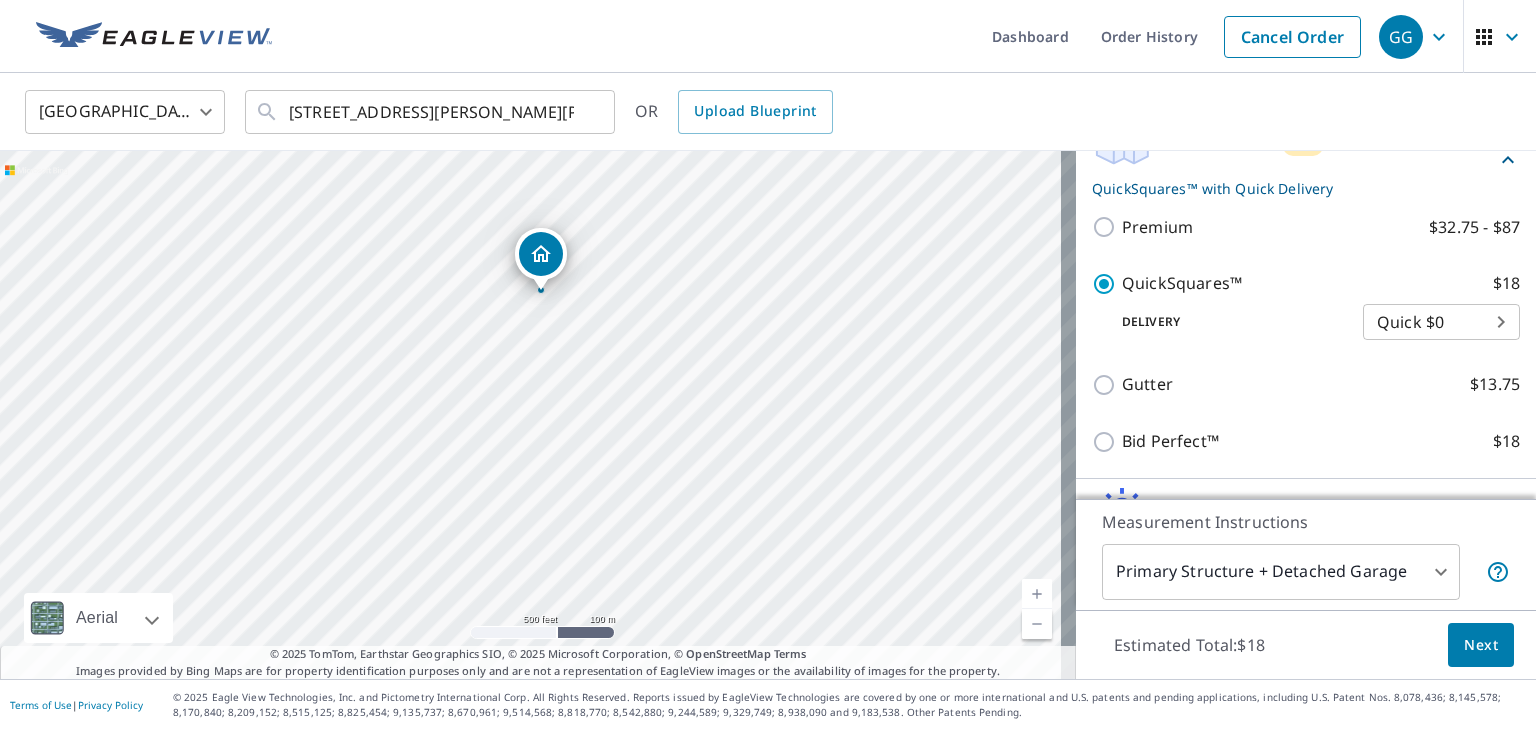 drag, startPoint x: 680, startPoint y: 383, endPoint x: 722, endPoint y: 392, distance: 42.953465 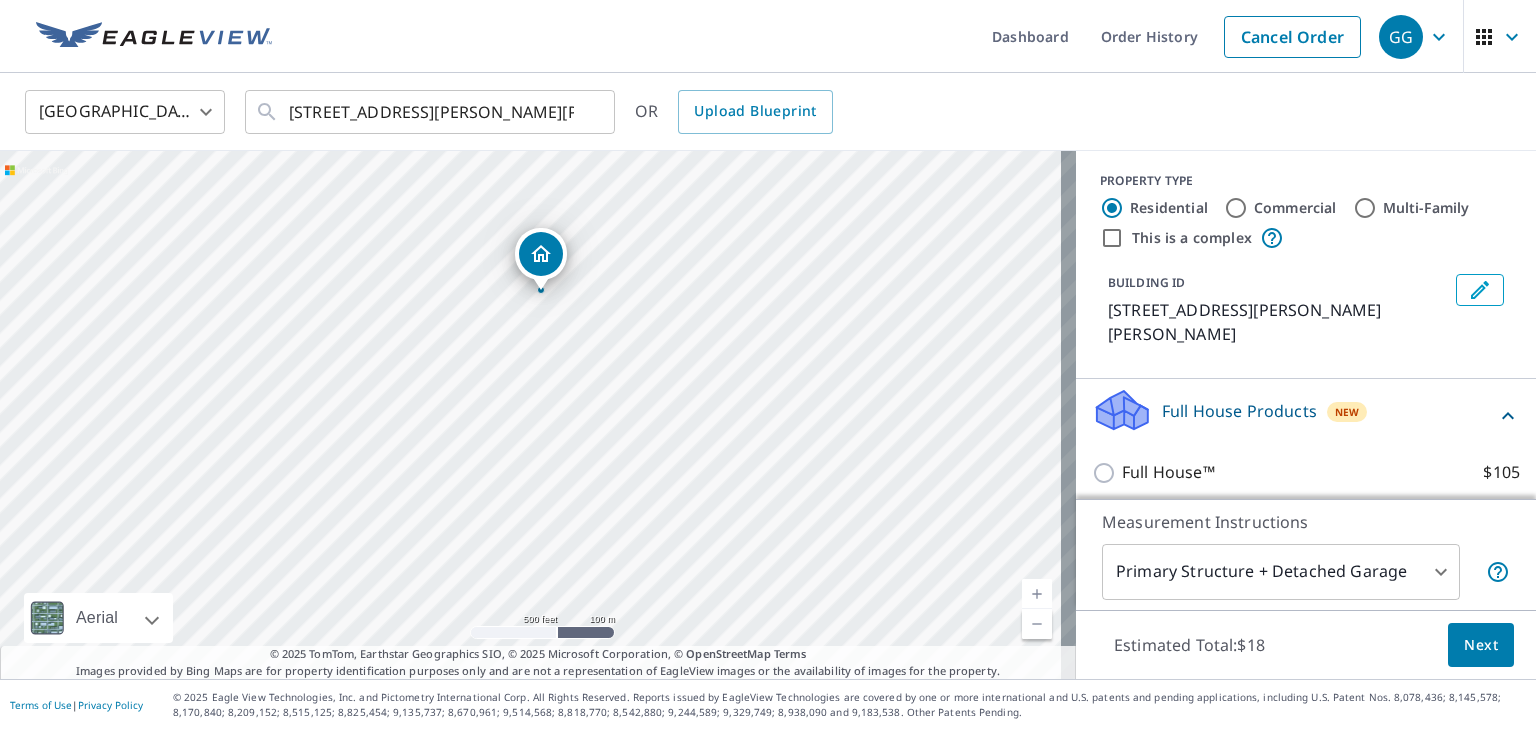 scroll, scrollTop: 0, scrollLeft: 0, axis: both 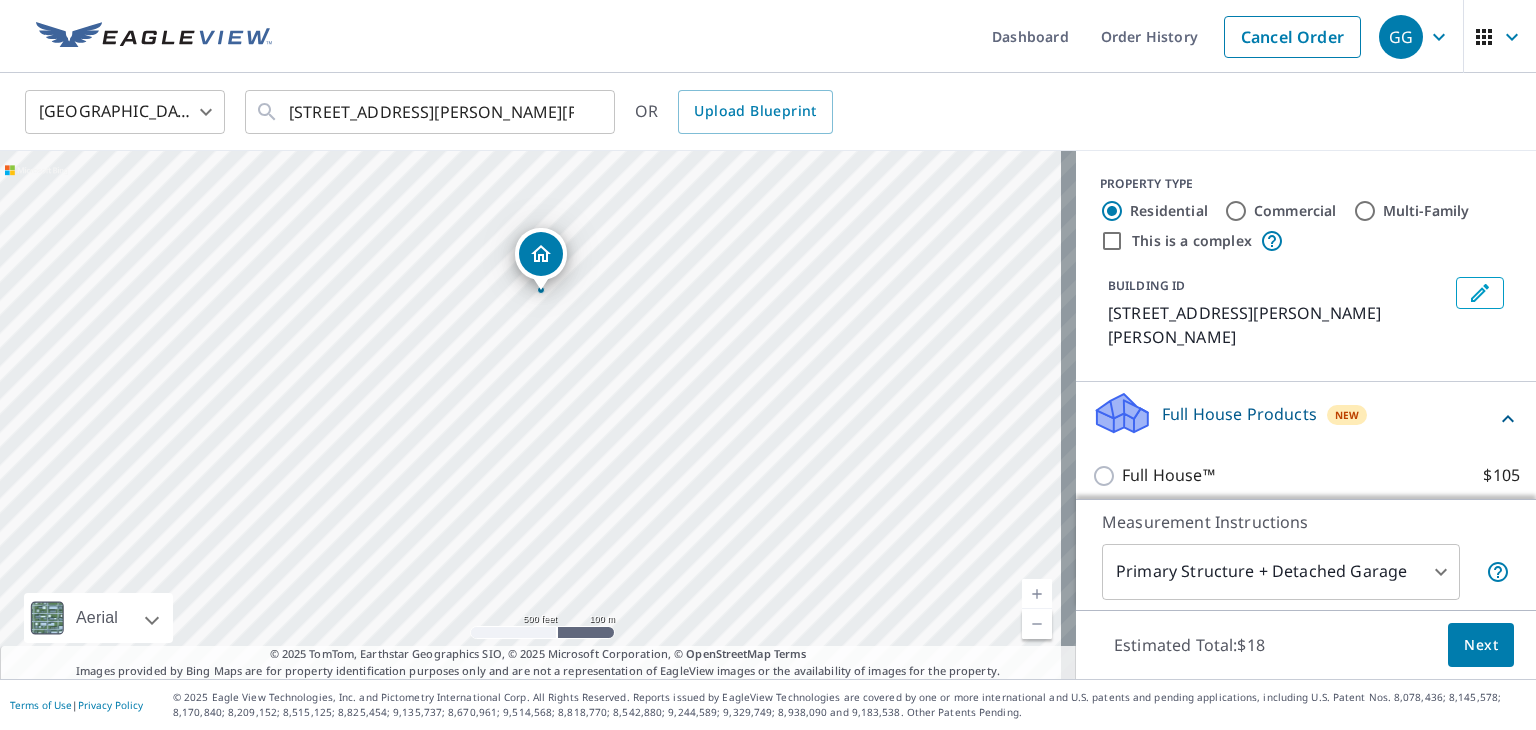 click on "Commercial" at bounding box center [1236, 211] 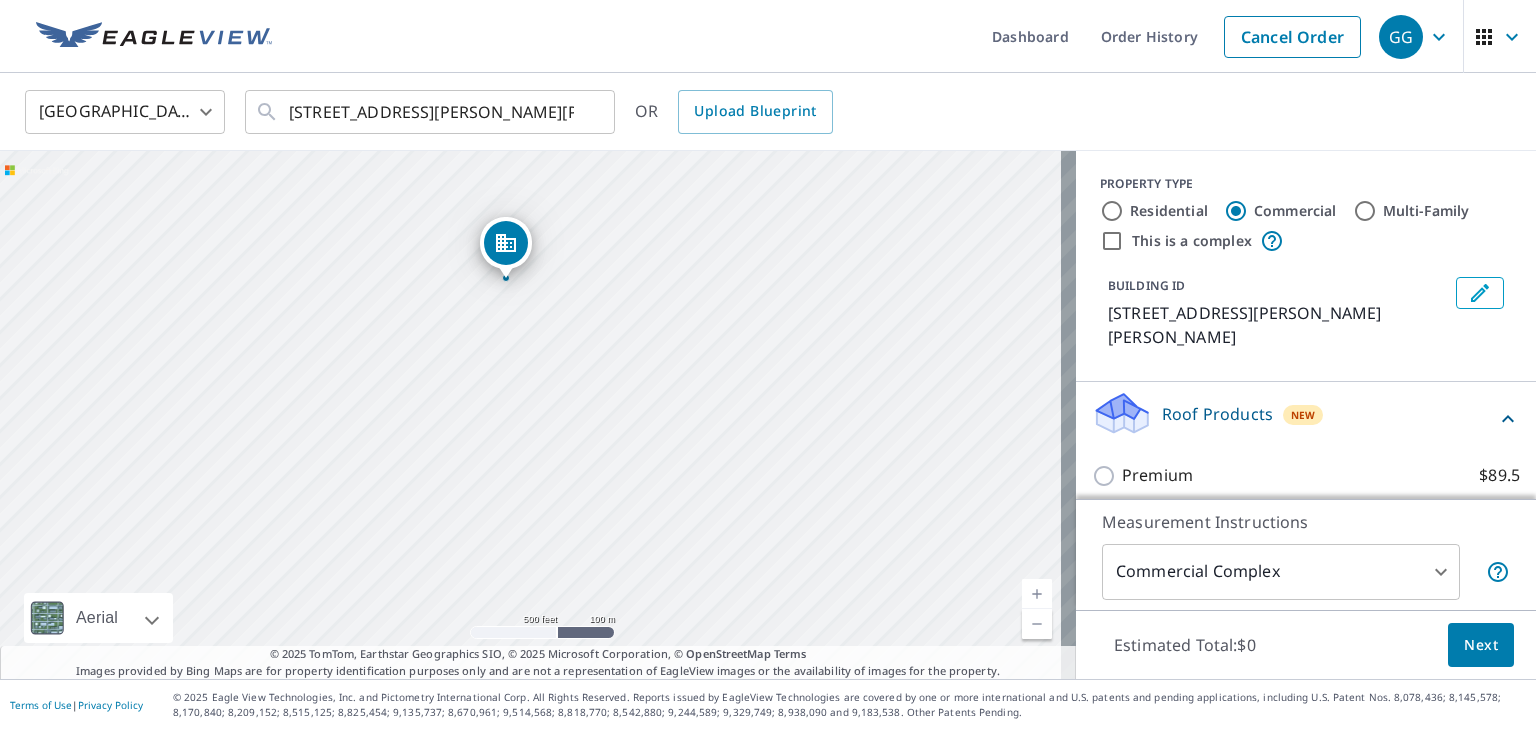 drag, startPoint x: 700, startPoint y: 482, endPoint x: 662, endPoint y: 320, distance: 166.39711 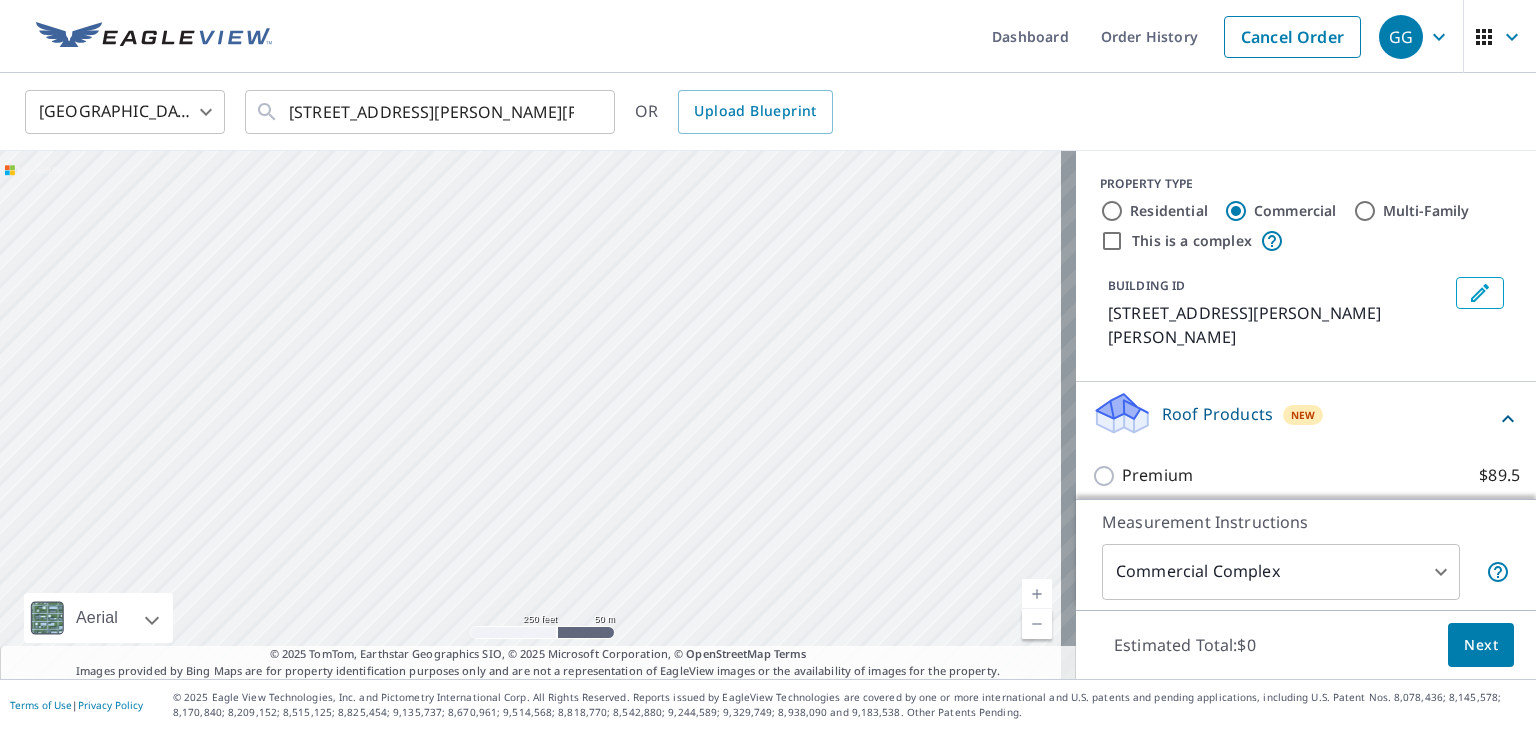 drag, startPoint x: 833, startPoint y: 479, endPoint x: 712, endPoint y: 341, distance: 183.53474 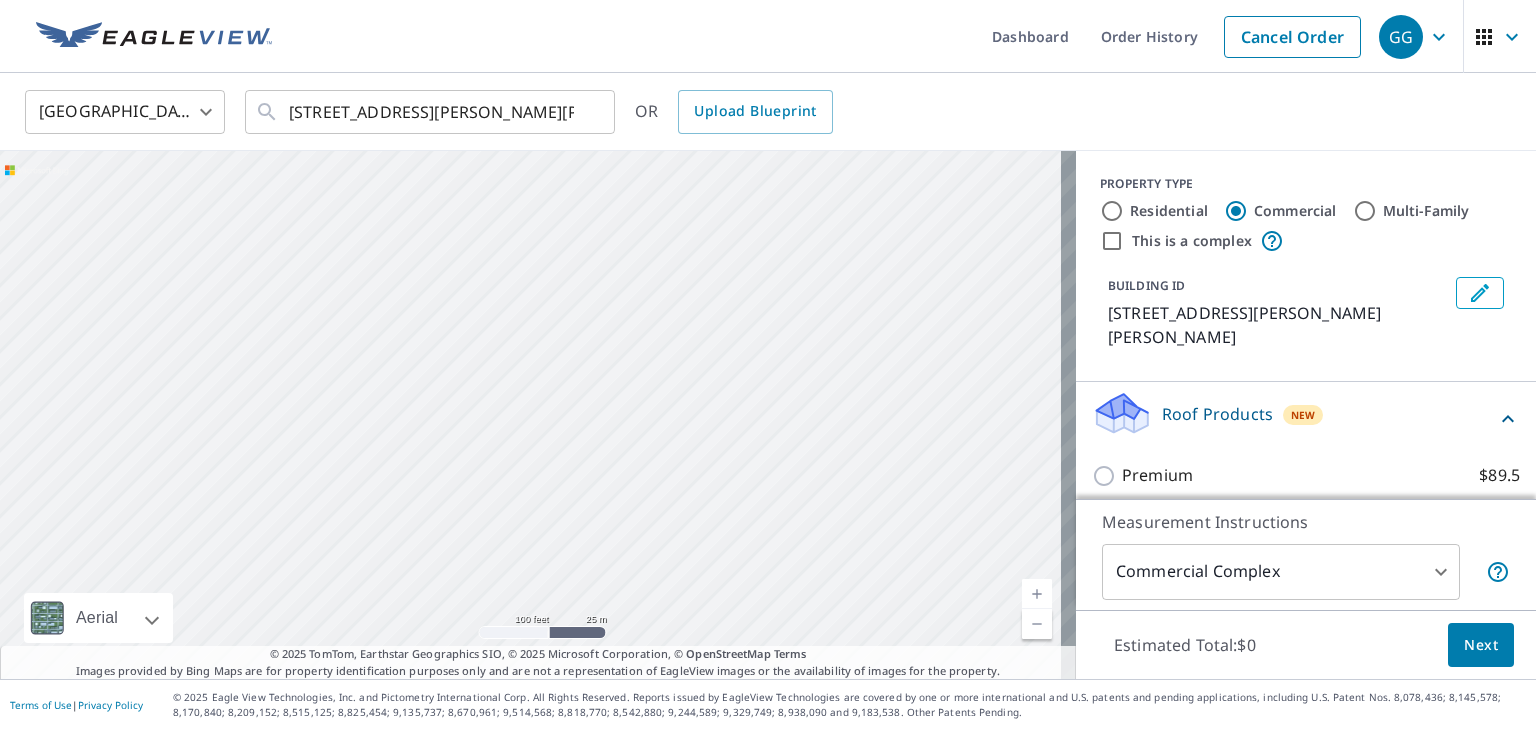drag, startPoint x: 869, startPoint y: 433, endPoint x: 814, endPoint y: 365, distance: 87.458565 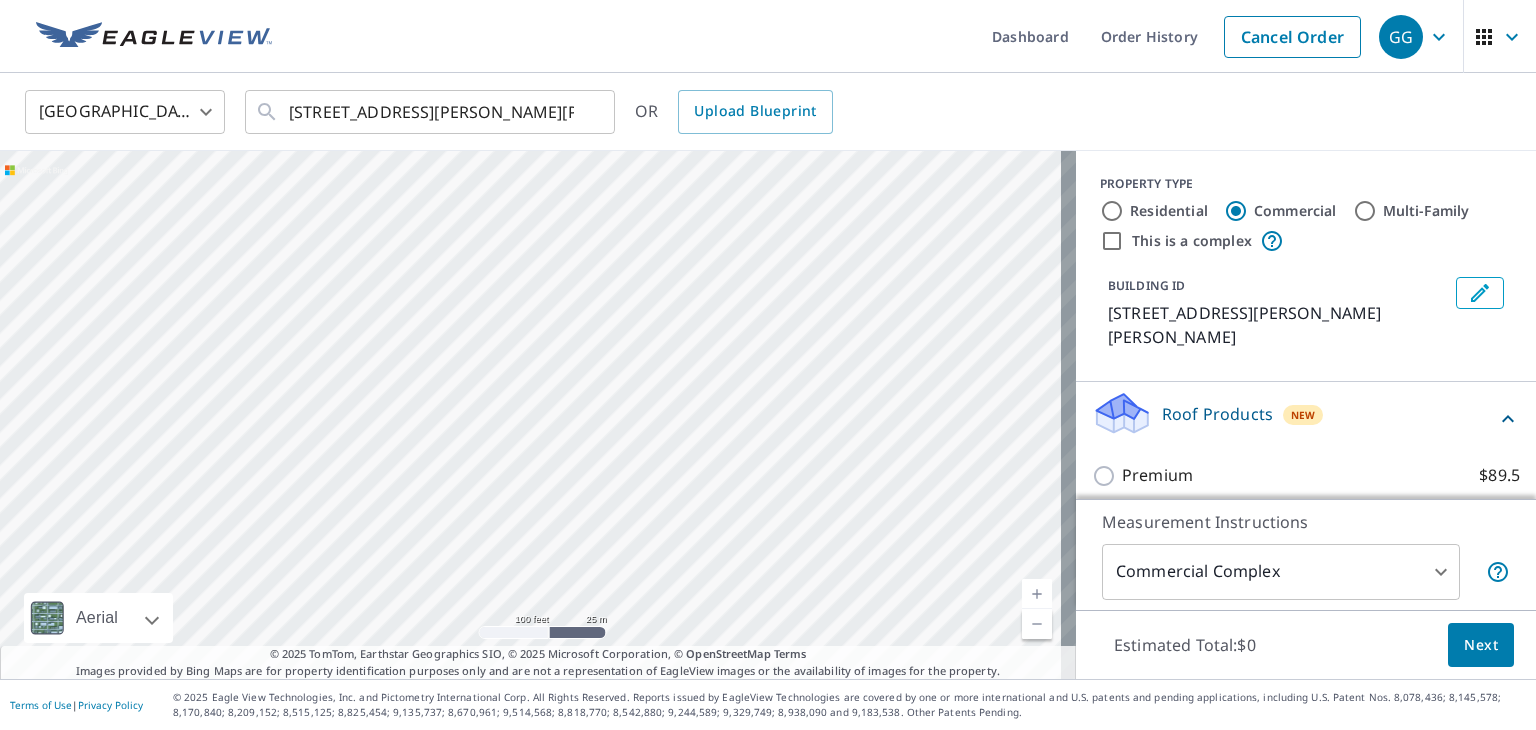 click on "[STREET_ADDRESS][PERSON_NAME][PERSON_NAME]" at bounding box center [538, 415] 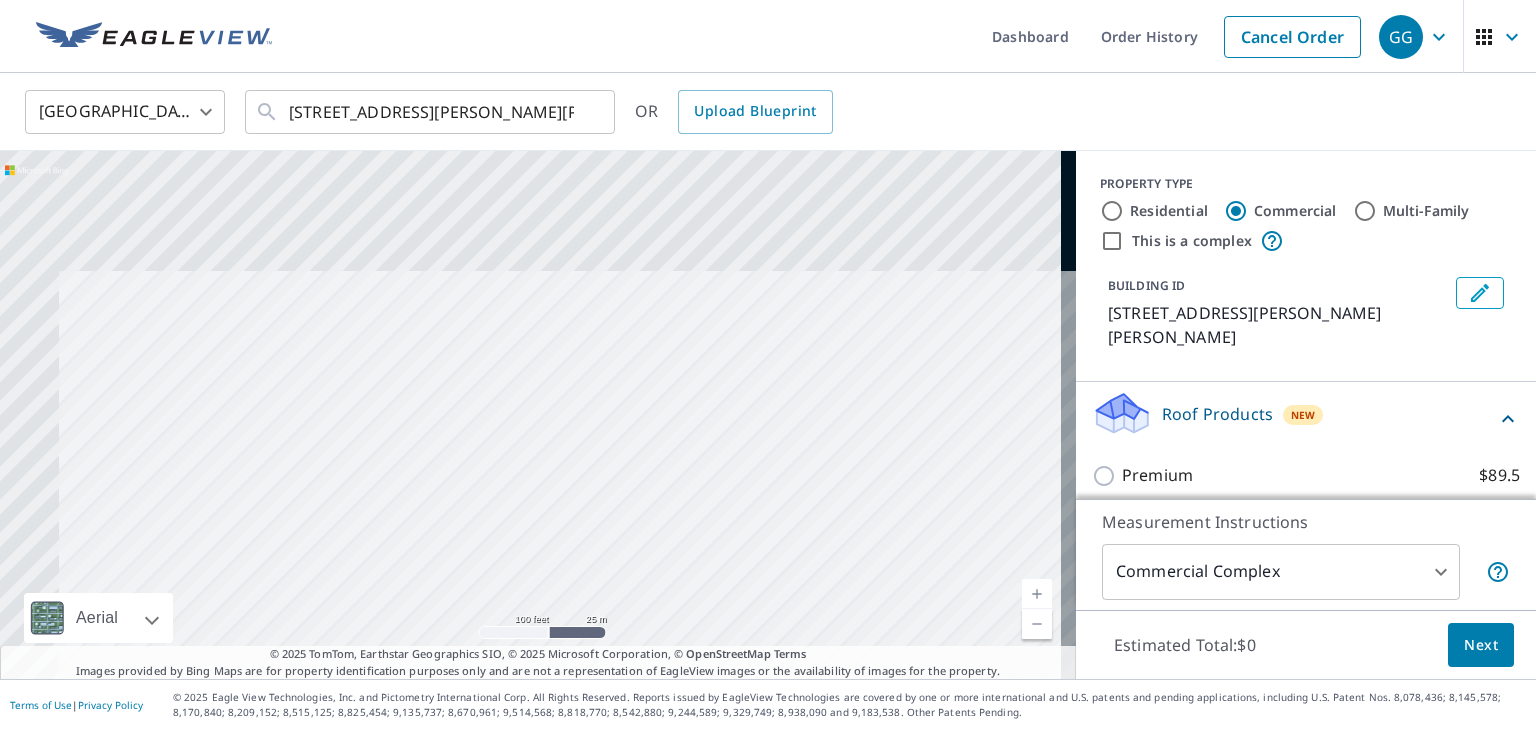 drag, startPoint x: 813, startPoint y: 639, endPoint x: 935, endPoint y: 713, distance: 142.68848 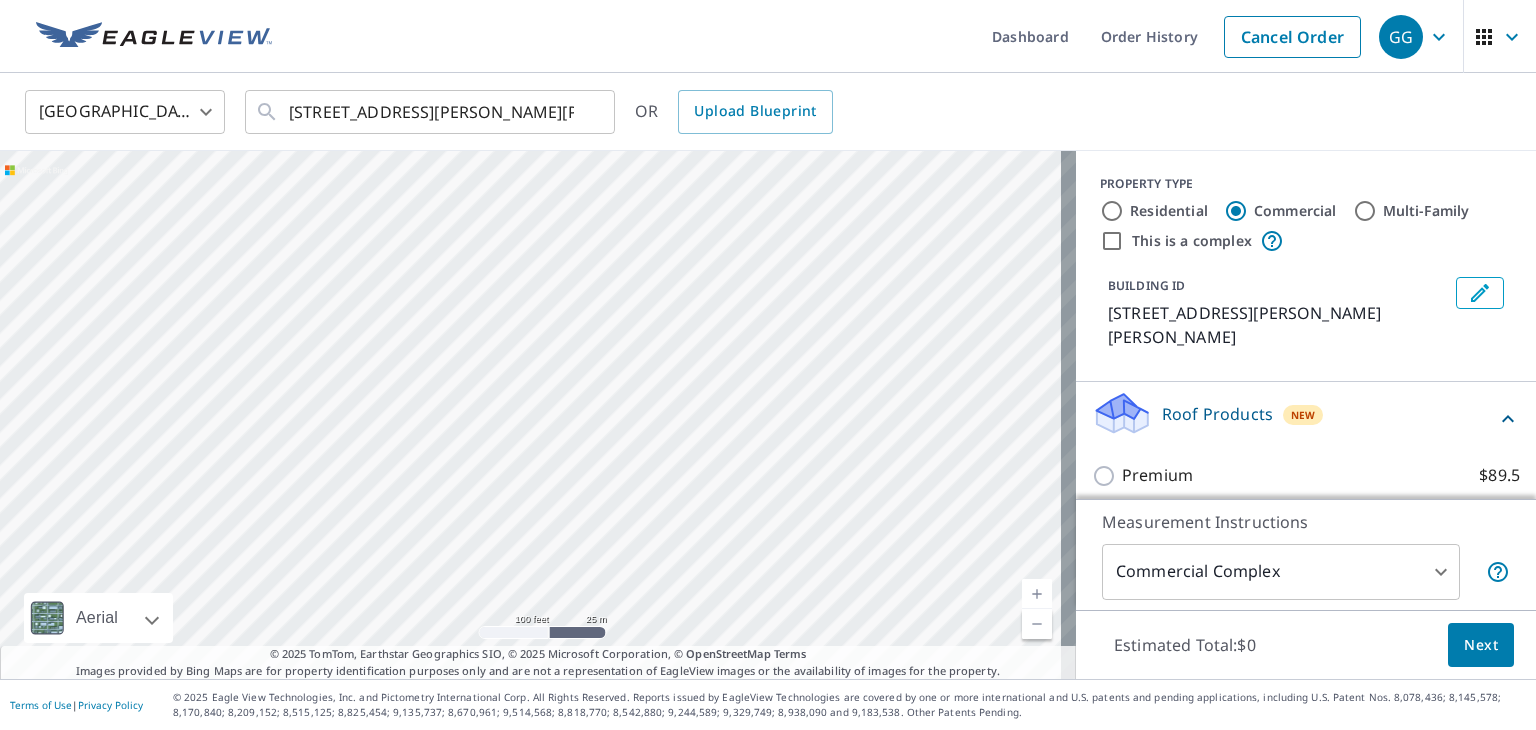 click on "[STREET_ADDRESS][PERSON_NAME][PERSON_NAME]" at bounding box center (538, 415) 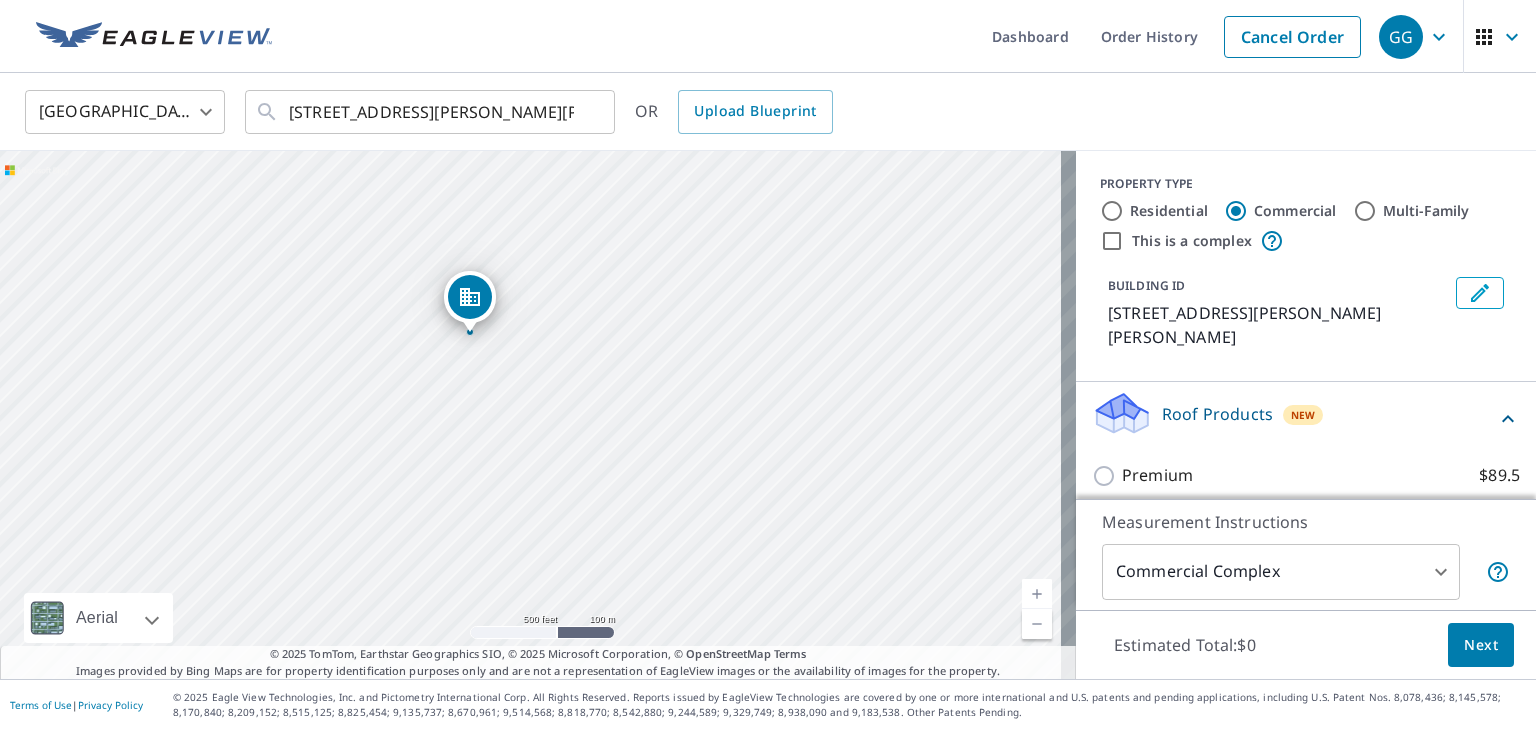 drag, startPoint x: 588, startPoint y: 319, endPoint x: 675, endPoint y: 494, distance: 195.43285 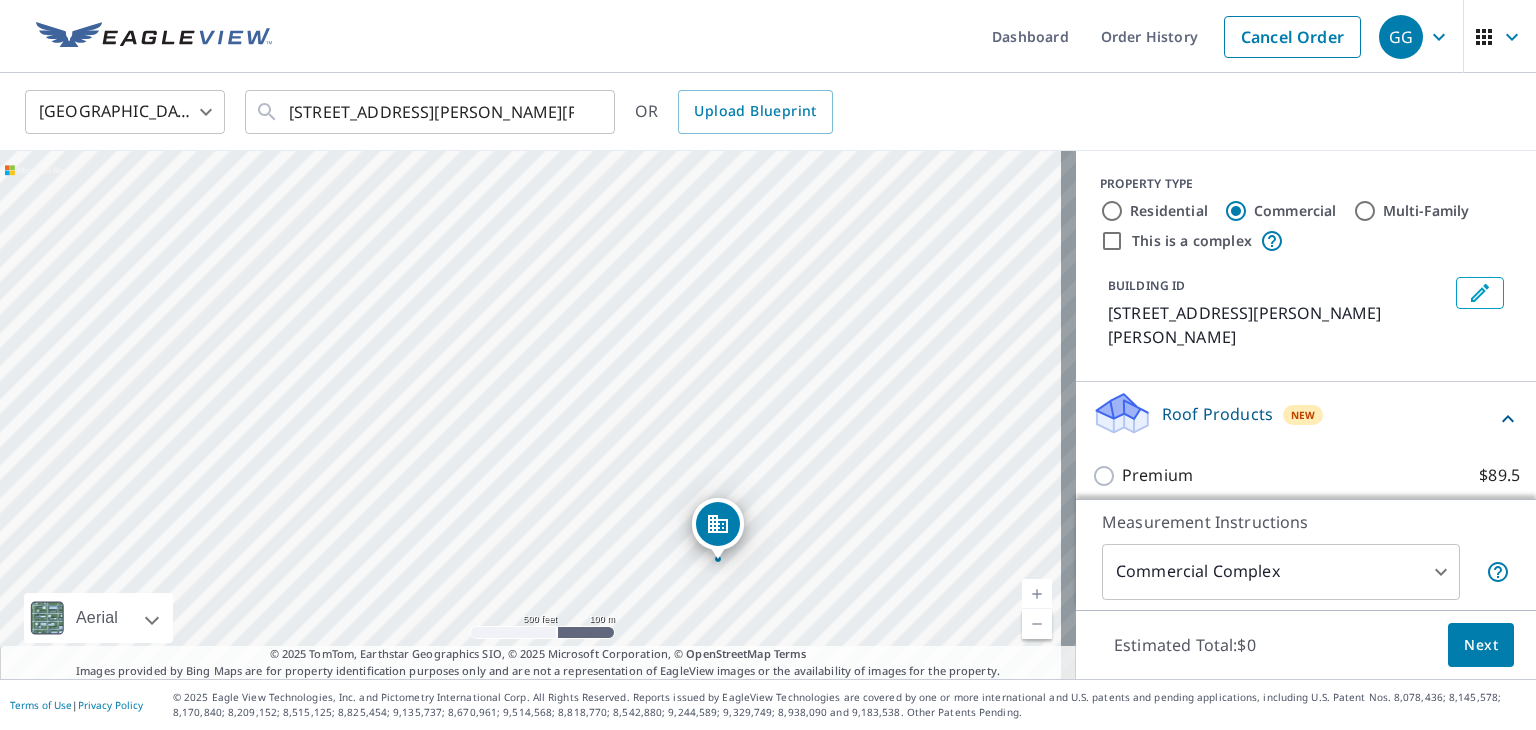 drag, startPoint x: 467, startPoint y: 314, endPoint x: 709, endPoint y: 529, distance: 323.7113 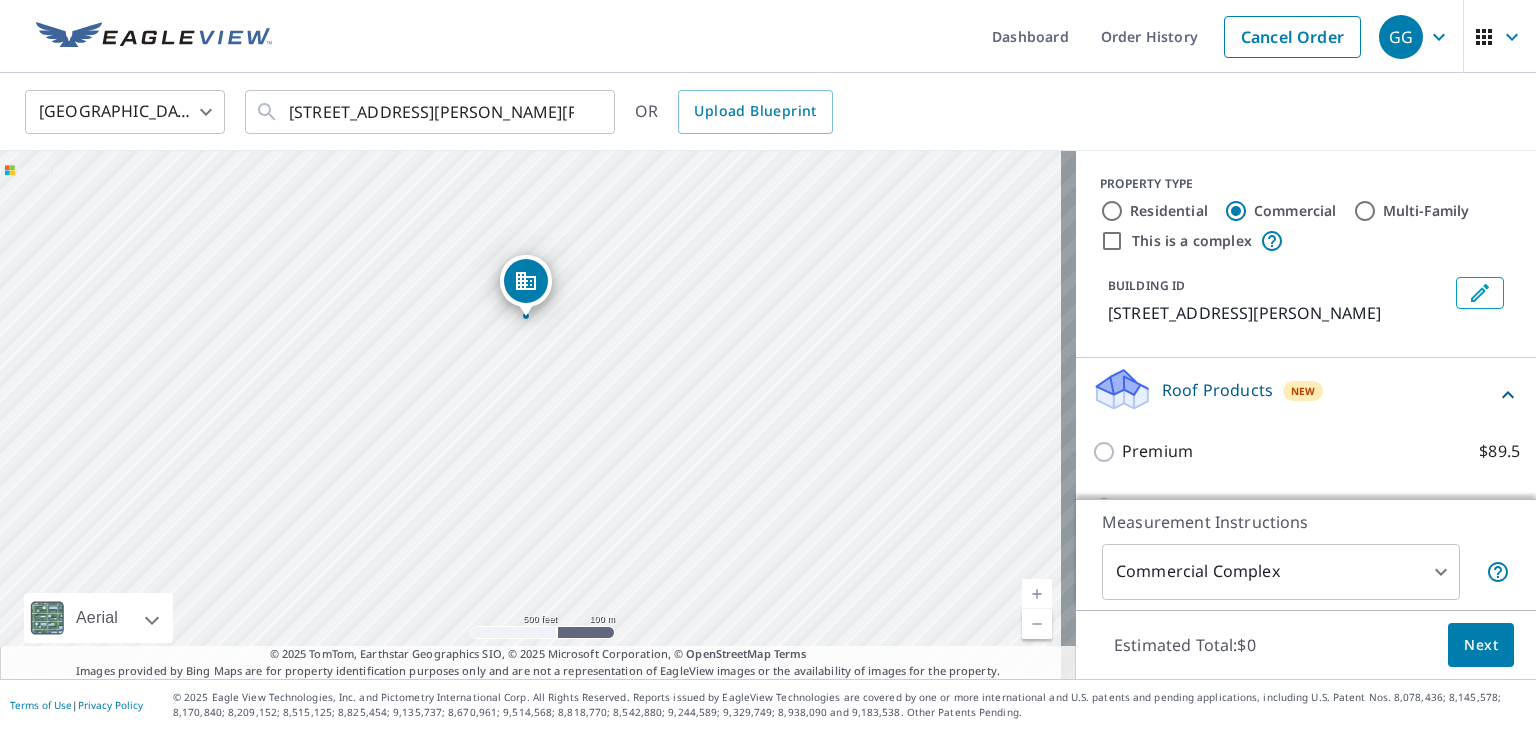 drag, startPoint x: 820, startPoint y: 421, endPoint x: 818, endPoint y: 341, distance: 80.024994 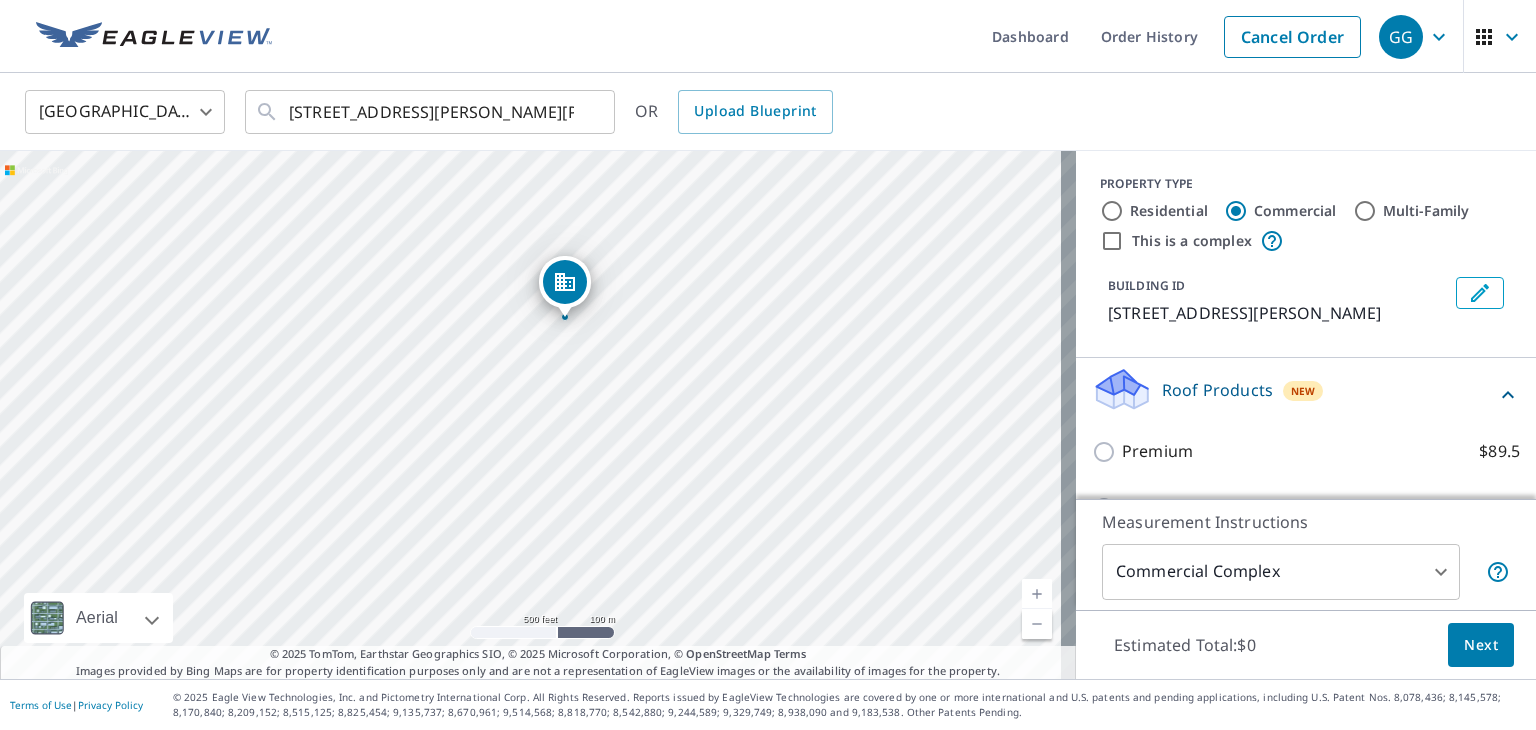 drag, startPoint x: 533, startPoint y: 247, endPoint x: 604, endPoint y: 353, distance: 127.581345 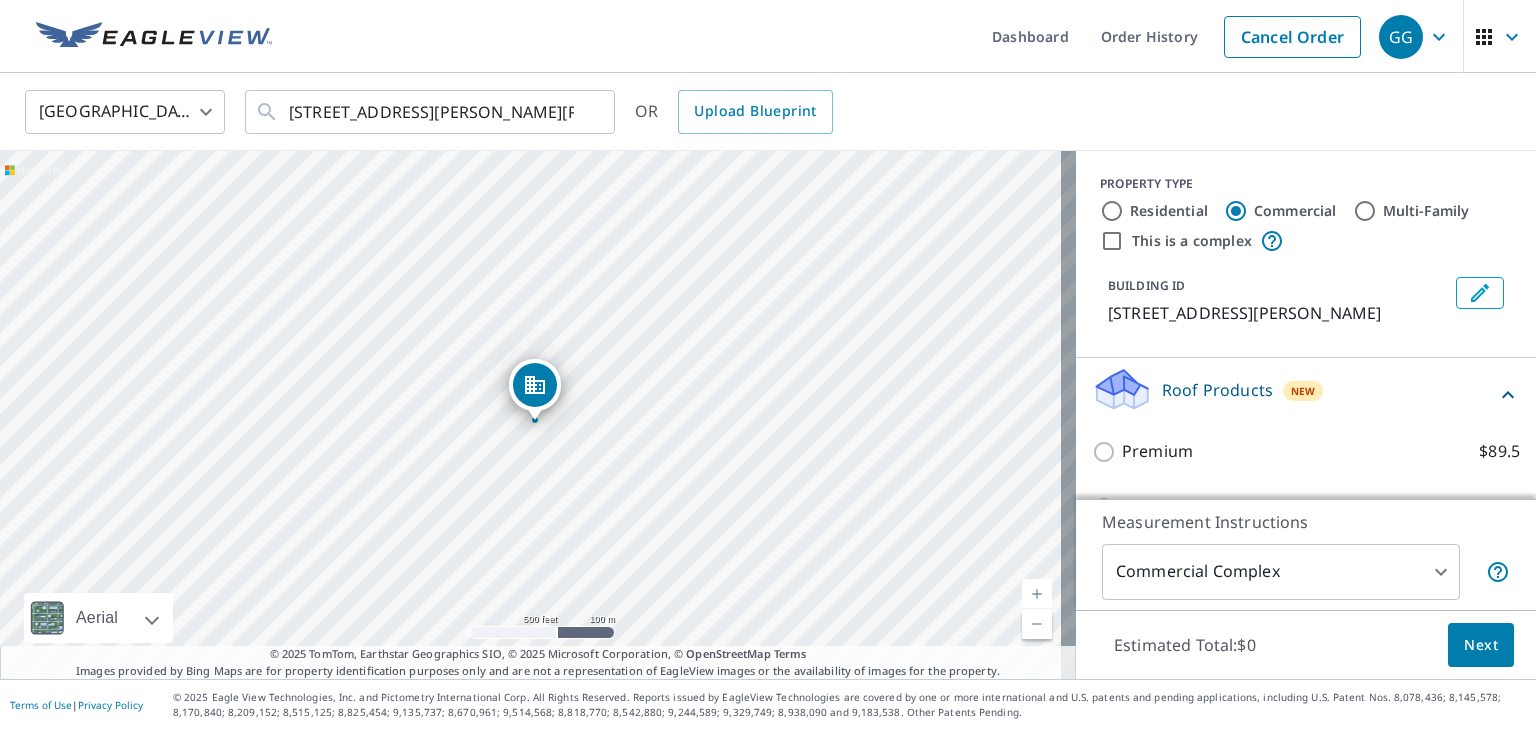 drag, startPoint x: 535, startPoint y: 372, endPoint x: 595, endPoint y: 447, distance: 96.04687 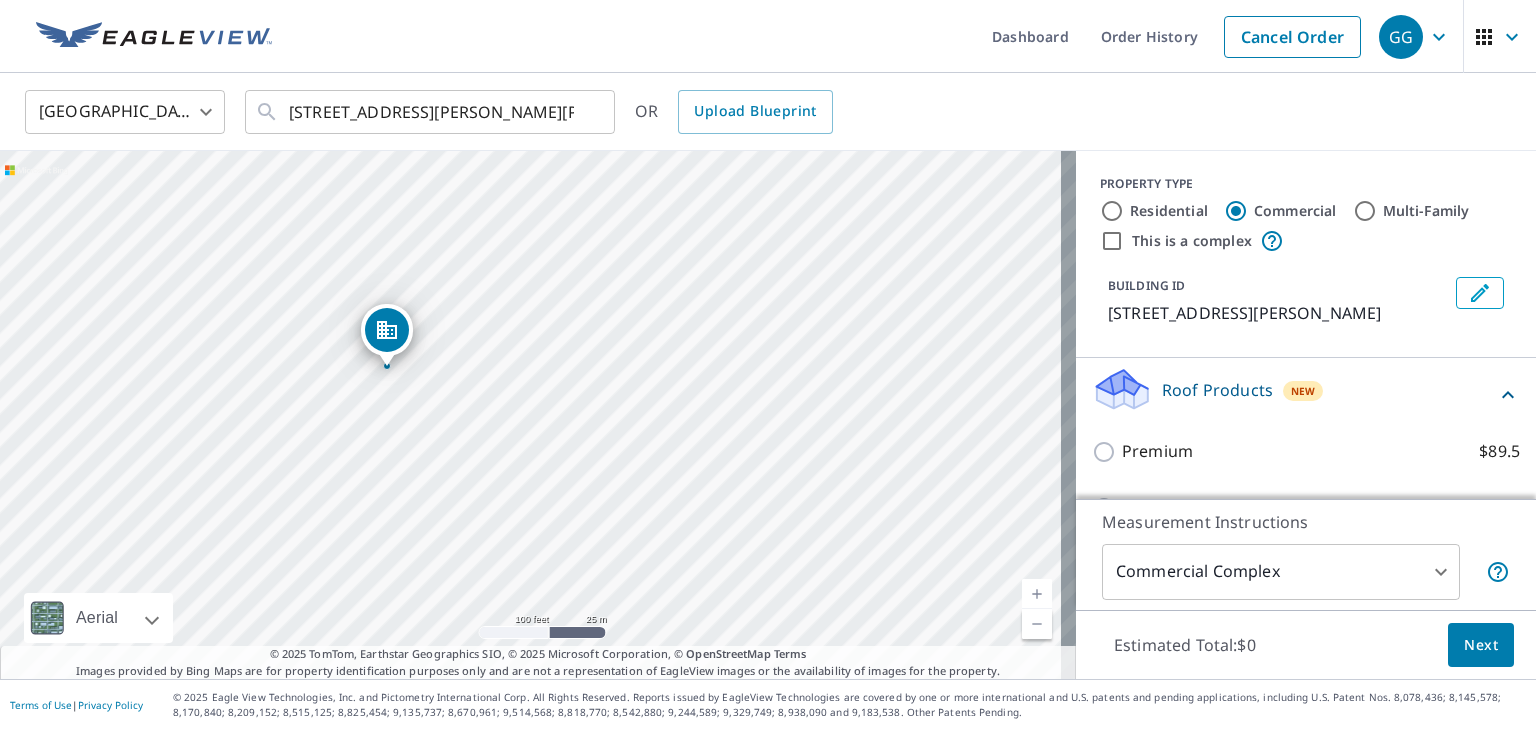 drag, startPoint x: 623, startPoint y: 389, endPoint x: 773, endPoint y: 447, distance: 160.82289 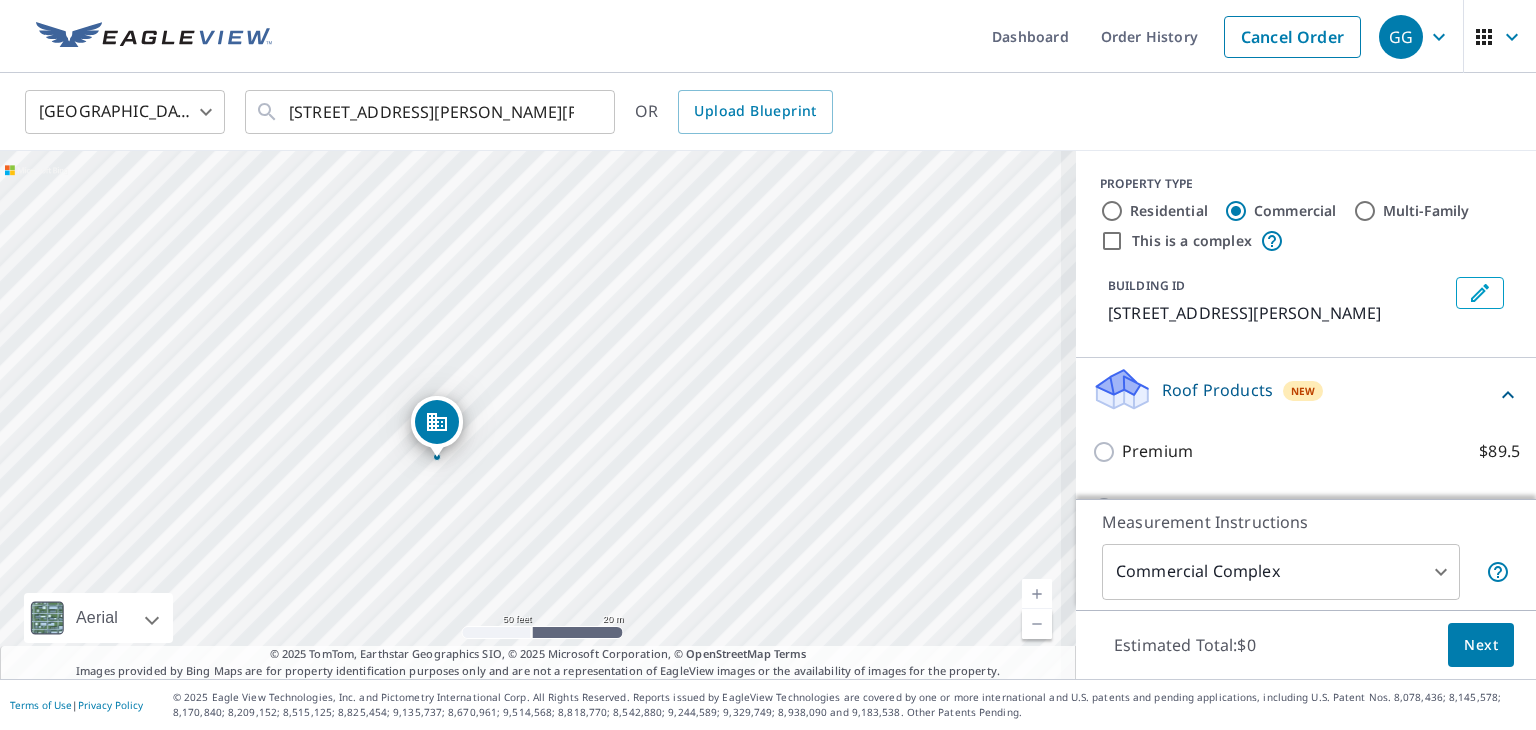 drag, startPoint x: 660, startPoint y: 374, endPoint x: 810, endPoint y: 654, distance: 317.6476 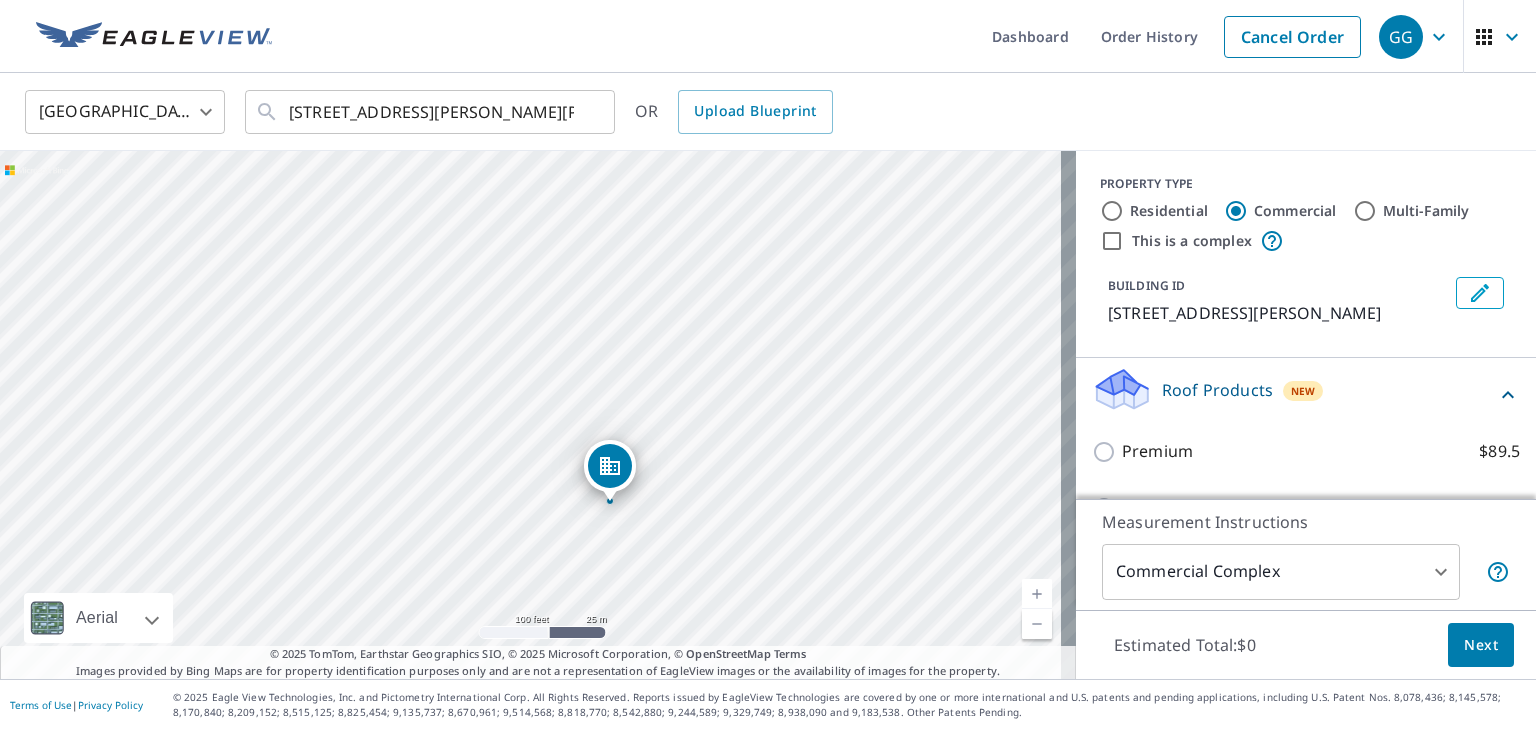 drag, startPoint x: 528, startPoint y: 461, endPoint x: 760, endPoint y: 469, distance: 232.1379 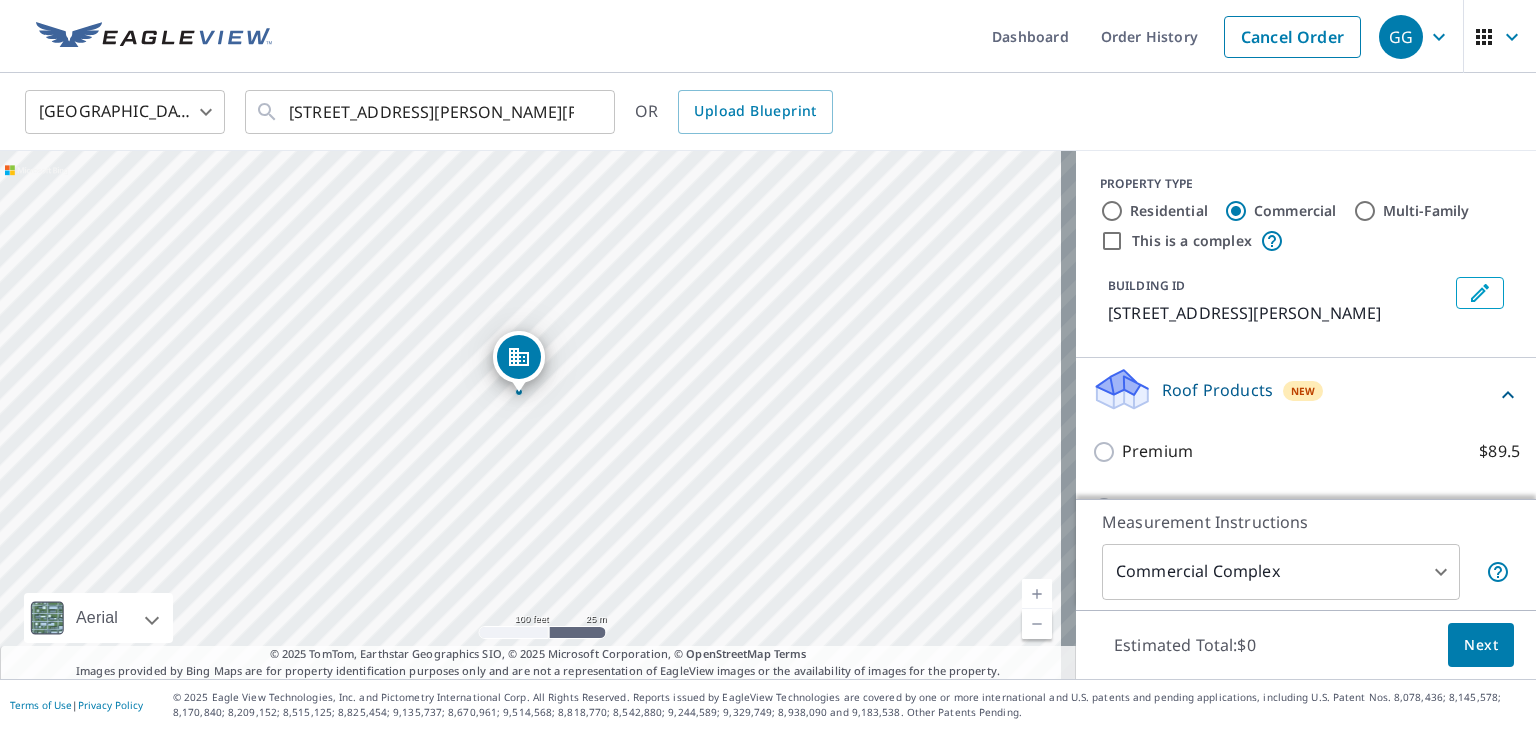 drag, startPoint x: 624, startPoint y: 461, endPoint x: 504, endPoint y: 363, distance: 154.93224 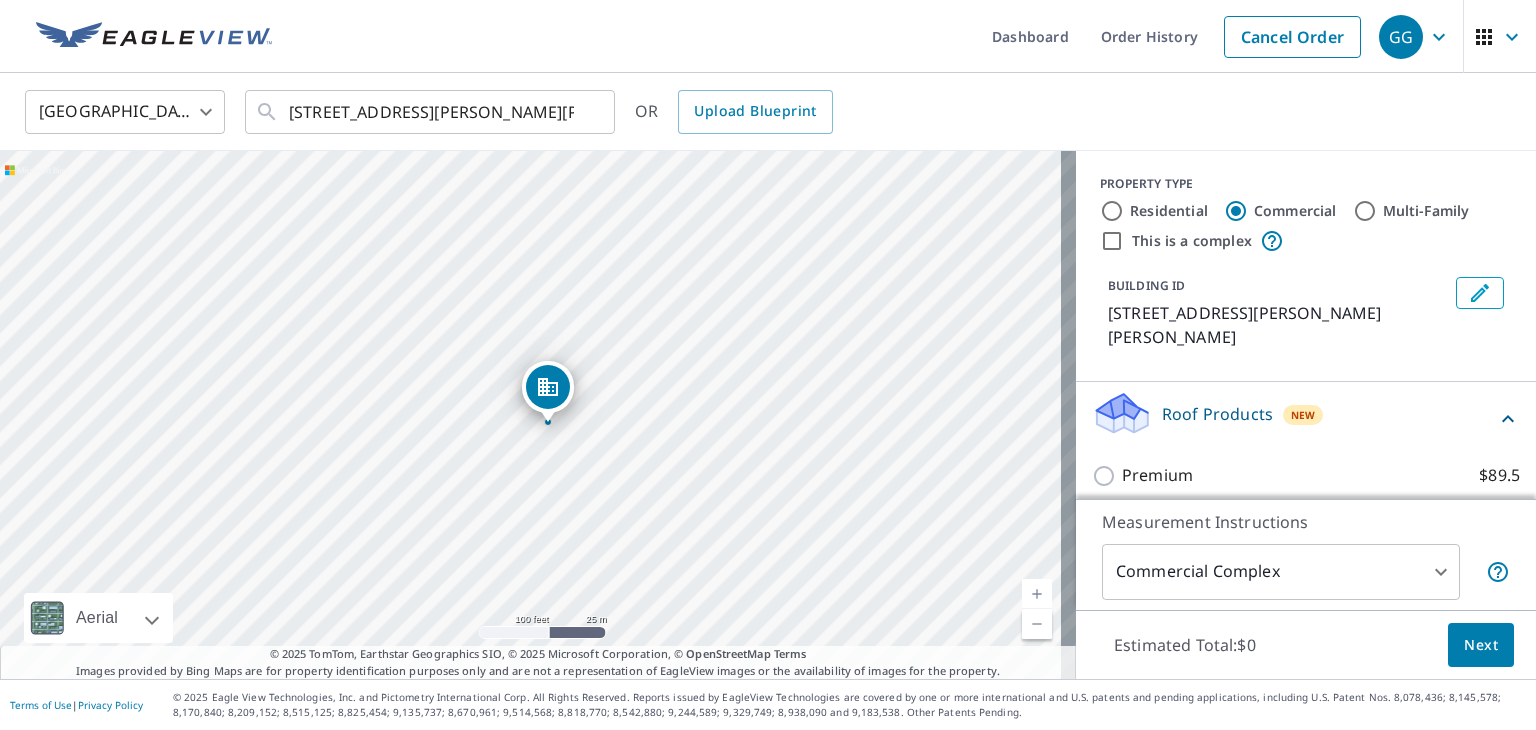 drag, startPoint x: 724, startPoint y: 403, endPoint x: 871, endPoint y: 489, distance: 170.30855 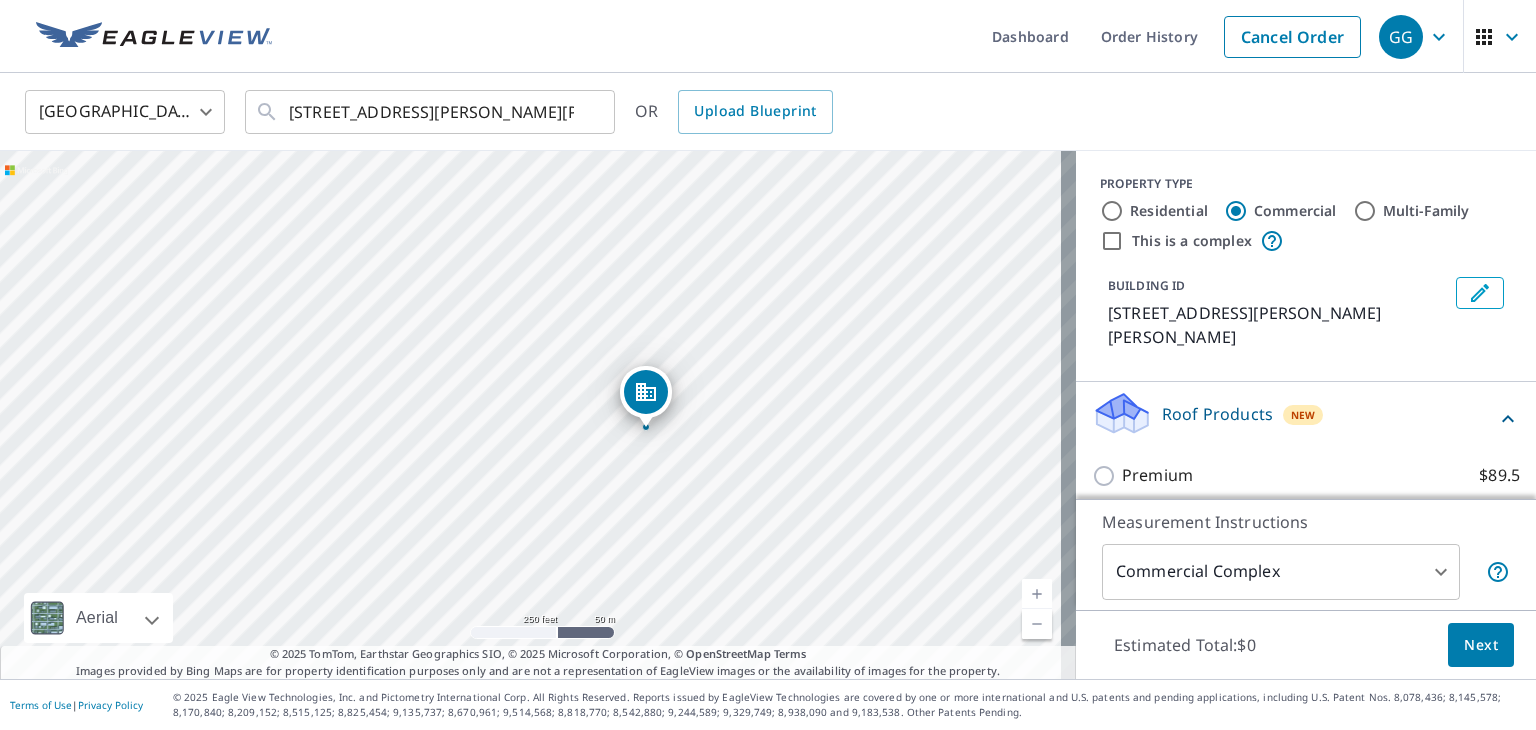 drag, startPoint x: 789, startPoint y: 462, endPoint x: 634, endPoint y: 379, distance: 175.82378 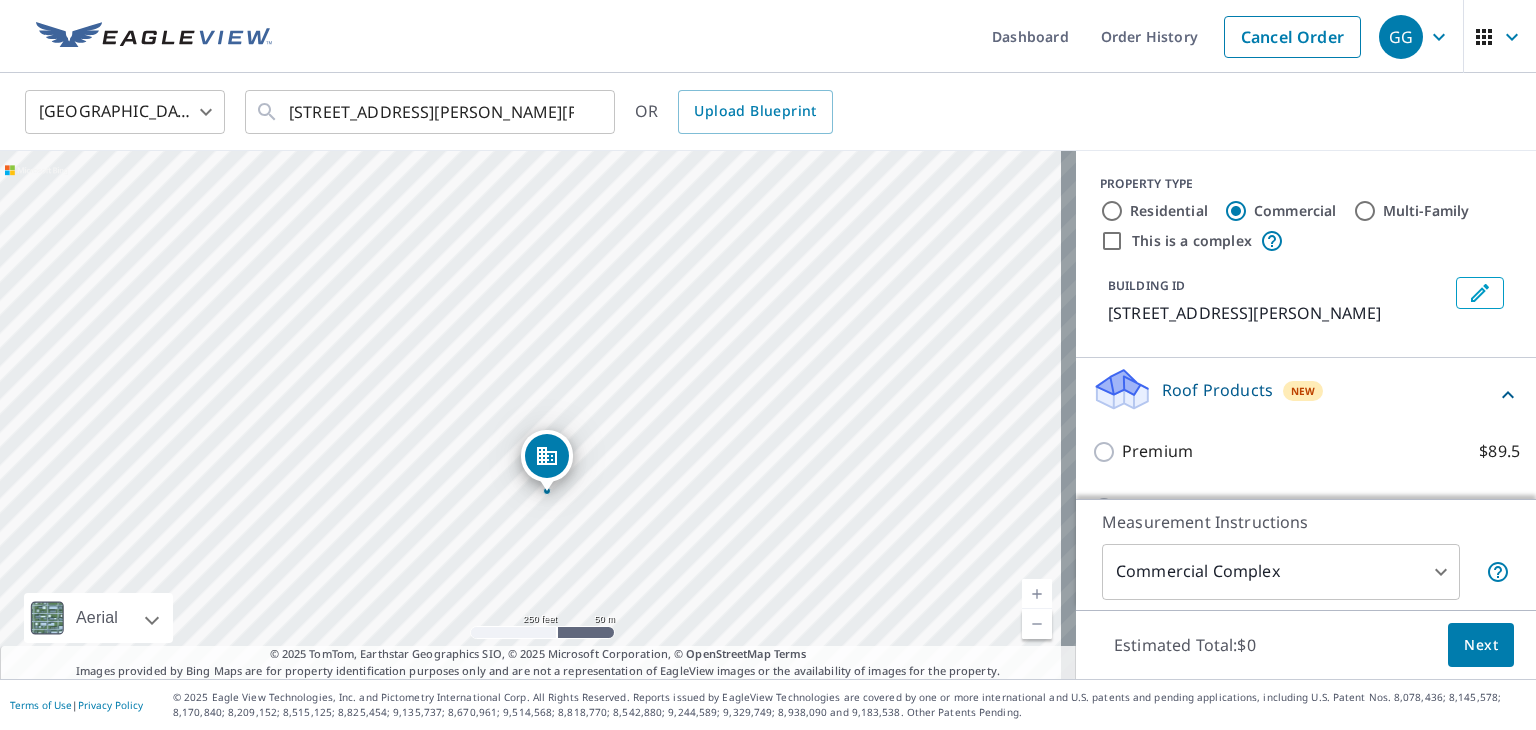drag, startPoint x: 795, startPoint y: 397, endPoint x: 772, endPoint y: 474, distance: 80.36168 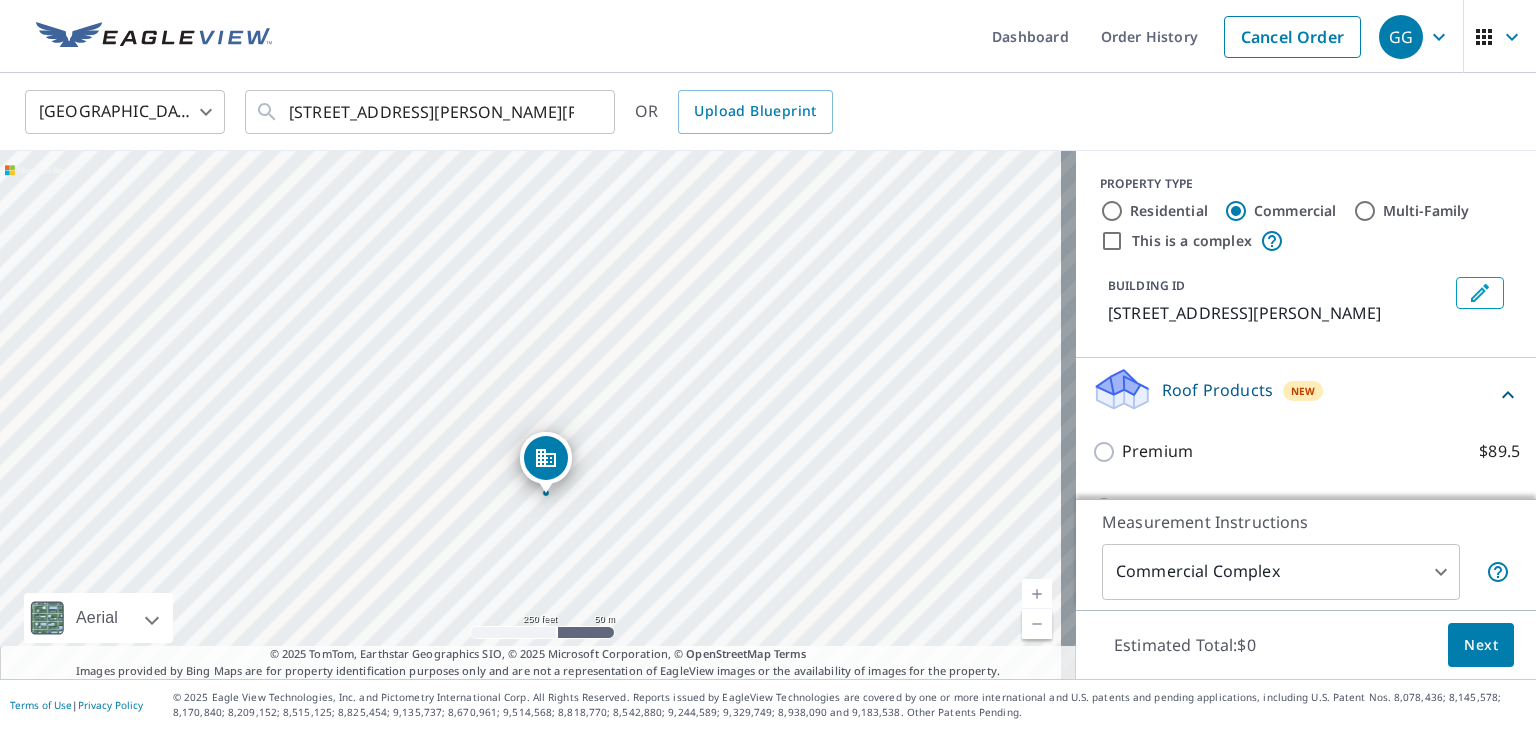 click on "[STREET_ADDRESS][PERSON_NAME]" at bounding box center (538, 415) 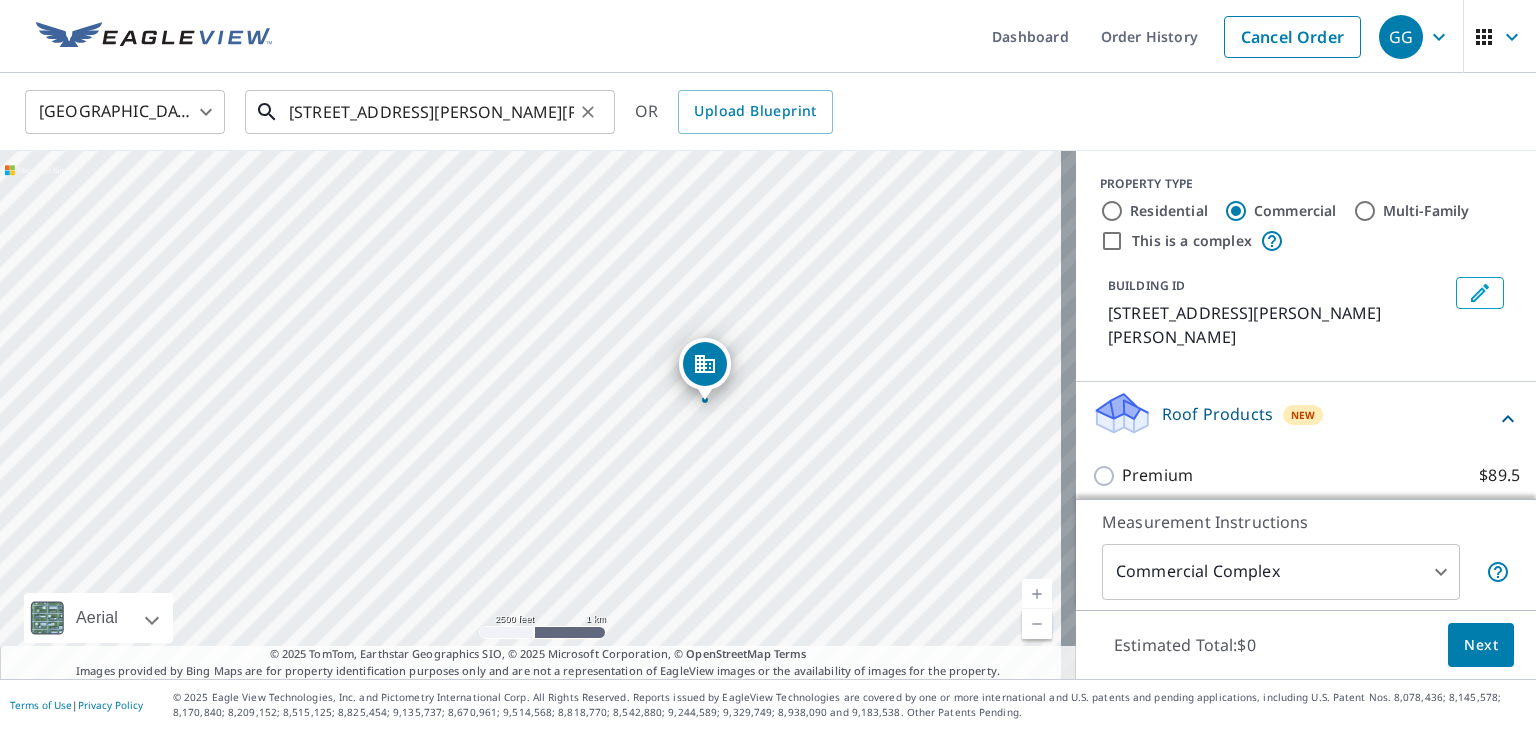 click on "[STREET_ADDRESS][PERSON_NAME][PERSON_NAME]" at bounding box center (431, 112) 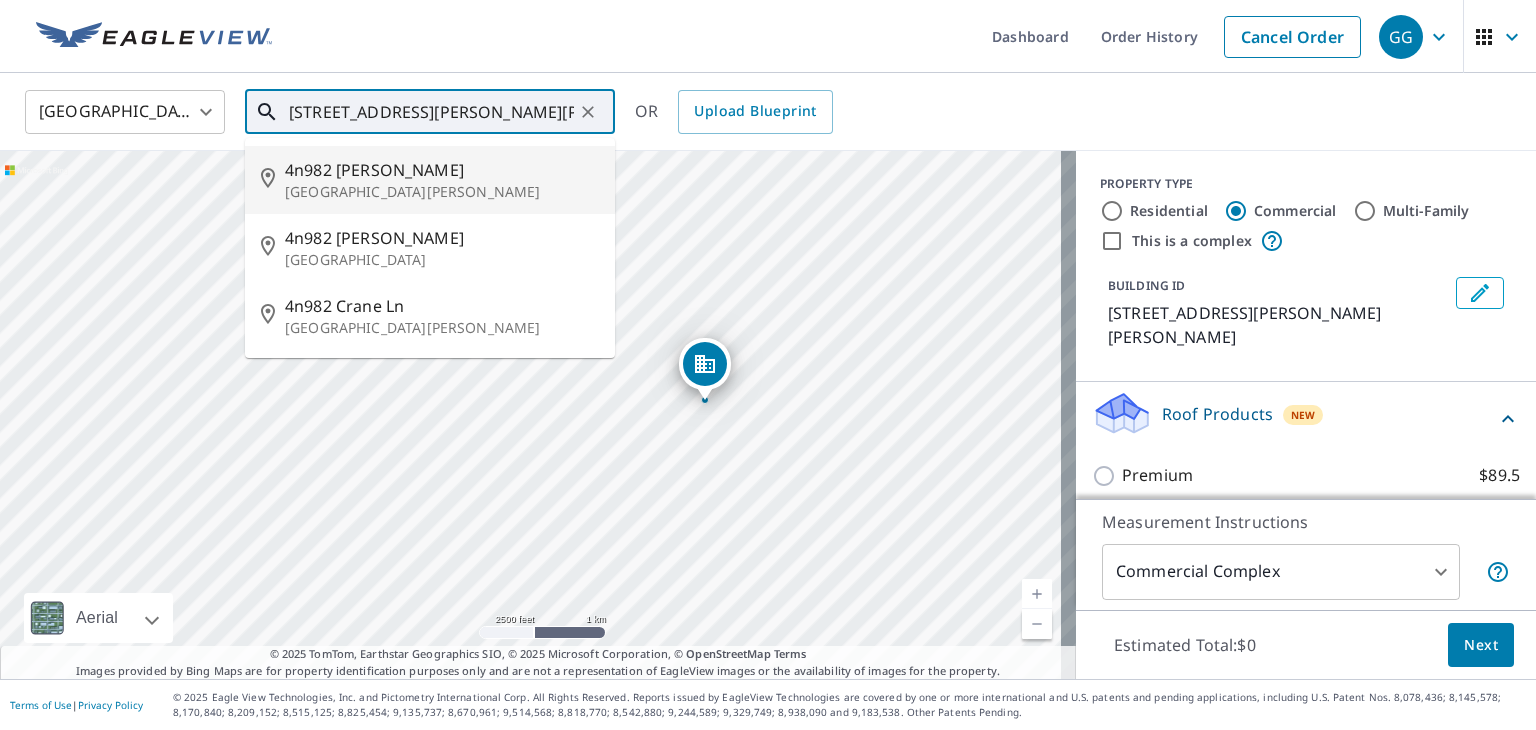 click on "4n982 [PERSON_NAME]" at bounding box center [442, 170] 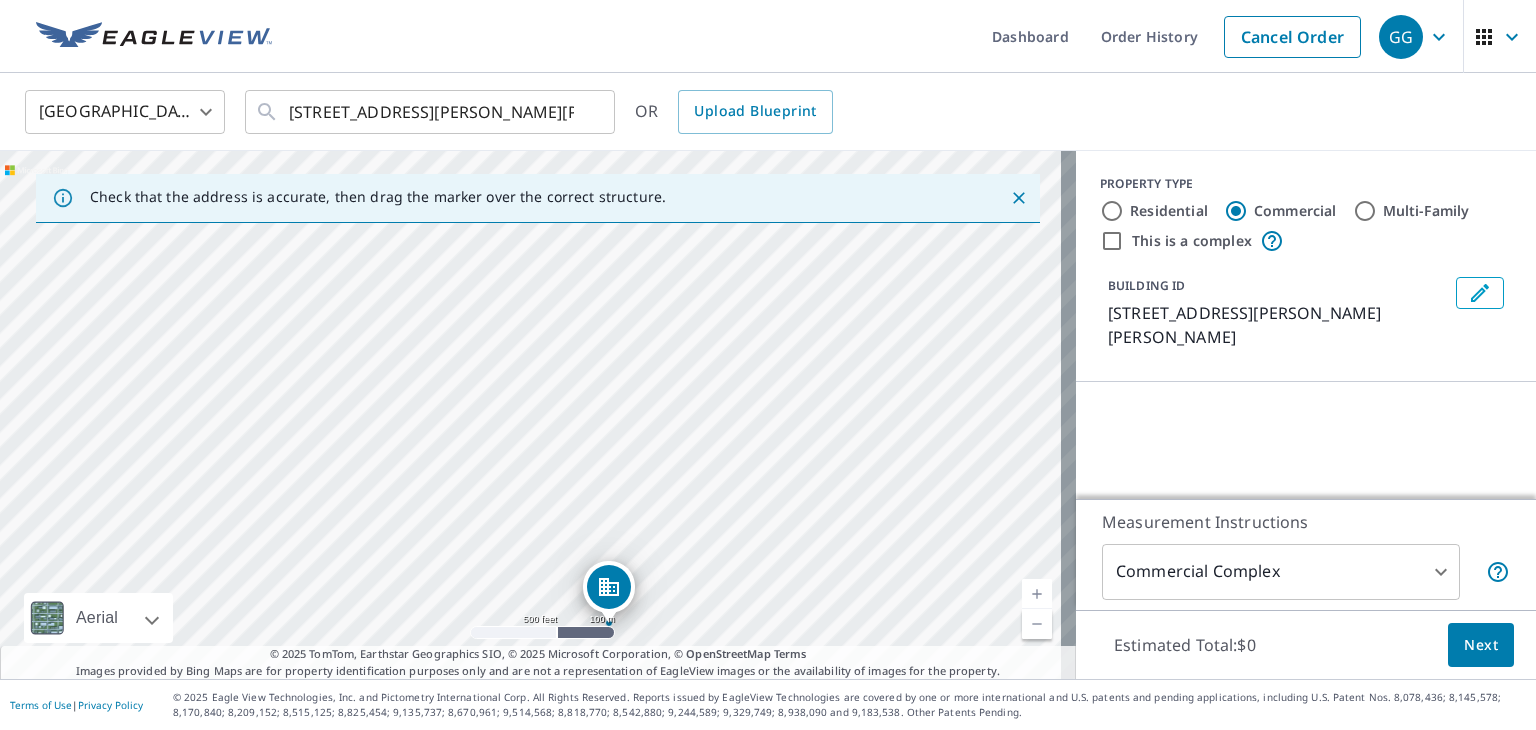 drag, startPoint x: 652, startPoint y: 490, endPoint x: 667, endPoint y: 340, distance: 150.74814 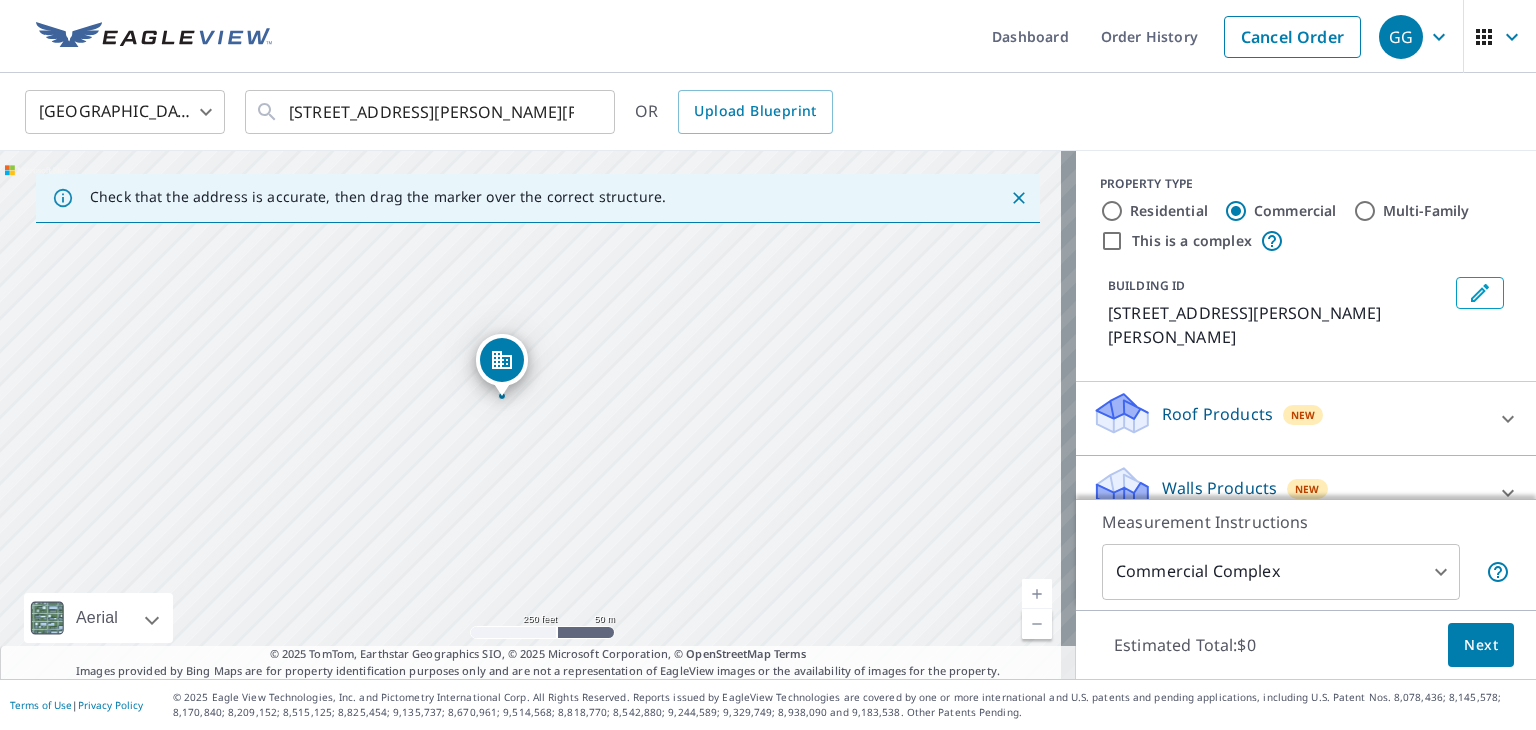 drag 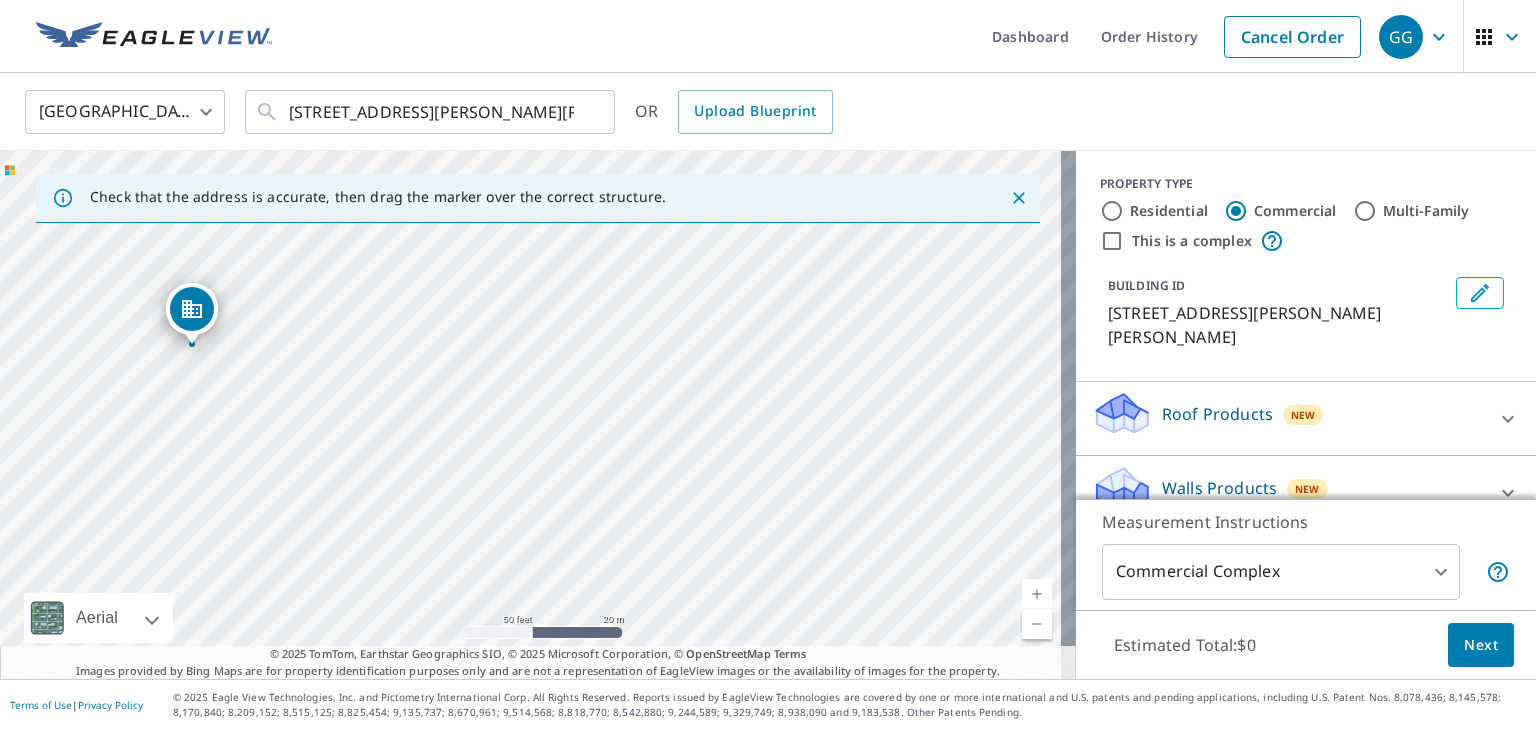 click on "This is a complex" at bounding box center (1112, 241) 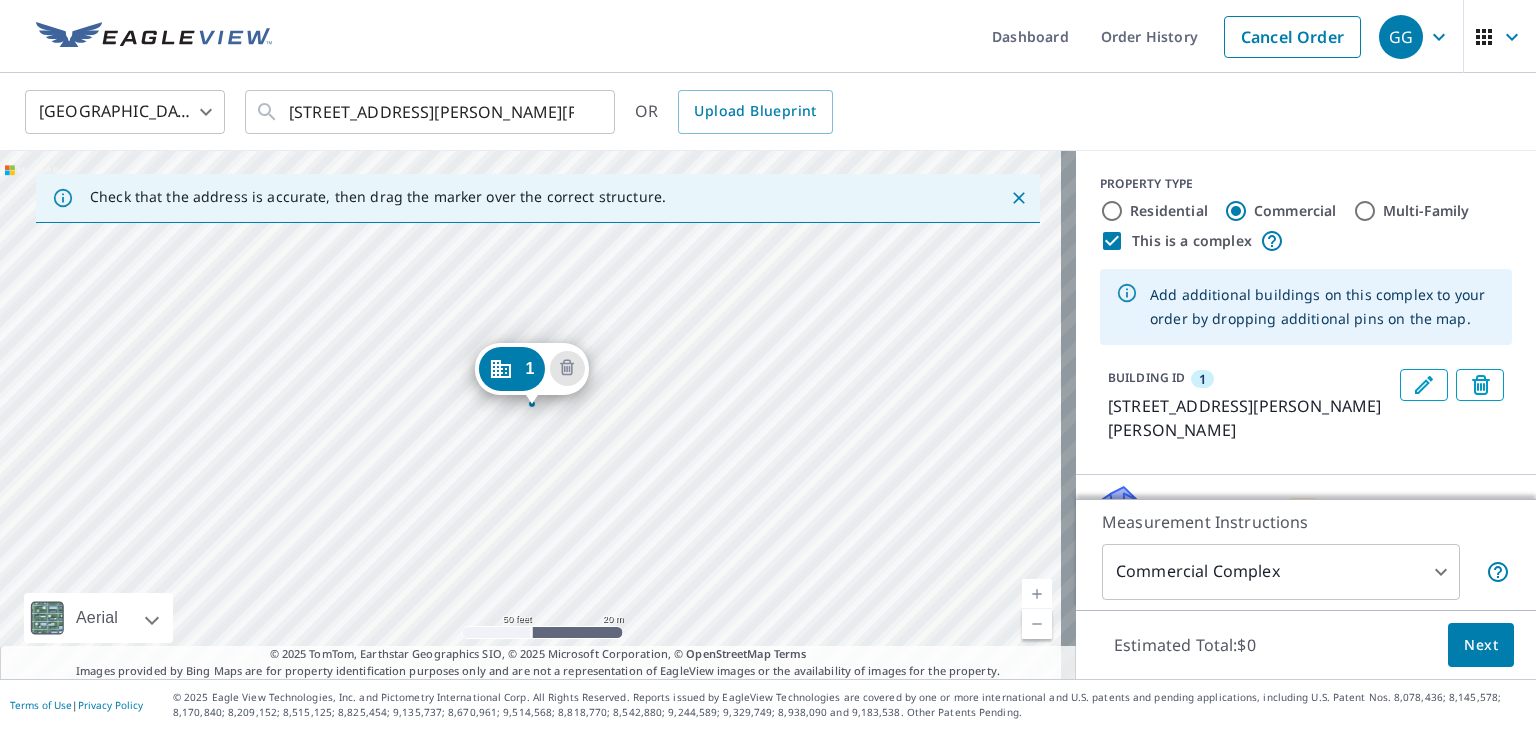 drag, startPoint x: 704, startPoint y: 467, endPoint x: 612, endPoint y: 294, distance: 195.94131 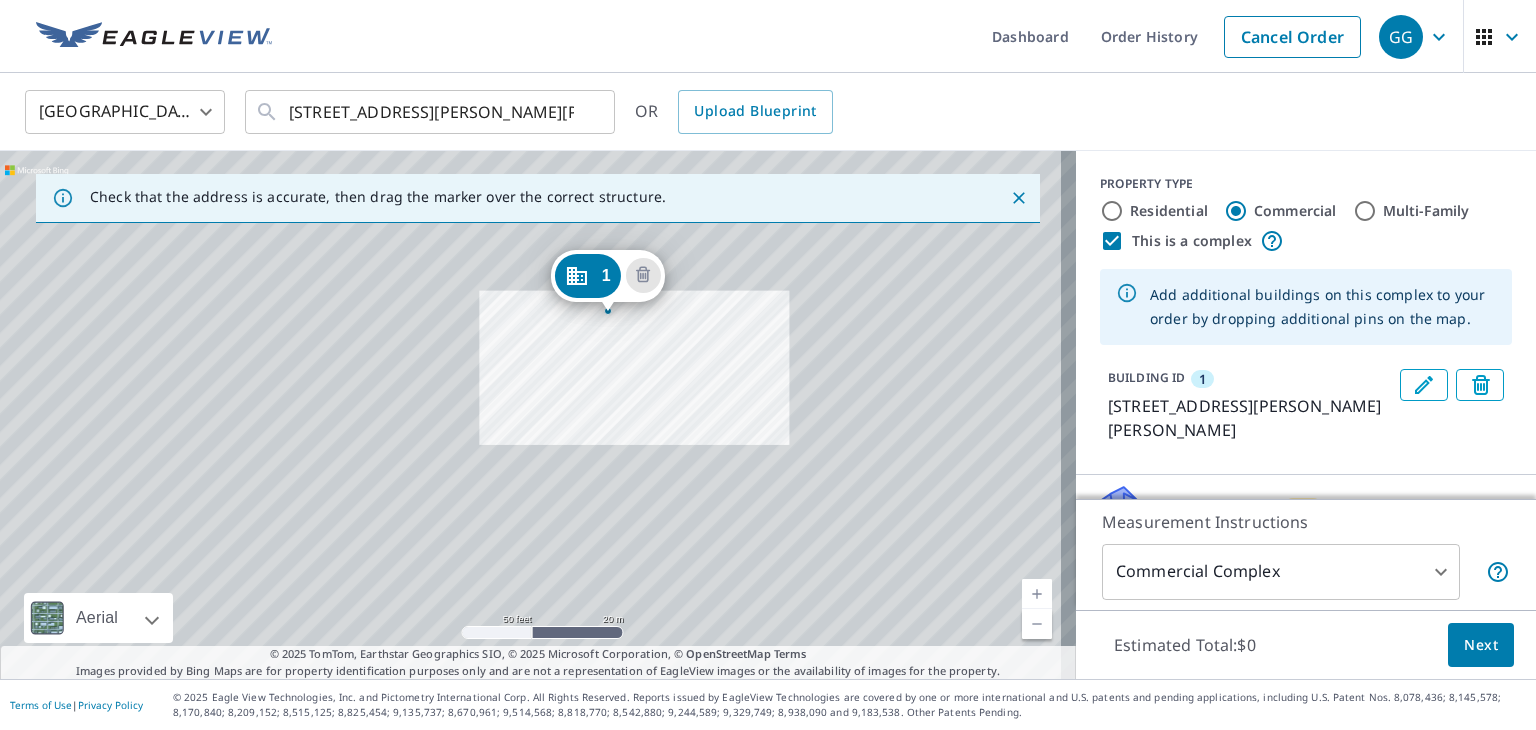 click on "1 [STREET_ADDRESS][PERSON_NAME][PERSON_NAME]" at bounding box center [538, 415] 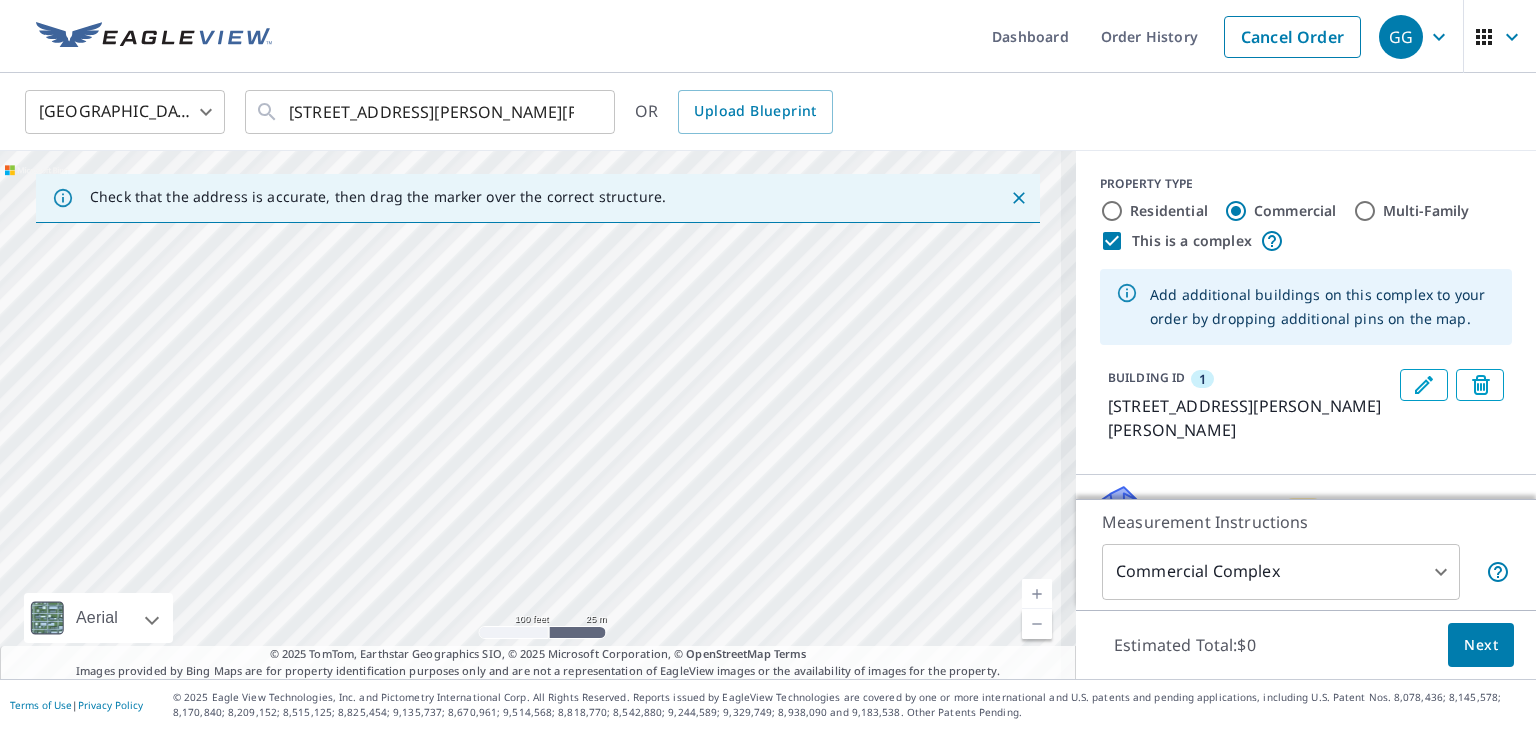 click on "1 [STREET_ADDRESS][PERSON_NAME][PERSON_NAME]" at bounding box center (538, 415) 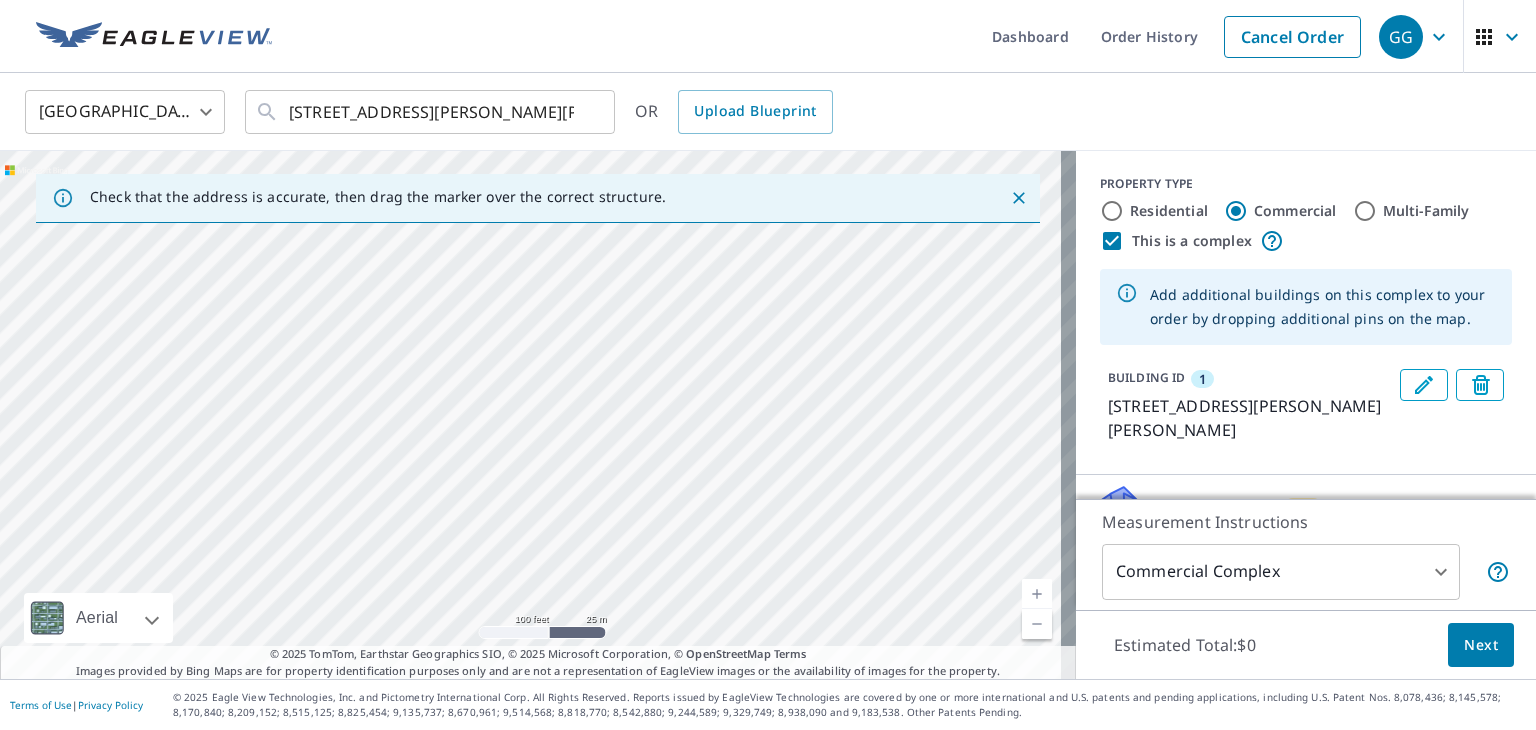 click on "1 [STREET_ADDRESS][PERSON_NAME][PERSON_NAME]" at bounding box center (538, 415) 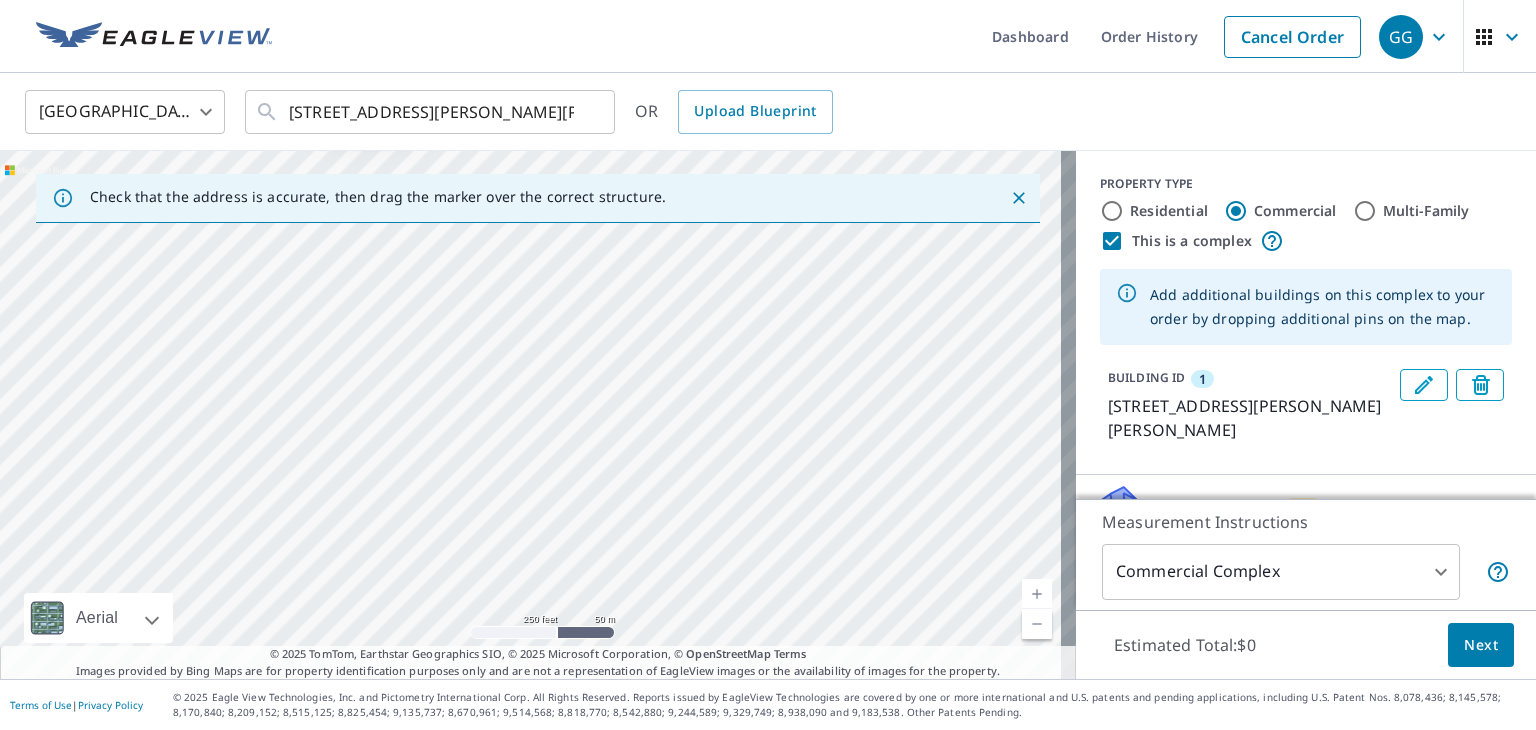 drag, startPoint x: 698, startPoint y: 481, endPoint x: 636, endPoint y: 284, distance: 206.52603 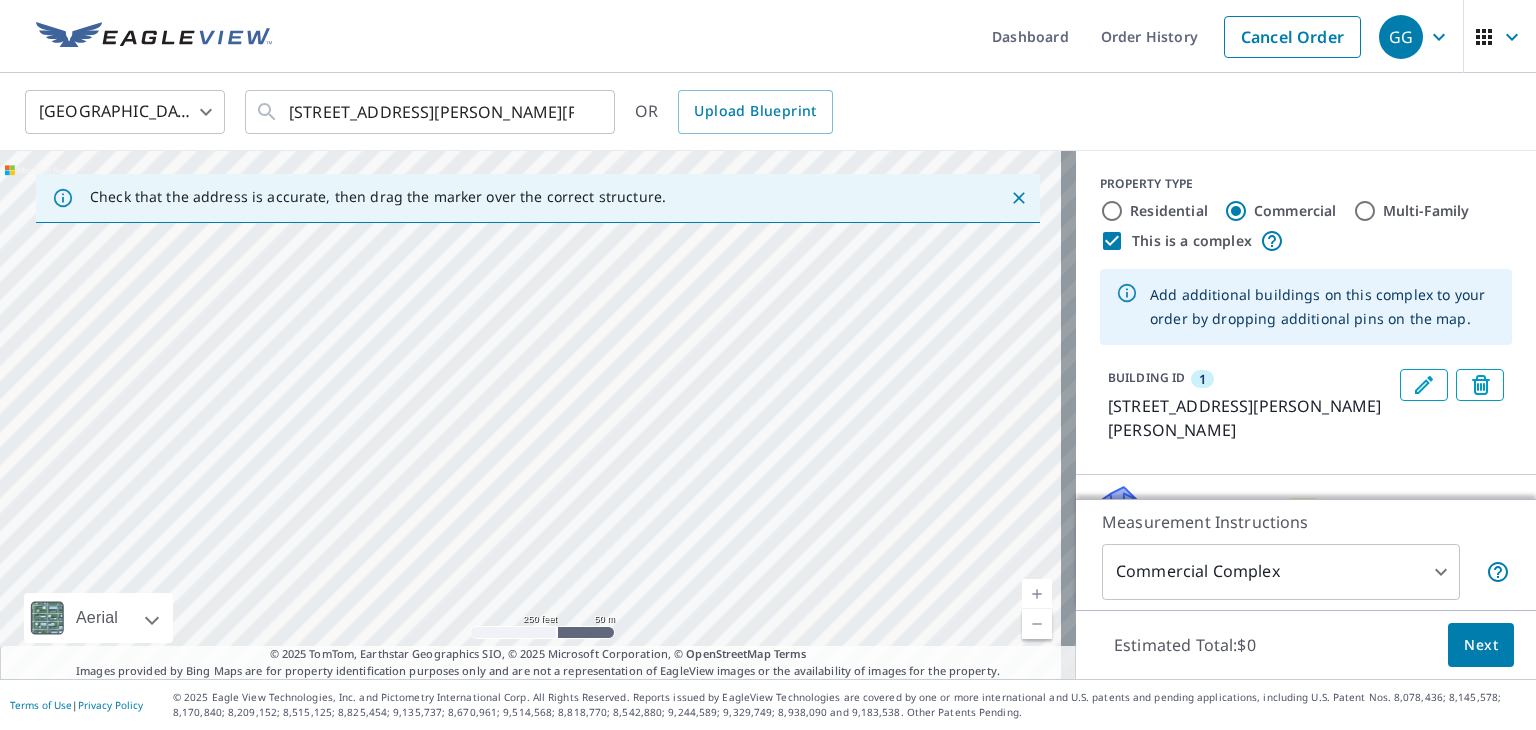 drag, startPoint x: 788, startPoint y: 541, endPoint x: 738, endPoint y: 493, distance: 69.31089 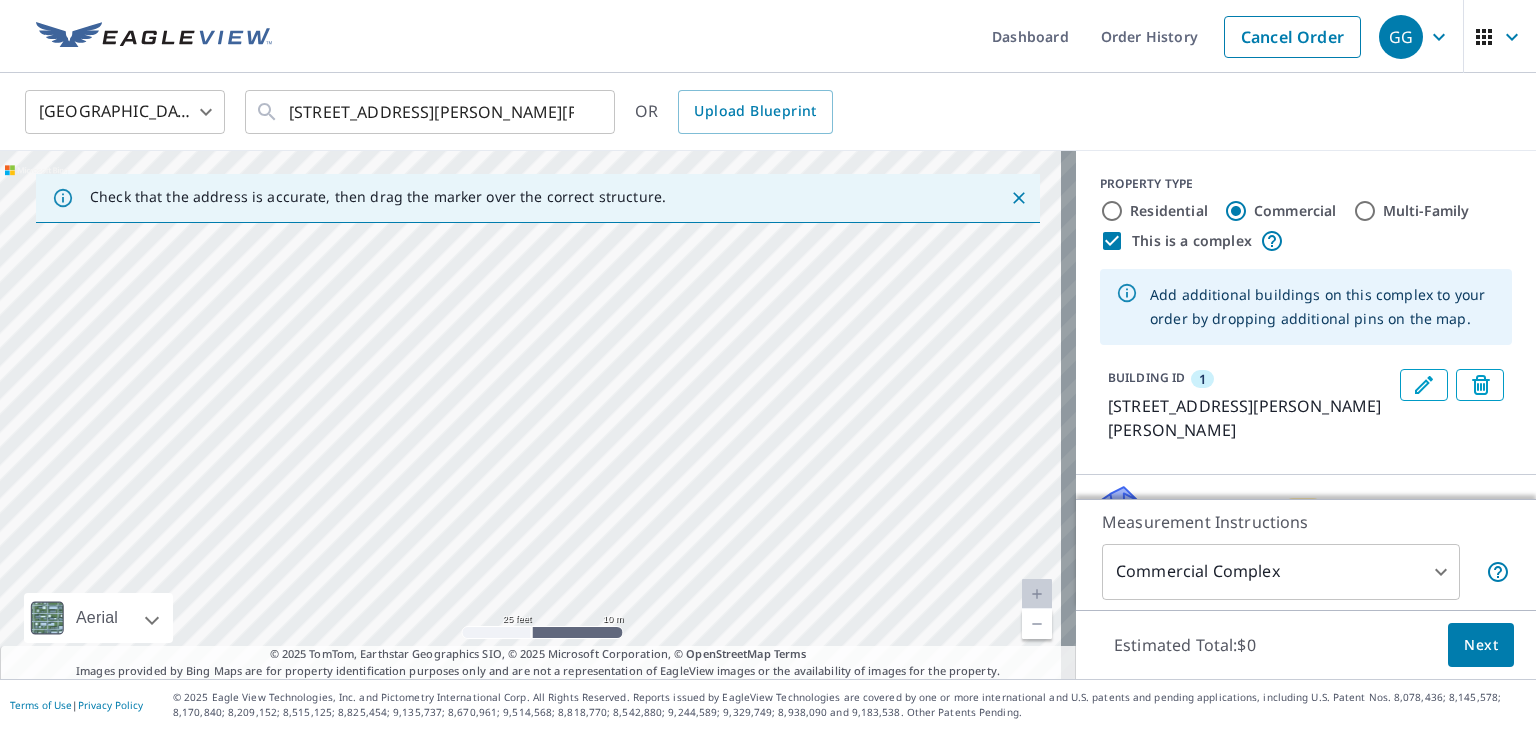 click on "1 [STREET_ADDRESS][PERSON_NAME][PERSON_NAME]" at bounding box center [538, 415] 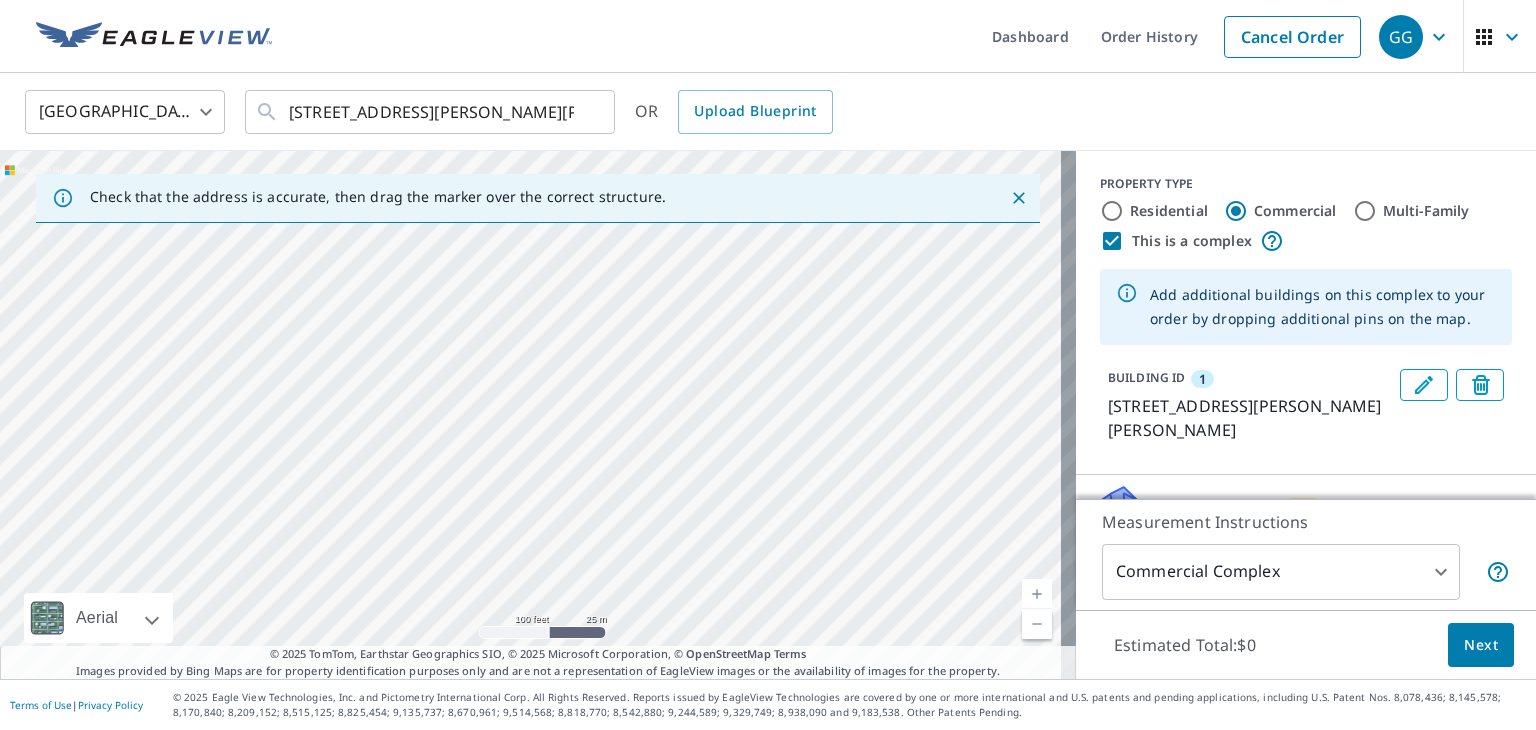 drag, startPoint x: 768, startPoint y: 374, endPoint x: 733, endPoint y: 401, distance: 44.20407 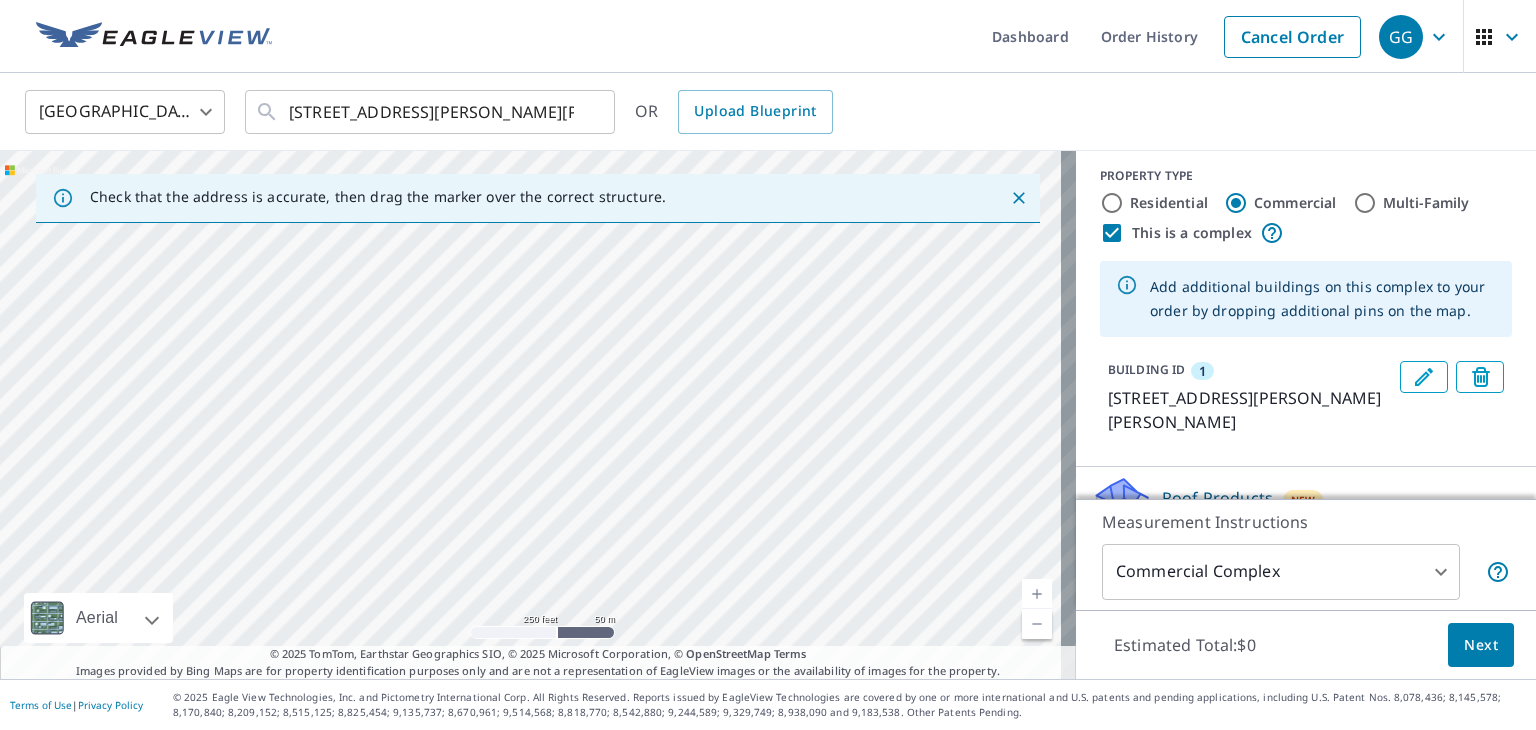 scroll, scrollTop: 0, scrollLeft: 0, axis: both 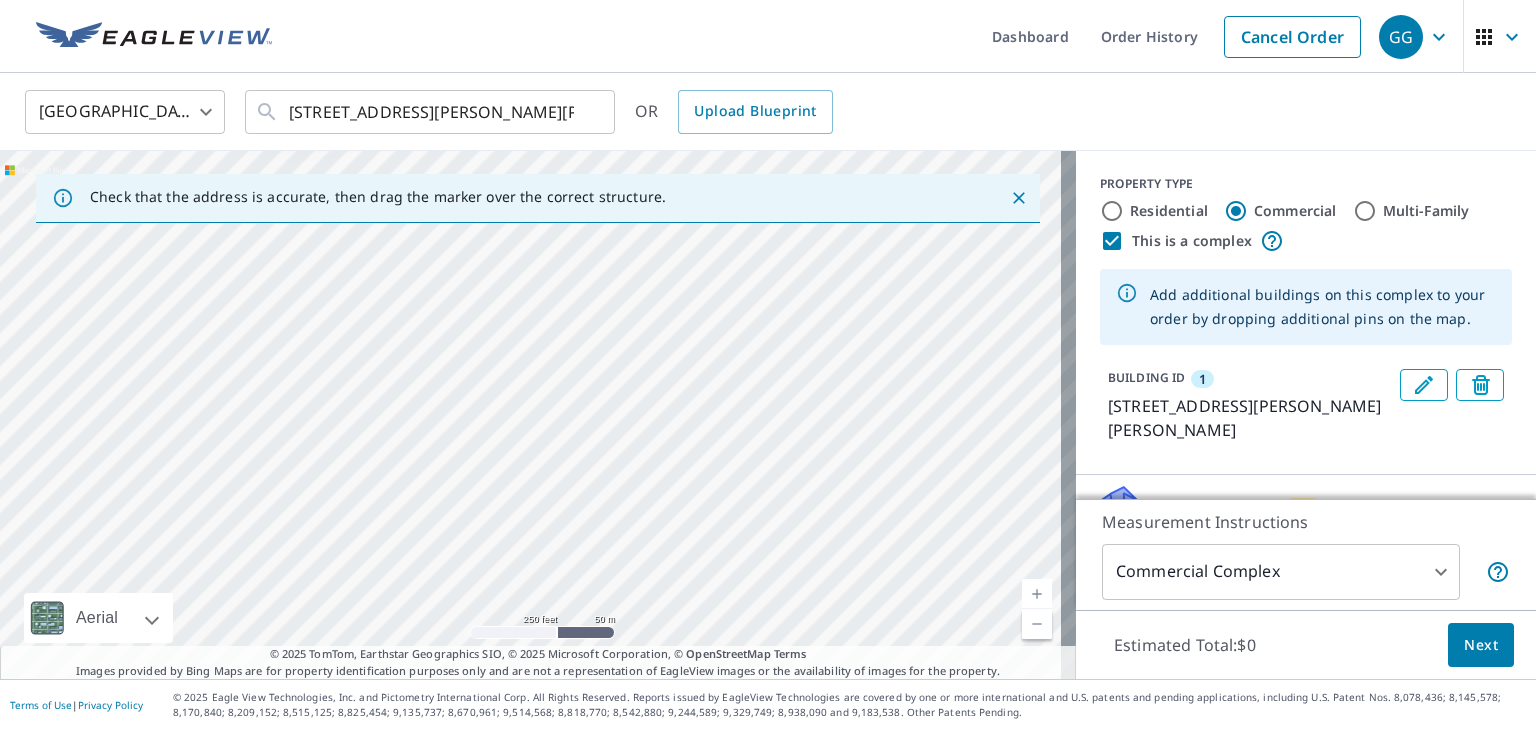 drag, startPoint x: 568, startPoint y: 361, endPoint x: 1088, endPoint y: 305, distance: 523.0067 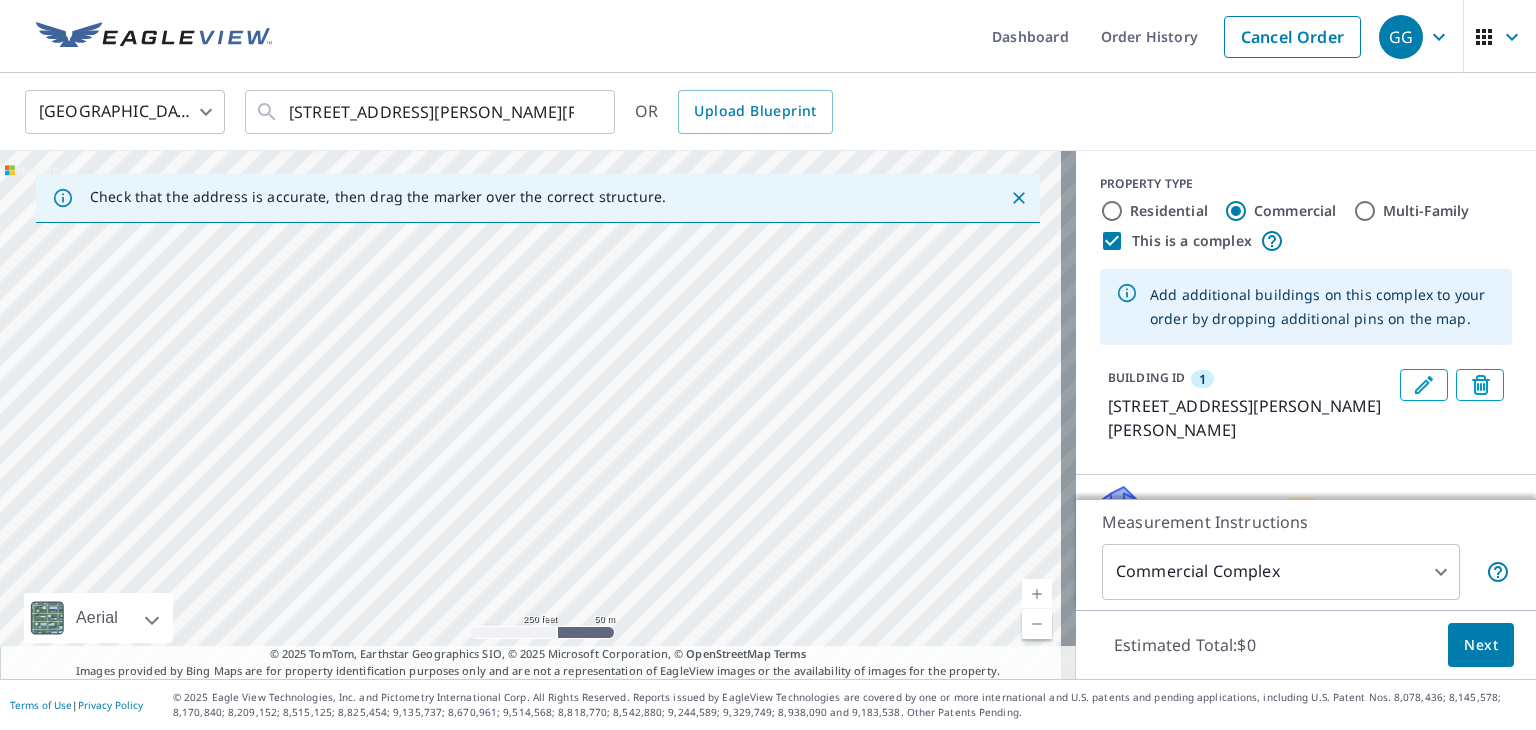 click on "Residential" at bounding box center (1169, 211) 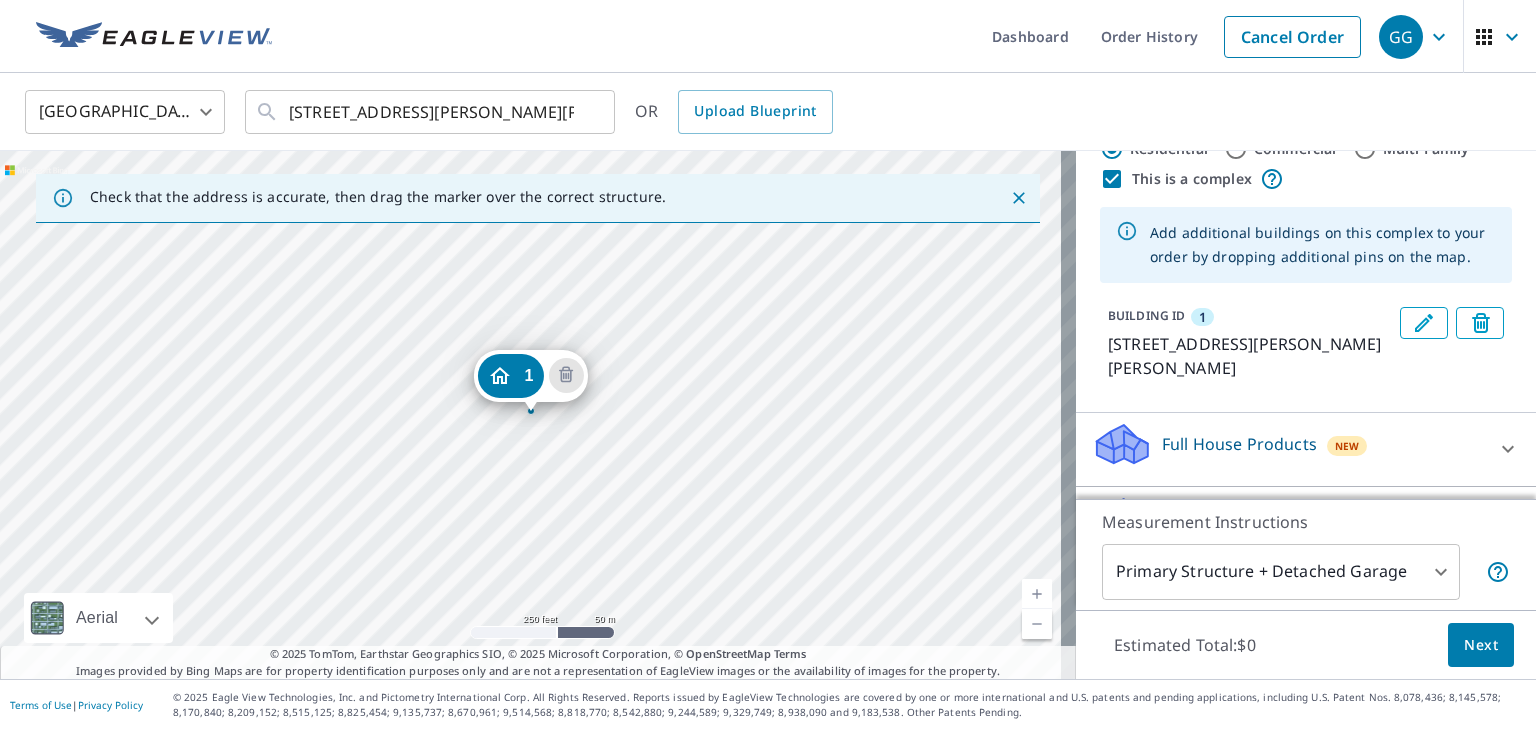 scroll, scrollTop: 271, scrollLeft: 0, axis: vertical 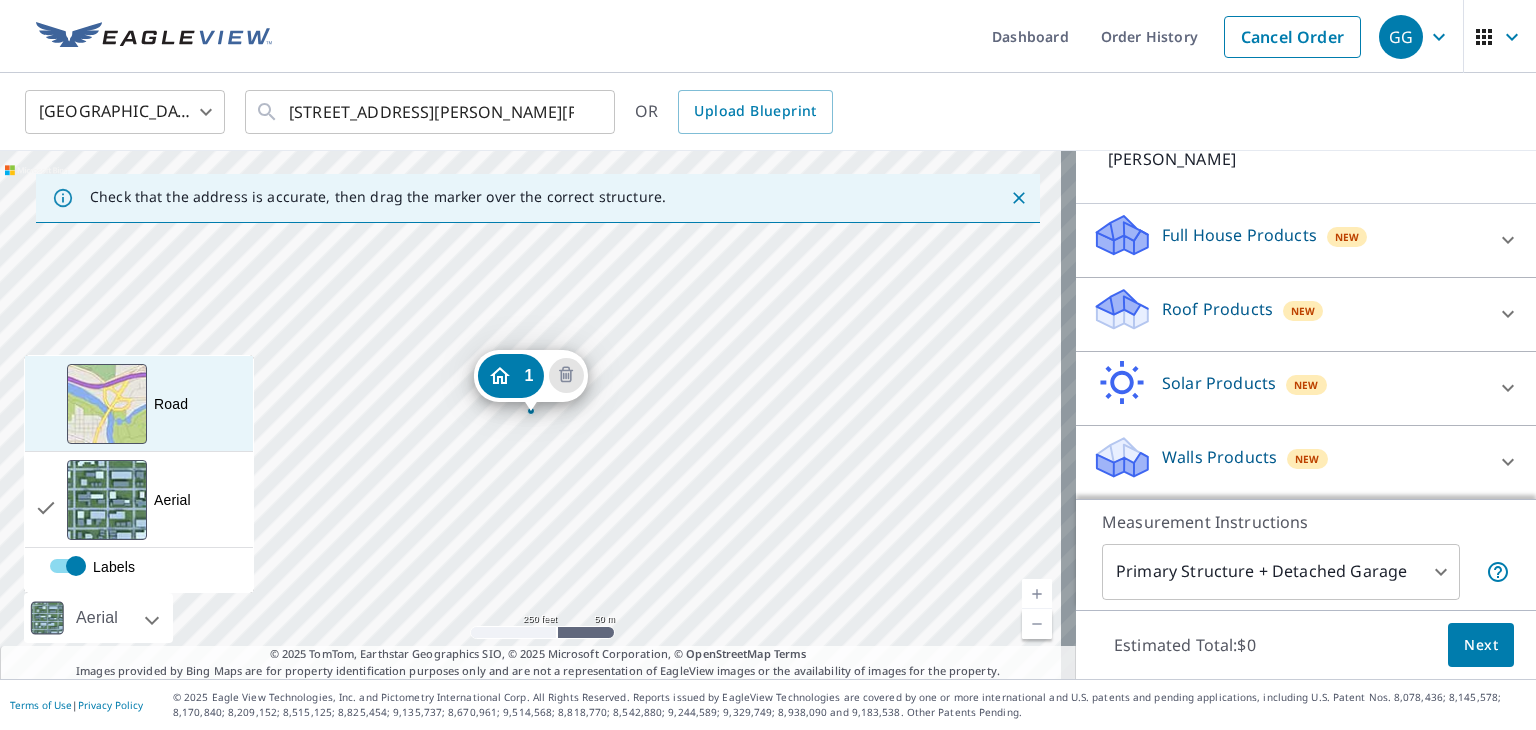 click on "Road A standard road map" at bounding box center (139, 404) 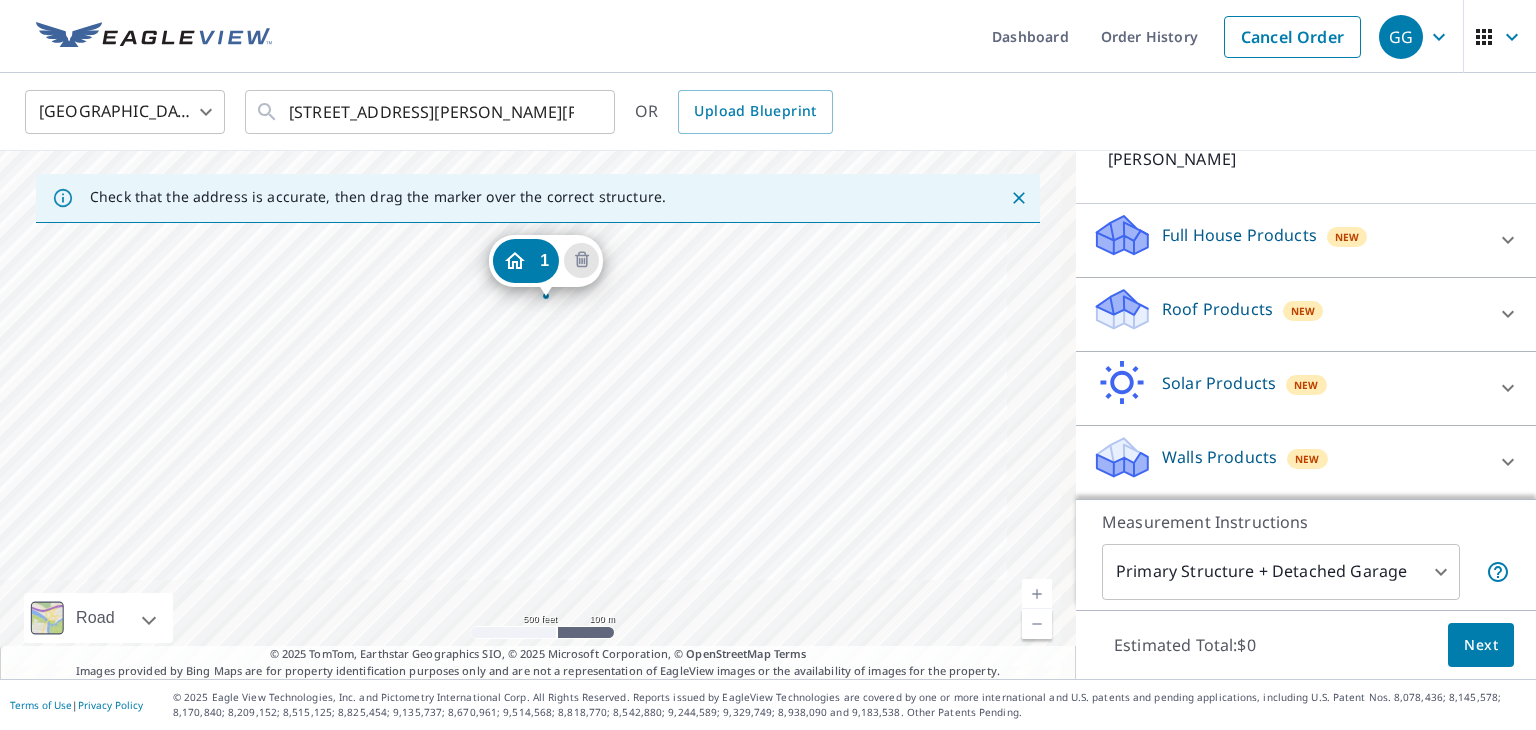 drag, startPoint x: 695, startPoint y: 513, endPoint x: 626, endPoint y: 385, distance: 145.41321 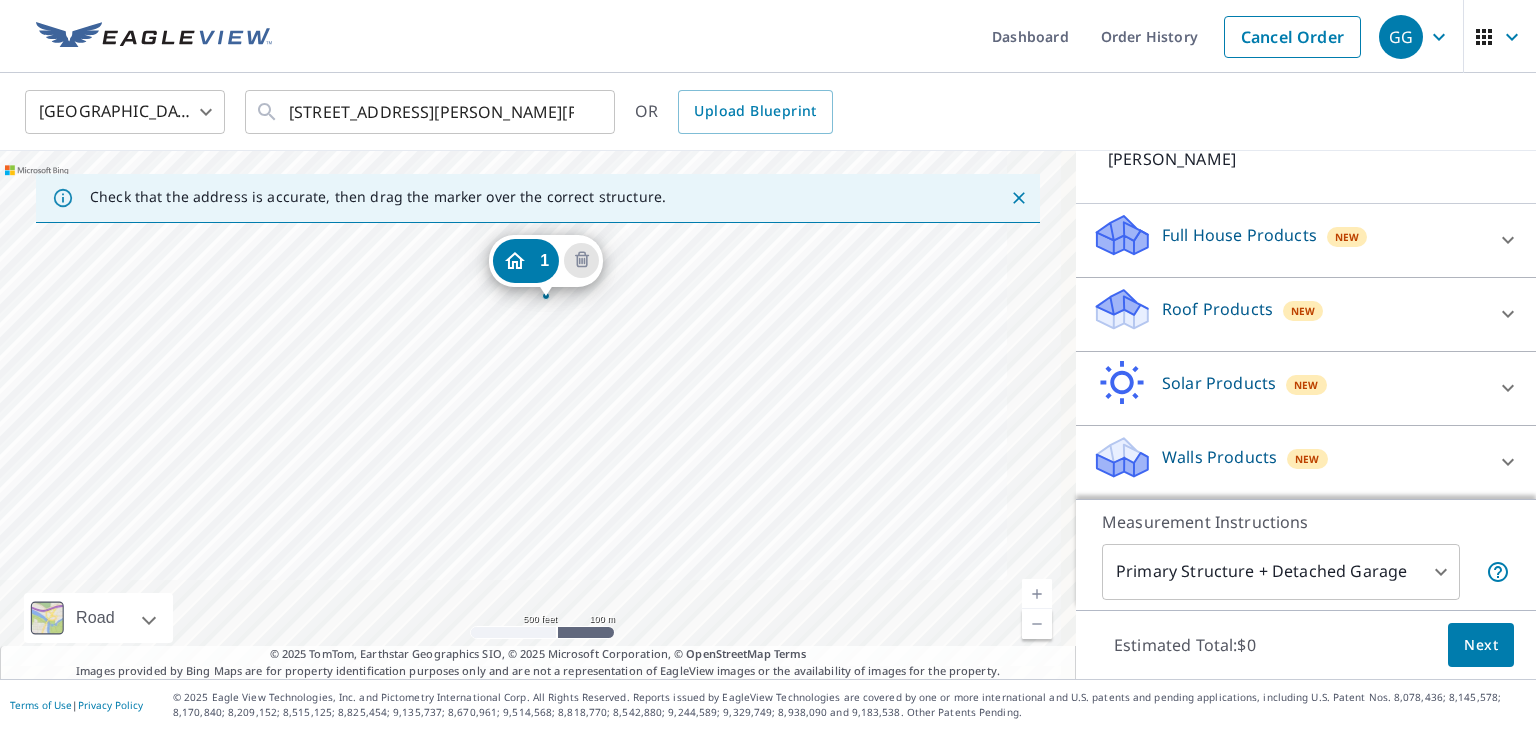 click on "1 [STREET_ADDRESS][PERSON_NAME][PERSON_NAME]" at bounding box center [538, 415] 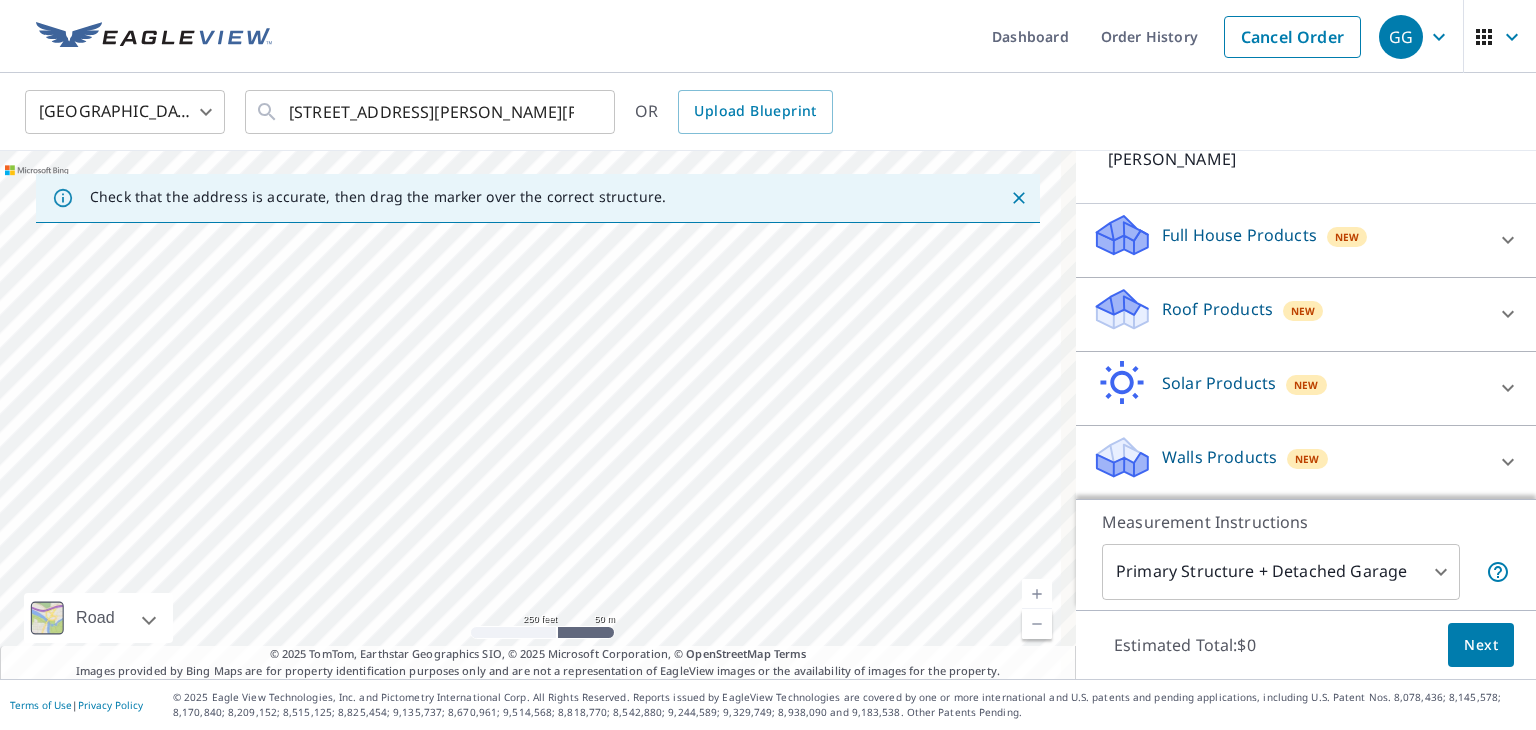 drag, startPoint x: 764, startPoint y: 450, endPoint x: 669, endPoint y: 366, distance: 126.81088 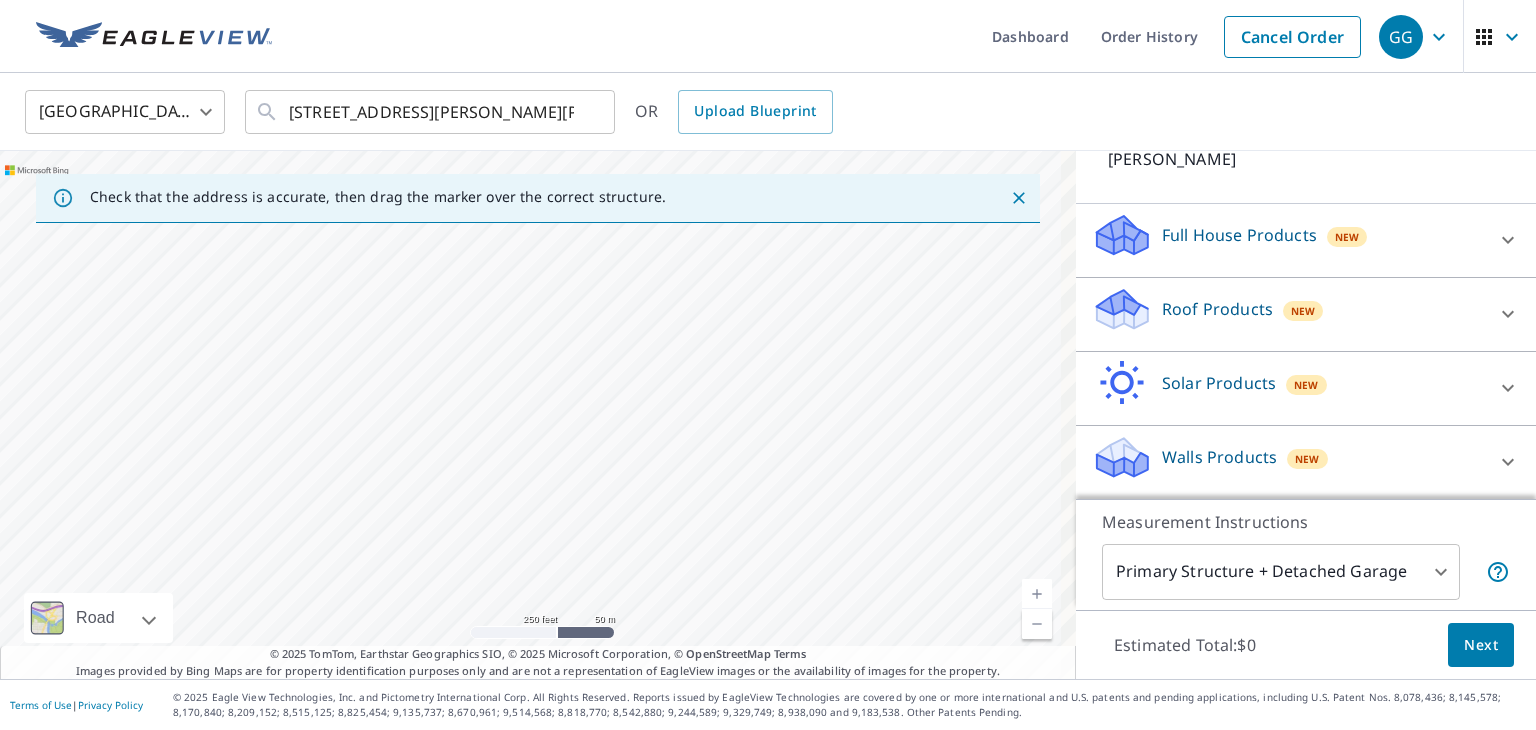 drag, startPoint x: 663, startPoint y: 340, endPoint x: 754, endPoint y: 496, distance: 180.60178 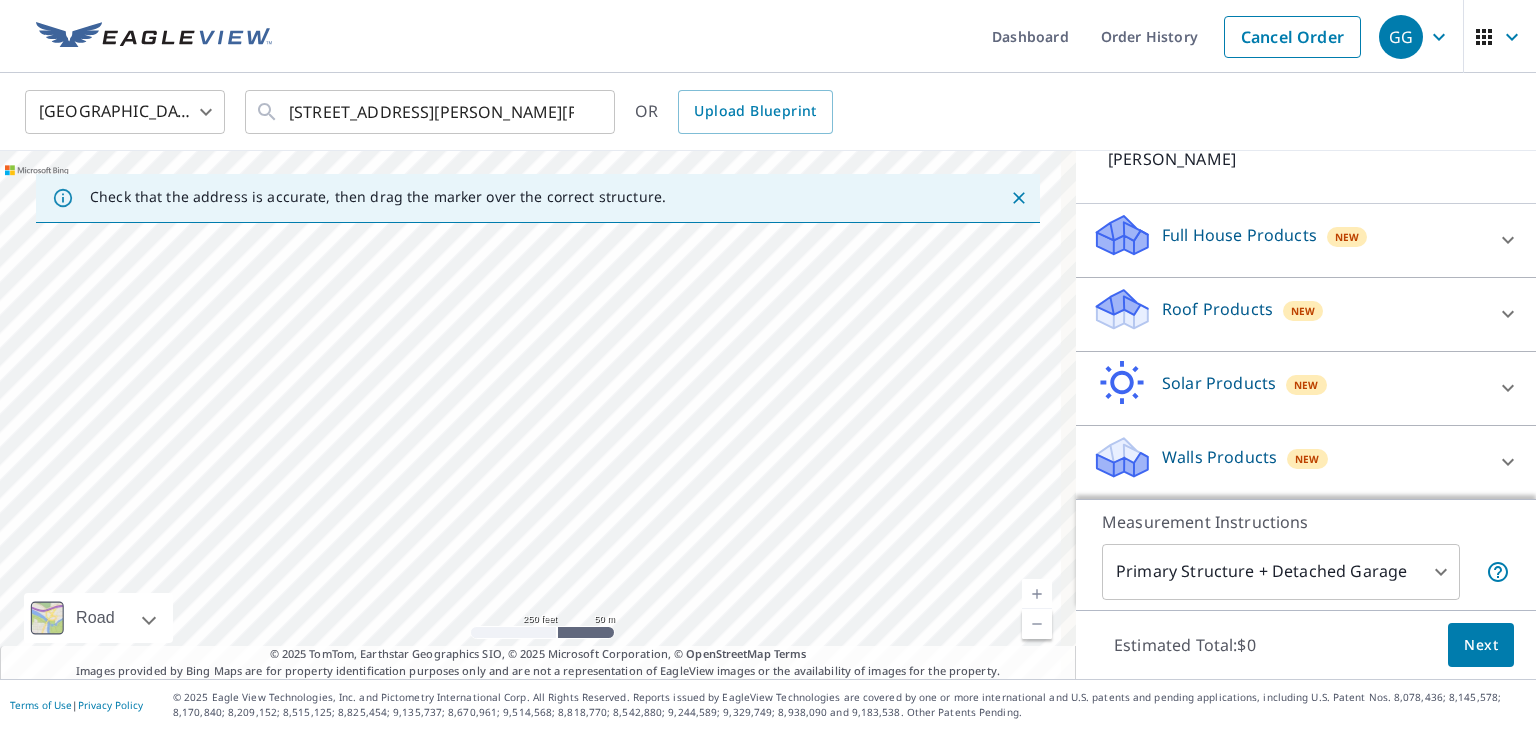 drag, startPoint x: 554, startPoint y: 369, endPoint x: 535, endPoint y: 463, distance: 95.90099 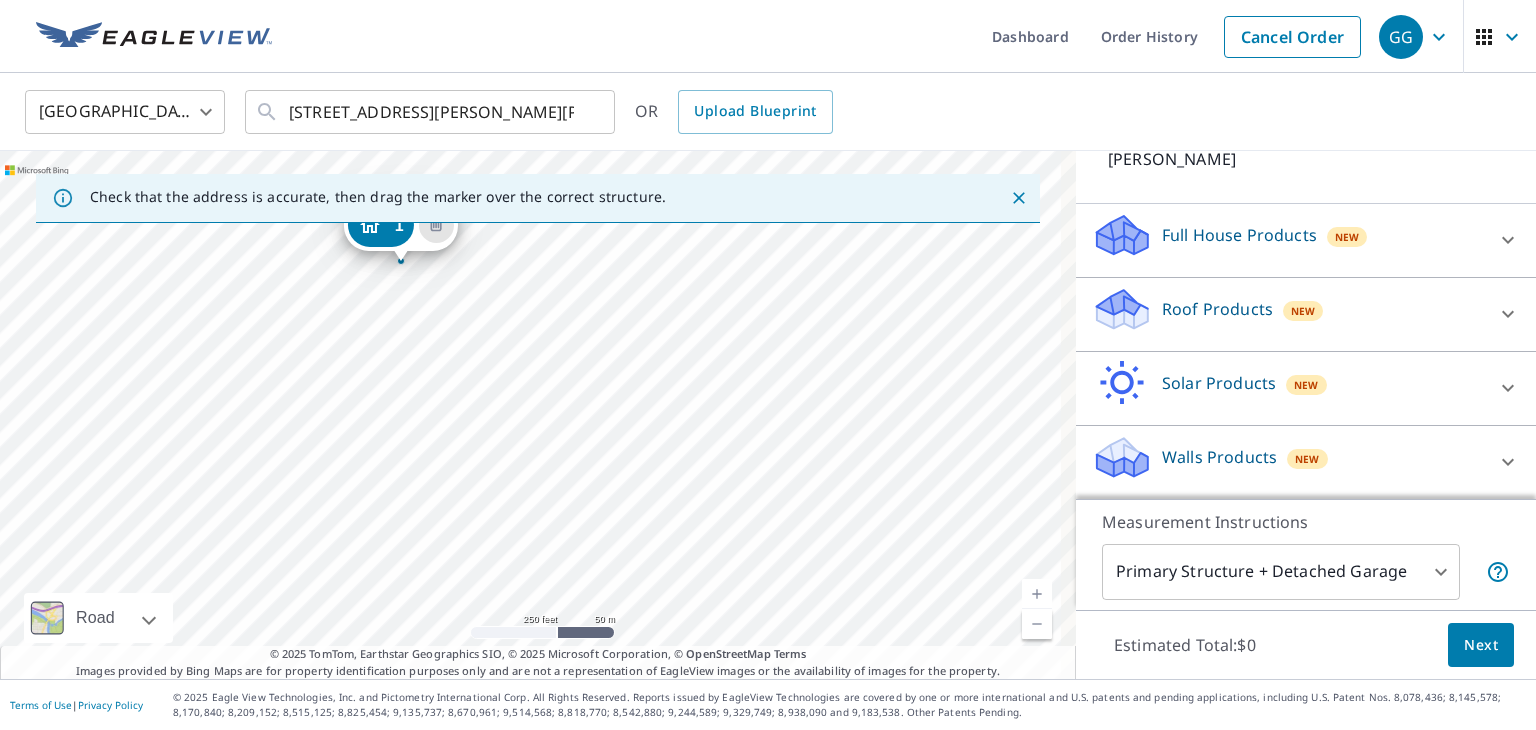 click on "1 [STREET_ADDRESS][PERSON_NAME][PERSON_NAME]" at bounding box center [538, 415] 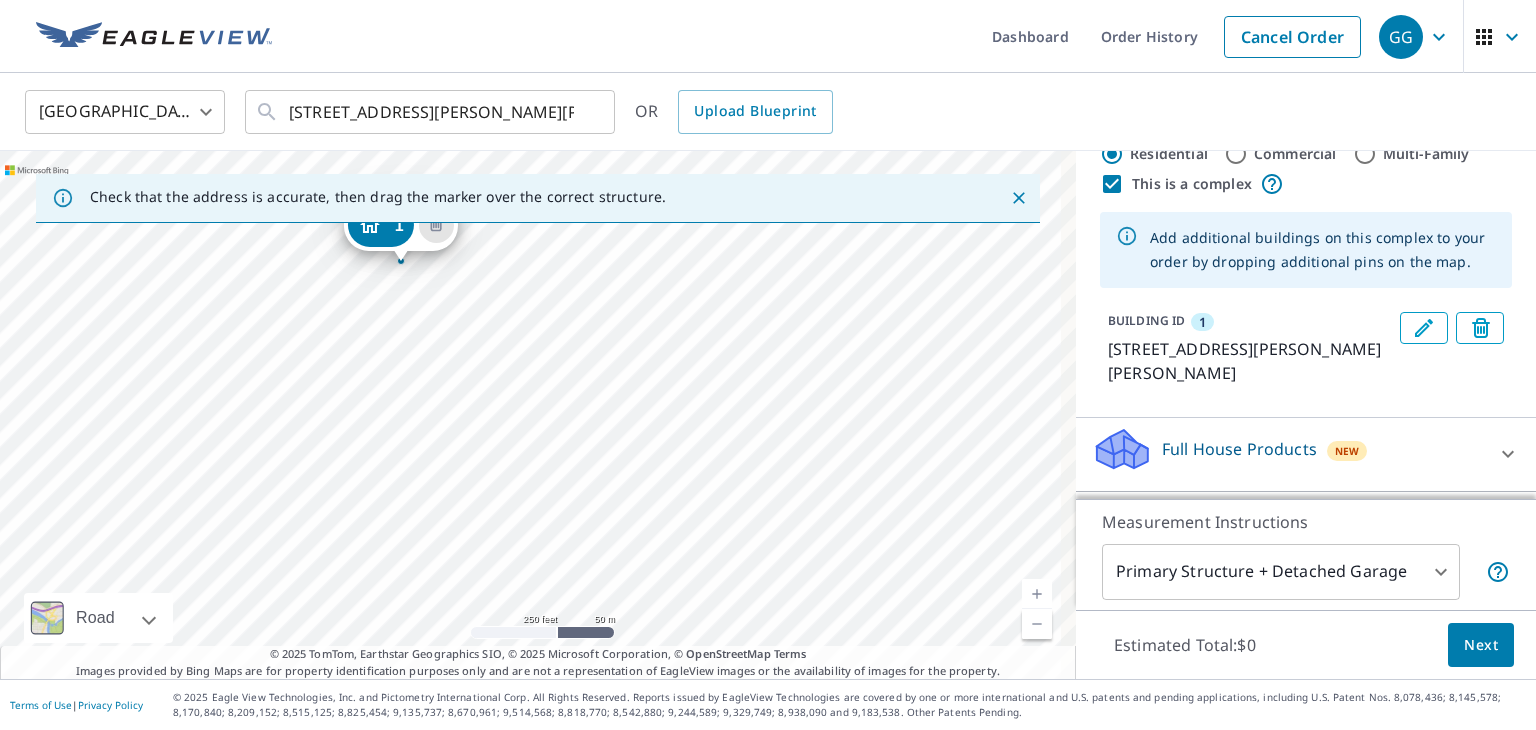 scroll, scrollTop: 0, scrollLeft: 0, axis: both 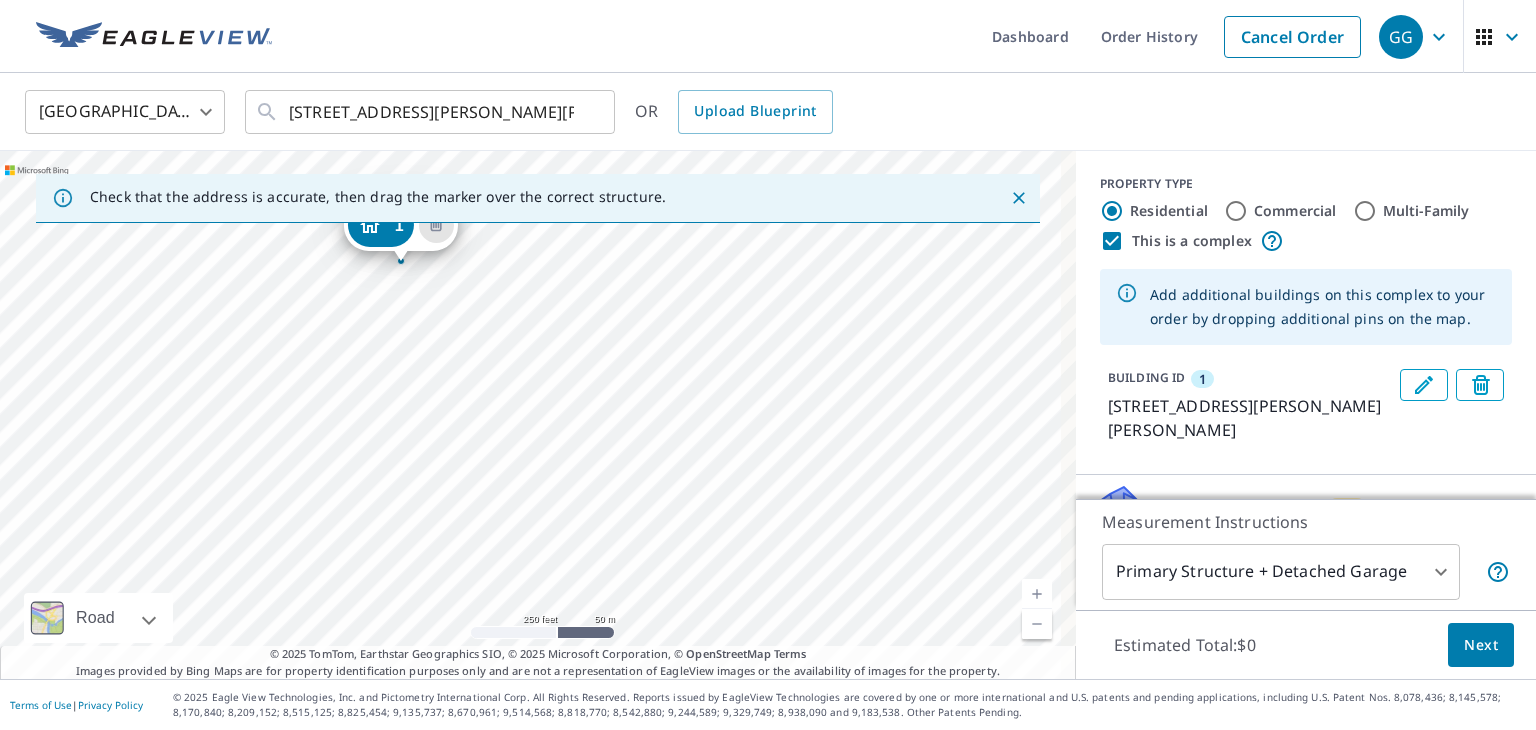click on "Residential" at bounding box center (1169, 211) 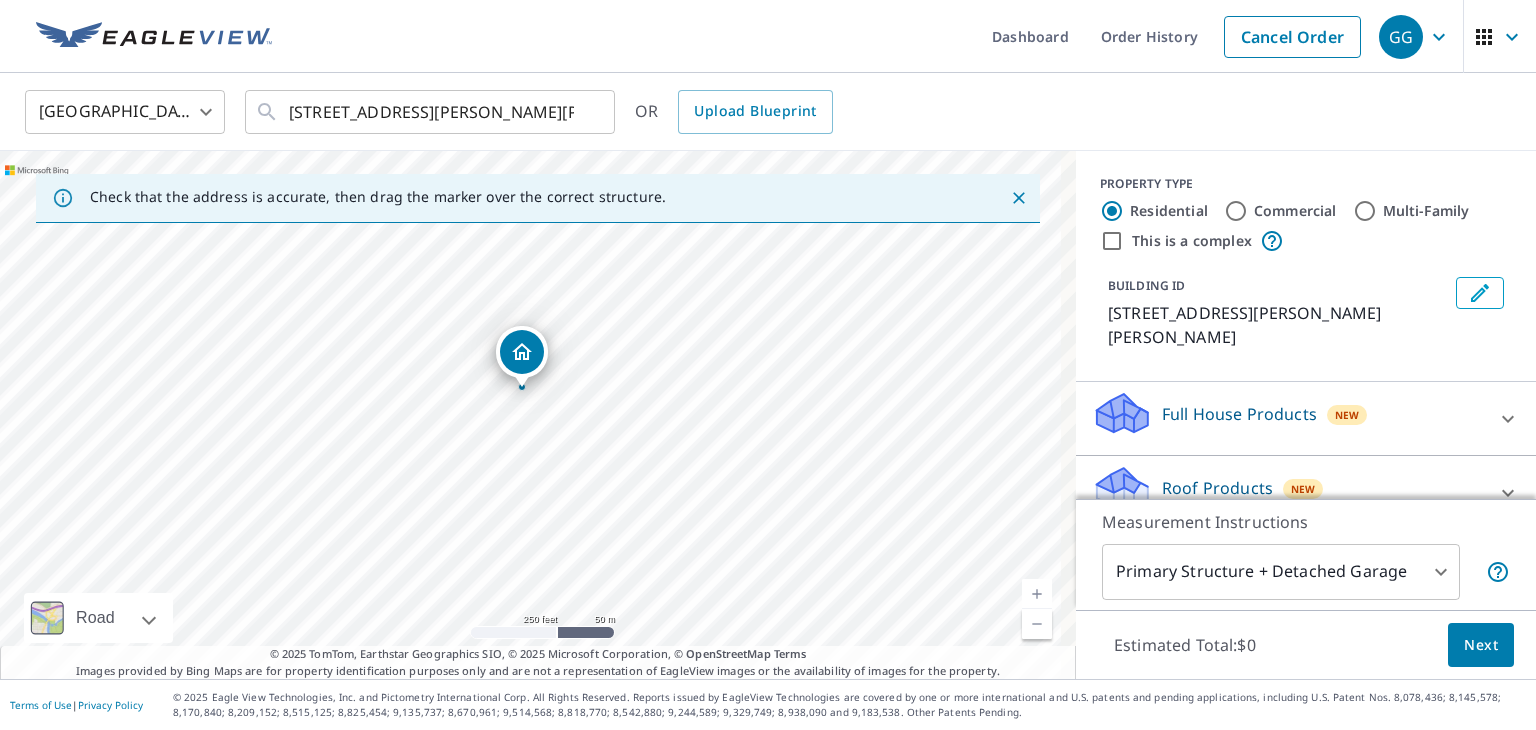 drag, startPoint x: 726, startPoint y: 432, endPoint x: 716, endPoint y: 404, distance: 29.732138 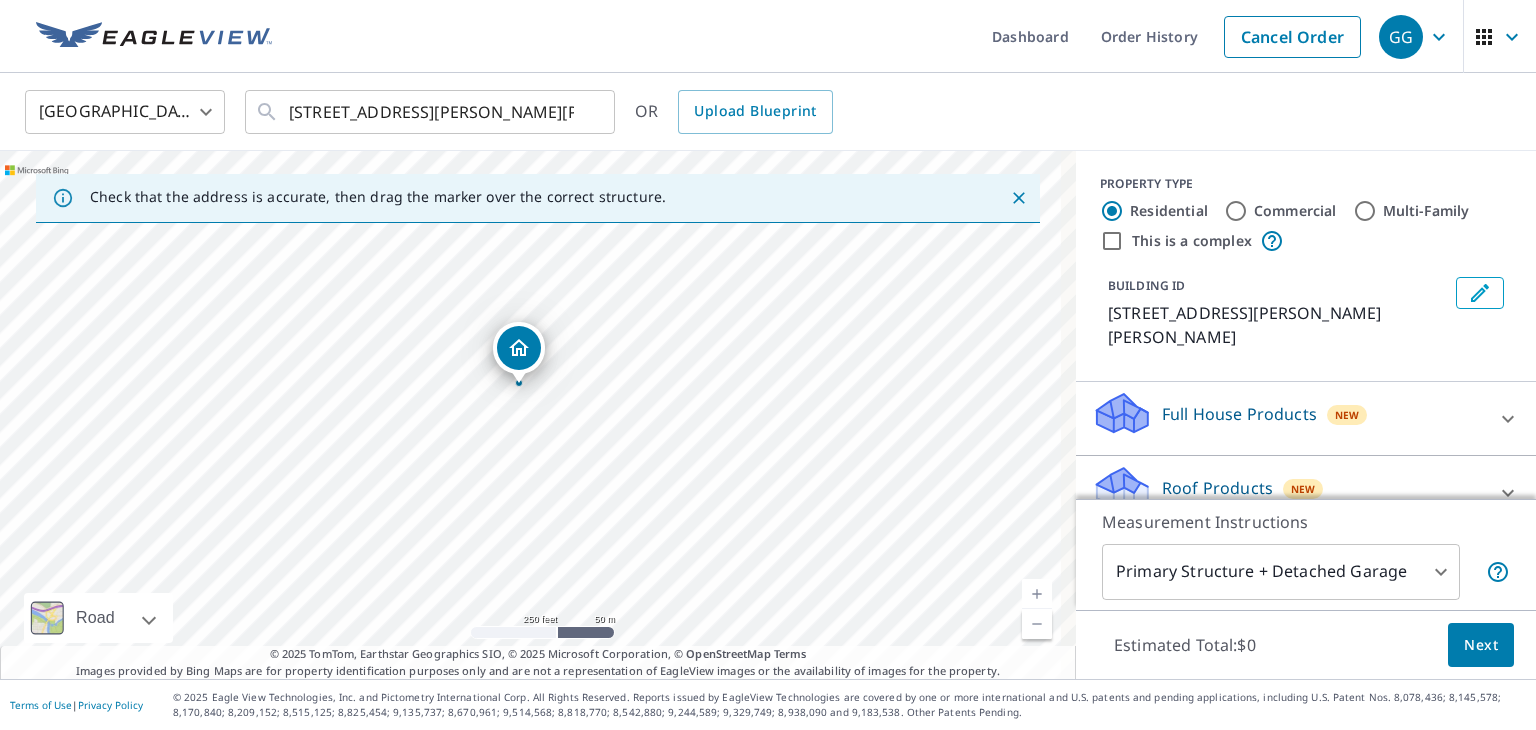 click on "[STREET_ADDRESS][PERSON_NAME][PERSON_NAME]" at bounding box center (538, 415) 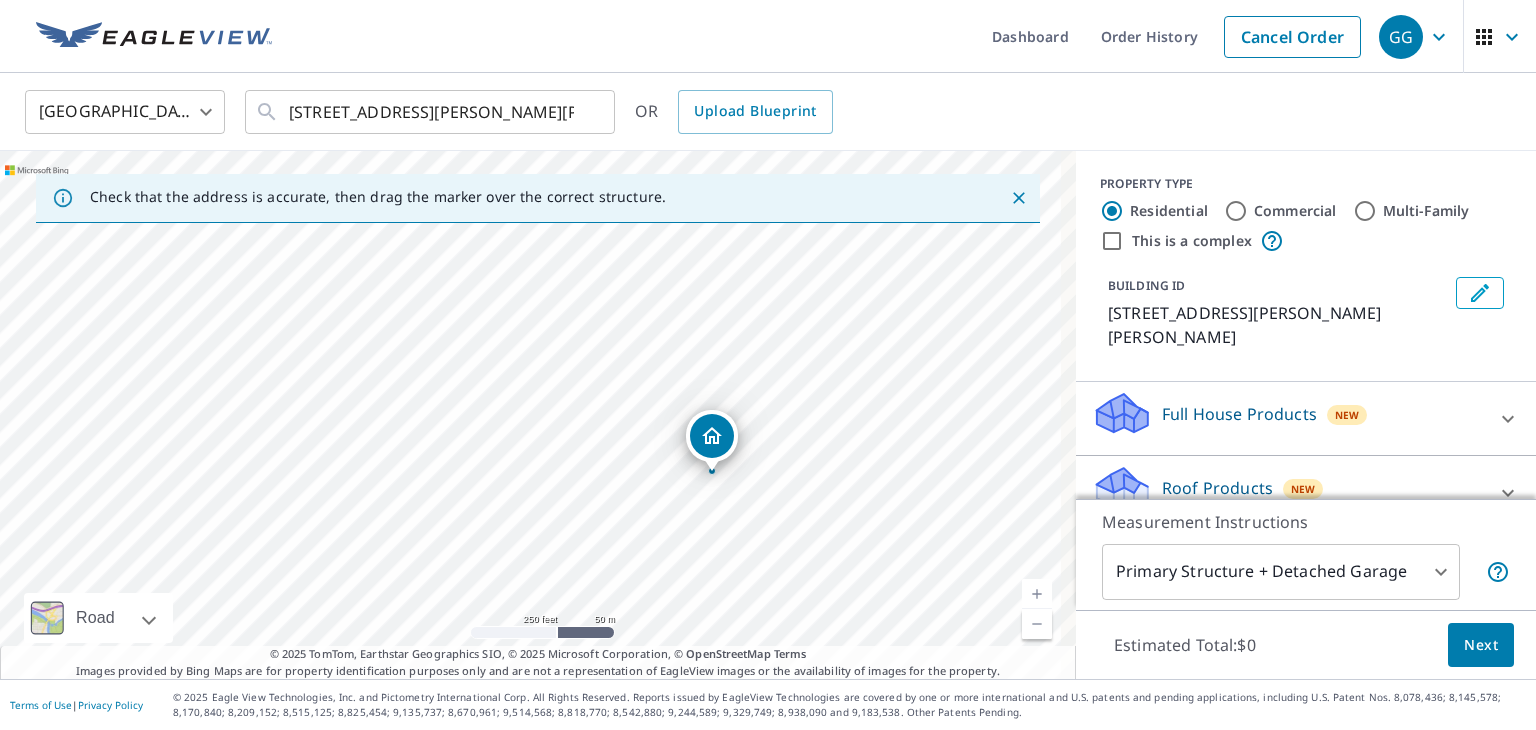 drag, startPoint x: 529, startPoint y: 342, endPoint x: 722, endPoint y: 430, distance: 212.11554 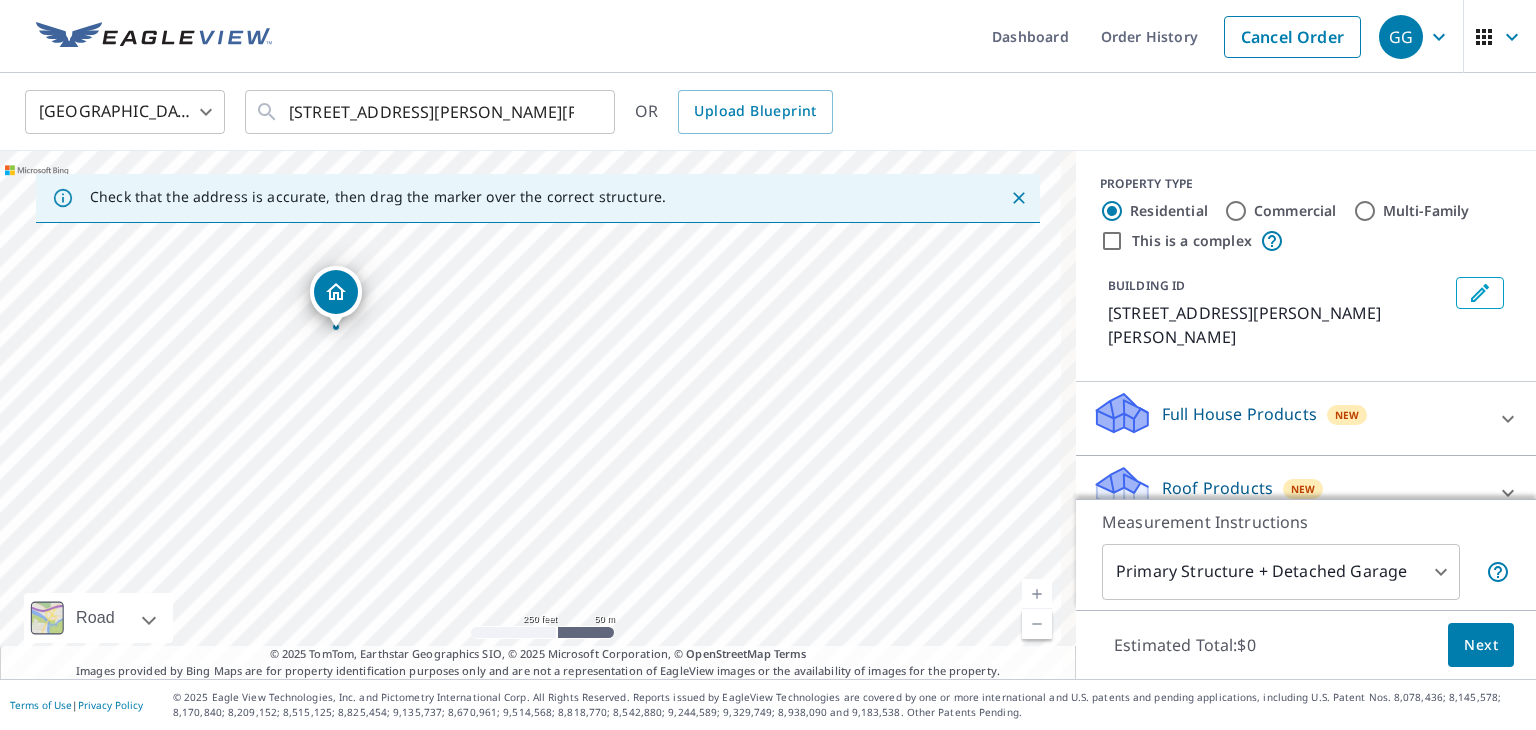drag, startPoint x: 486, startPoint y: 357, endPoint x: 336, endPoint y: 293, distance: 163.0828 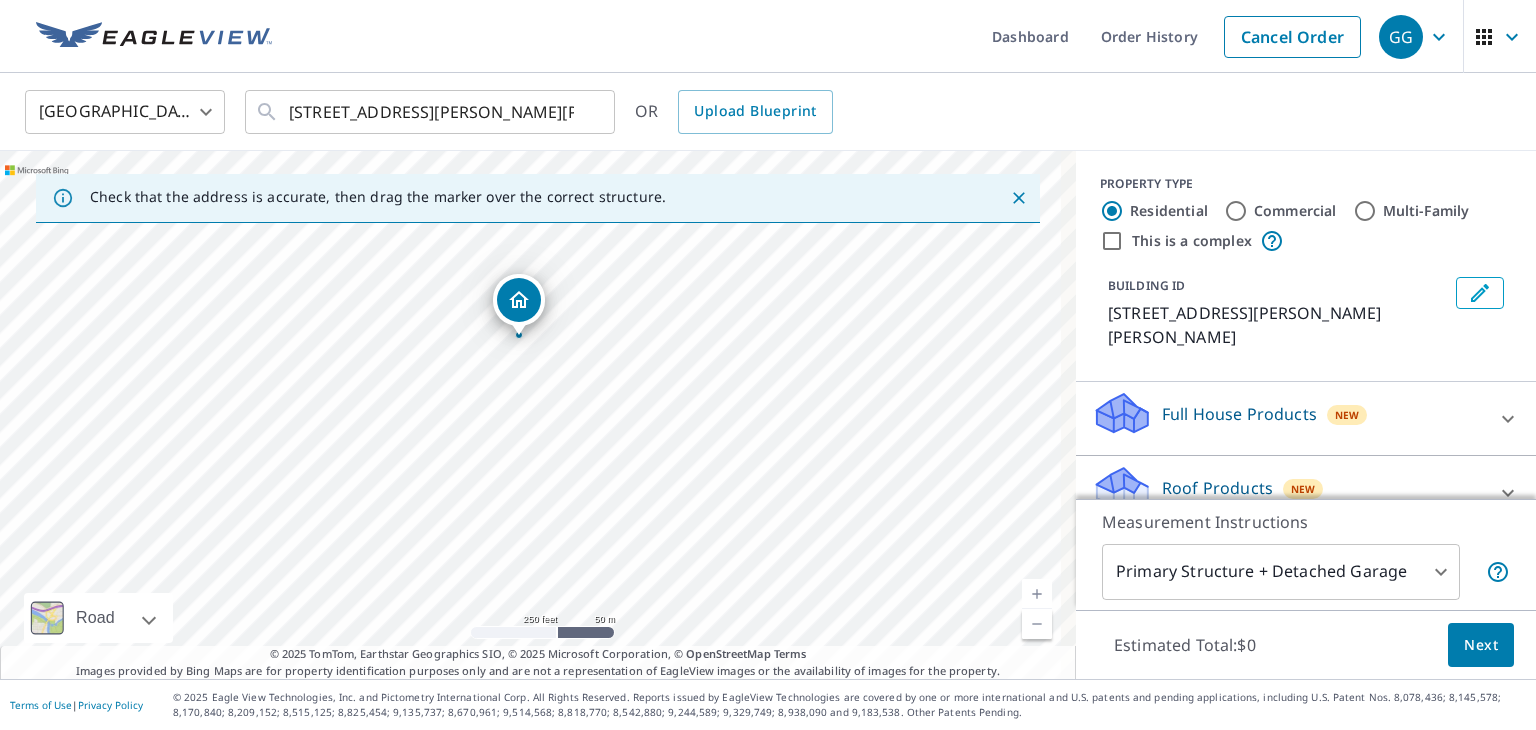 click on "[STREET_ADDRESS][PERSON_NAME][PERSON_NAME]" at bounding box center (538, 415) 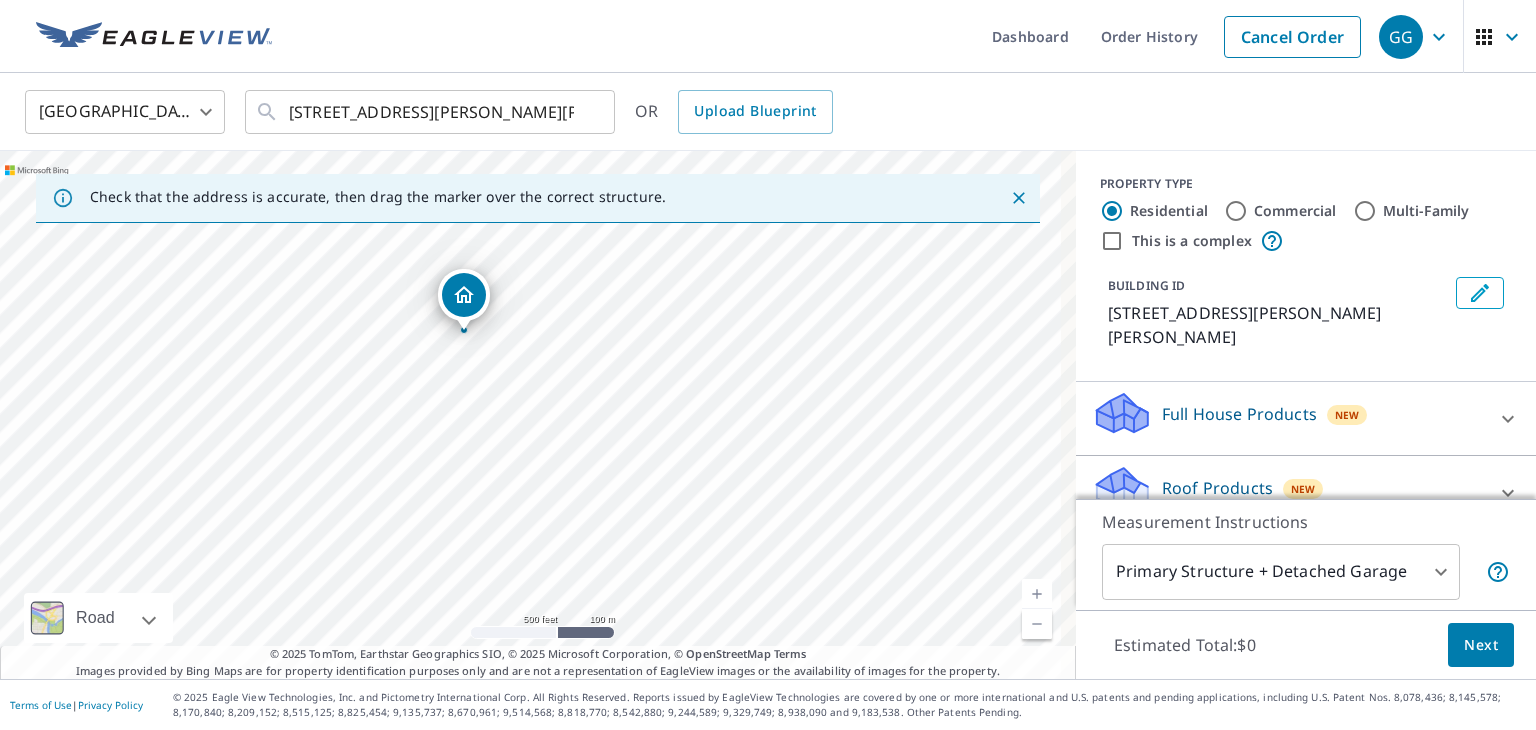 drag, startPoint x: 700, startPoint y: 355, endPoint x: 555, endPoint y: 342, distance: 145.58159 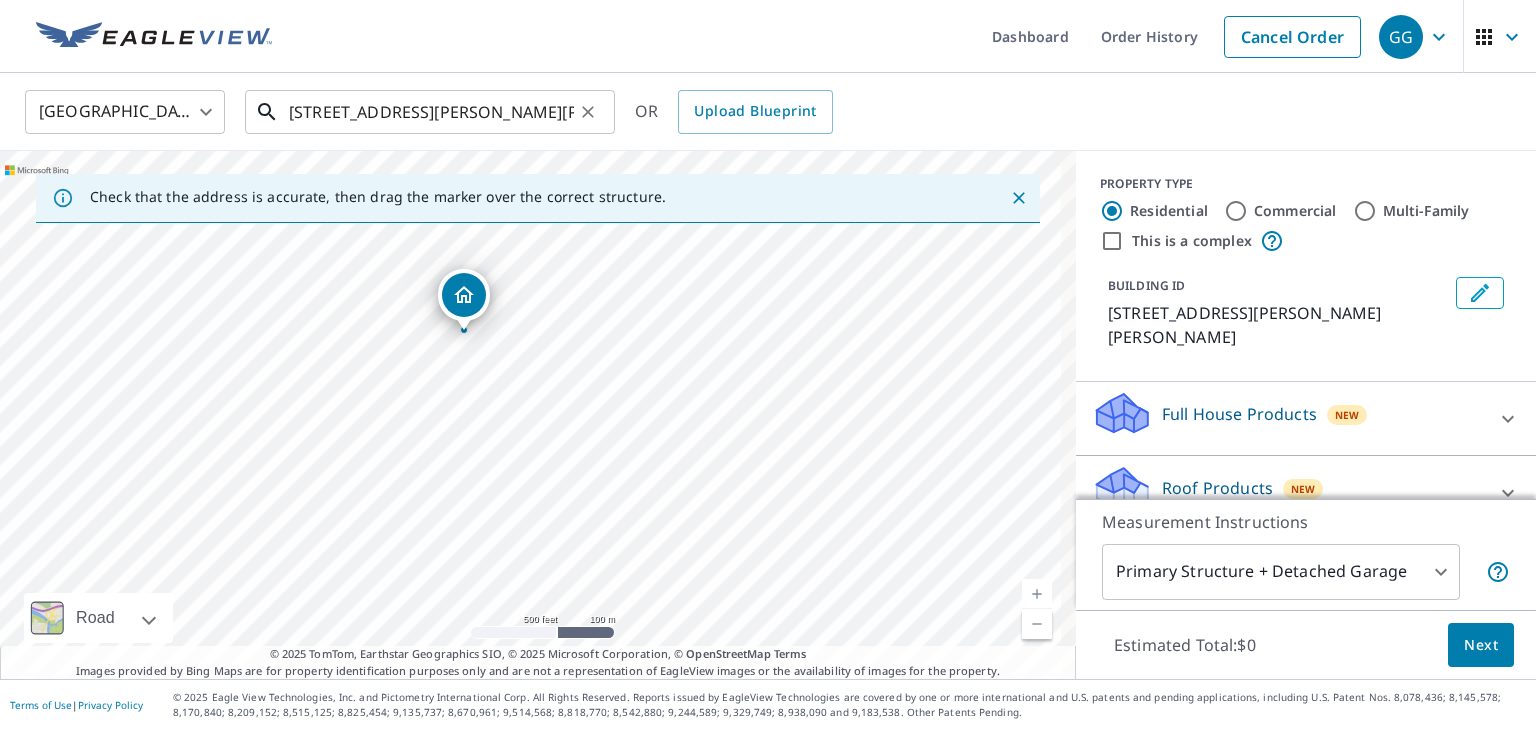 click on "[STREET_ADDRESS][PERSON_NAME][PERSON_NAME]" at bounding box center [431, 112] 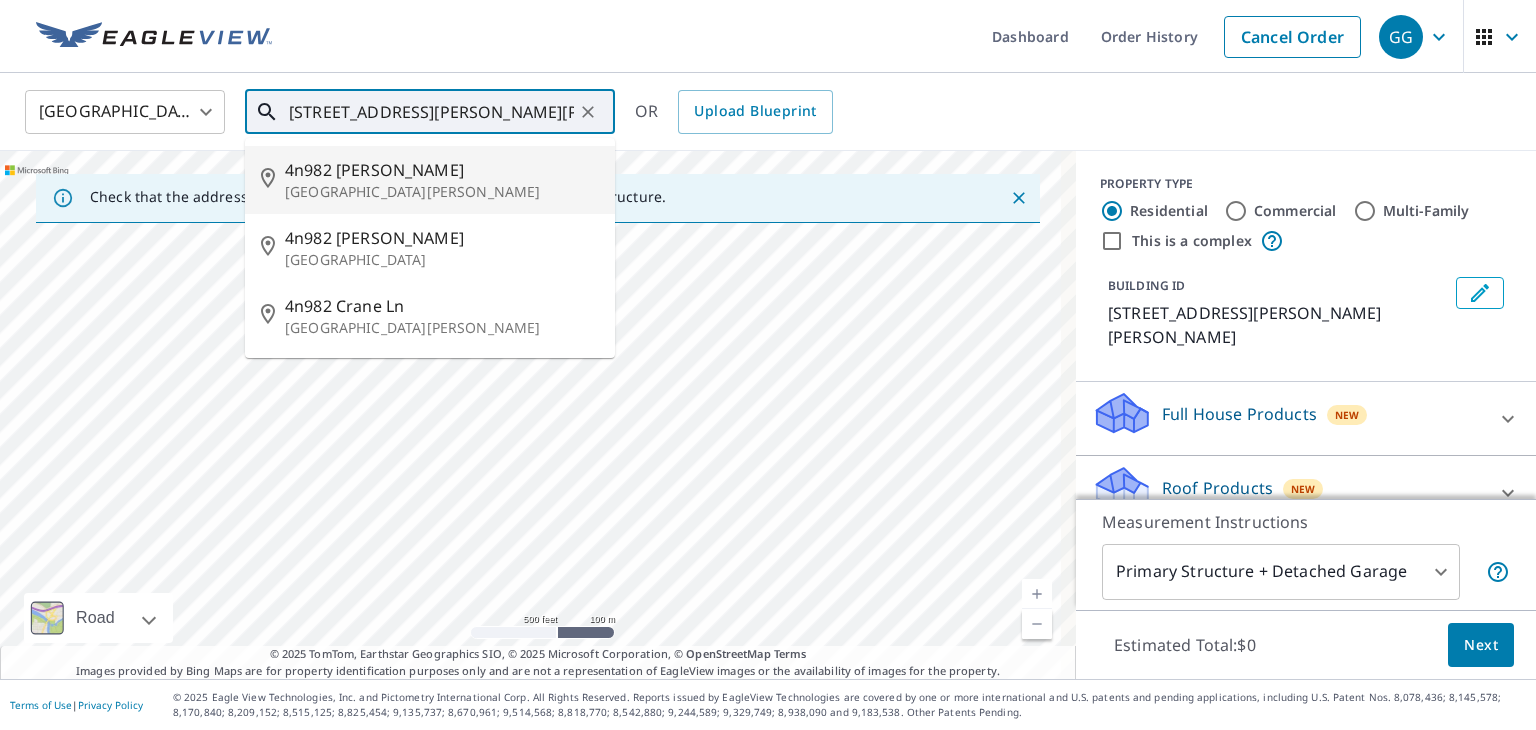 click on "4n982 [PERSON_NAME]" at bounding box center (442, 170) 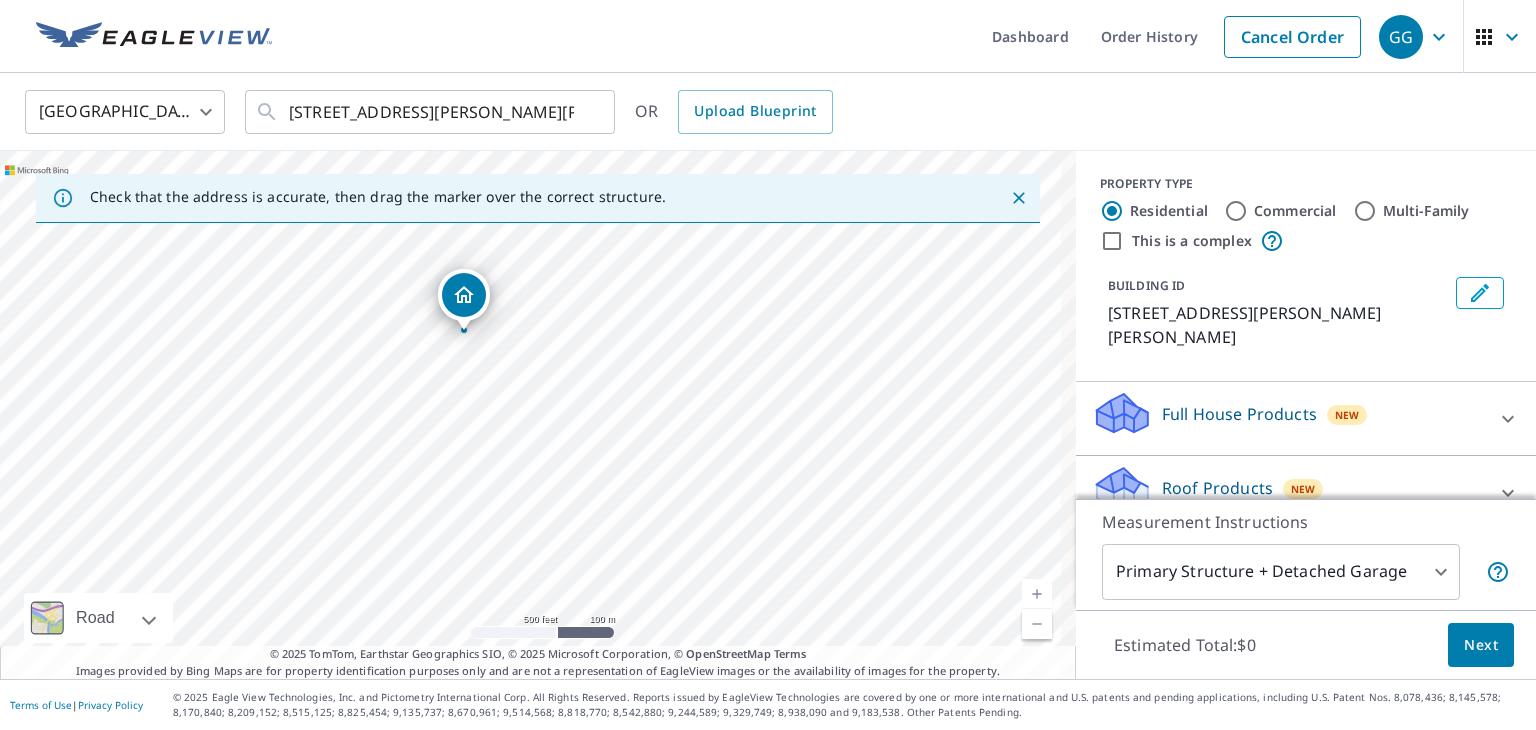 click on "[STREET_ADDRESS][PERSON_NAME][PERSON_NAME]" at bounding box center (538, 415) 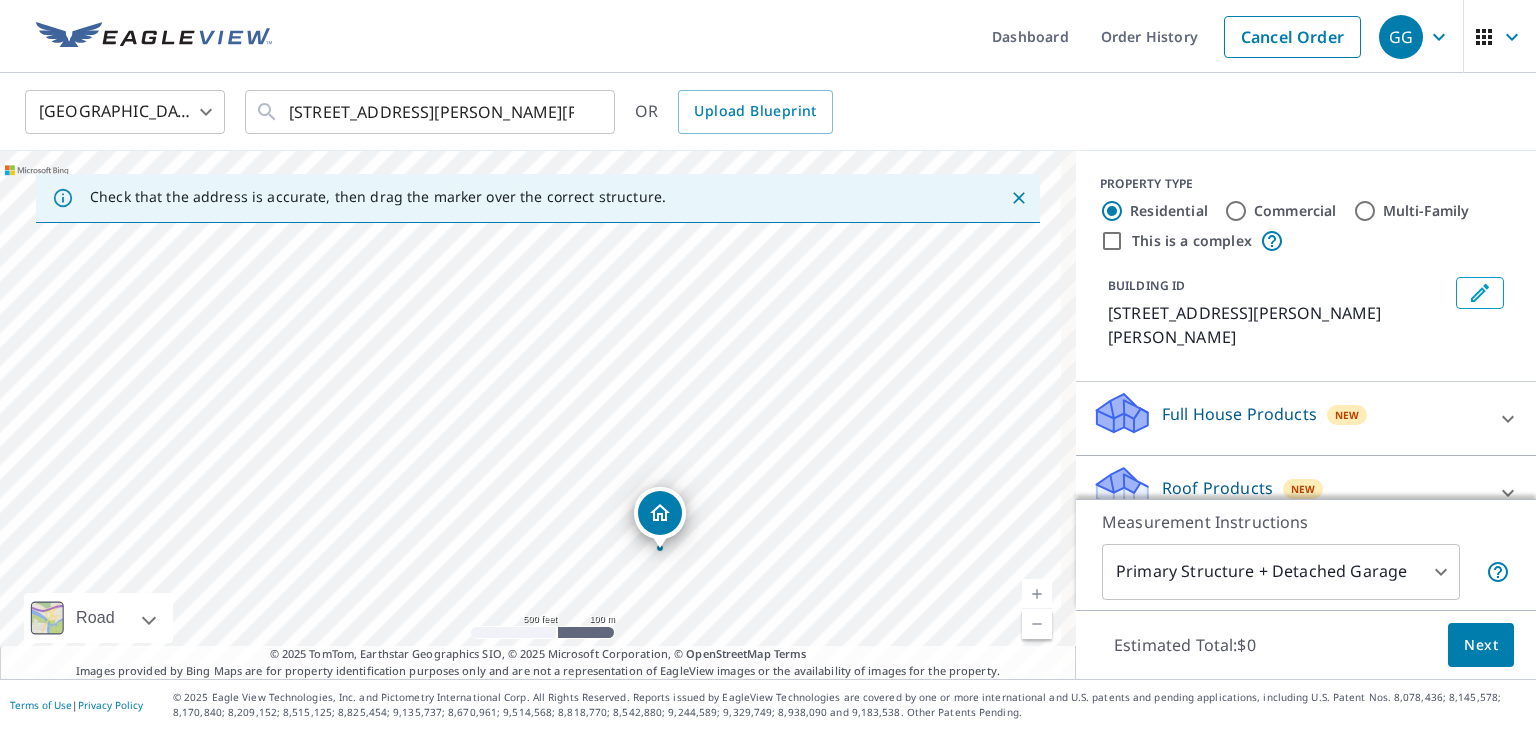 drag, startPoint x: 463, startPoint y: 293, endPoint x: 658, endPoint y: 511, distance: 292.4876 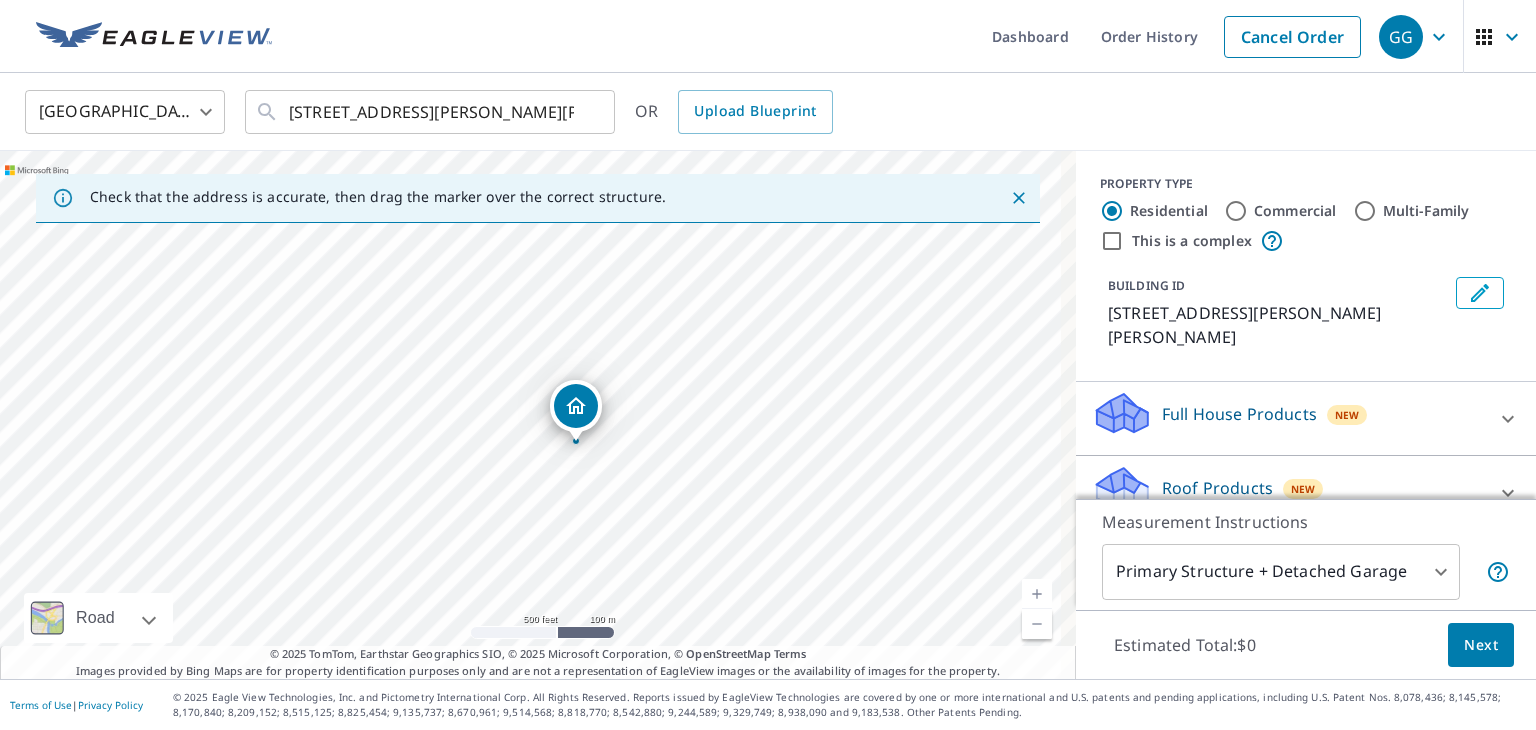 drag, startPoint x: 674, startPoint y: 461, endPoint x: 747, endPoint y: 493, distance: 79.70571 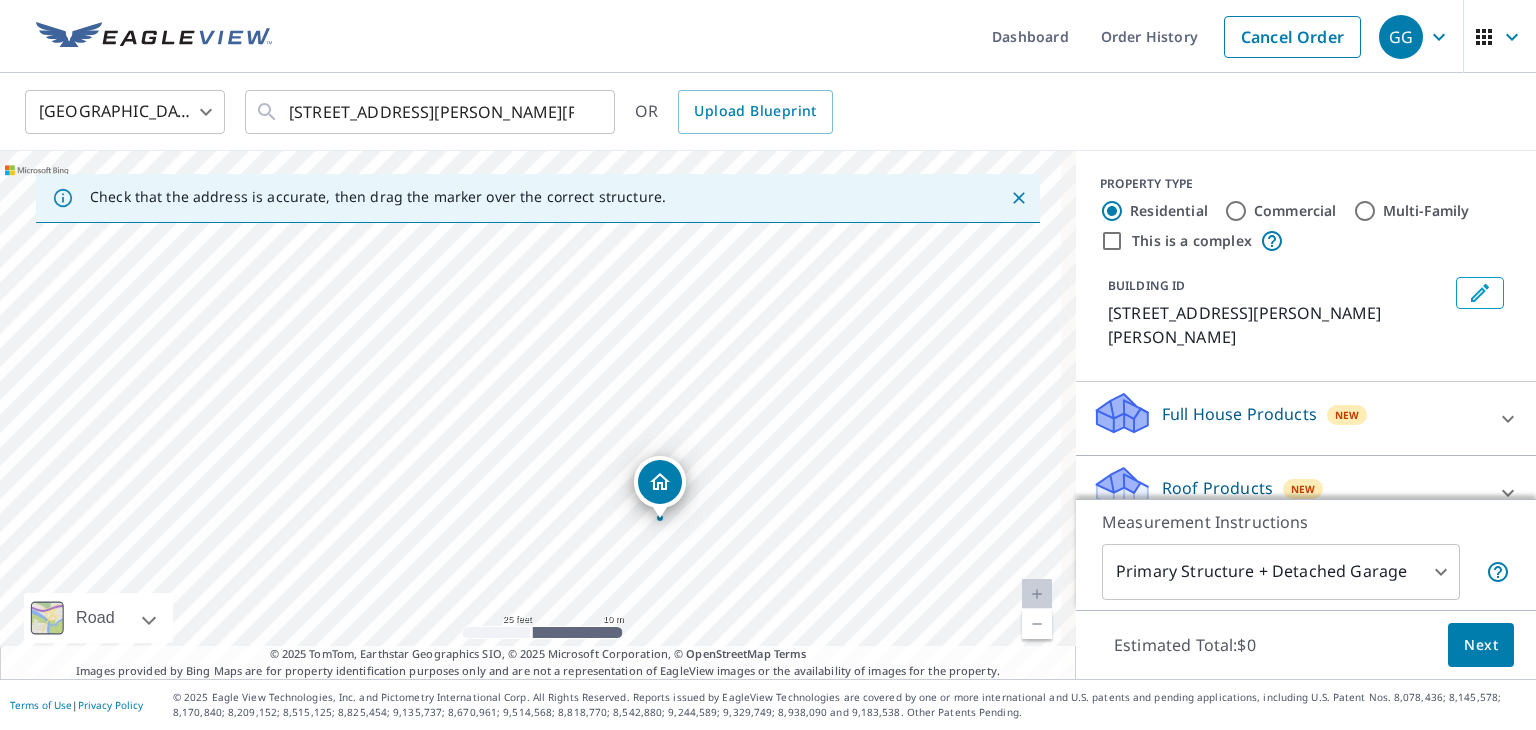 drag, startPoint x: 624, startPoint y: 386, endPoint x: 732, endPoint y: 300, distance: 138.05795 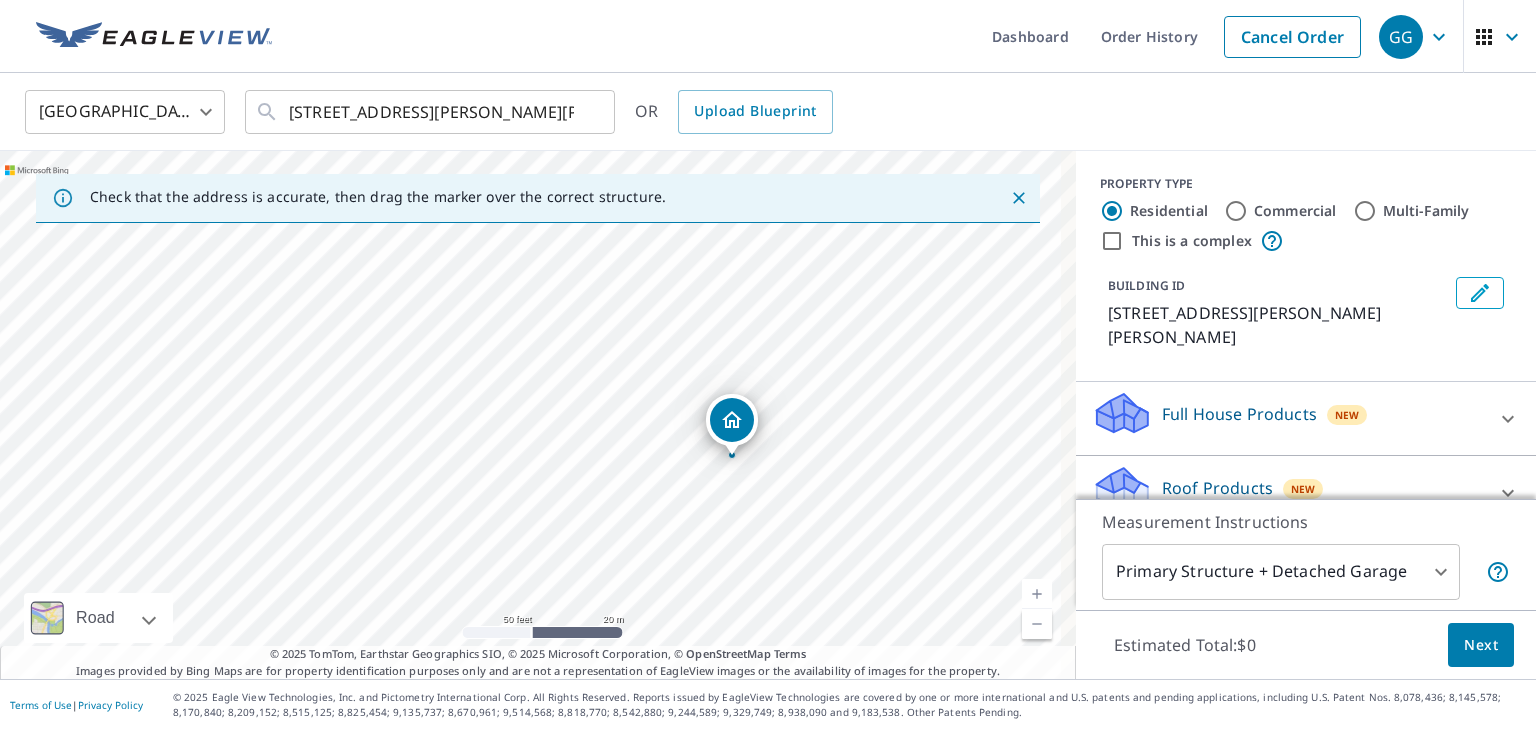 drag, startPoint x: 696, startPoint y: 365, endPoint x: 714, endPoint y: 418, distance: 55.97321 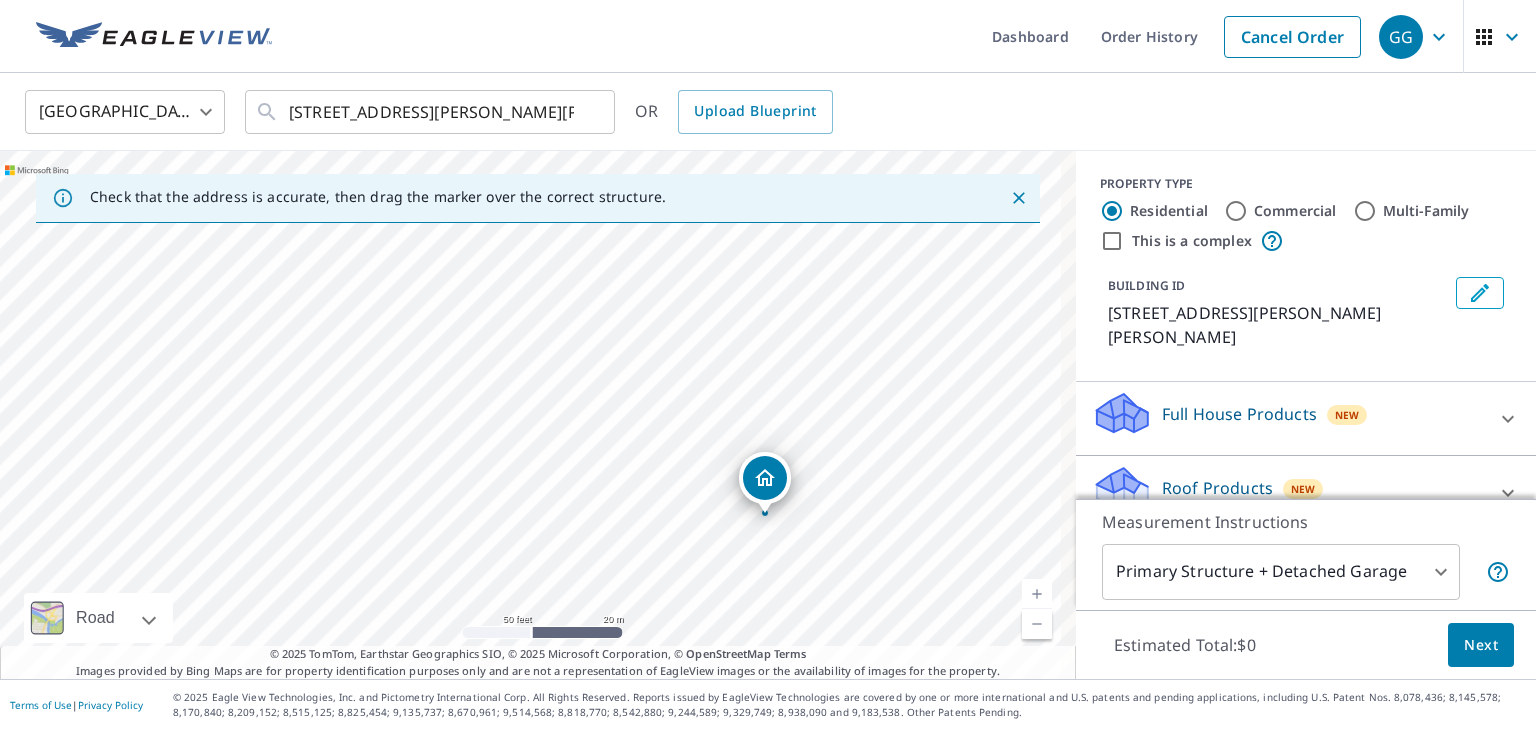 drag, startPoint x: 693, startPoint y: 331, endPoint x: 889, endPoint y: 425, distance: 217.37524 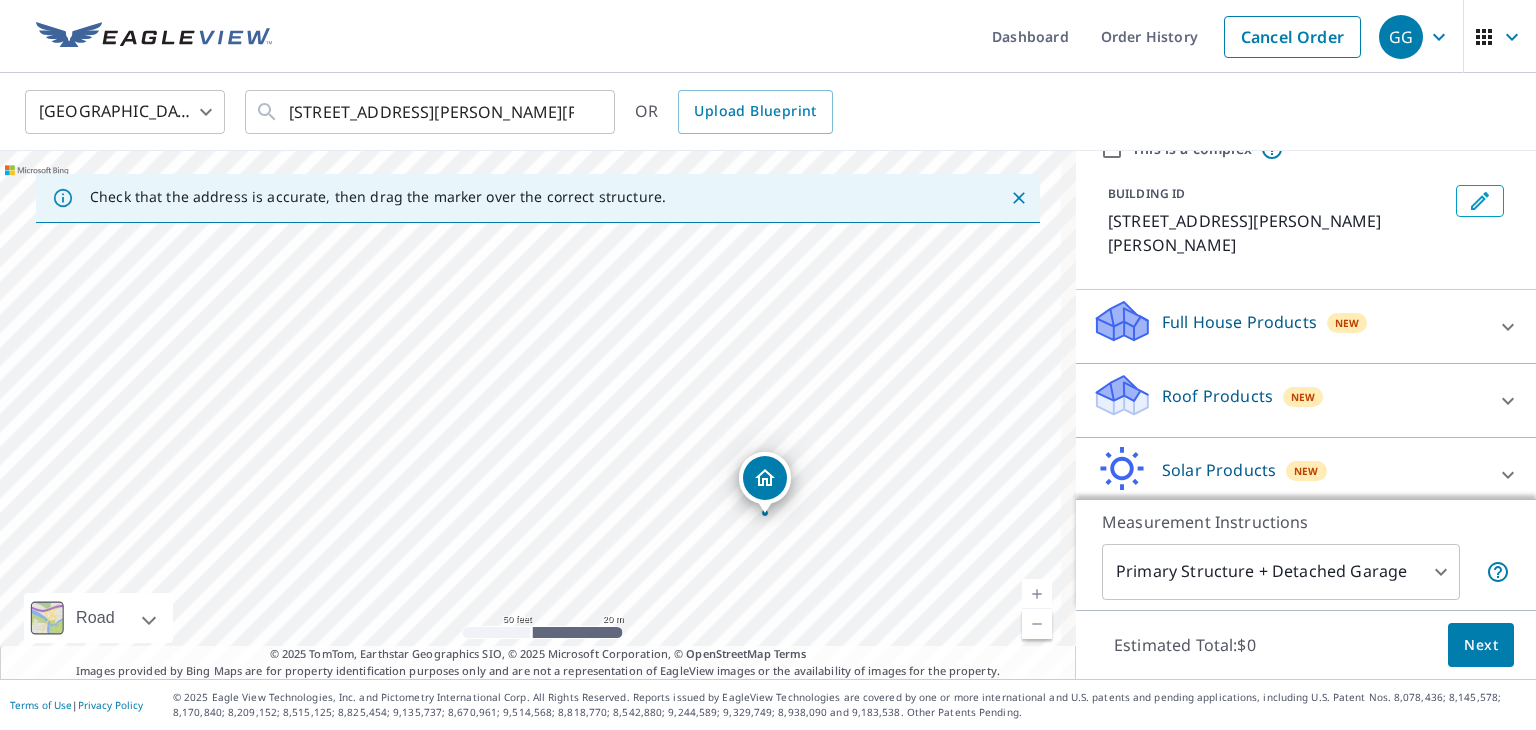 scroll, scrollTop: 100, scrollLeft: 0, axis: vertical 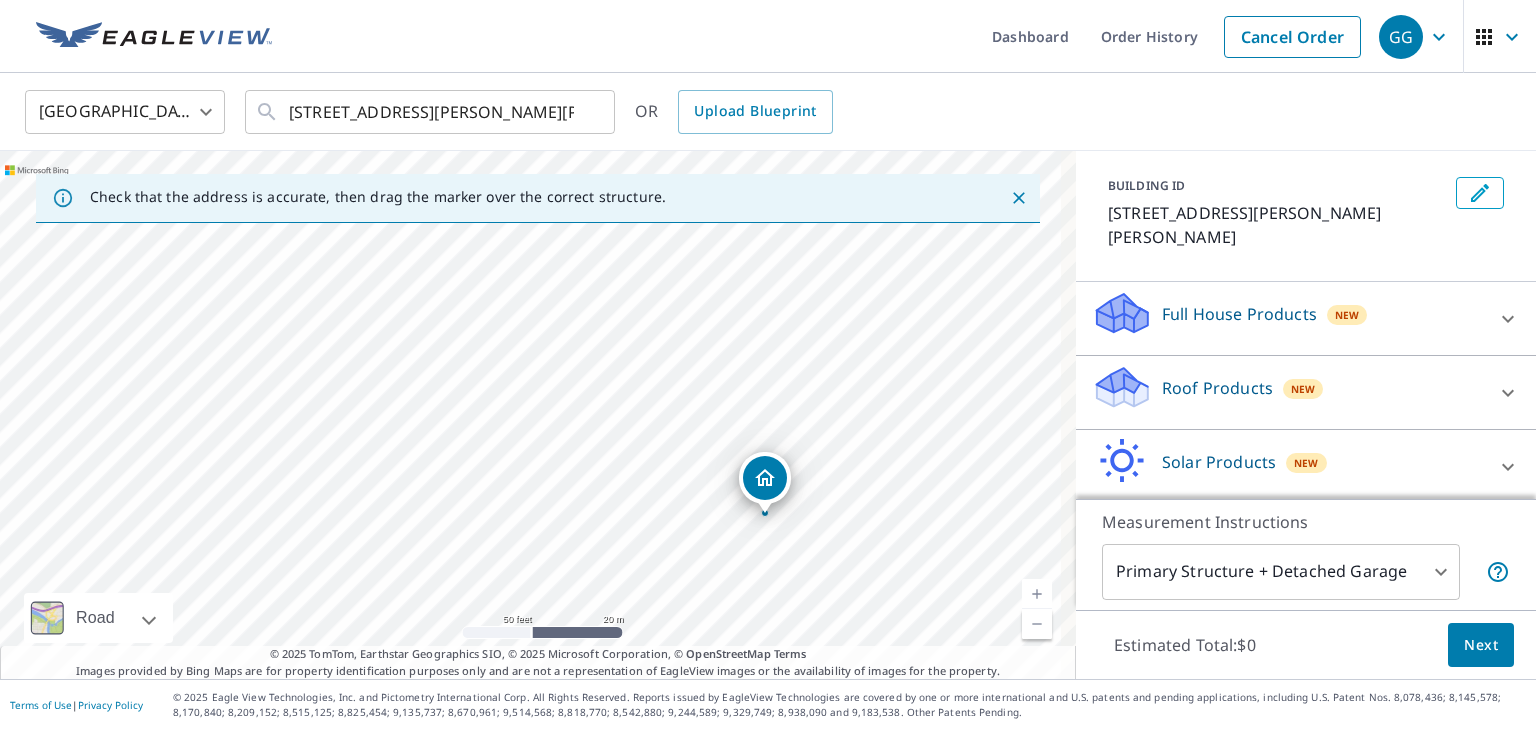 click on "Full House Products New" at bounding box center (1288, 318) 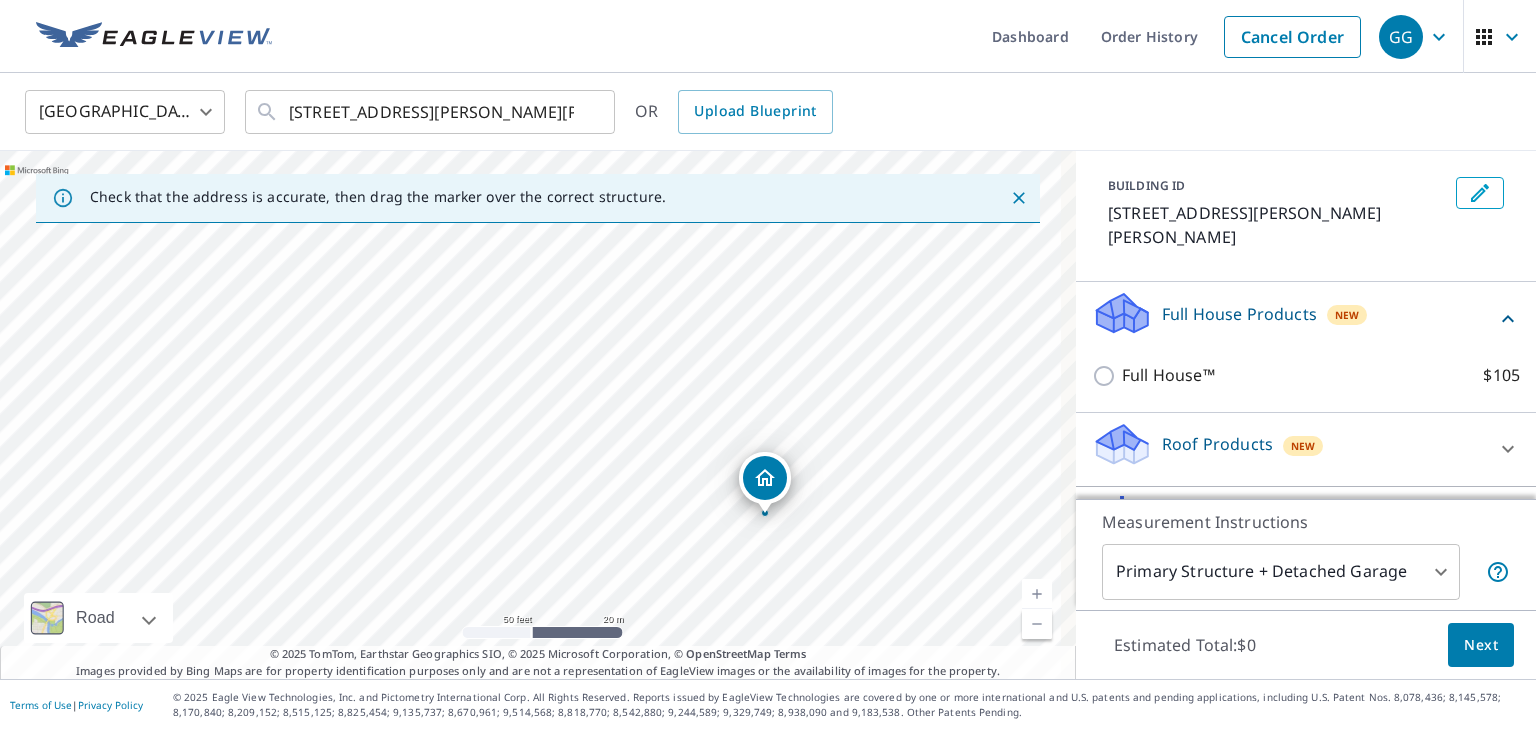 click on "Roof Products New" at bounding box center [1288, 449] 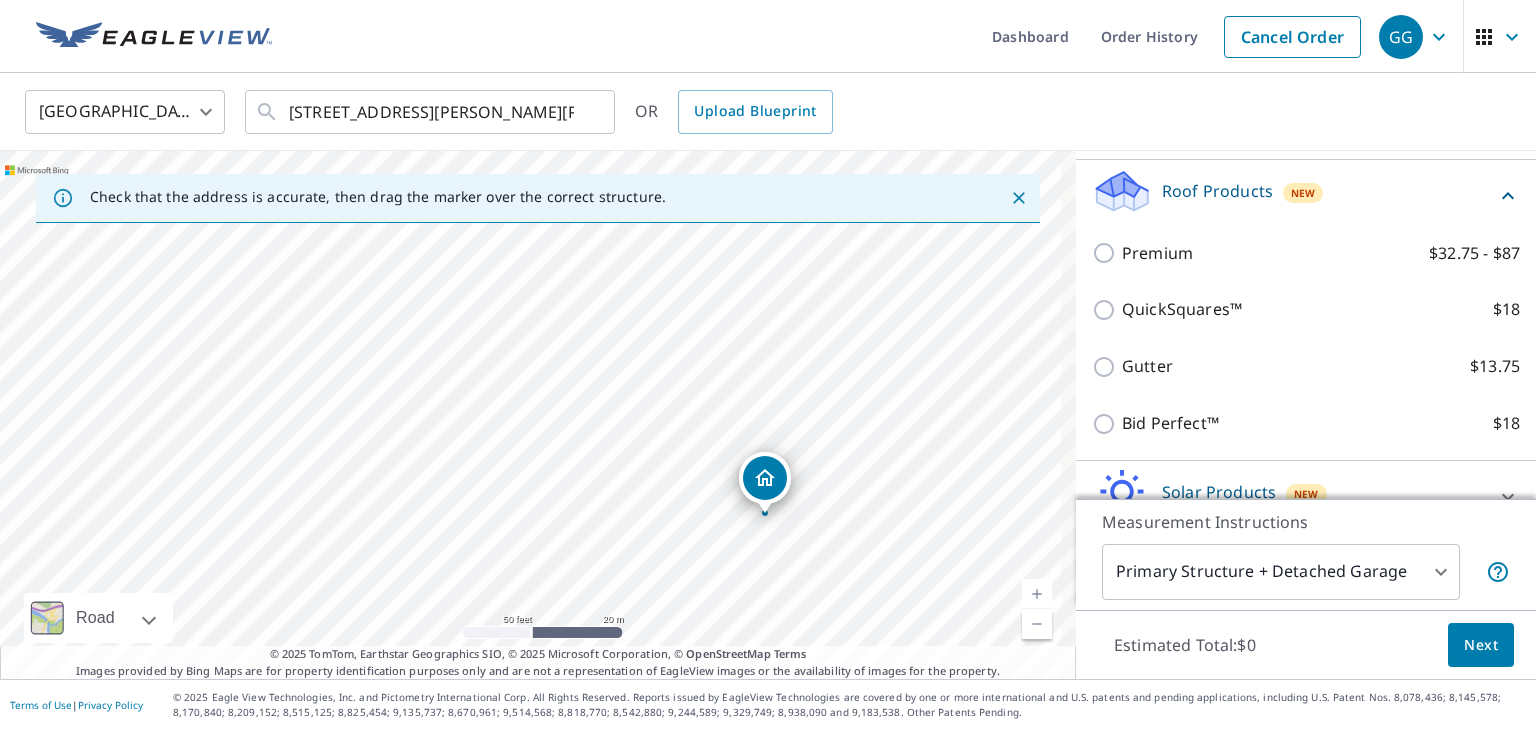scroll, scrollTop: 400, scrollLeft: 0, axis: vertical 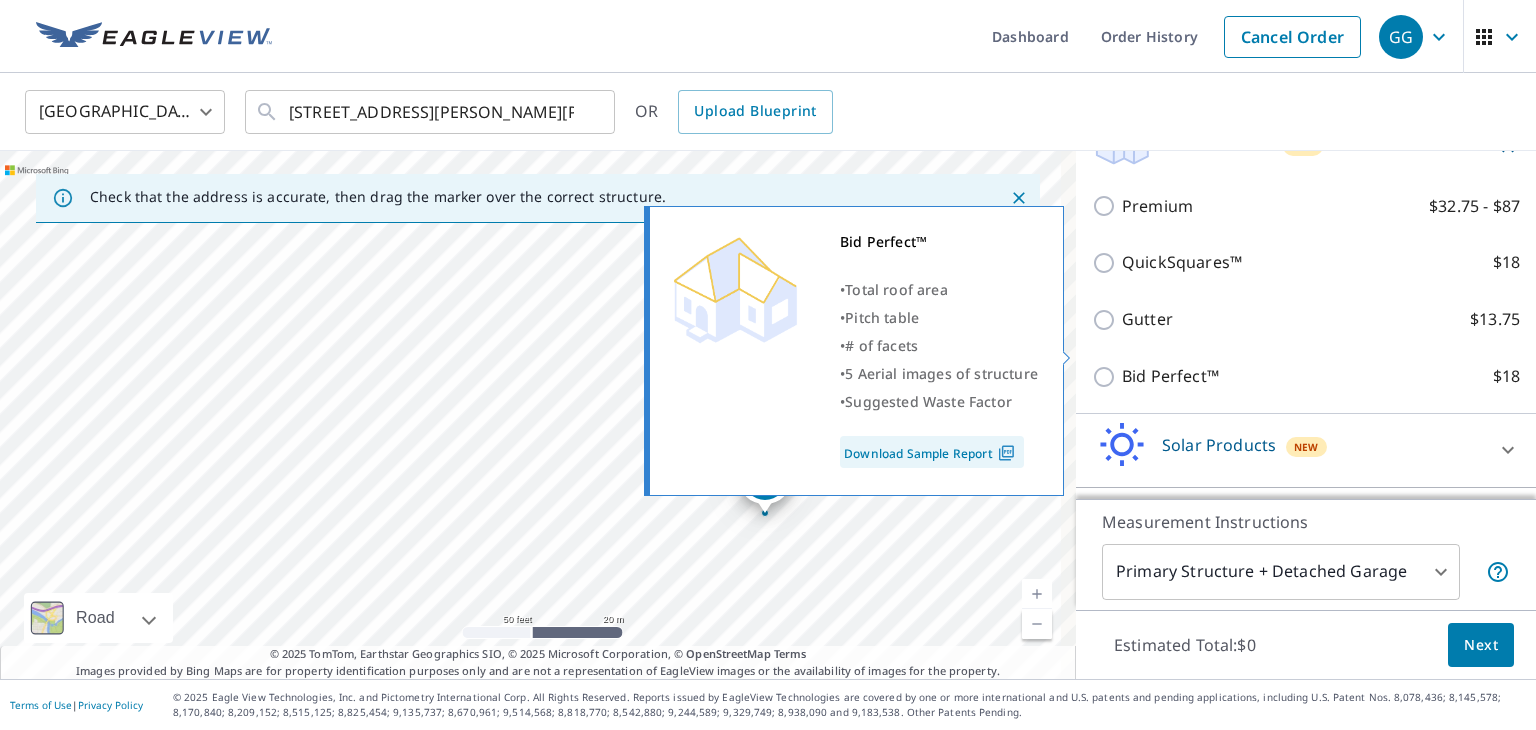 click on "Bid Perfect™" at bounding box center (1170, 376) 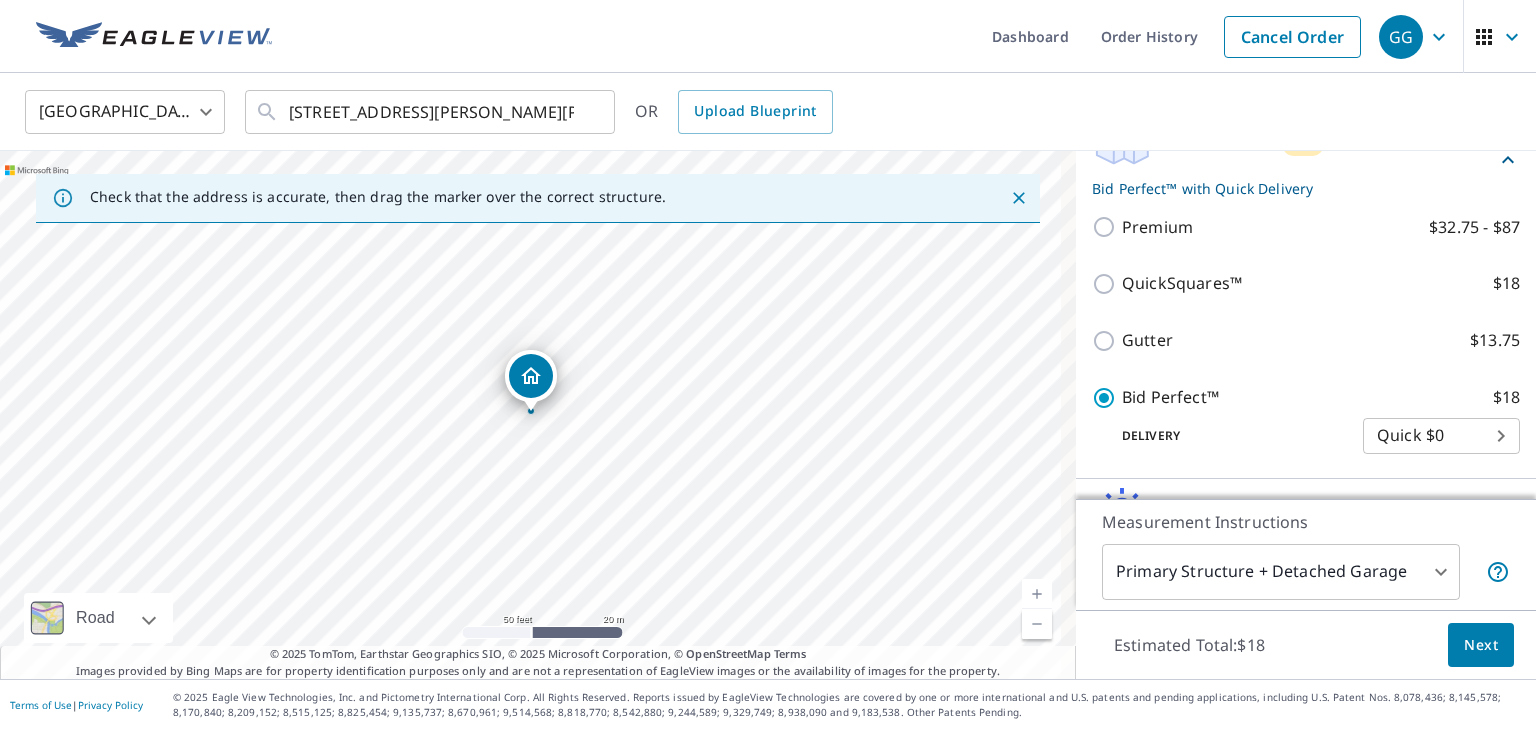 click on "QuickSquares™ $18" at bounding box center (1306, 283) 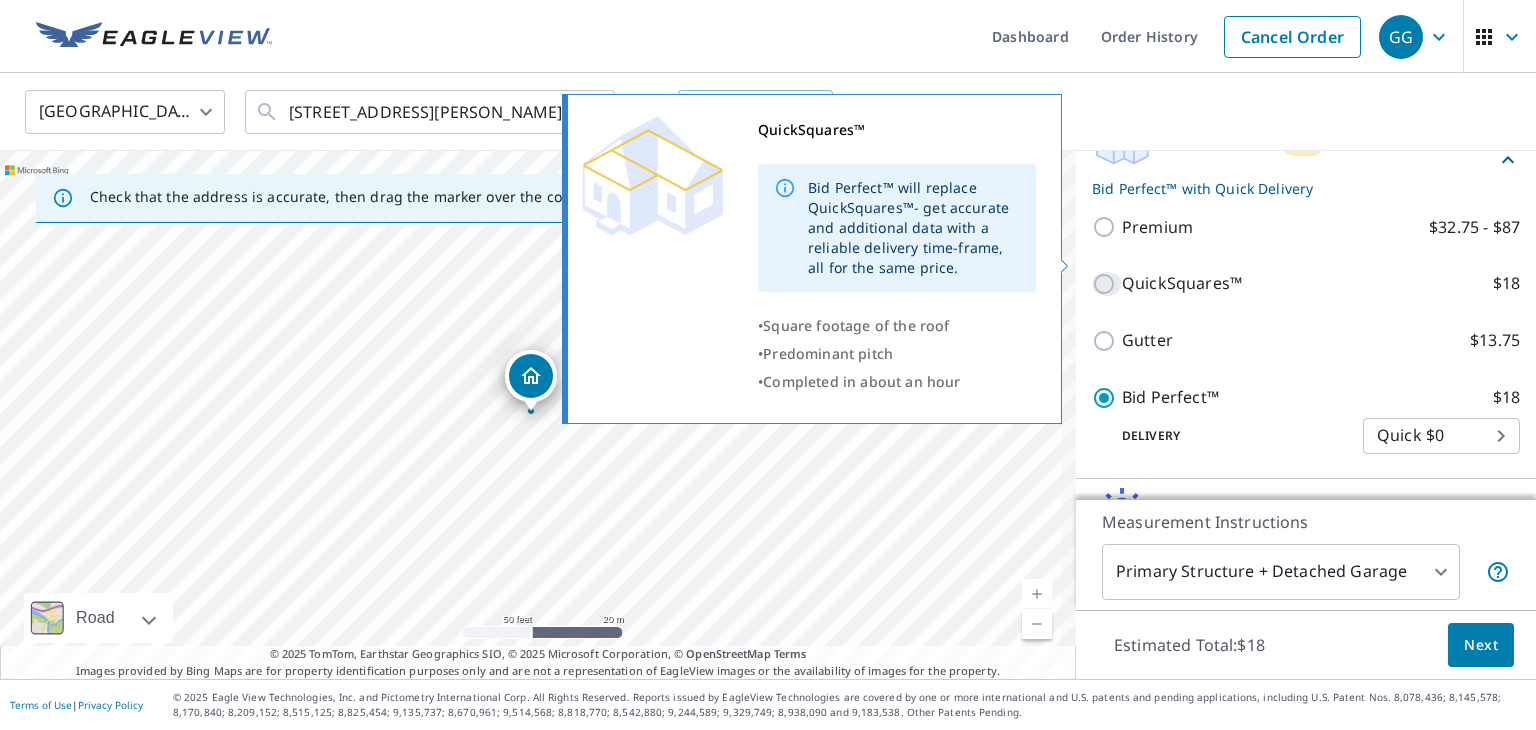 click on "QuickSquares™ $18" at bounding box center (1107, 284) 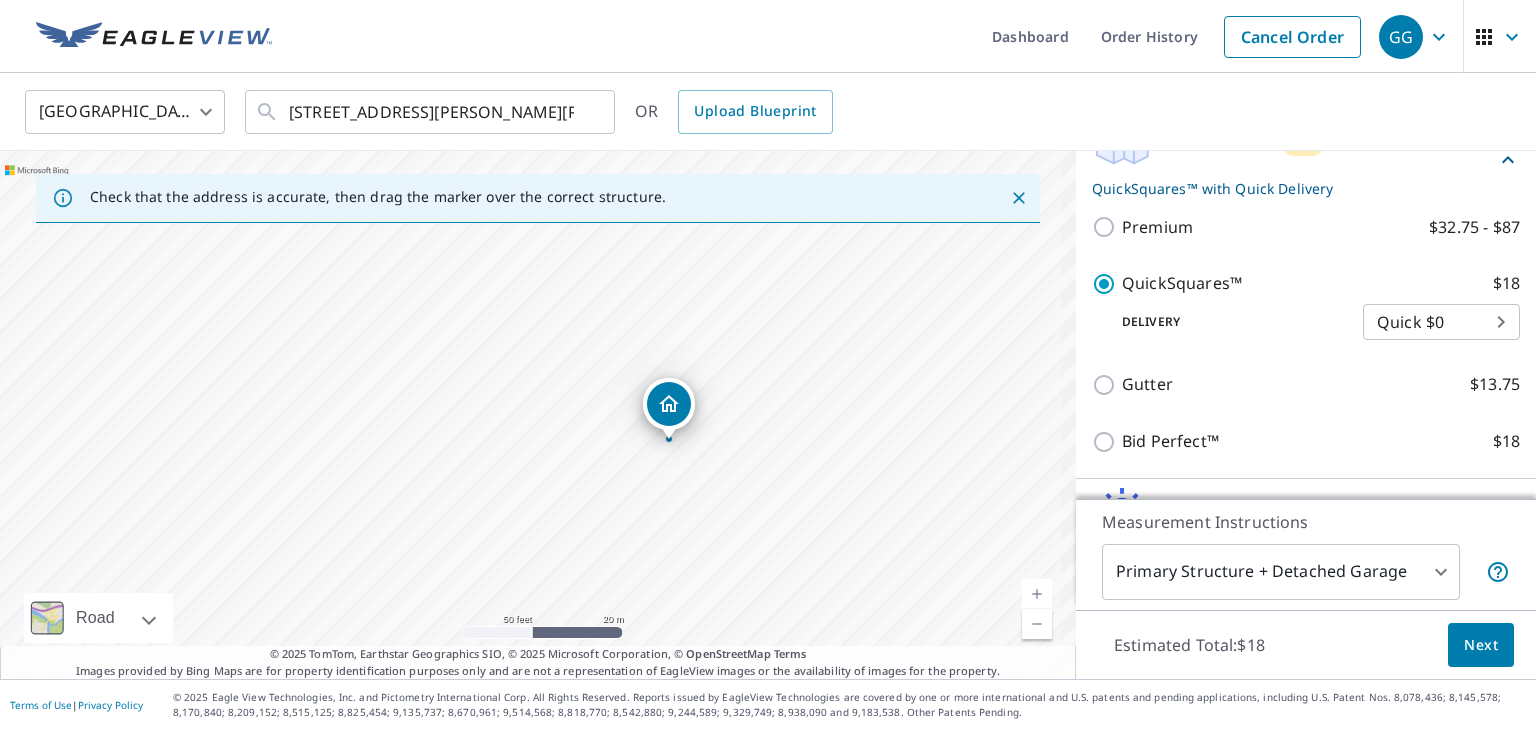 drag, startPoint x: 884, startPoint y: 461, endPoint x: 941, endPoint y: 487, distance: 62.649822 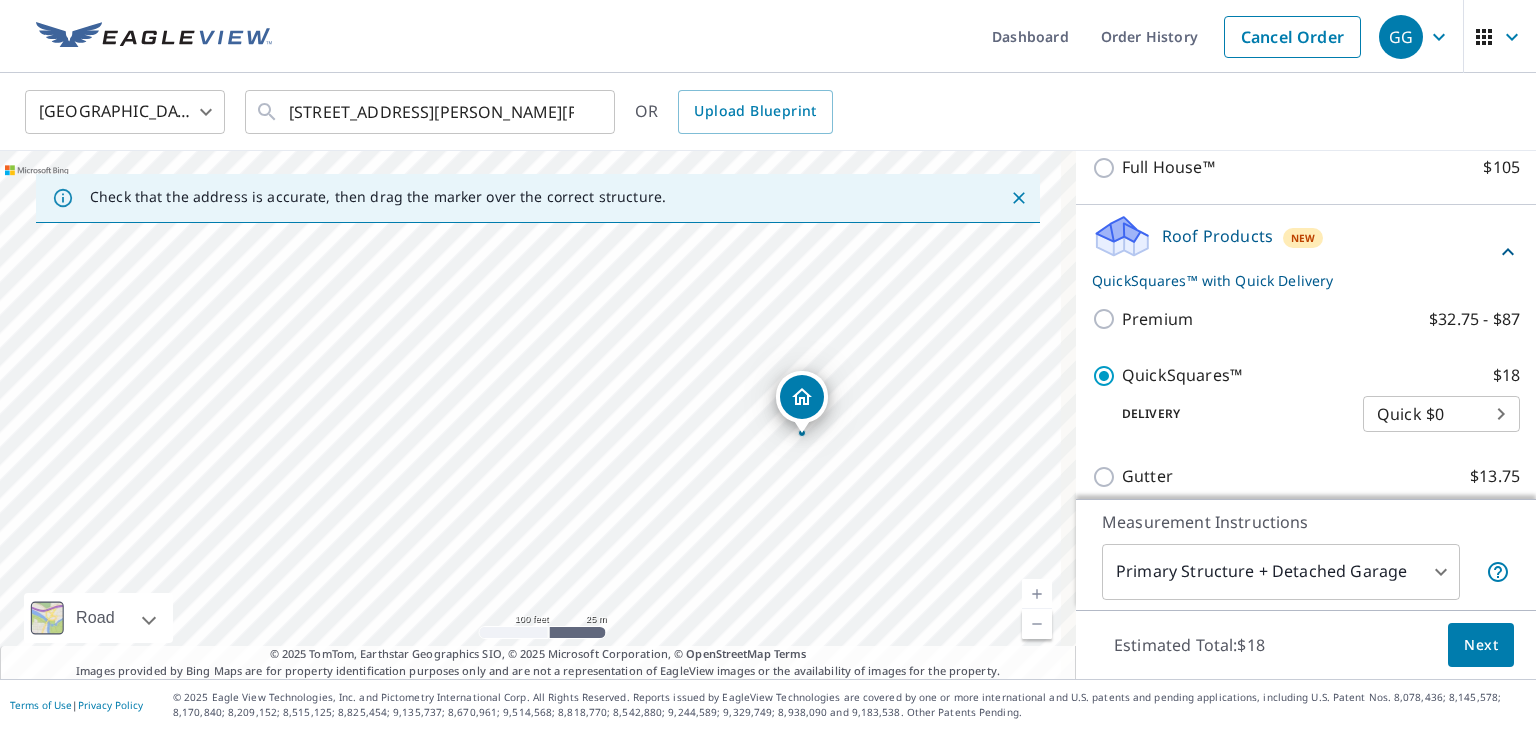 scroll, scrollTop: 300, scrollLeft: 0, axis: vertical 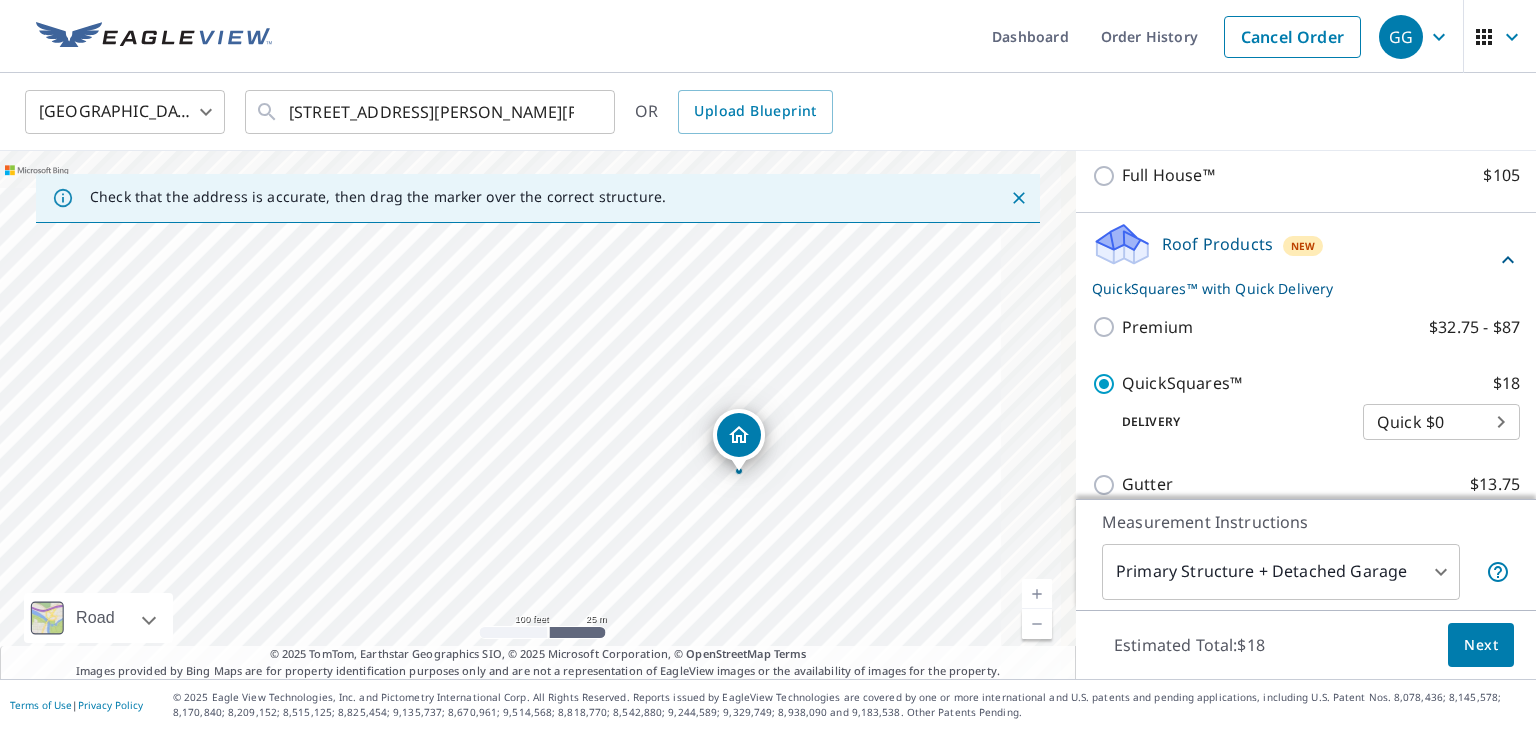 drag, startPoint x: 920, startPoint y: 431, endPoint x: 844, endPoint y: 477, distance: 88.83693 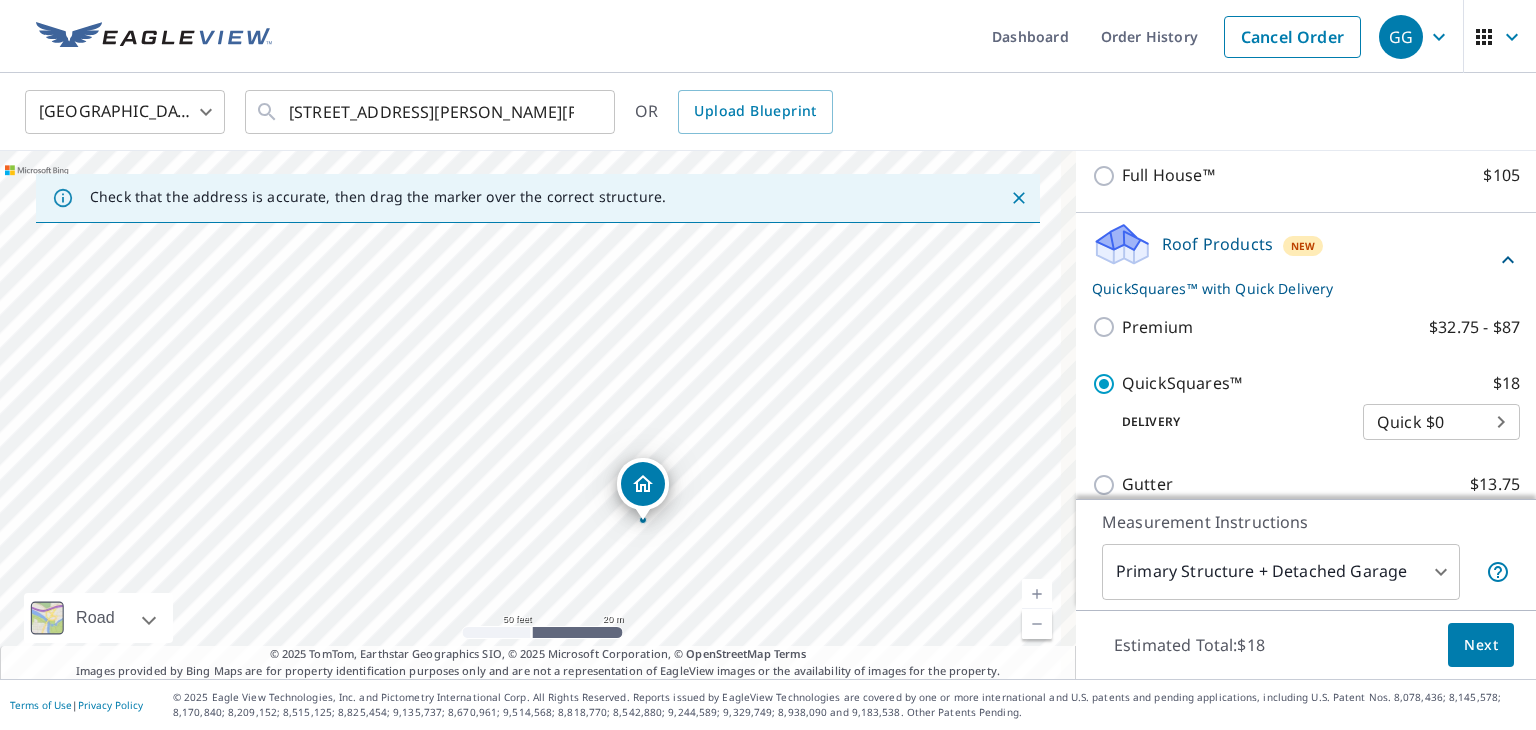 click on "© 2025 TomTom, Earthstar Geographics SIO, © 2025 Microsoft Corporation, ©   OpenStreetMap   Terms Images provided by Bing Maps are for property identification purposes only and are not a representation of EagleView images or the availability of images for the property." at bounding box center [538, 662] 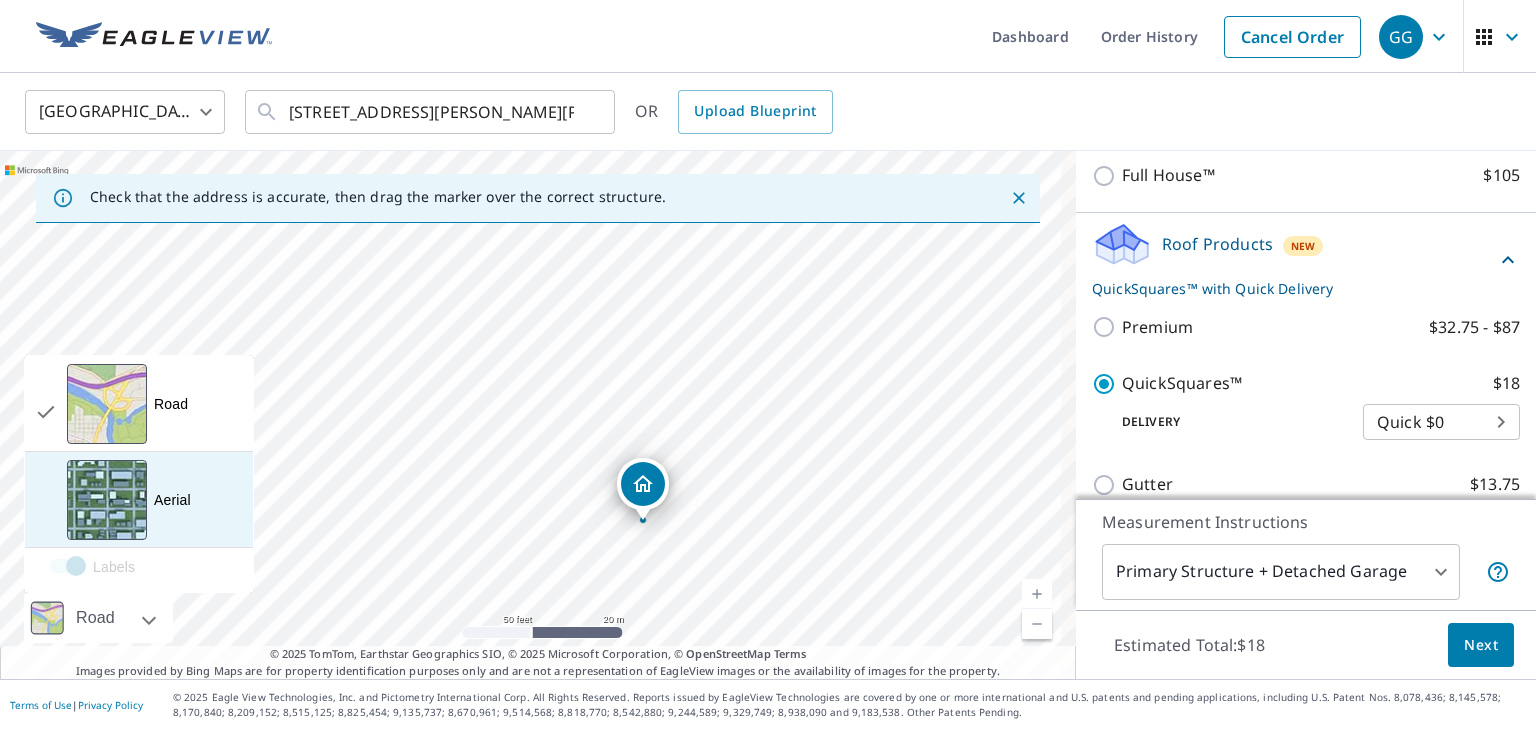 click at bounding box center (107, 500) 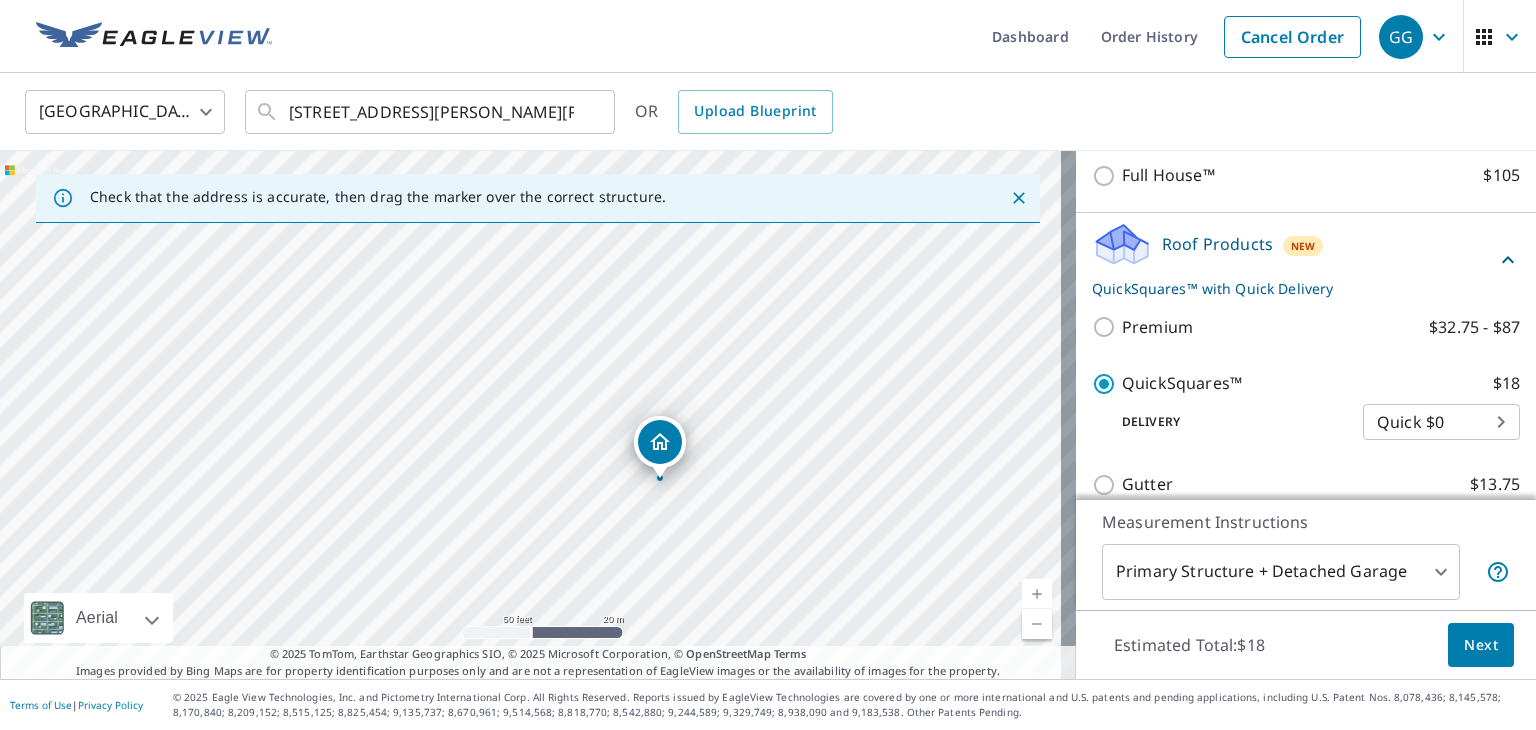 drag, startPoint x: 762, startPoint y: 441, endPoint x: 780, endPoint y: 399, distance: 45.694637 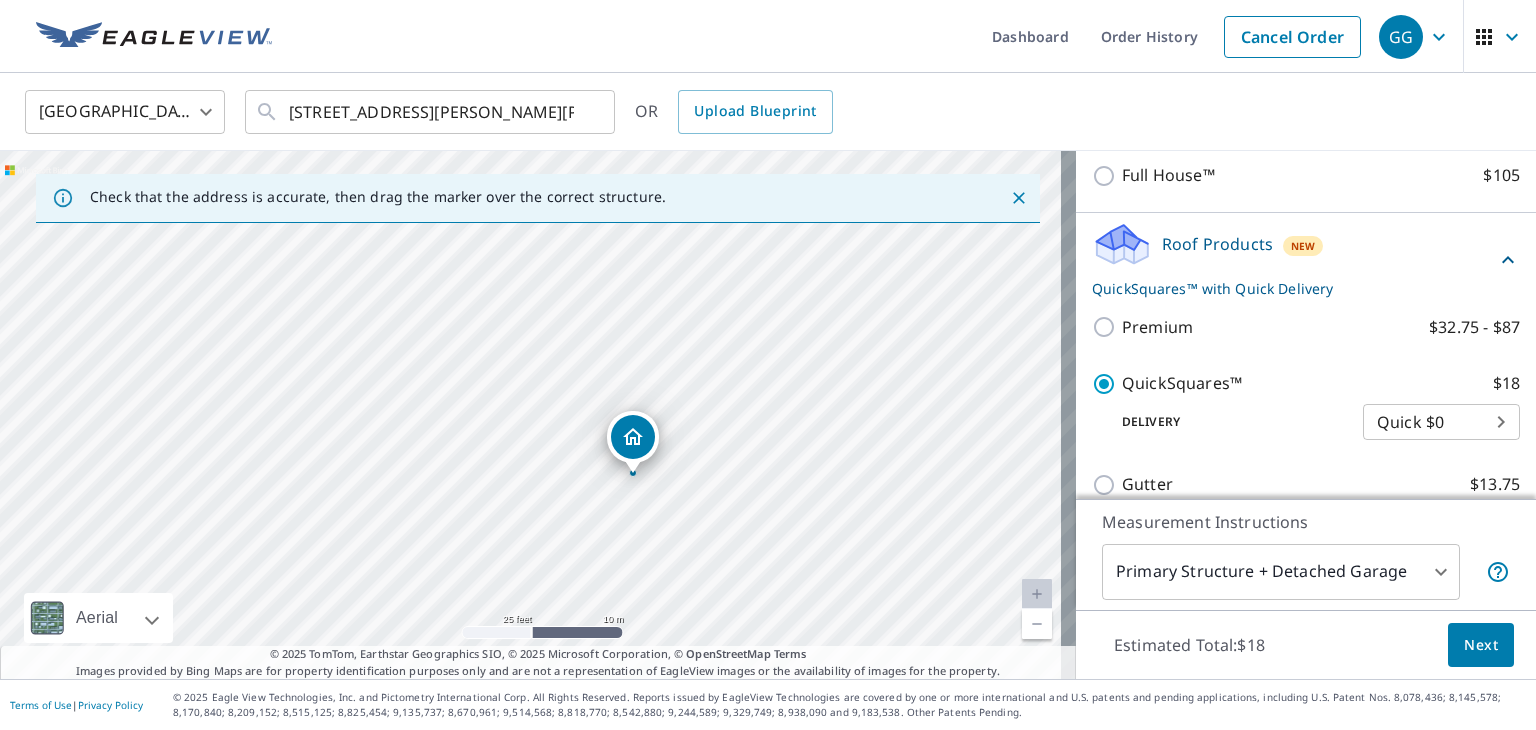 drag, startPoint x: 721, startPoint y: 444, endPoint x: 758, endPoint y: 337, distance: 113.216606 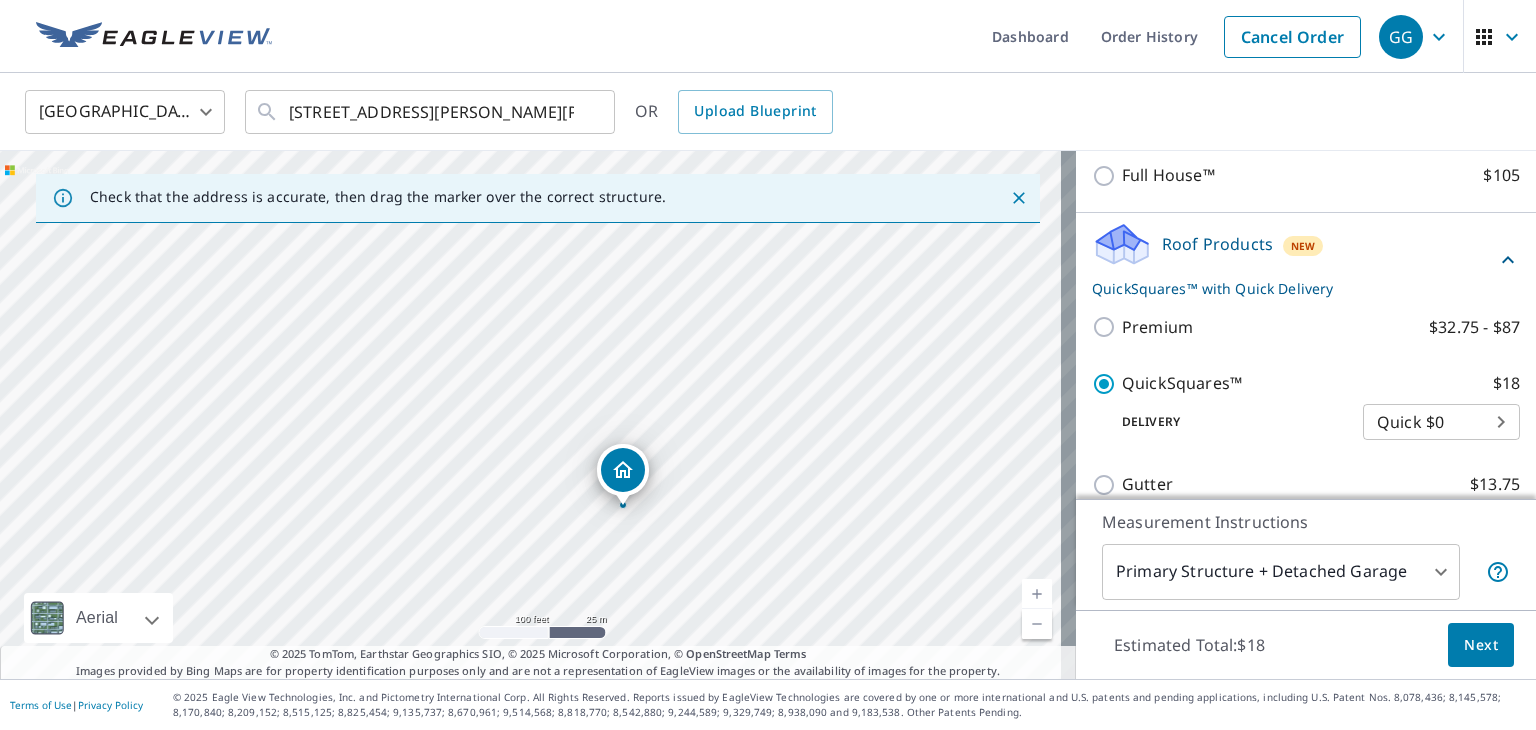 drag, startPoint x: 816, startPoint y: 323, endPoint x: 700, endPoint y: 468, distance: 185.6906 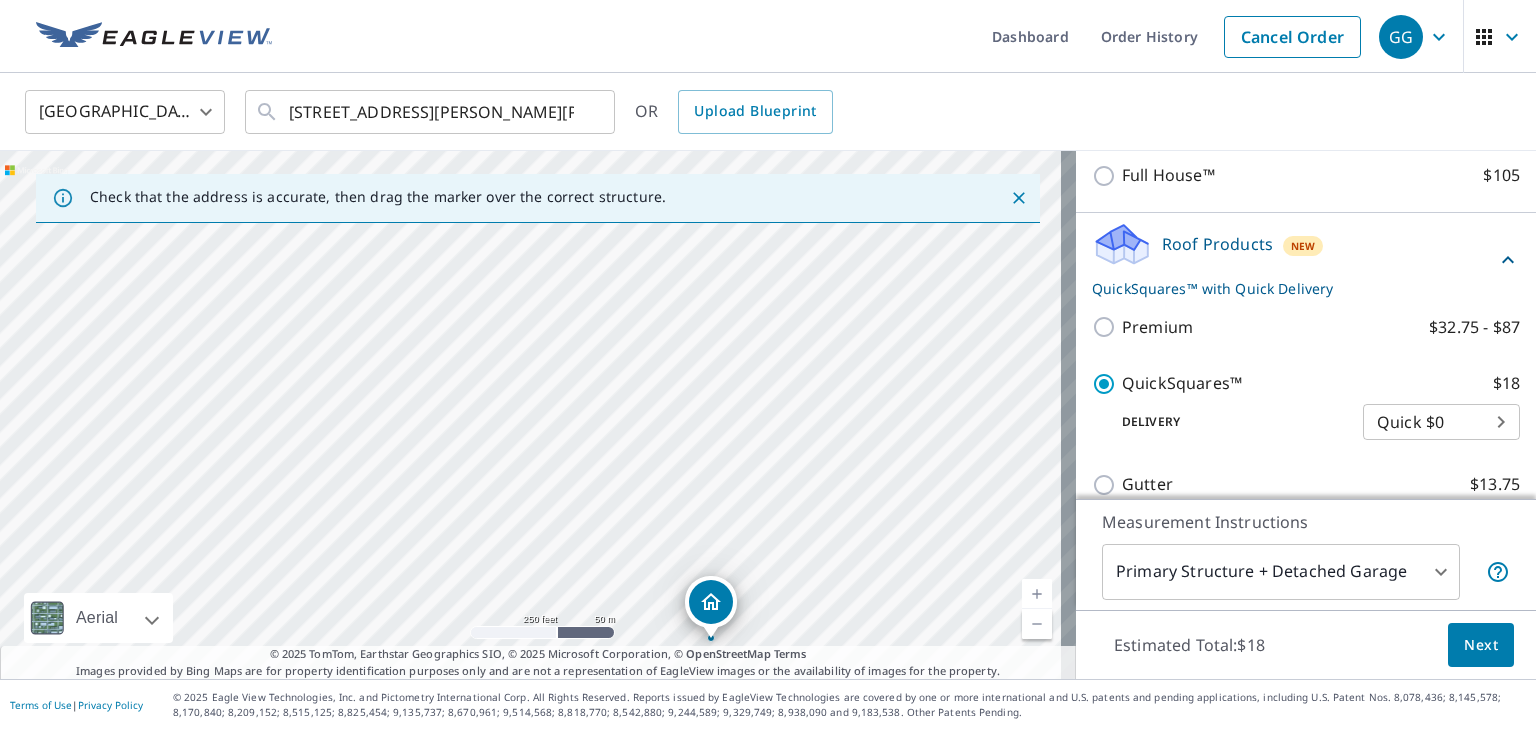 drag, startPoint x: 680, startPoint y: 369, endPoint x: 679, endPoint y: 421, distance: 52.009613 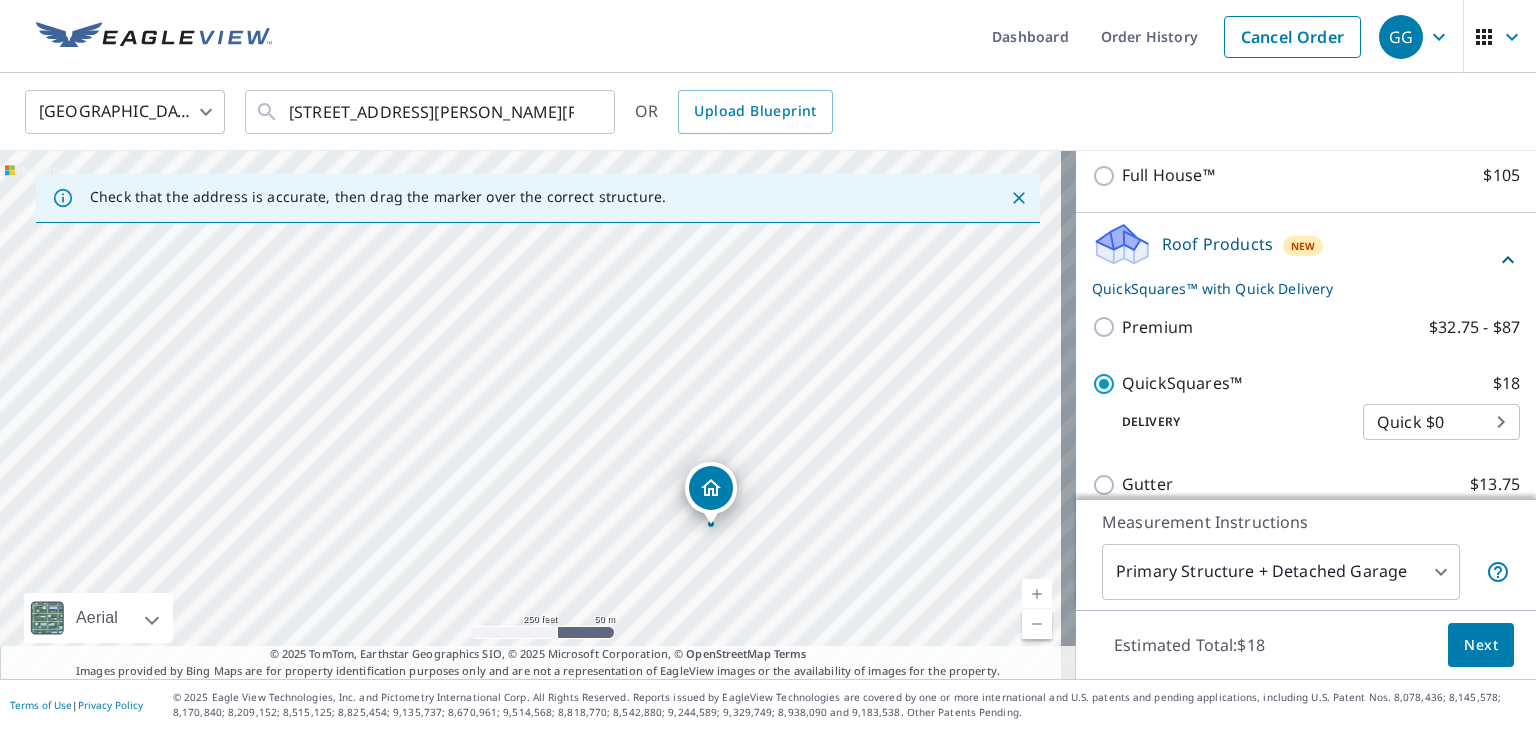 drag, startPoint x: 664, startPoint y: 388, endPoint x: 663, endPoint y: 272, distance: 116.00431 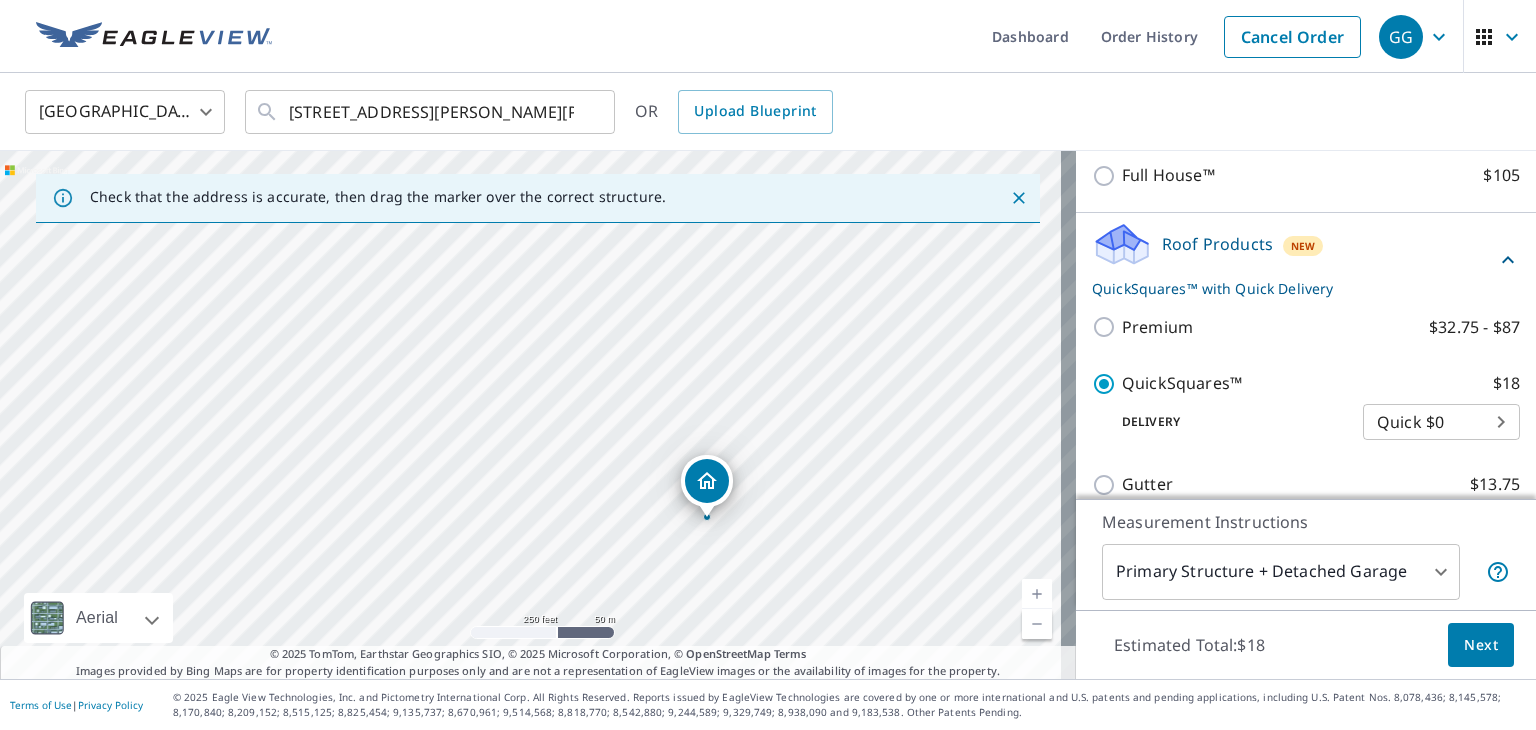 drag, startPoint x: 797, startPoint y: 451, endPoint x: 777, endPoint y: 387, distance: 67.052216 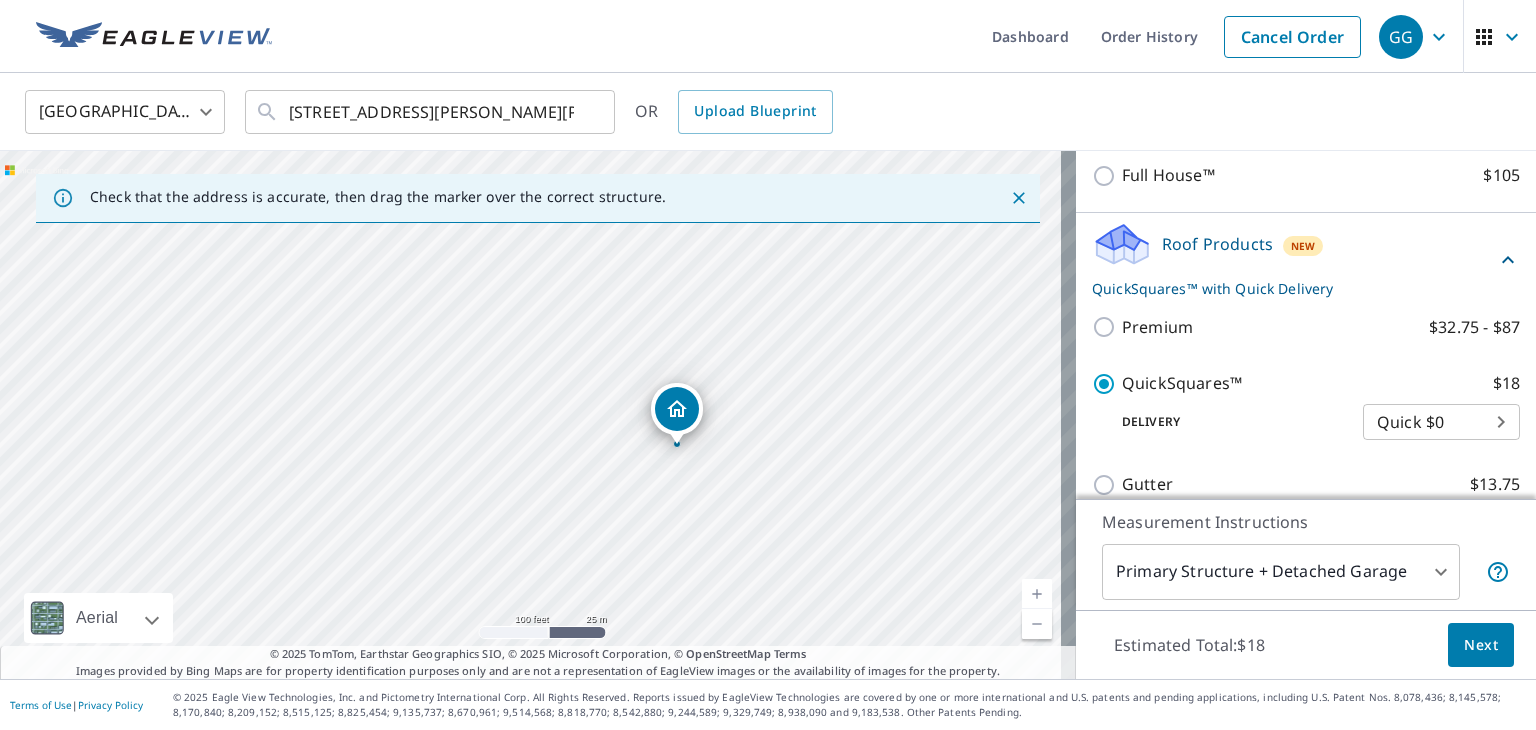 drag, startPoint x: 784, startPoint y: 432, endPoint x: 784, endPoint y: 387, distance: 45 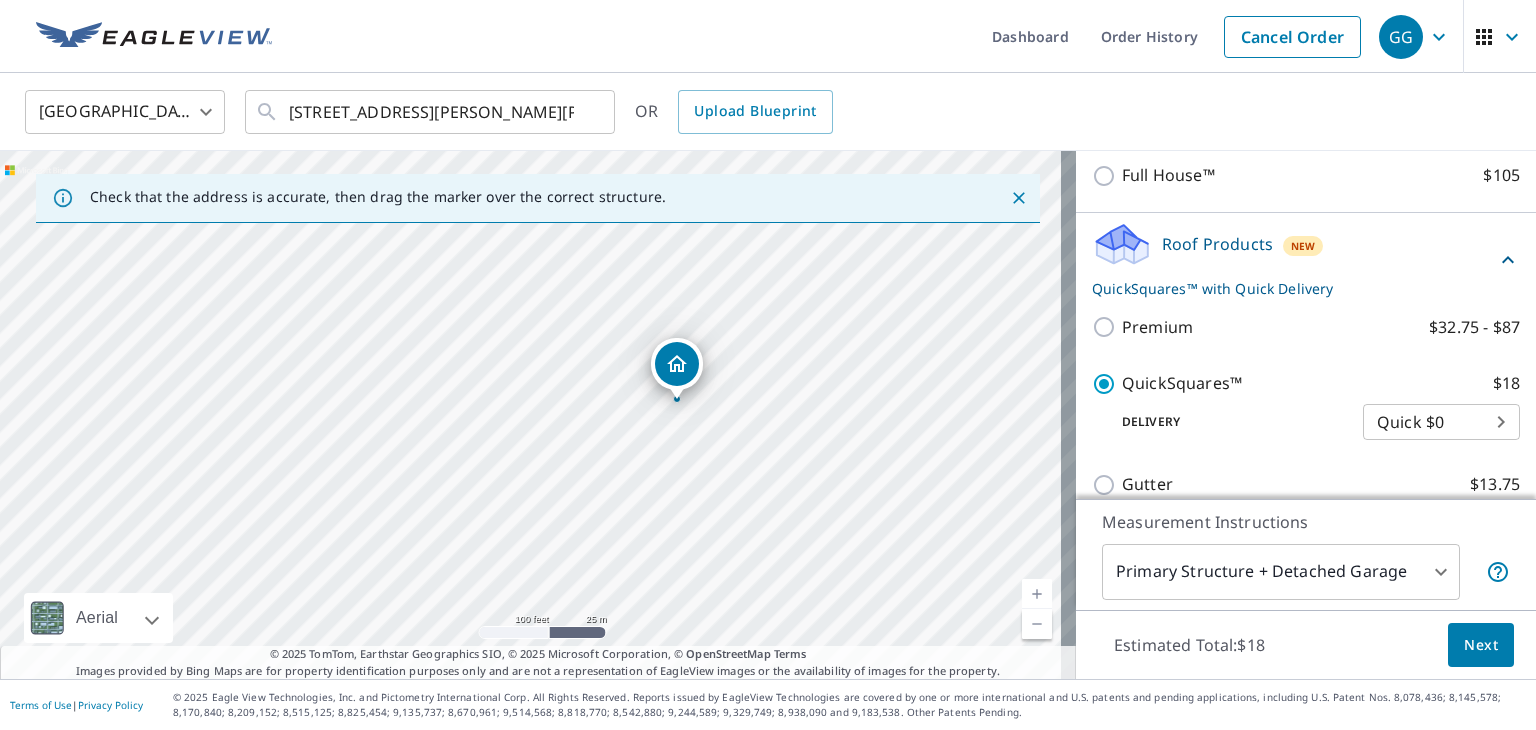 click on "Dashboard Order History Cancel Order" at bounding box center [827, 36] 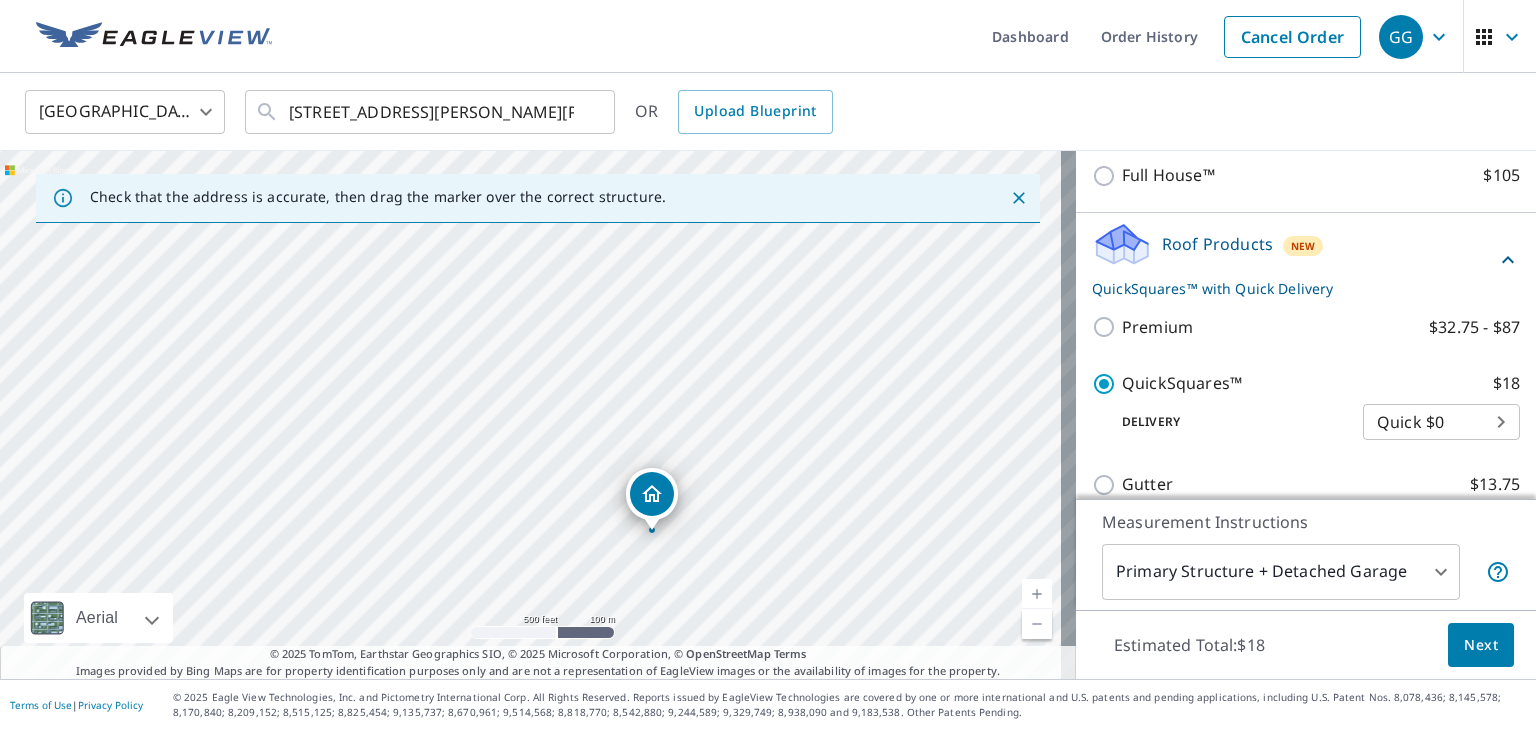 click on "[STREET_ADDRESS][PERSON_NAME][PERSON_NAME]" at bounding box center (538, 415) 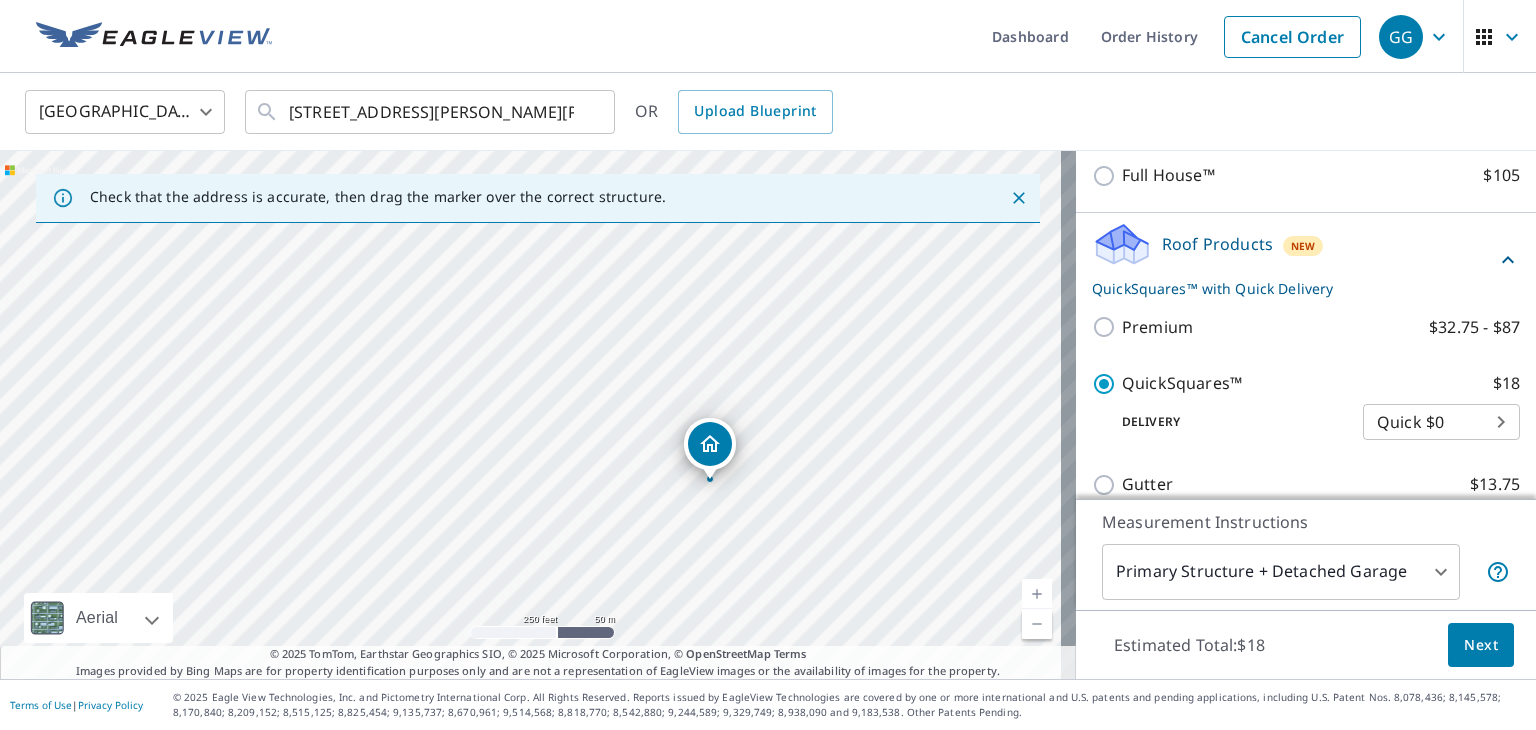 click on "[STREET_ADDRESS][PERSON_NAME][PERSON_NAME]" at bounding box center [538, 415] 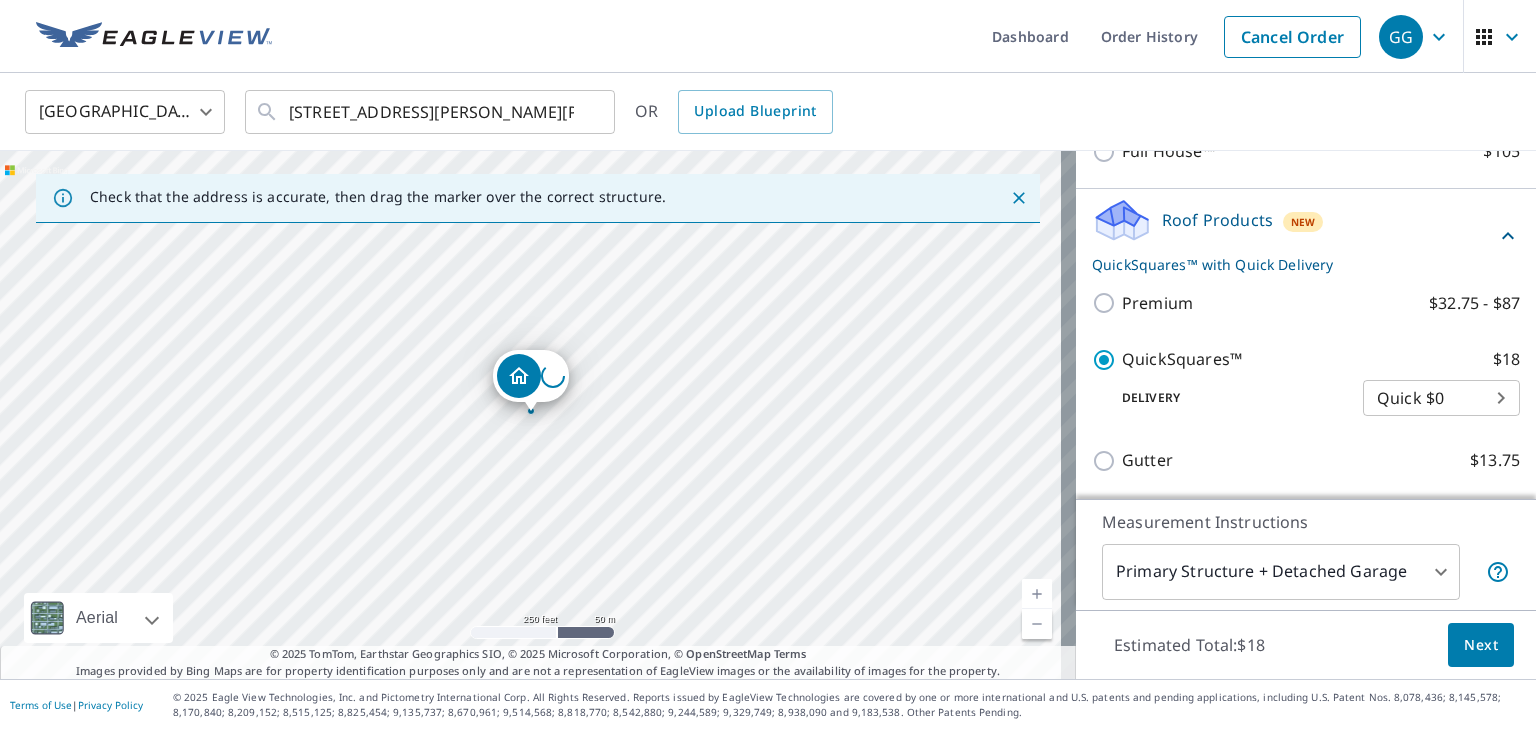 scroll, scrollTop: 300, scrollLeft: 0, axis: vertical 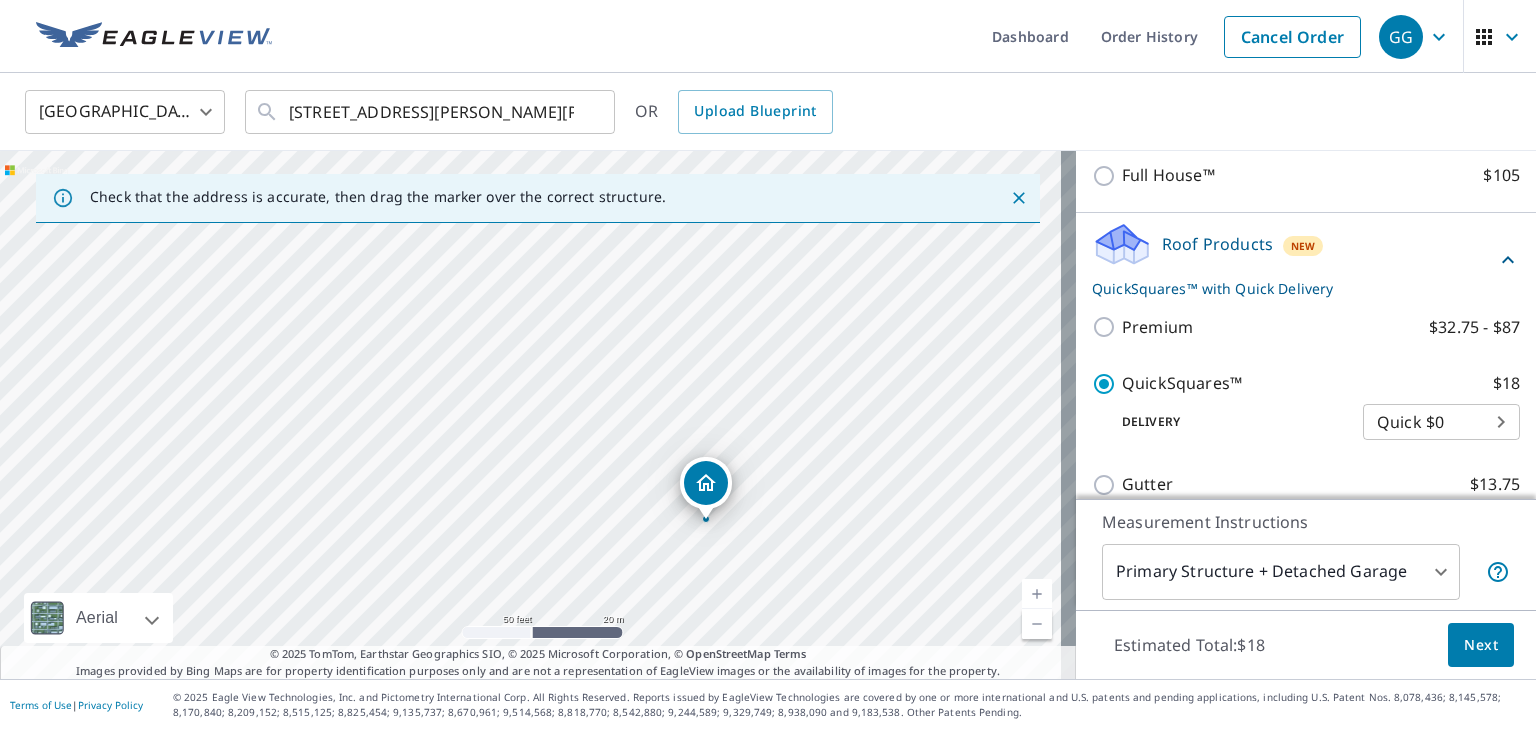 drag, startPoint x: 504, startPoint y: 431, endPoint x: 616, endPoint y: 521, distance: 143.6802 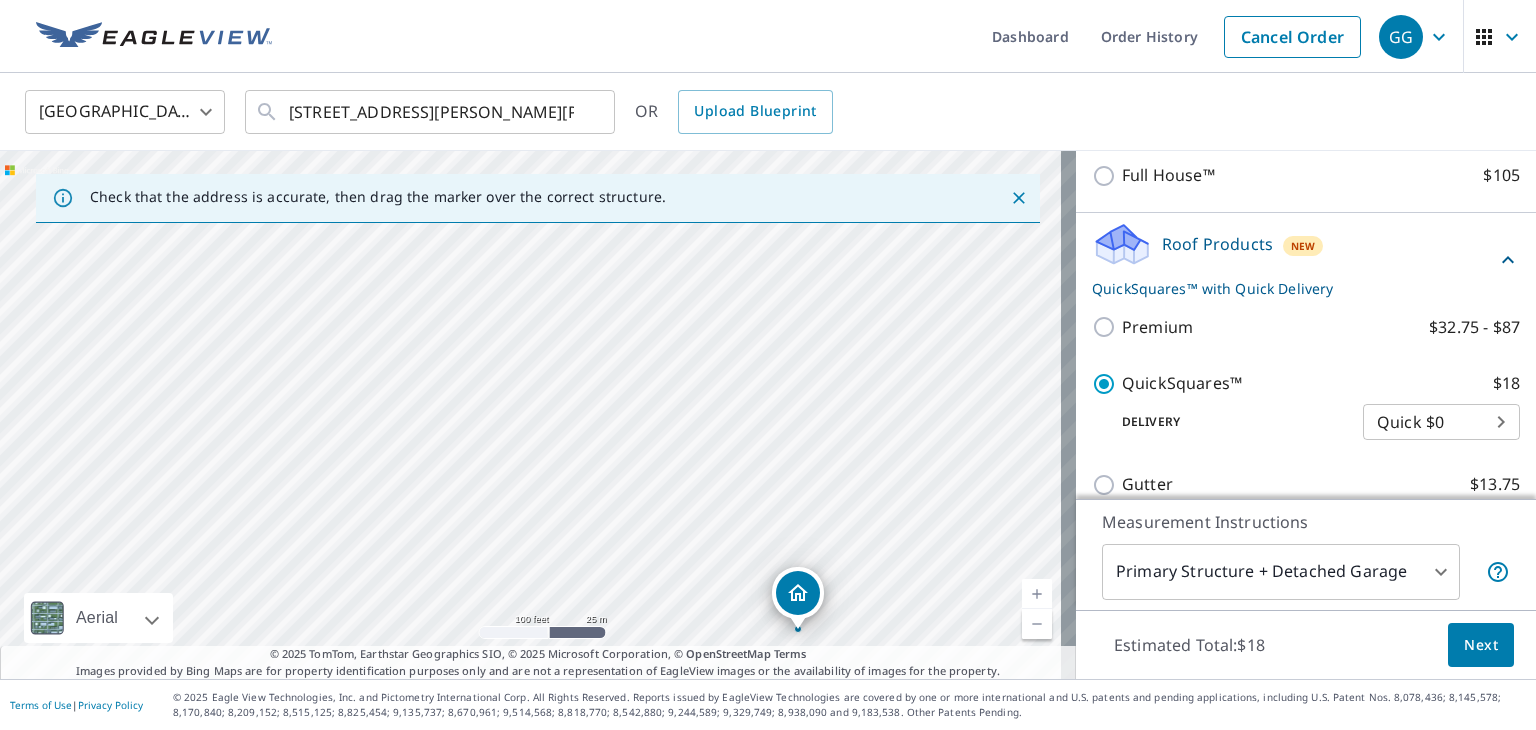 drag, startPoint x: 566, startPoint y: 383, endPoint x: 668, endPoint y: 496, distance: 152.2268 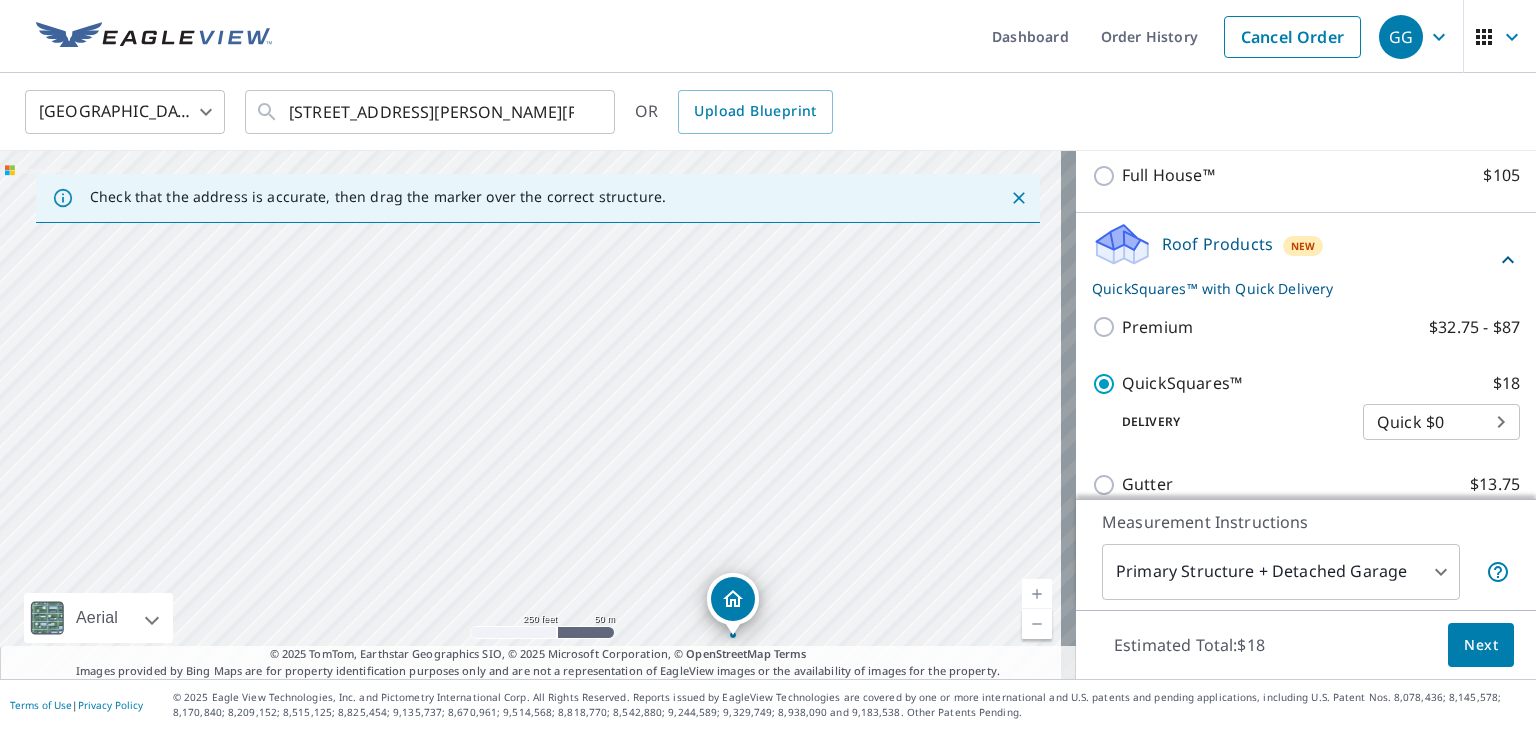 drag, startPoint x: 565, startPoint y: 305, endPoint x: 619, endPoint y: 496, distance: 198.48677 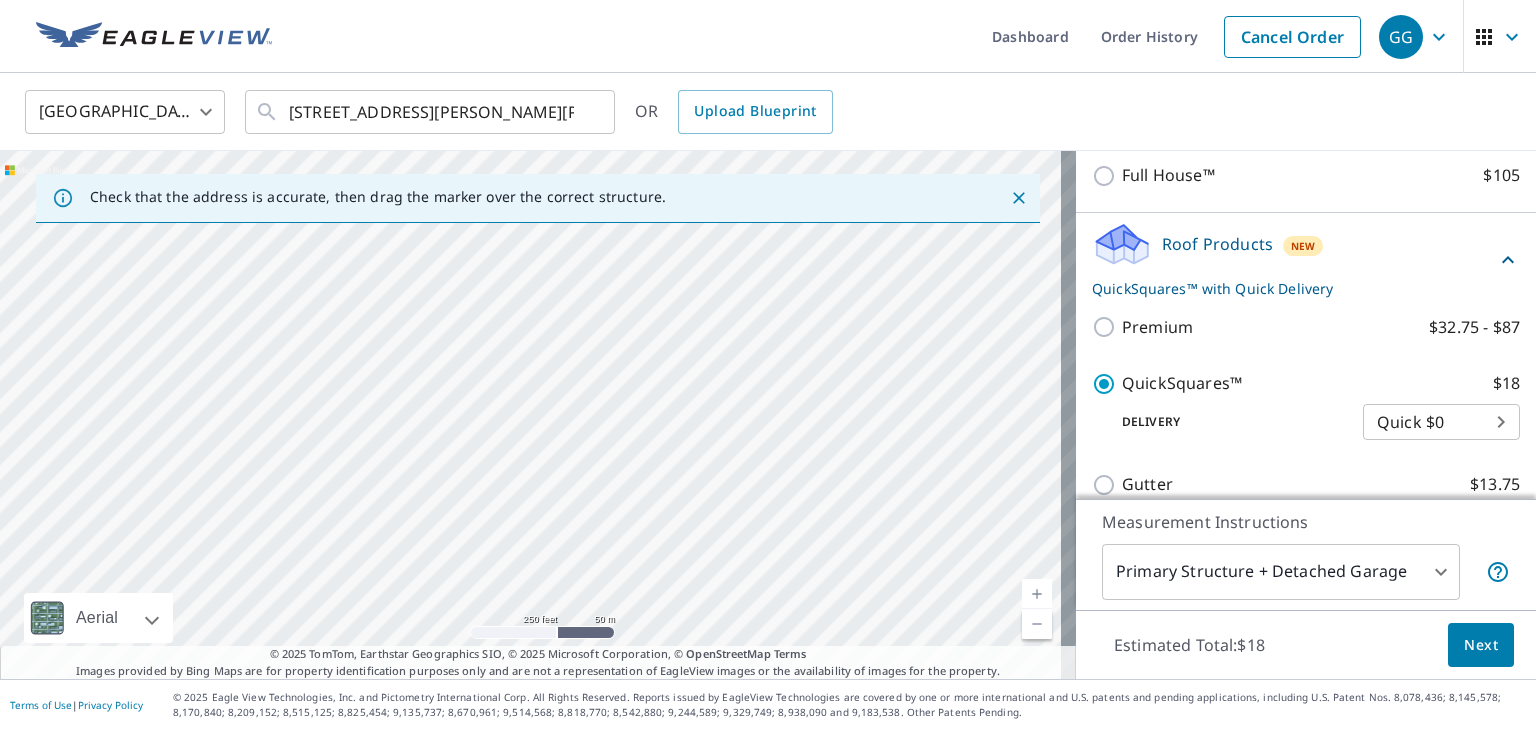 click on "[STREET_ADDRESS][PERSON_NAME][PERSON_NAME]" at bounding box center (538, 415) 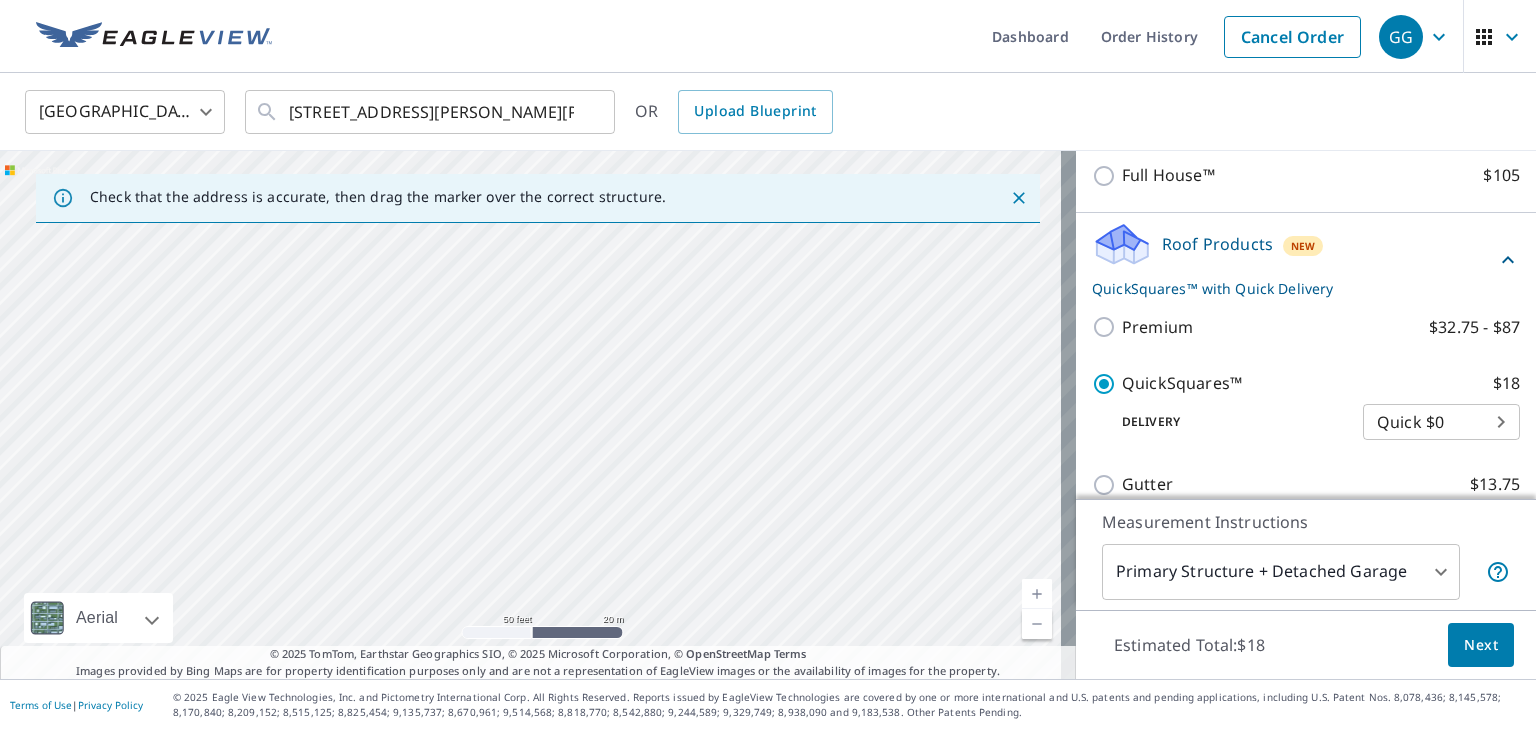 drag, startPoint x: 508, startPoint y: 370, endPoint x: 651, endPoint y: 375, distance: 143.08739 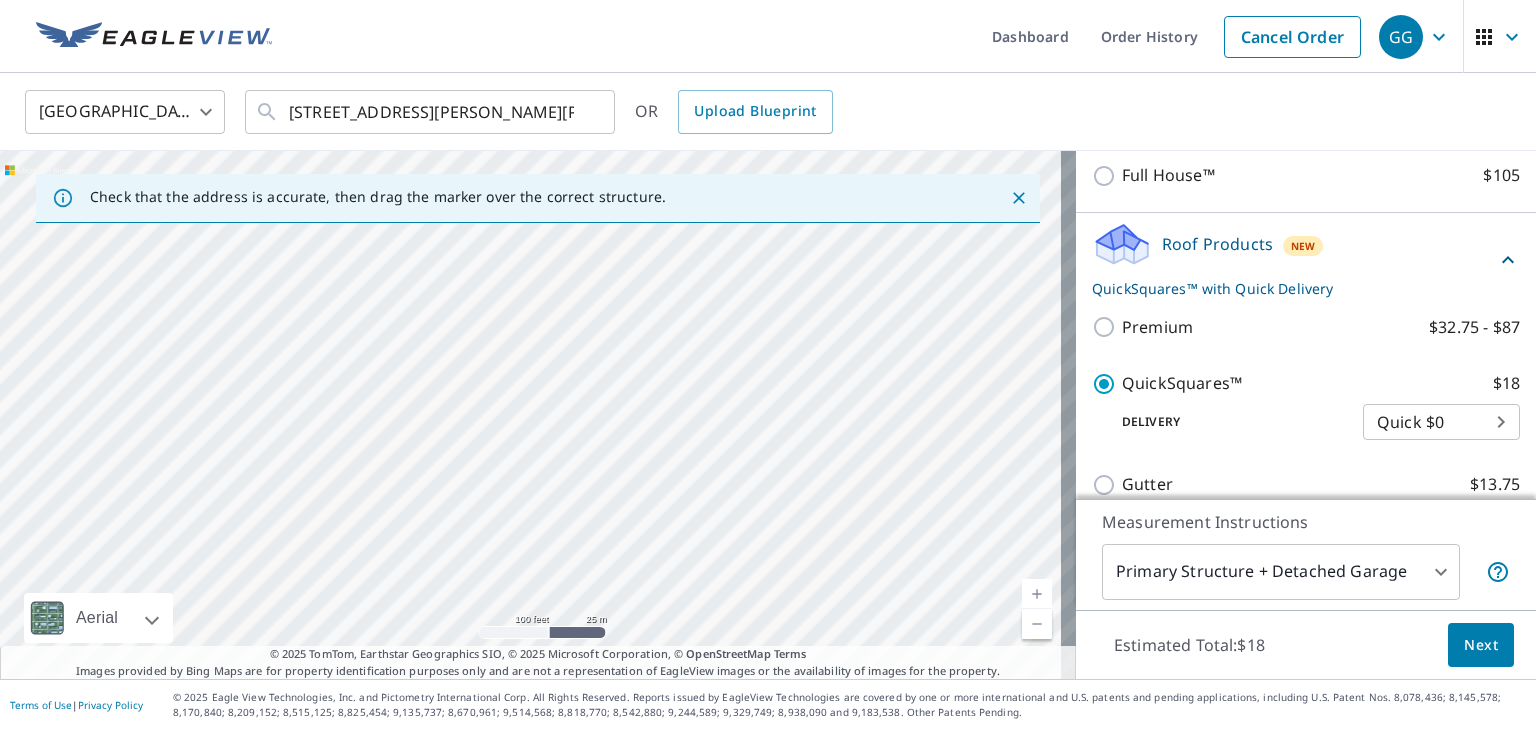 drag, startPoint x: 637, startPoint y: 401, endPoint x: 644, endPoint y: 417, distance: 17.464249 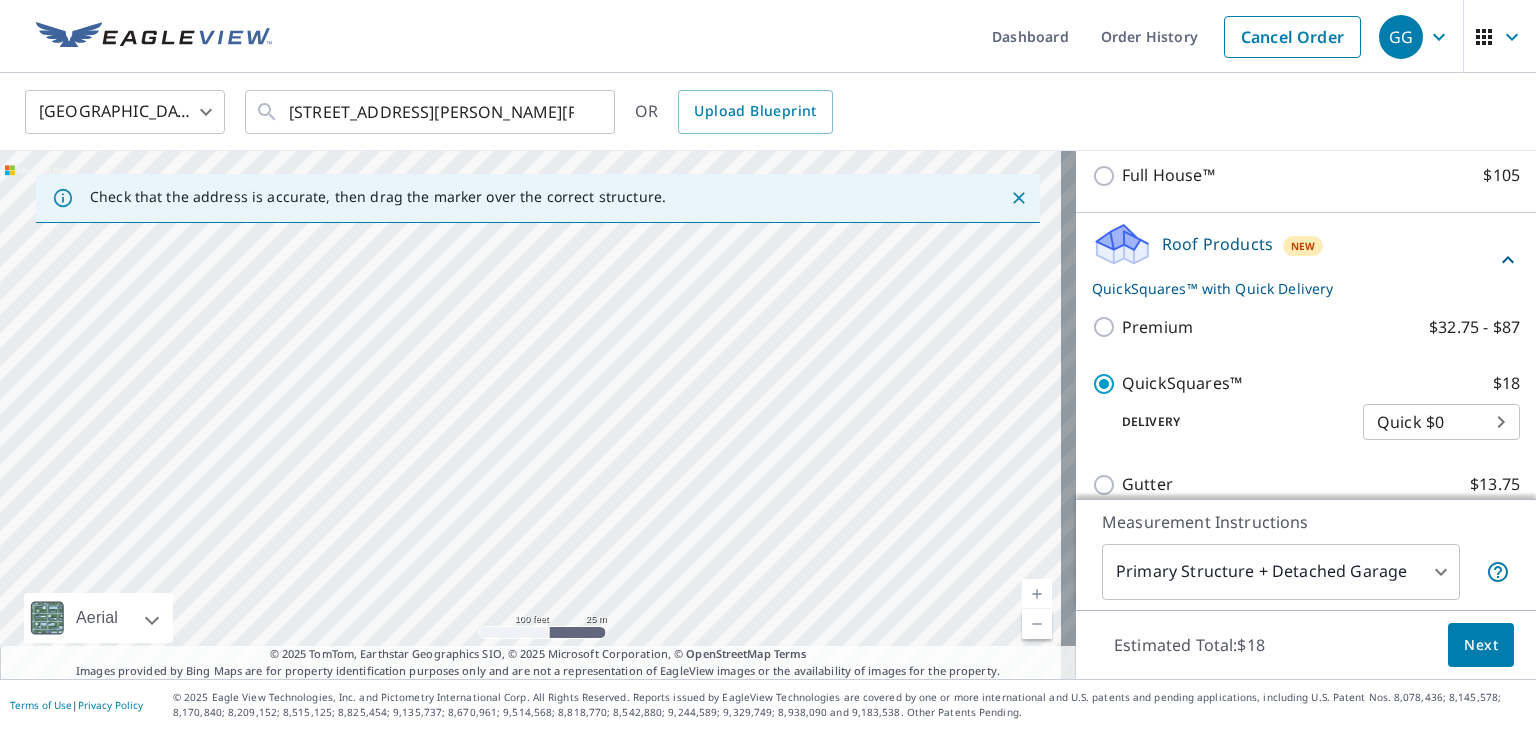 drag, startPoint x: 572, startPoint y: 261, endPoint x: 688, endPoint y: 602, distance: 360.19022 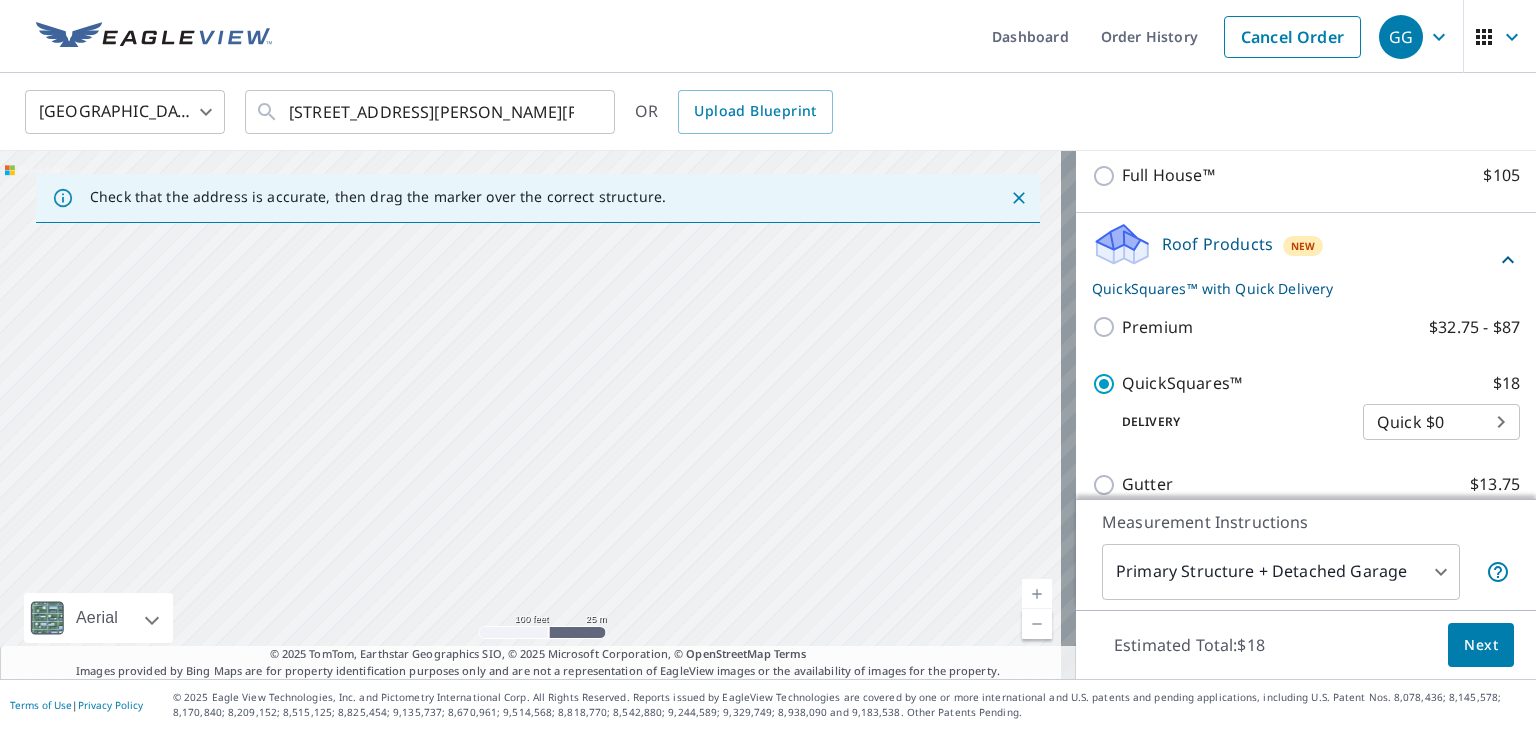click on "[STREET_ADDRESS][PERSON_NAME][PERSON_NAME]" at bounding box center (538, 415) 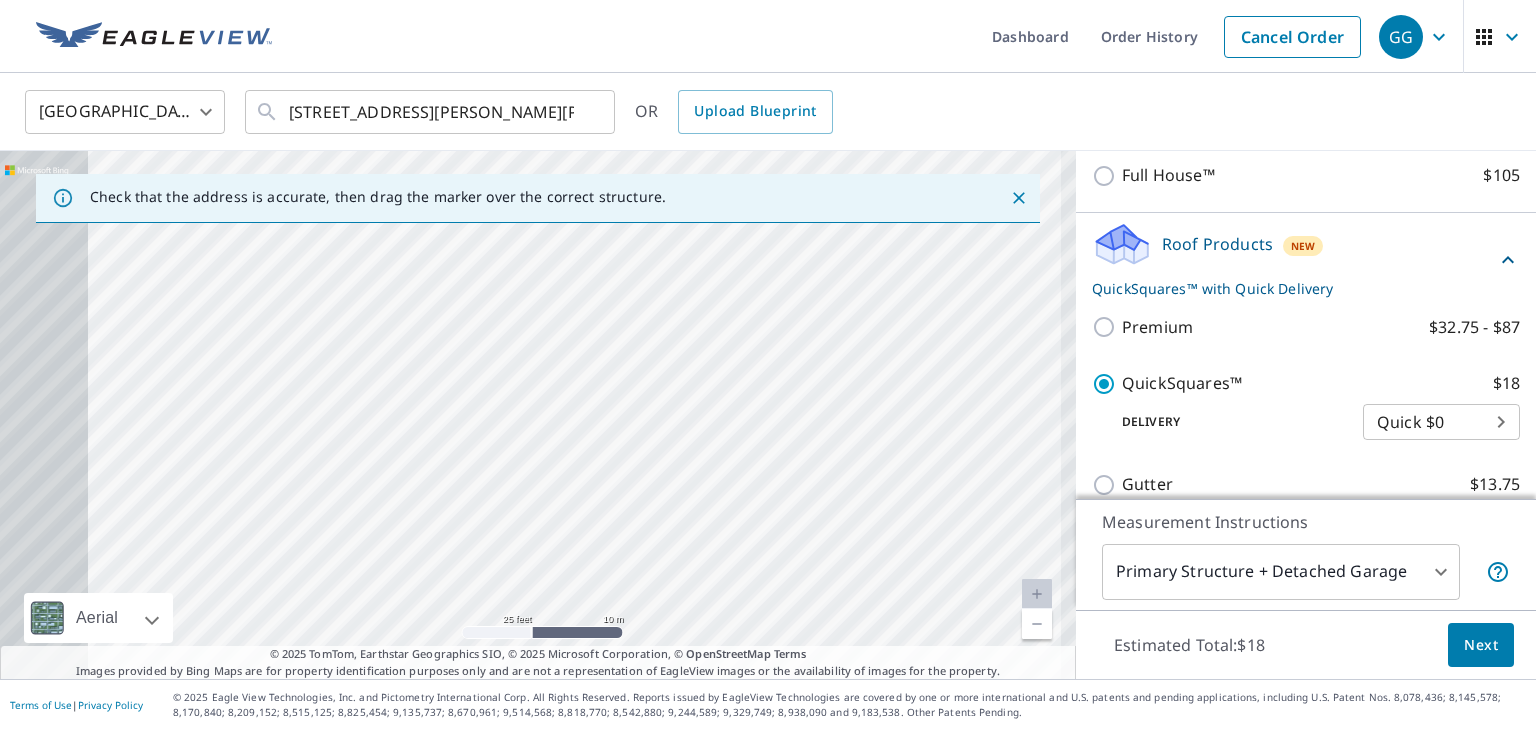 drag, startPoint x: 348, startPoint y: 441, endPoint x: 588, endPoint y: 429, distance: 240.29982 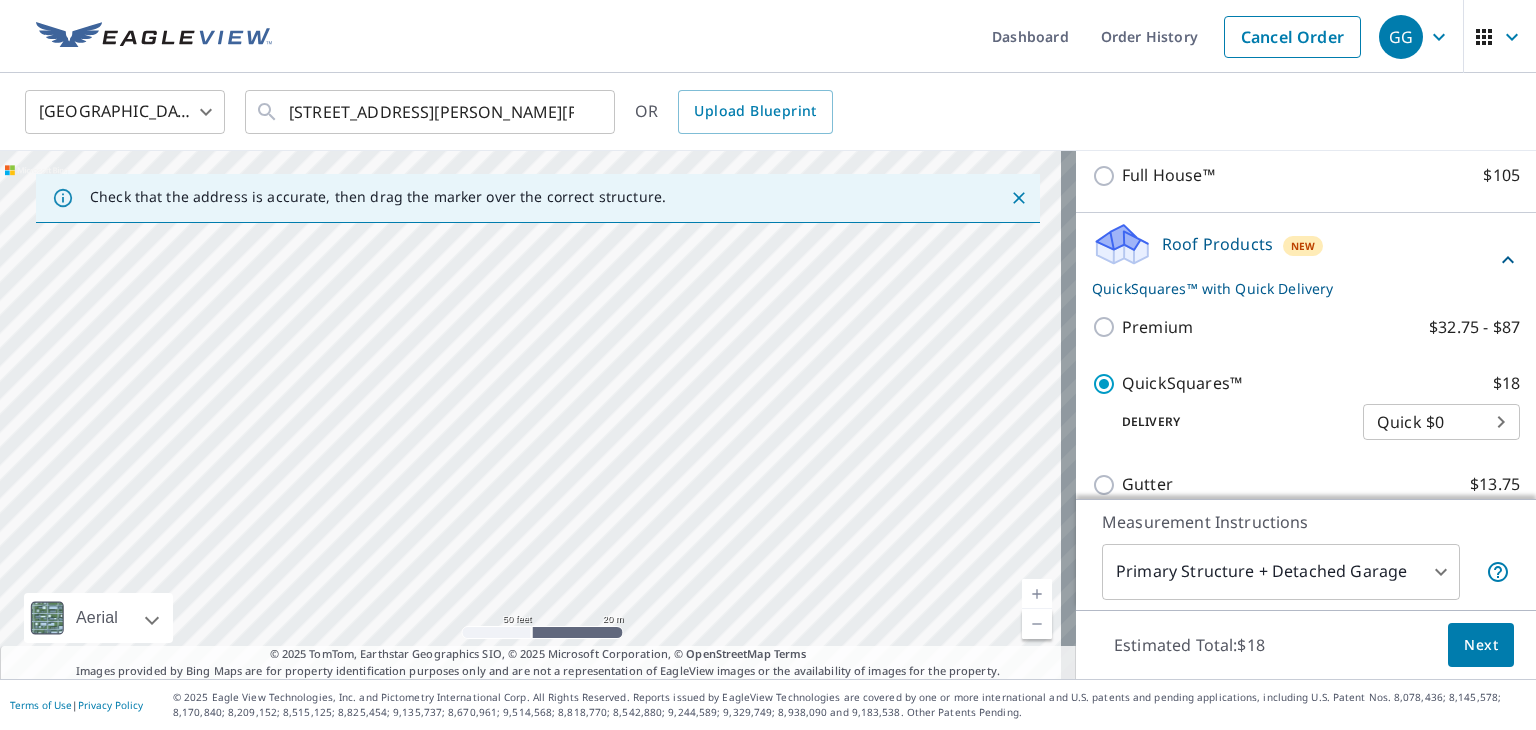 click on "[STREET_ADDRESS][PERSON_NAME][PERSON_NAME]" at bounding box center [538, 415] 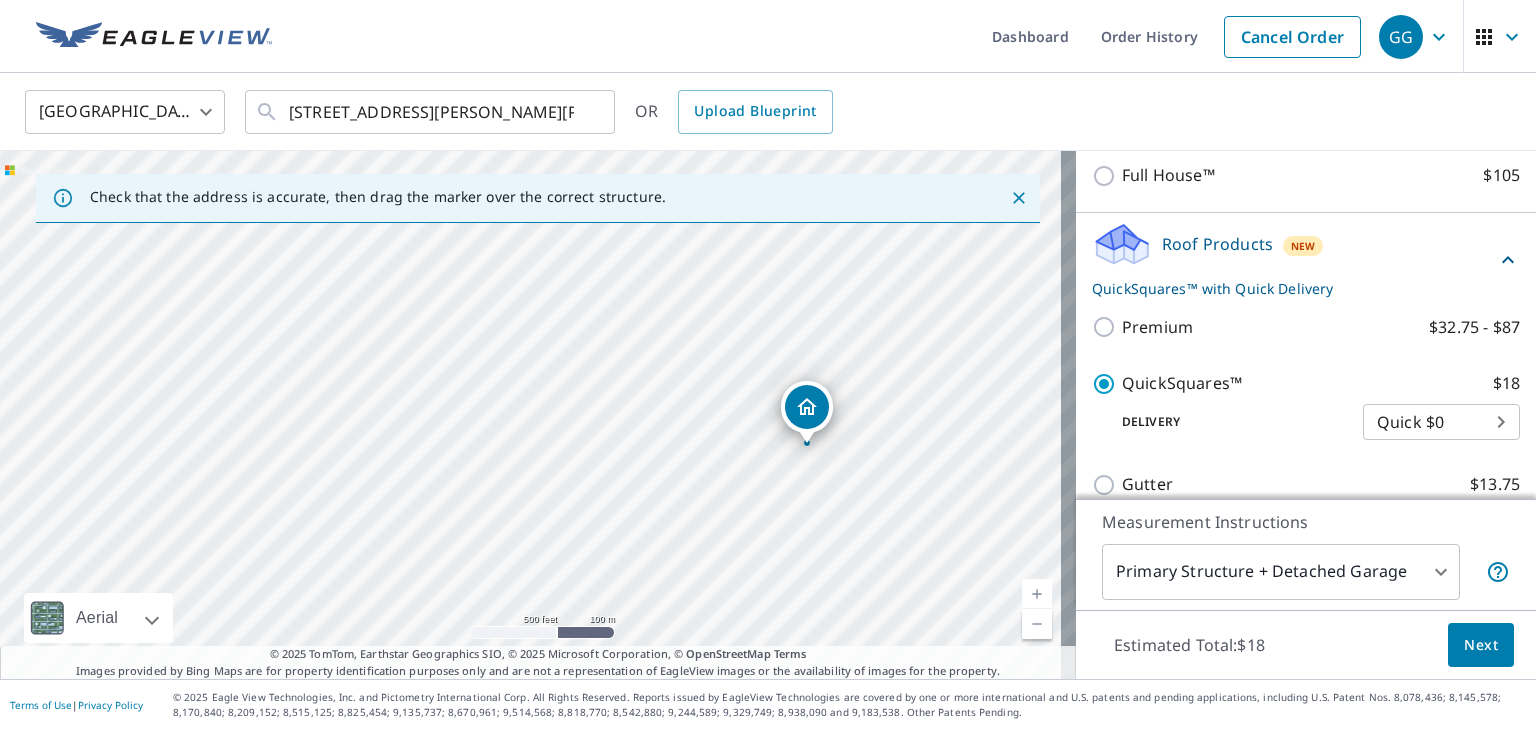 drag, startPoint x: 884, startPoint y: 464, endPoint x: 902, endPoint y: 478, distance: 22.803509 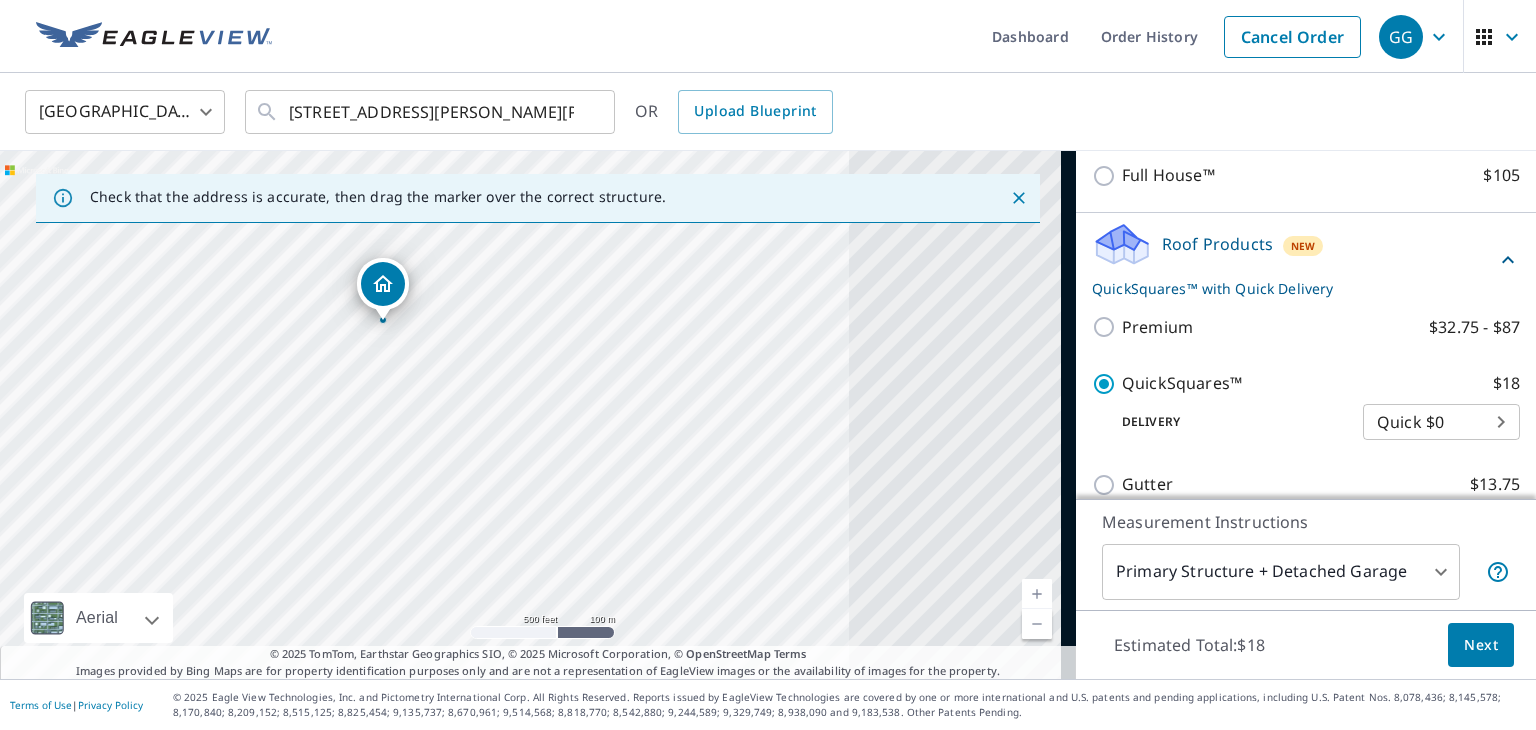 drag, startPoint x: 557, startPoint y: 364, endPoint x: 411, endPoint y: 331, distance: 149.683 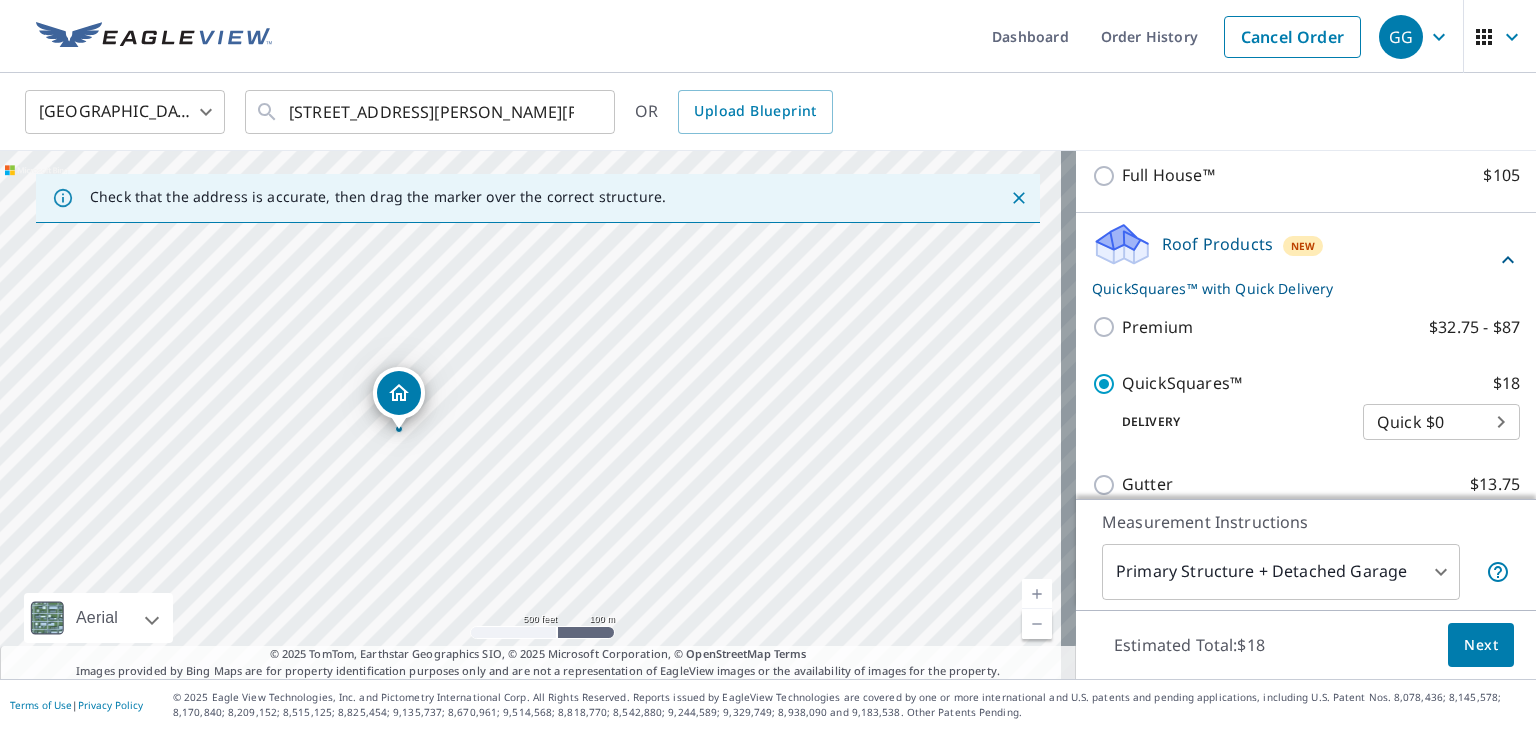 drag, startPoint x: 549, startPoint y: 383, endPoint x: 566, endPoint y: 492, distance: 110.317726 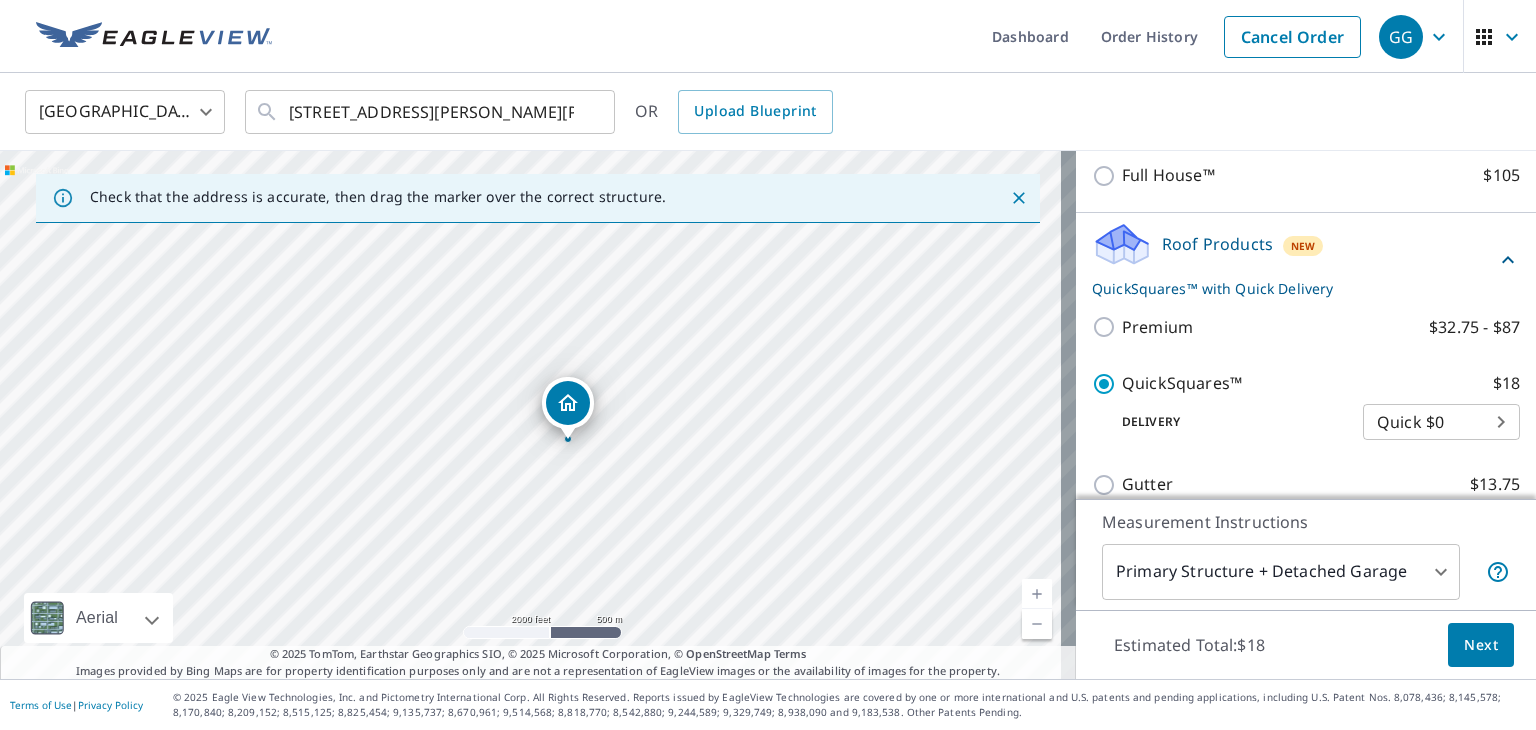 drag, startPoint x: 470, startPoint y: 409, endPoint x: 506, endPoint y: 412, distance: 36.124783 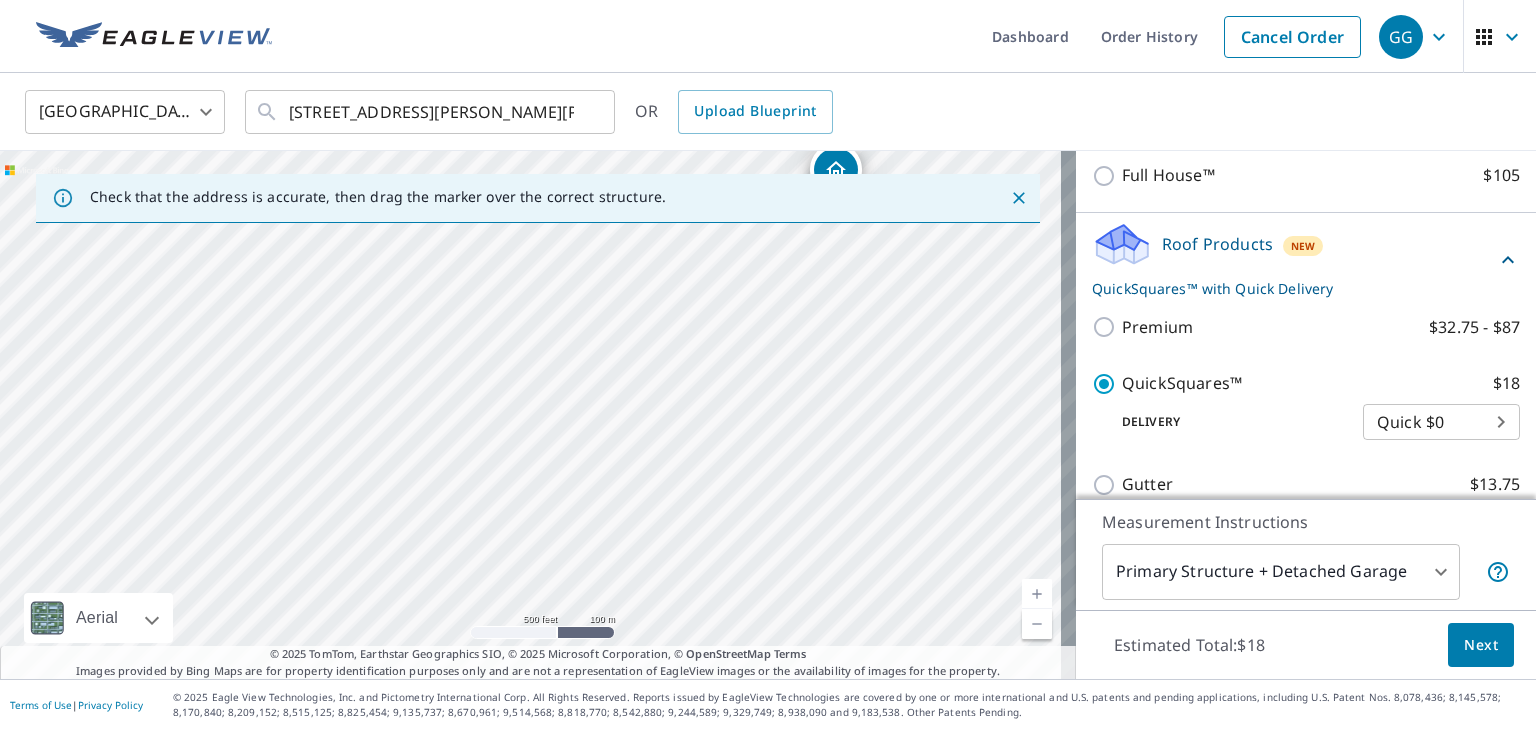 drag, startPoint x: 537, startPoint y: 488, endPoint x: 813, endPoint y: 311, distance: 327.87955 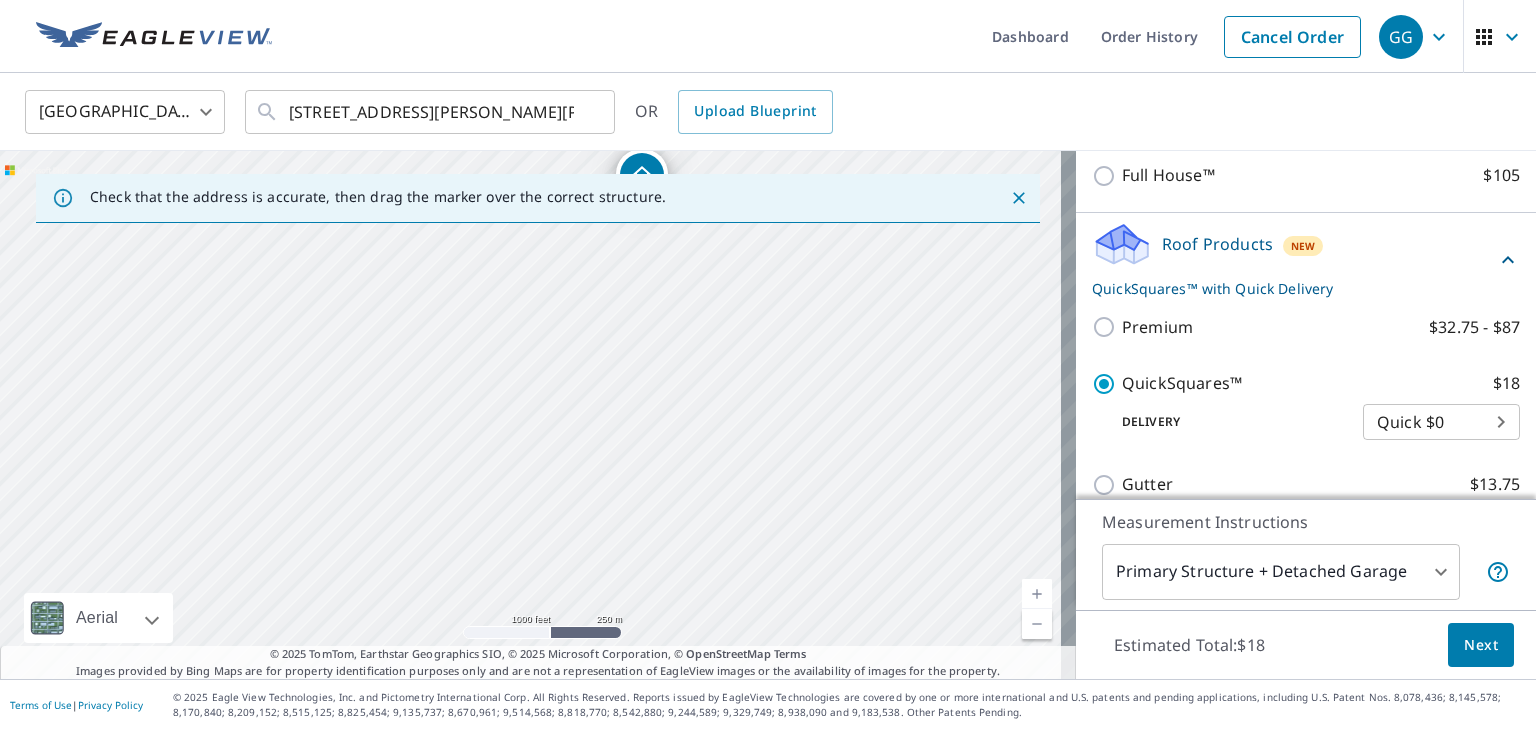 drag, startPoint x: 815, startPoint y: 401, endPoint x: 552, endPoint y: 256, distance: 300.32315 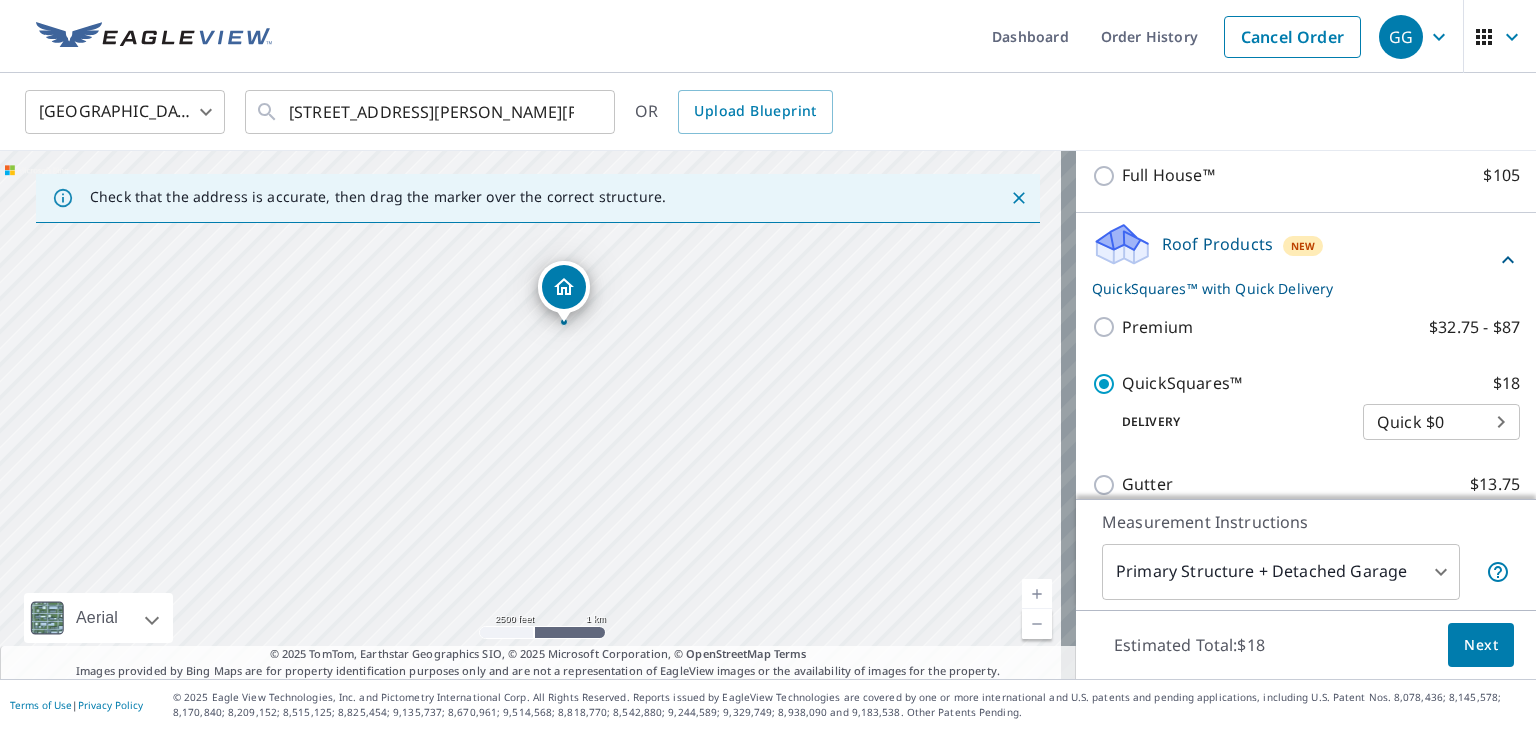 drag, startPoint x: 573, startPoint y: 333, endPoint x: 604, endPoint y: 528, distance: 197.44873 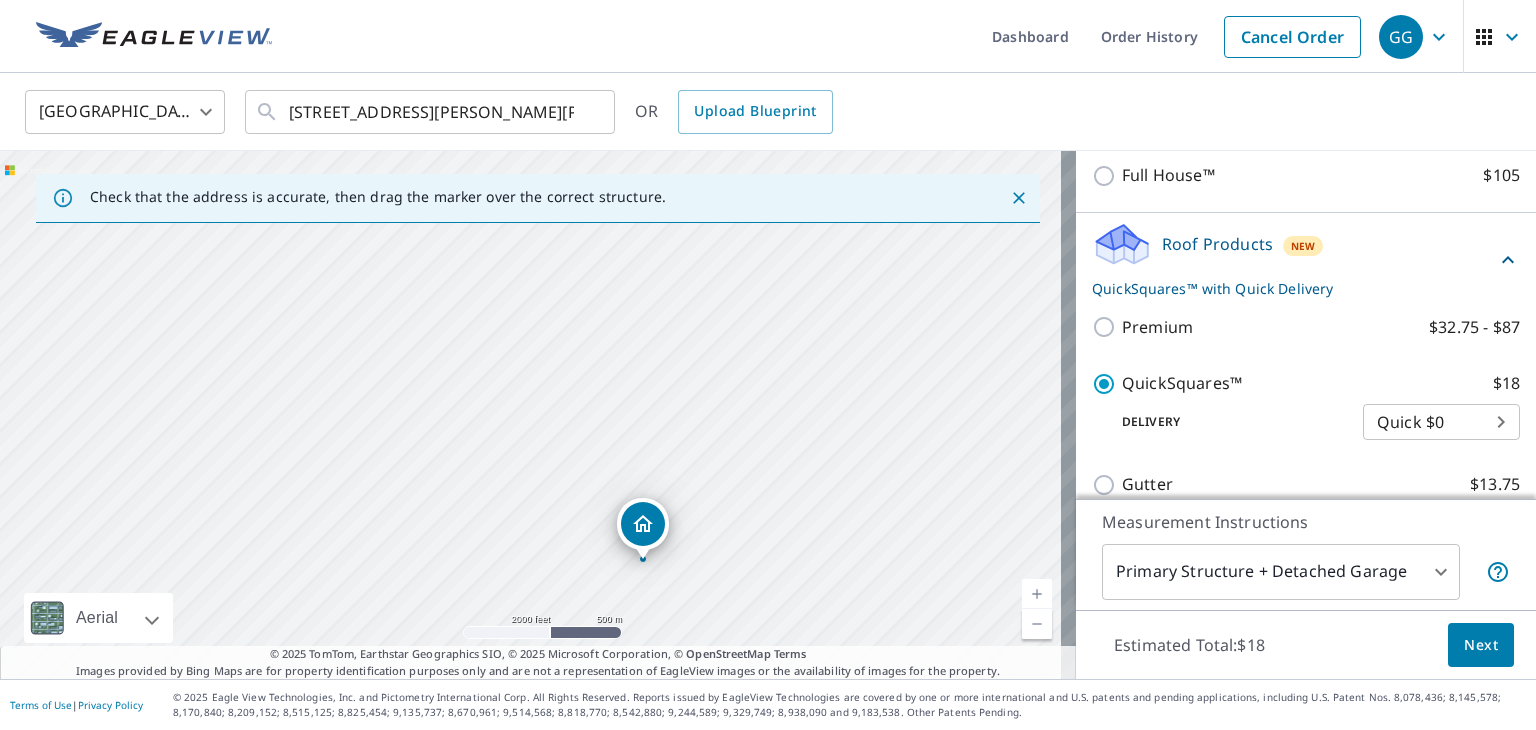 drag, startPoint x: 596, startPoint y: 473, endPoint x: 590, endPoint y: 368, distance: 105.17129 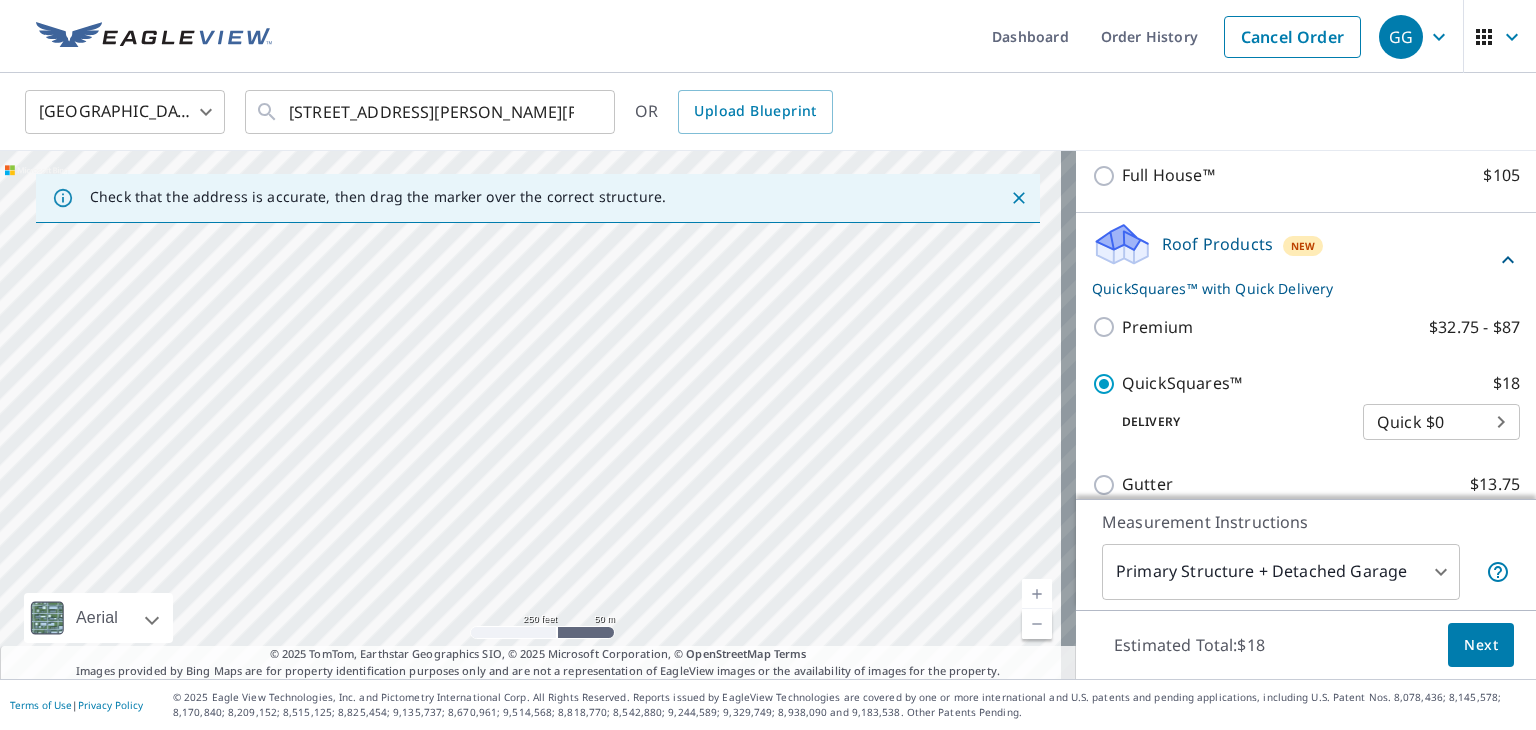 drag, startPoint x: 619, startPoint y: 498, endPoint x: 619, endPoint y: 541, distance: 43 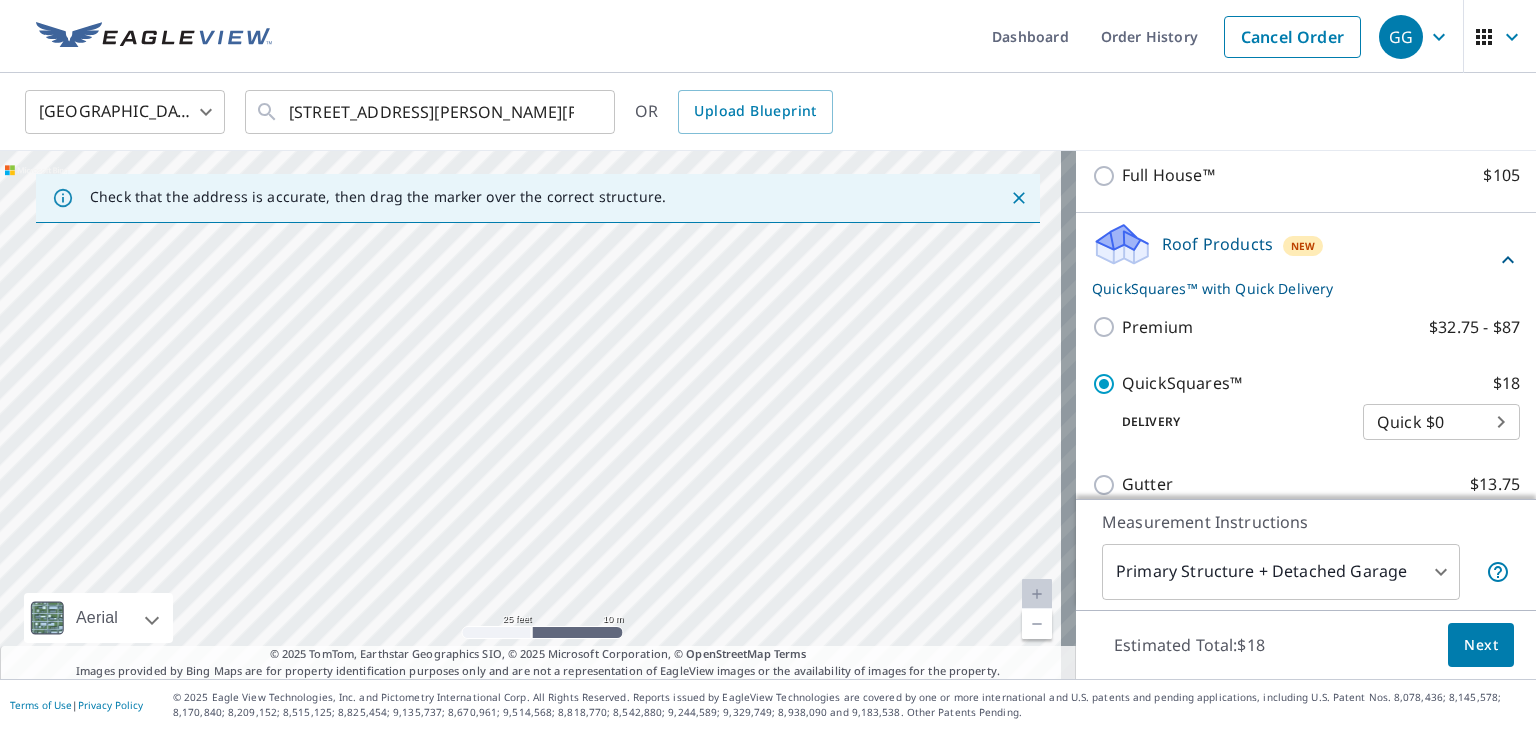 drag, startPoint x: 694, startPoint y: 446, endPoint x: 738, endPoint y: 457, distance: 45.35416 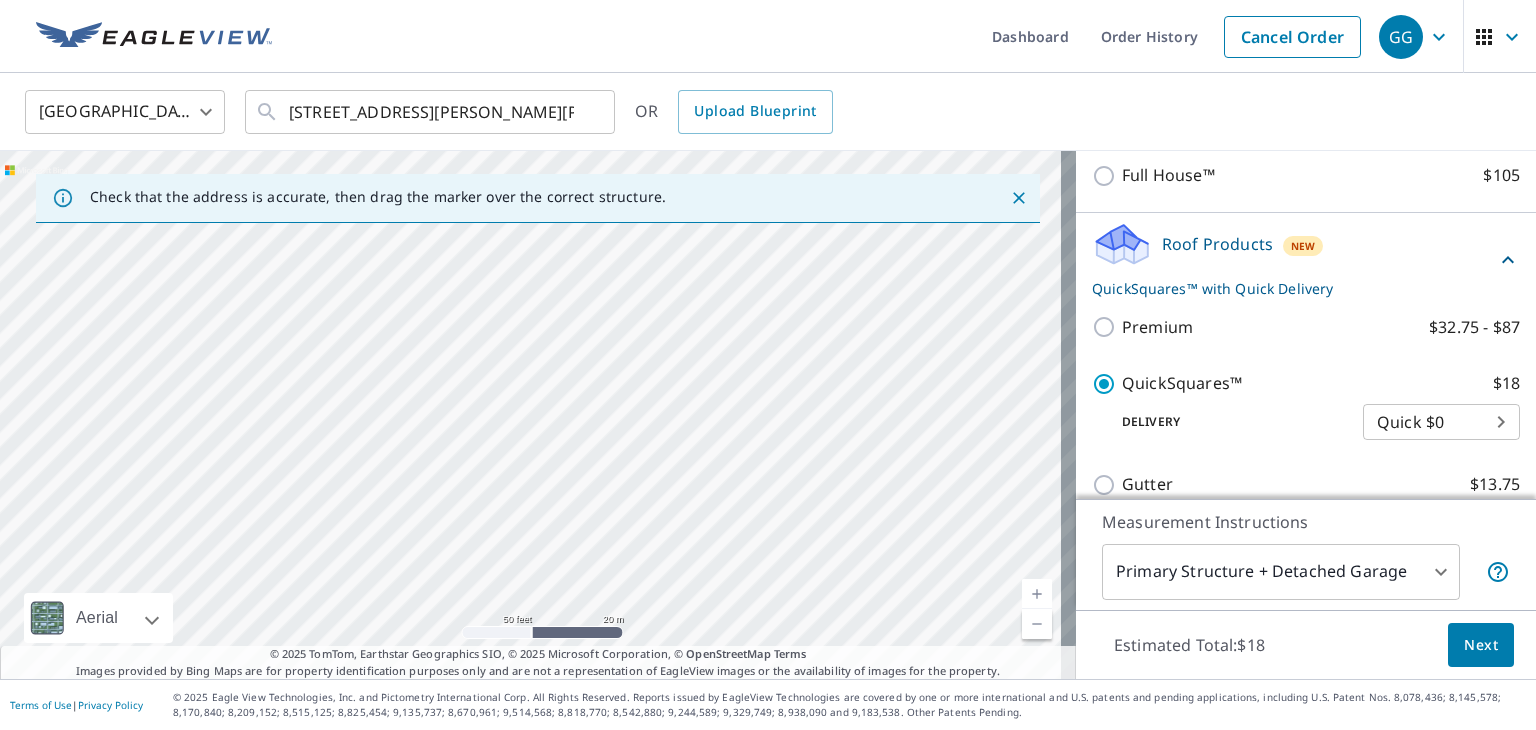 drag, startPoint x: 534, startPoint y: 385, endPoint x: 783, endPoint y: 504, distance: 275.97464 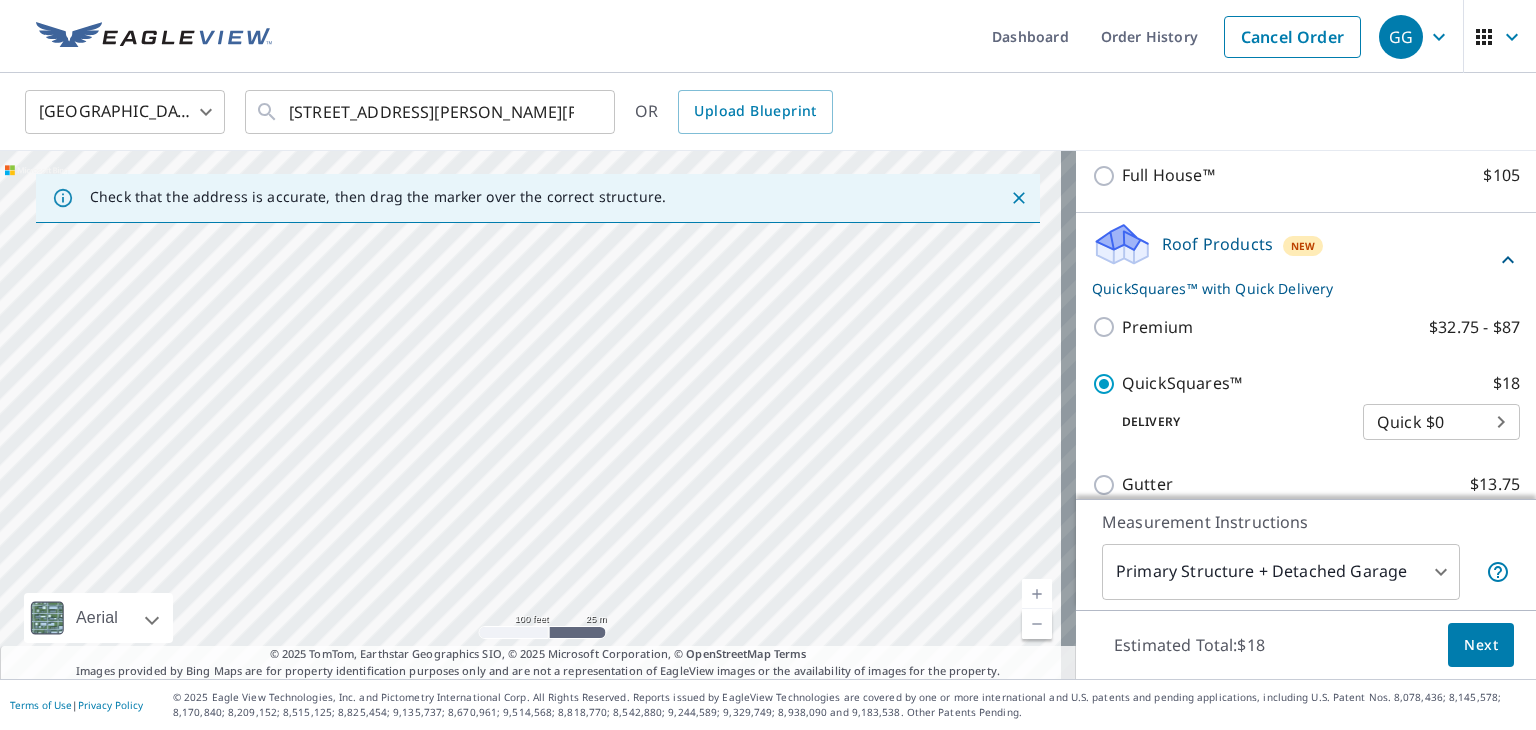 drag, startPoint x: 772, startPoint y: 373, endPoint x: 526, endPoint y: 419, distance: 250.26385 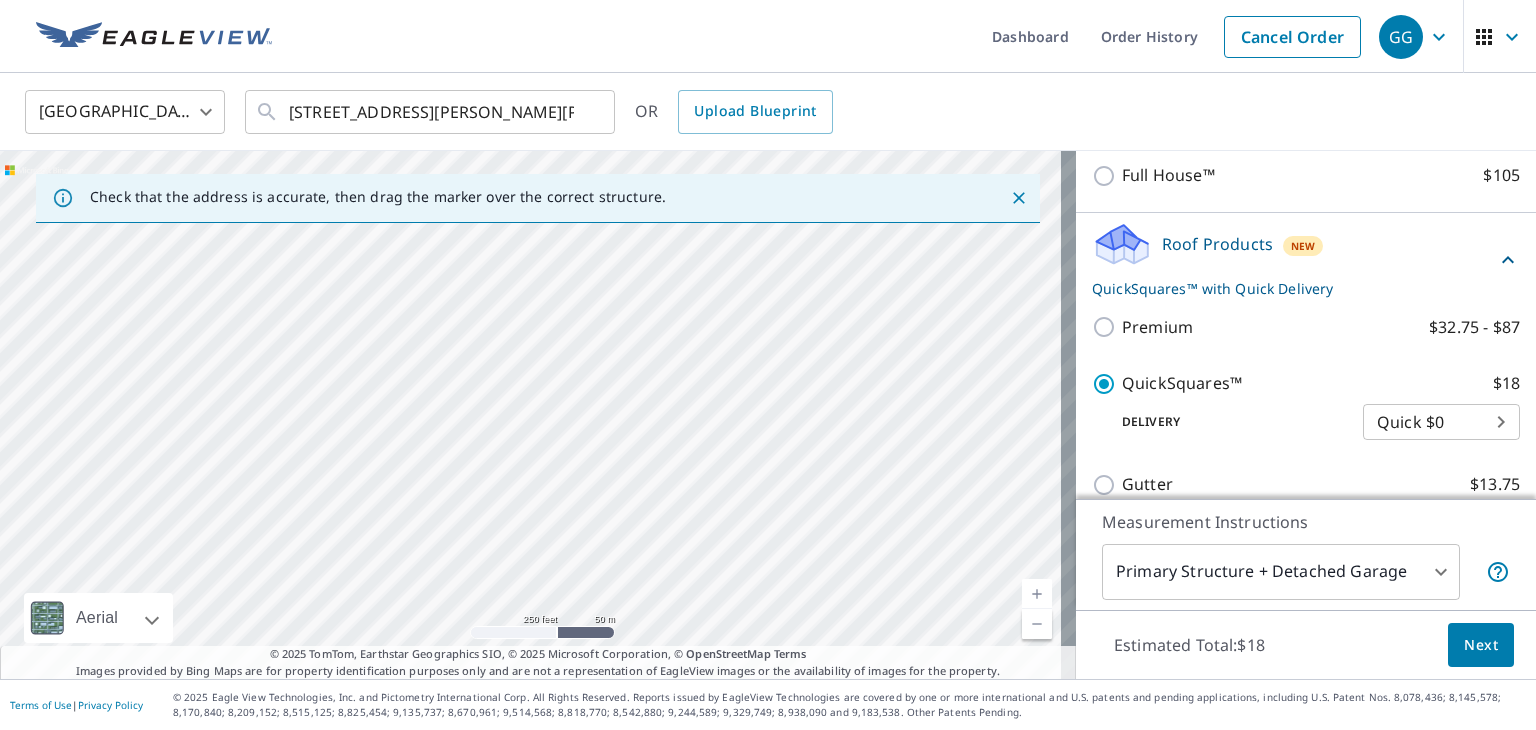 drag, startPoint x: 539, startPoint y: 425, endPoint x: 659, endPoint y: 421, distance: 120.06665 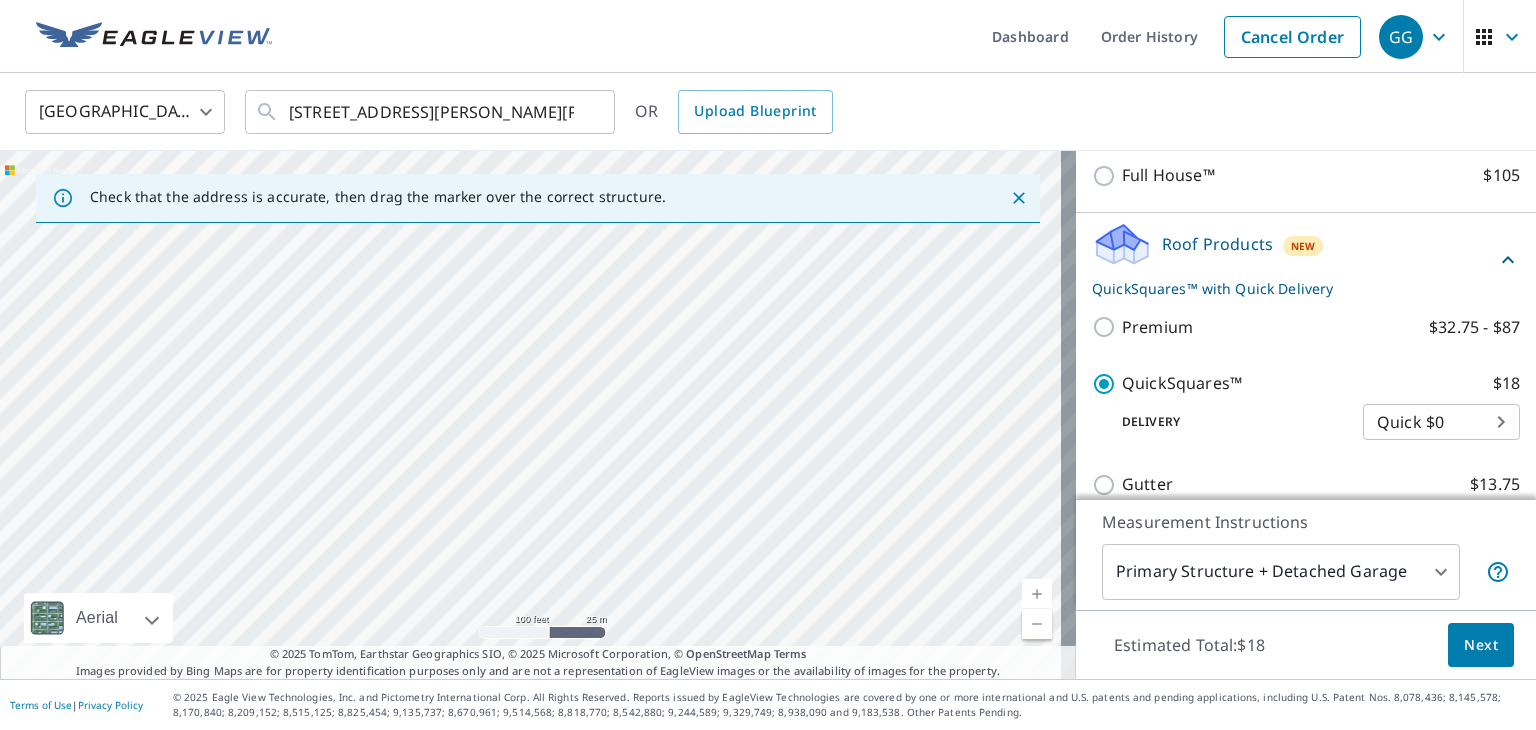 click on "[STREET_ADDRESS][PERSON_NAME][PERSON_NAME]" at bounding box center [538, 415] 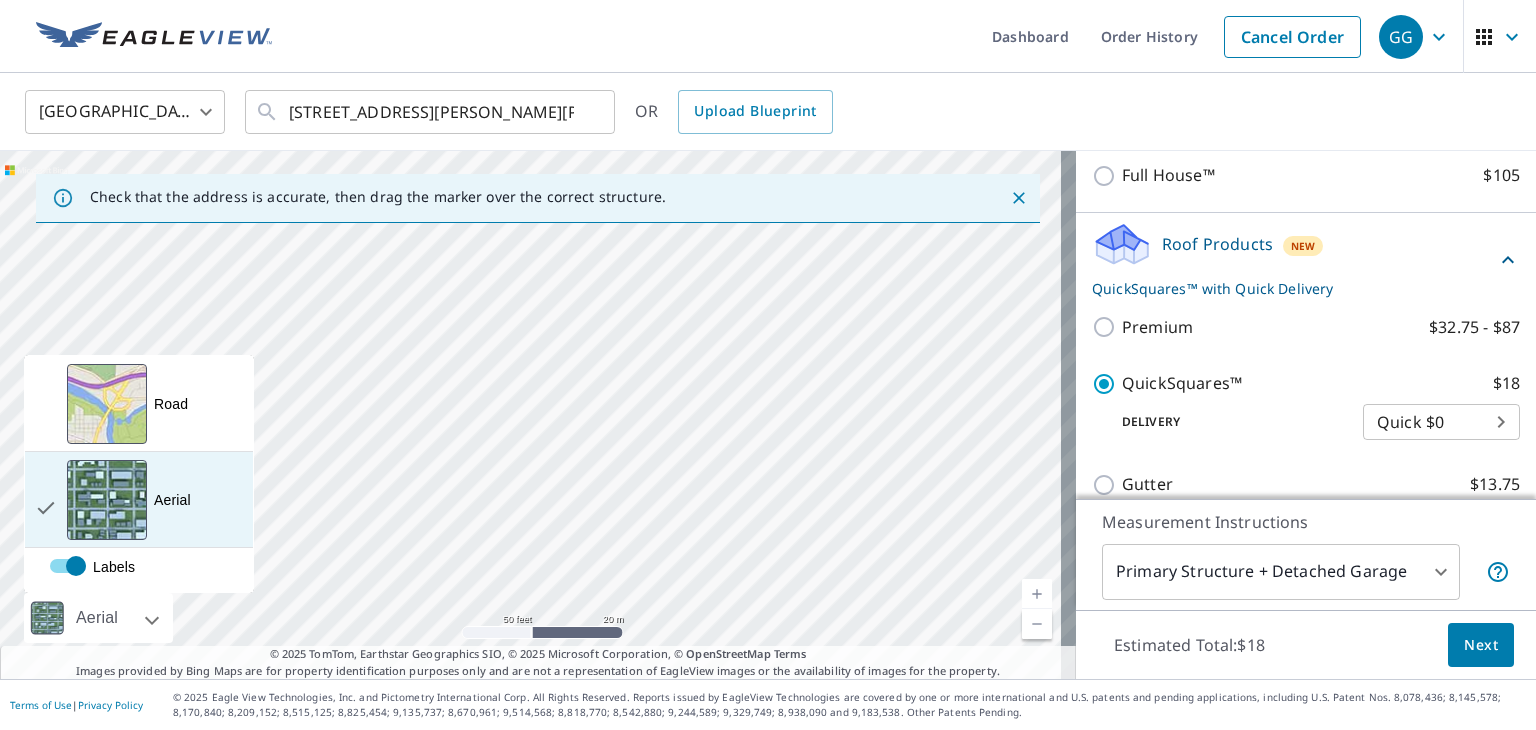 drag, startPoint x: 86, startPoint y: 621, endPoint x: 103, endPoint y: 522, distance: 100.44899 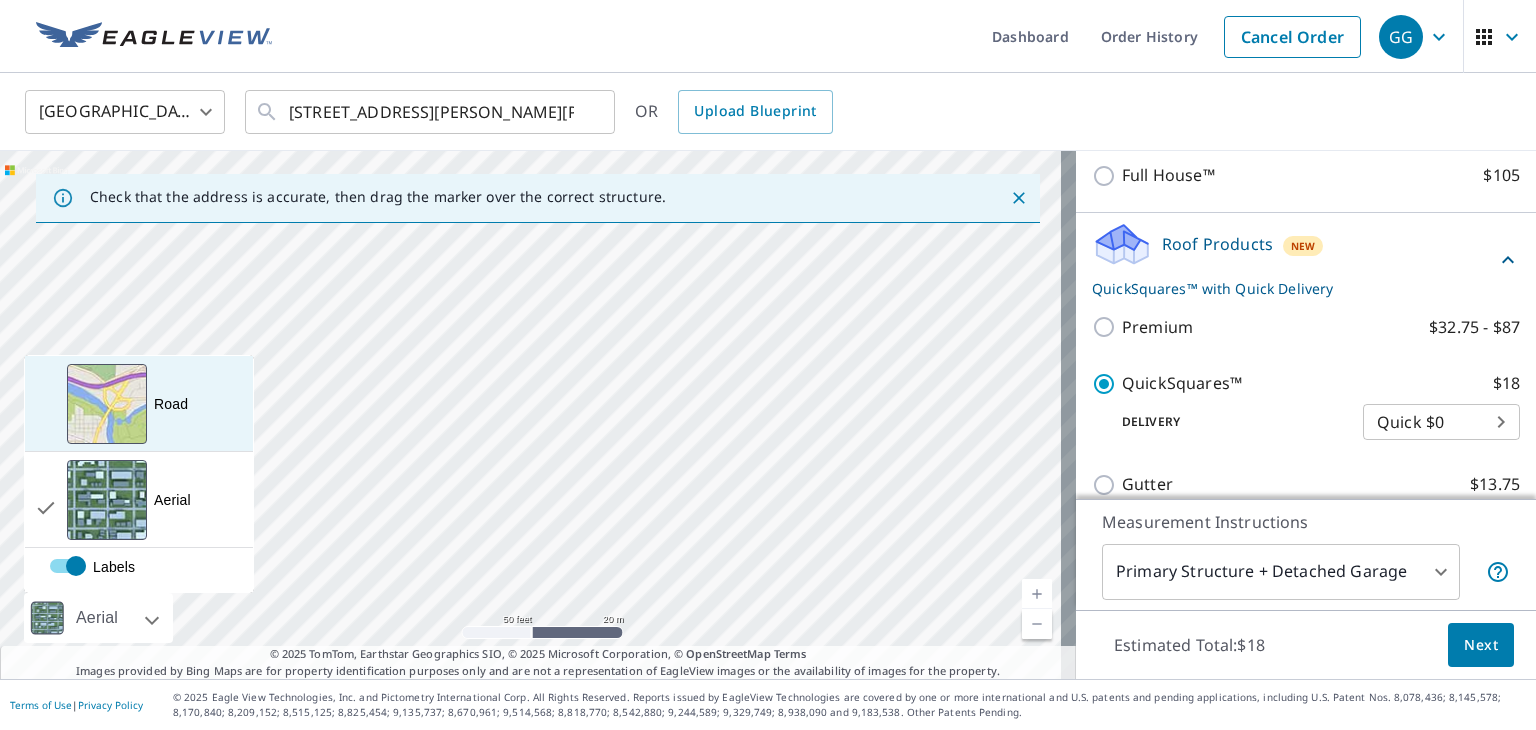 click at bounding box center (107, 404) 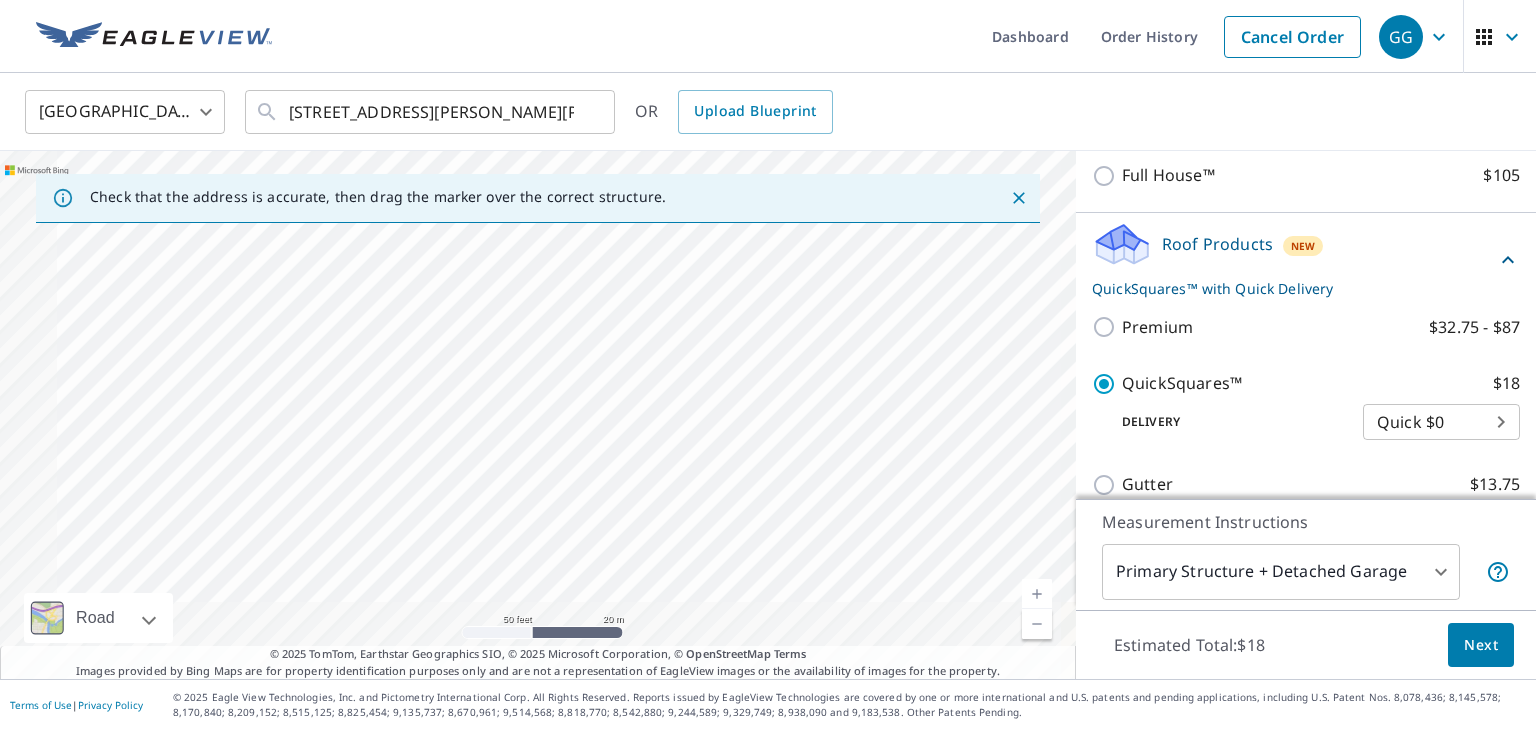 drag, startPoint x: 672, startPoint y: 409, endPoint x: 736, endPoint y: 342, distance: 92.65527 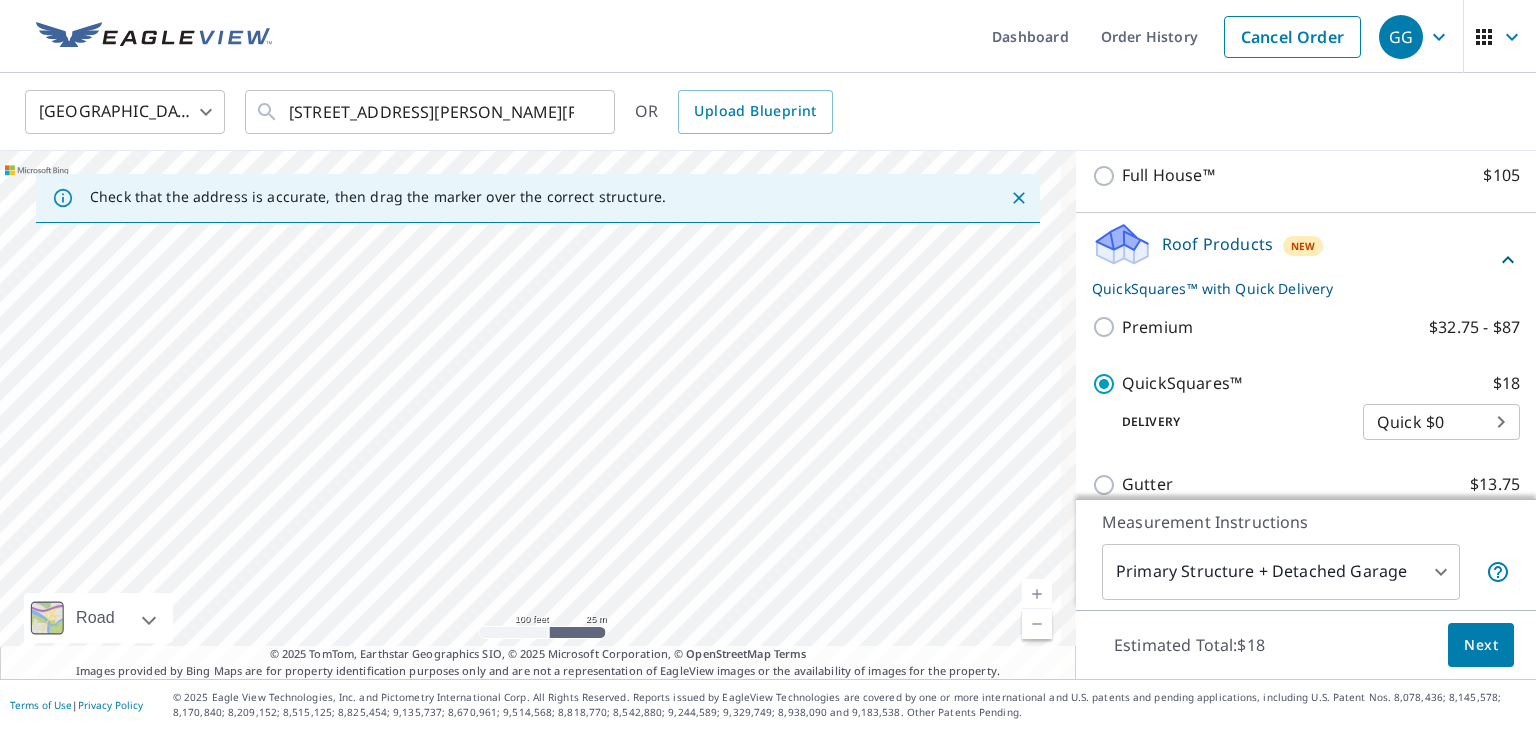 drag, startPoint x: 604, startPoint y: 353, endPoint x: 716, endPoint y: 342, distance: 112.53888 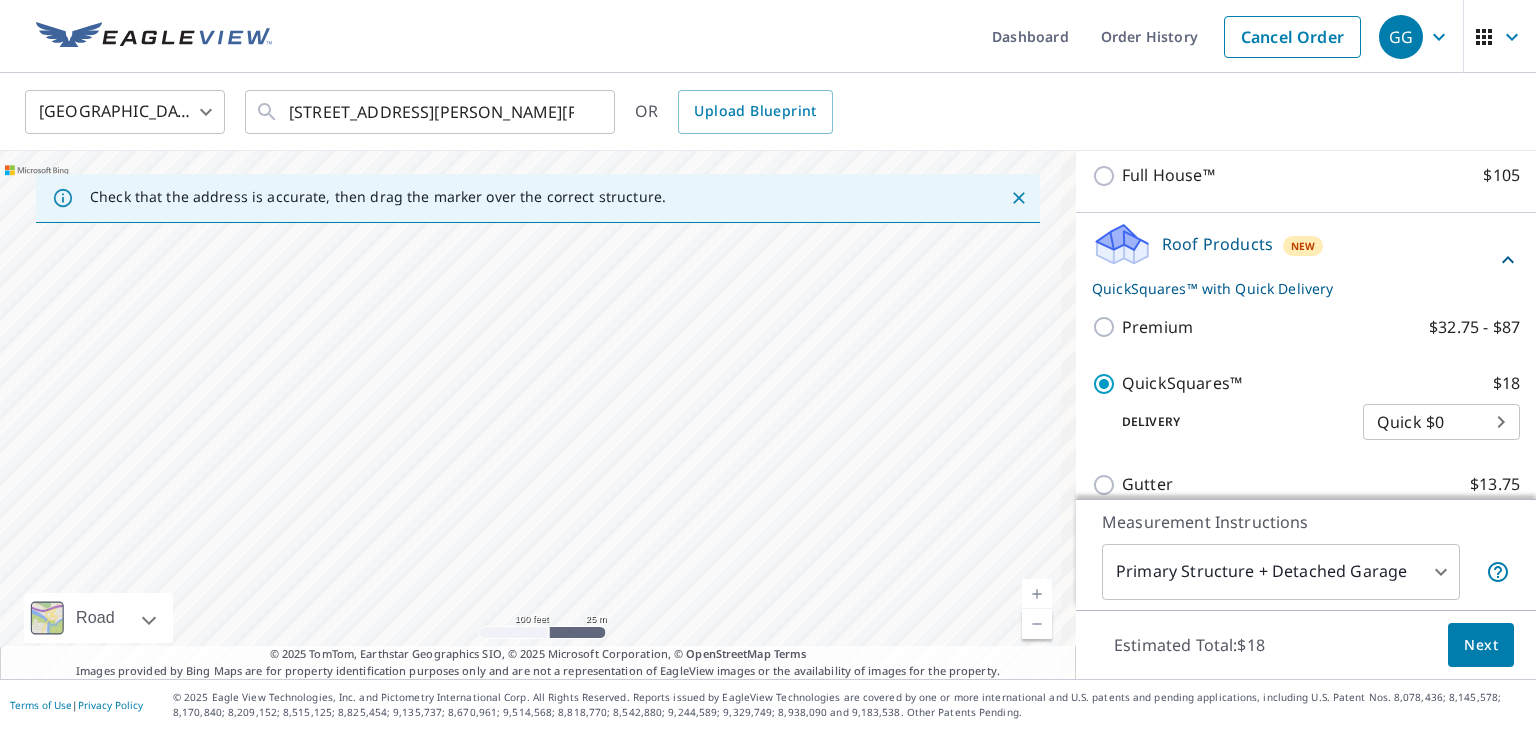 drag, startPoint x: 510, startPoint y: 461, endPoint x: 632, endPoint y: 470, distance: 122.33152 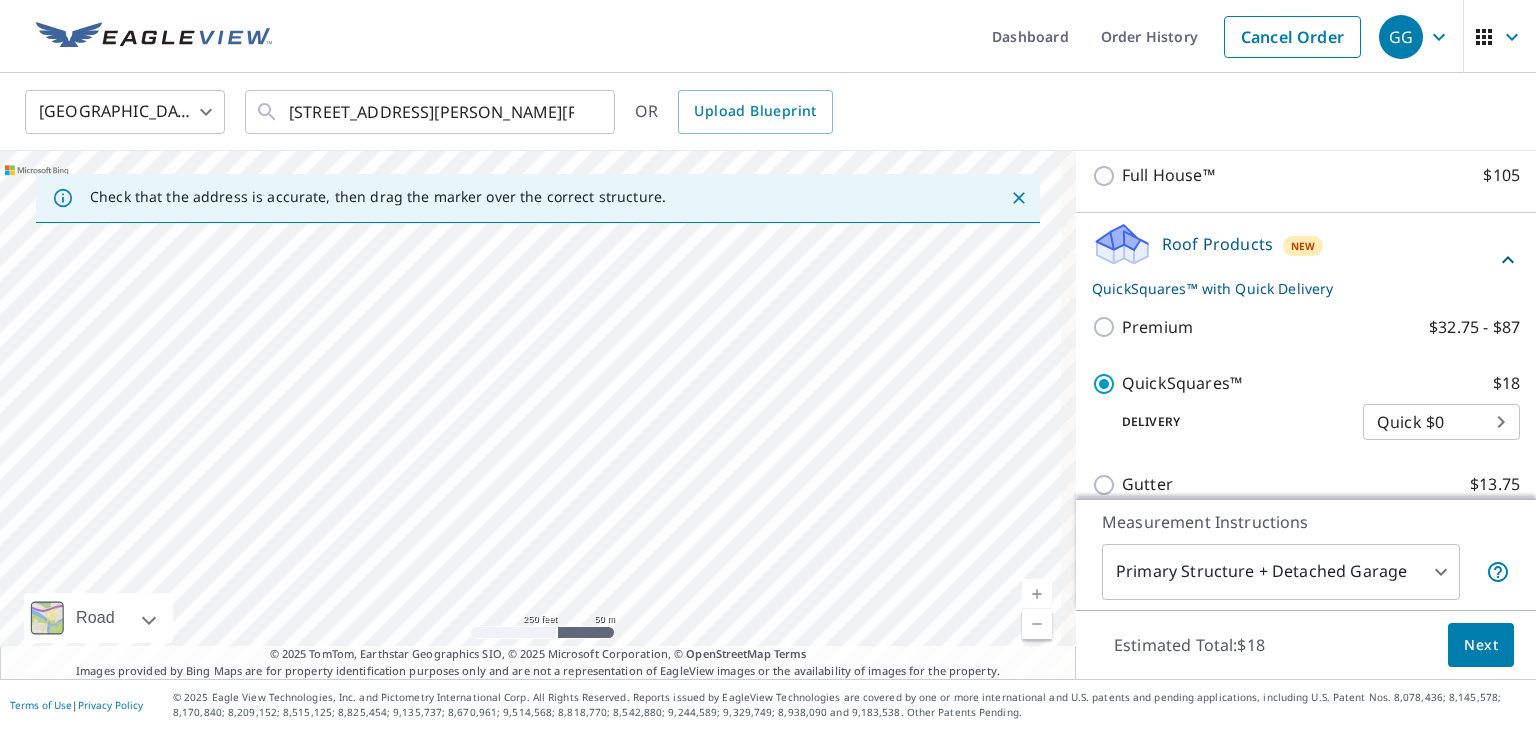 drag, startPoint x: 723, startPoint y: 441, endPoint x: 697, endPoint y: 427, distance: 29.529646 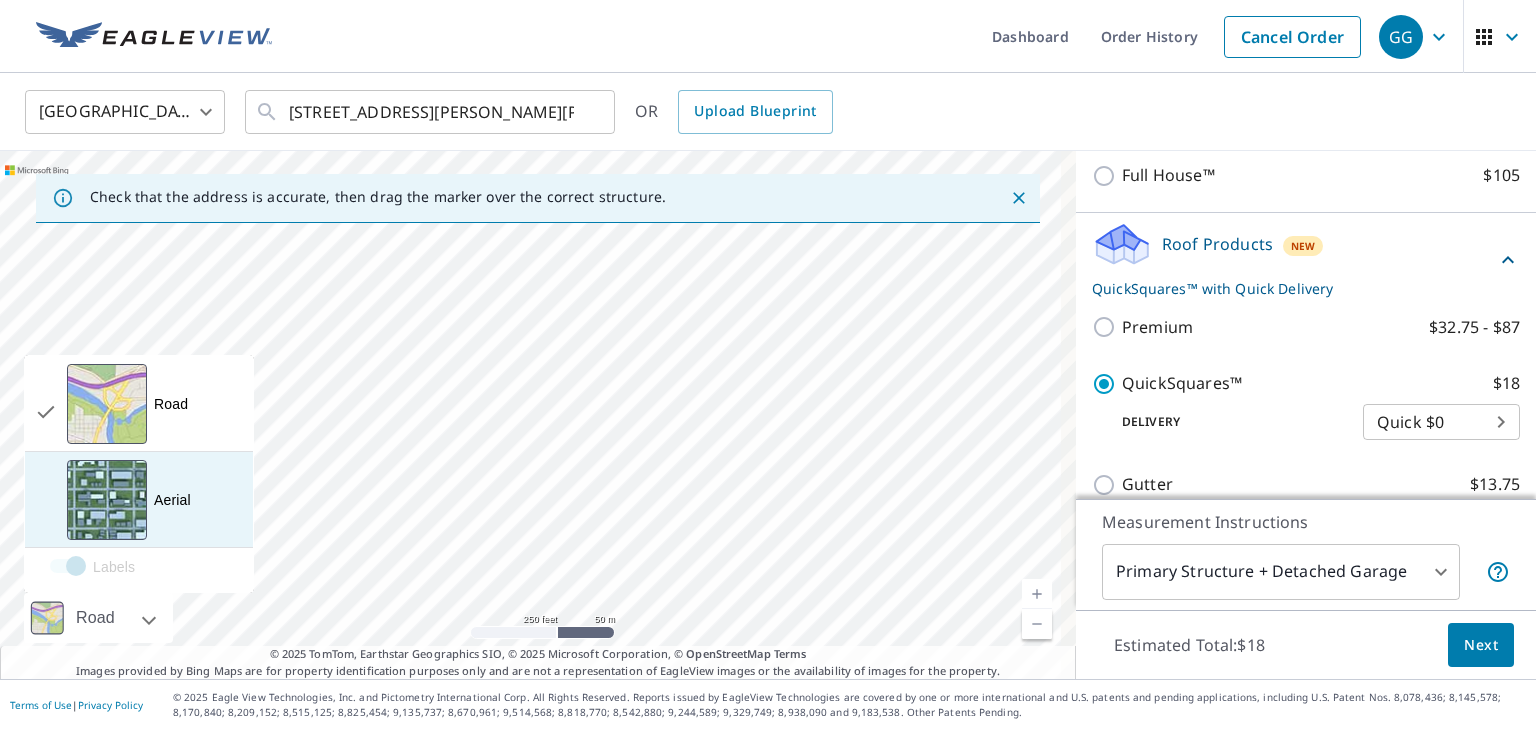 click at bounding box center [107, 500] 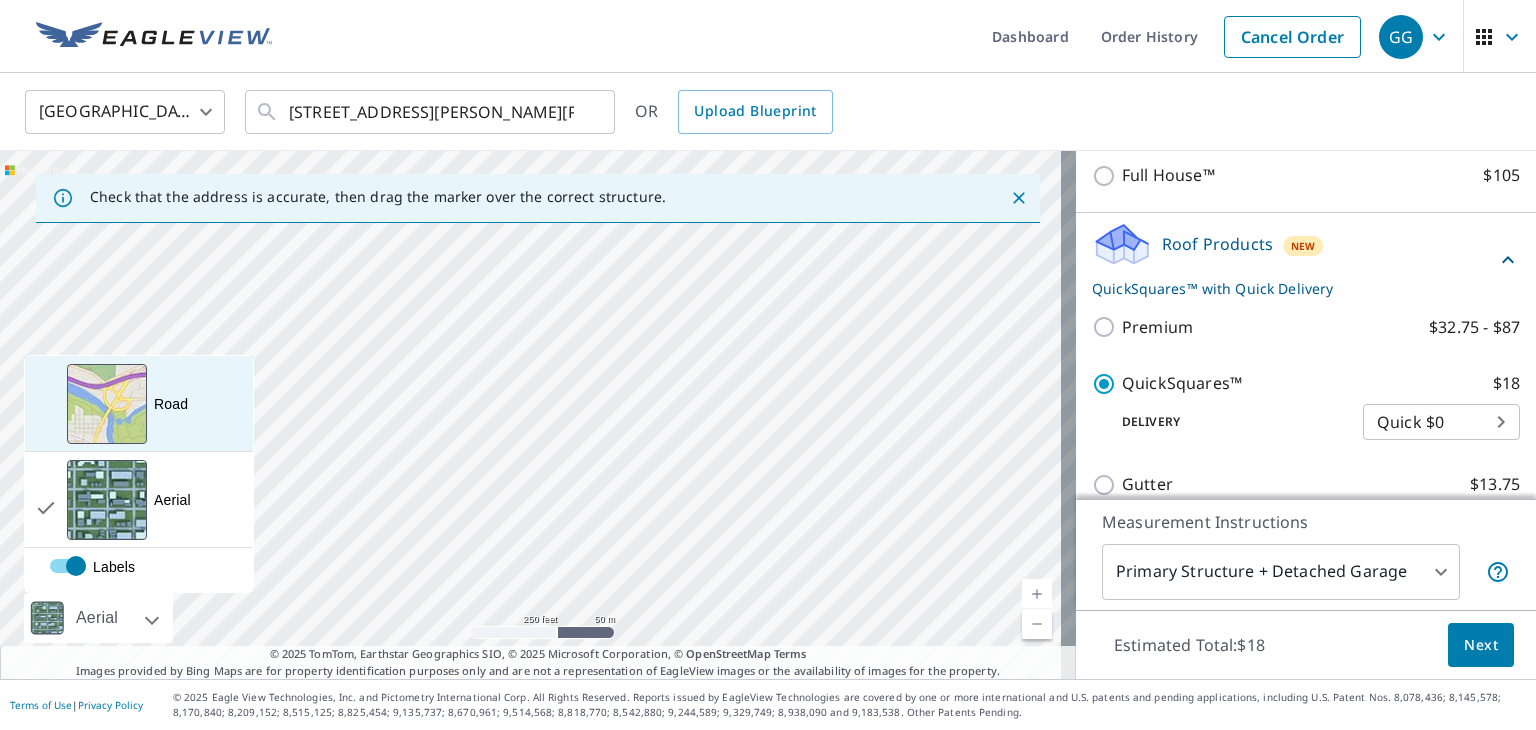 click on "Road A standard road map" at bounding box center [139, 404] 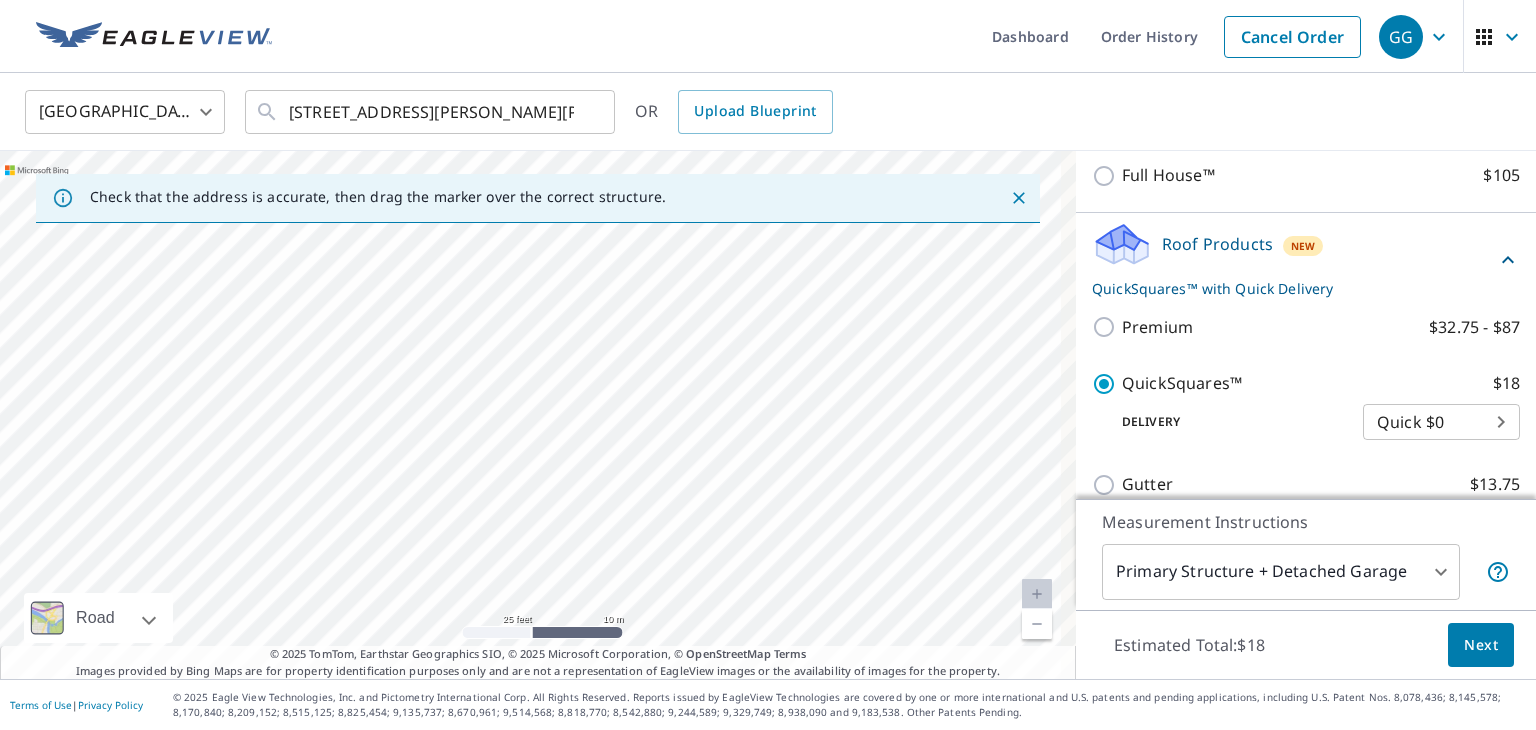 drag, startPoint x: 616, startPoint y: 502, endPoint x: 661, endPoint y: 314, distance: 193.31064 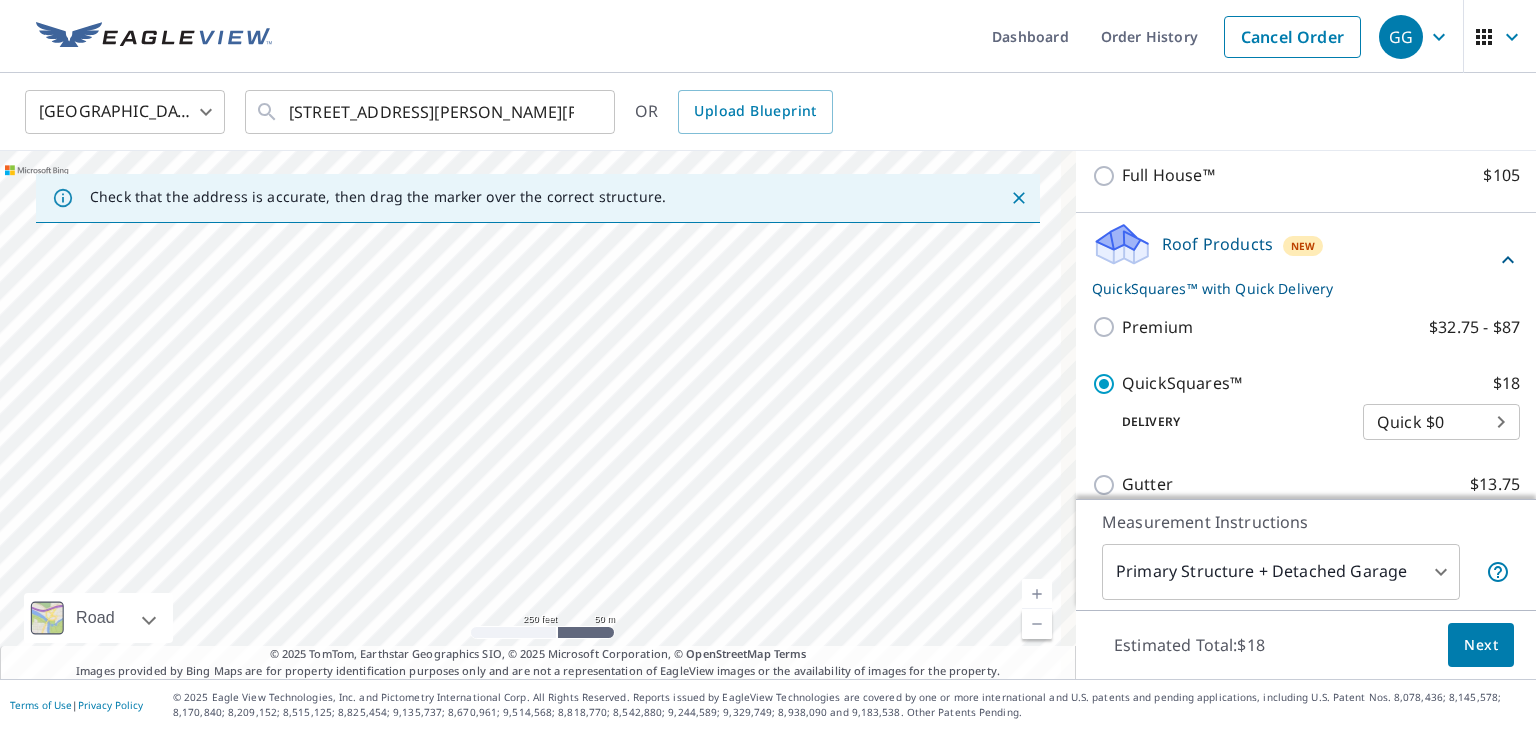 drag, startPoint x: 806, startPoint y: 442, endPoint x: 728, endPoint y: 405, distance: 86.33076 